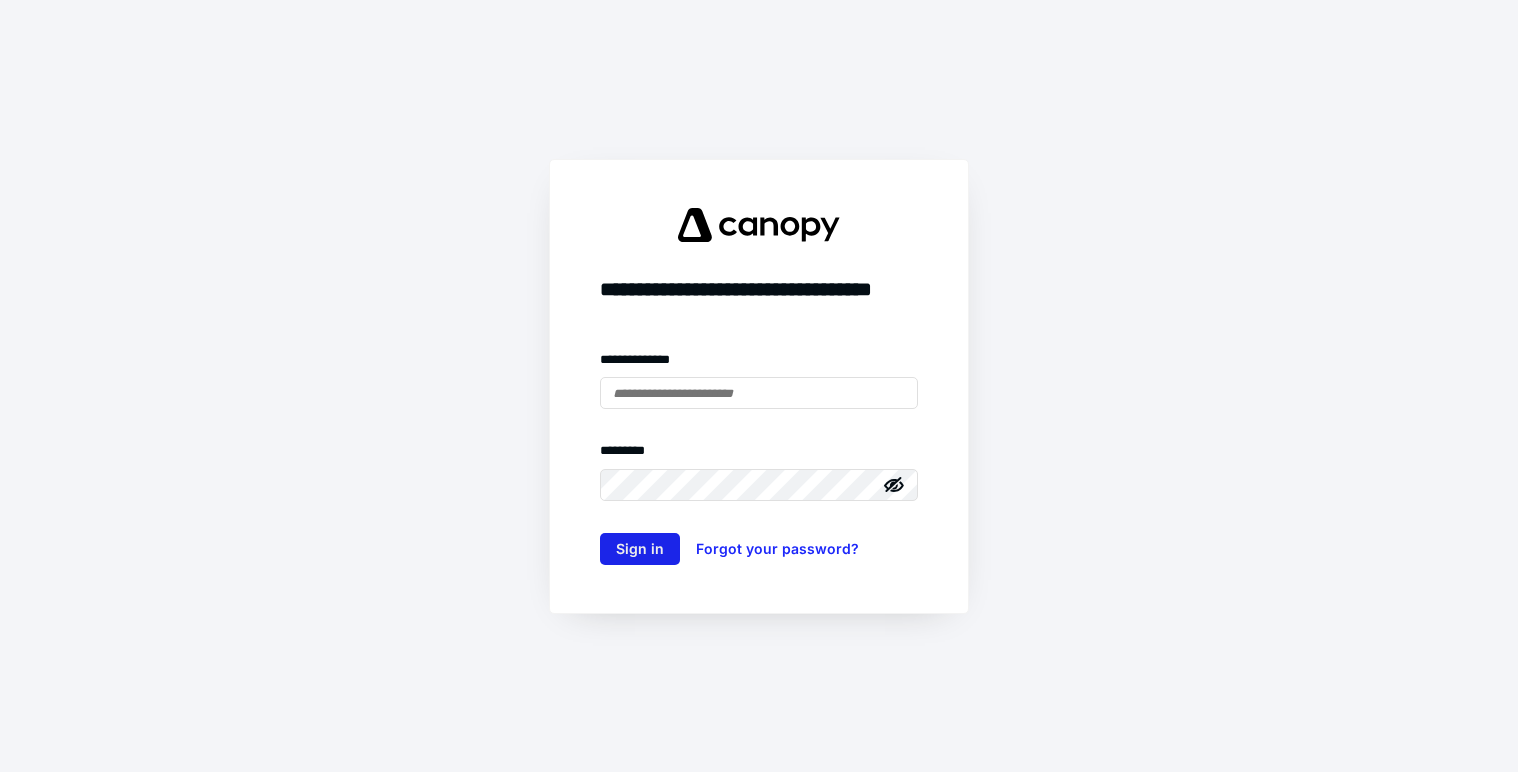 scroll, scrollTop: 0, scrollLeft: 0, axis: both 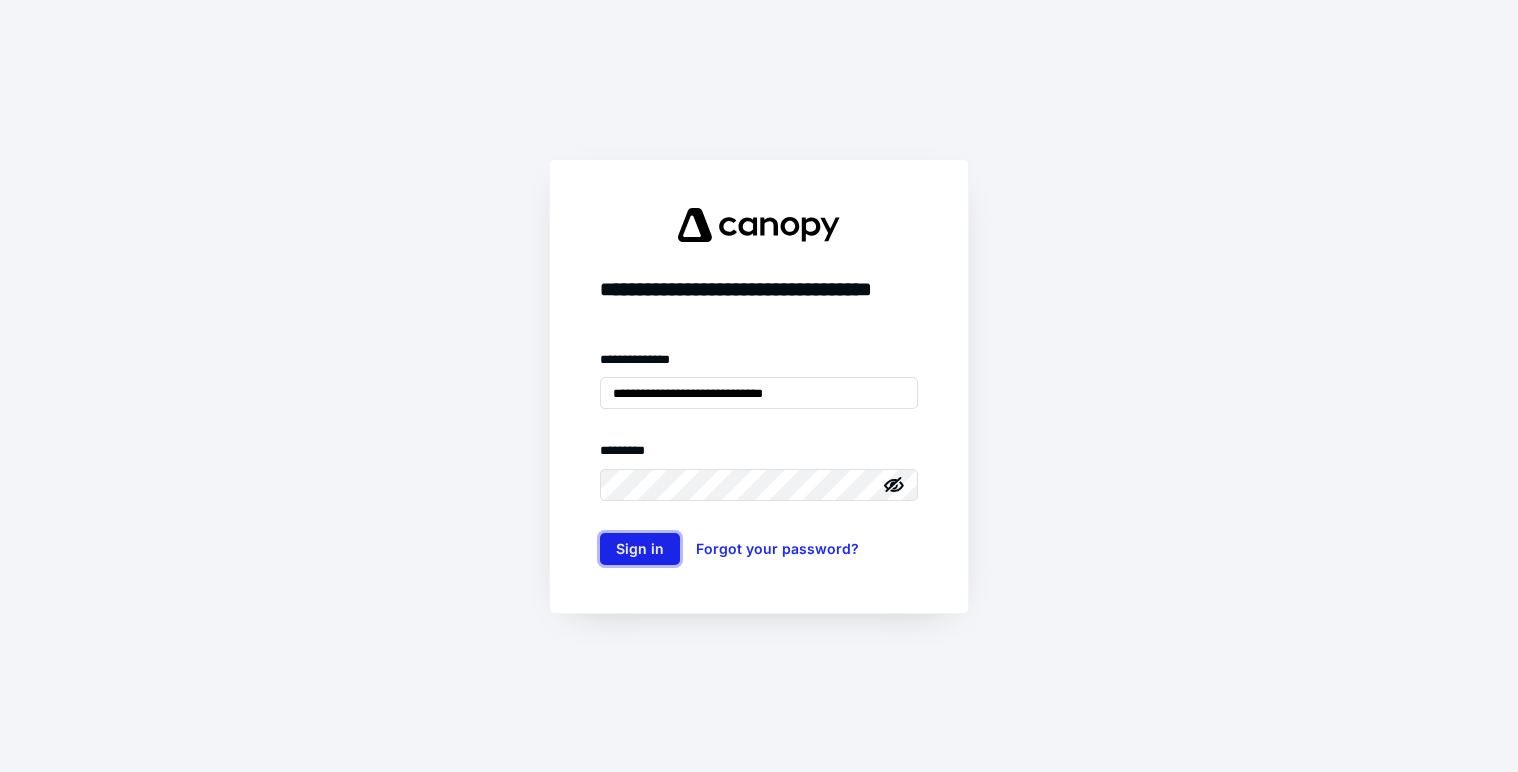 click on "Sign in" at bounding box center (640, 549) 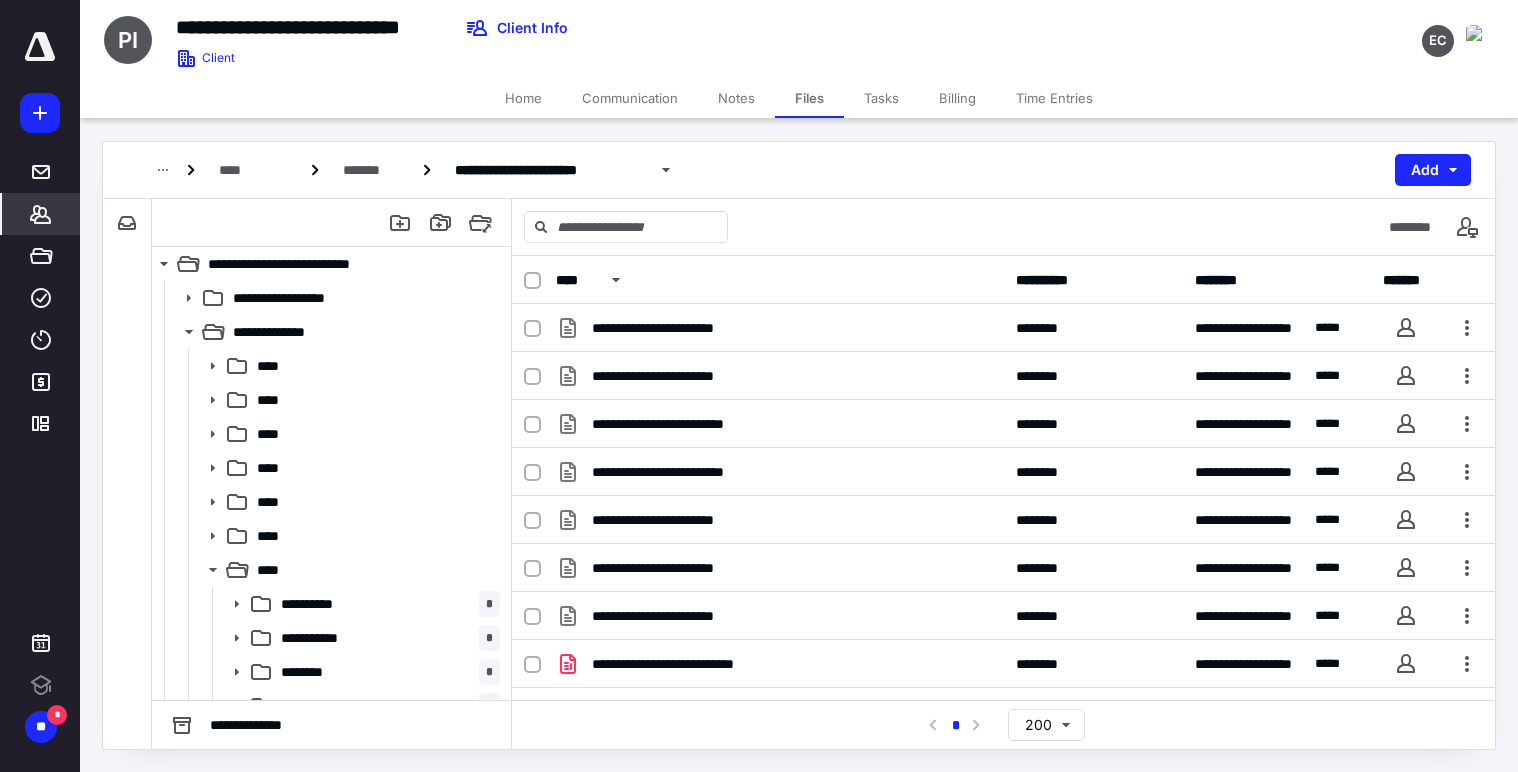 click 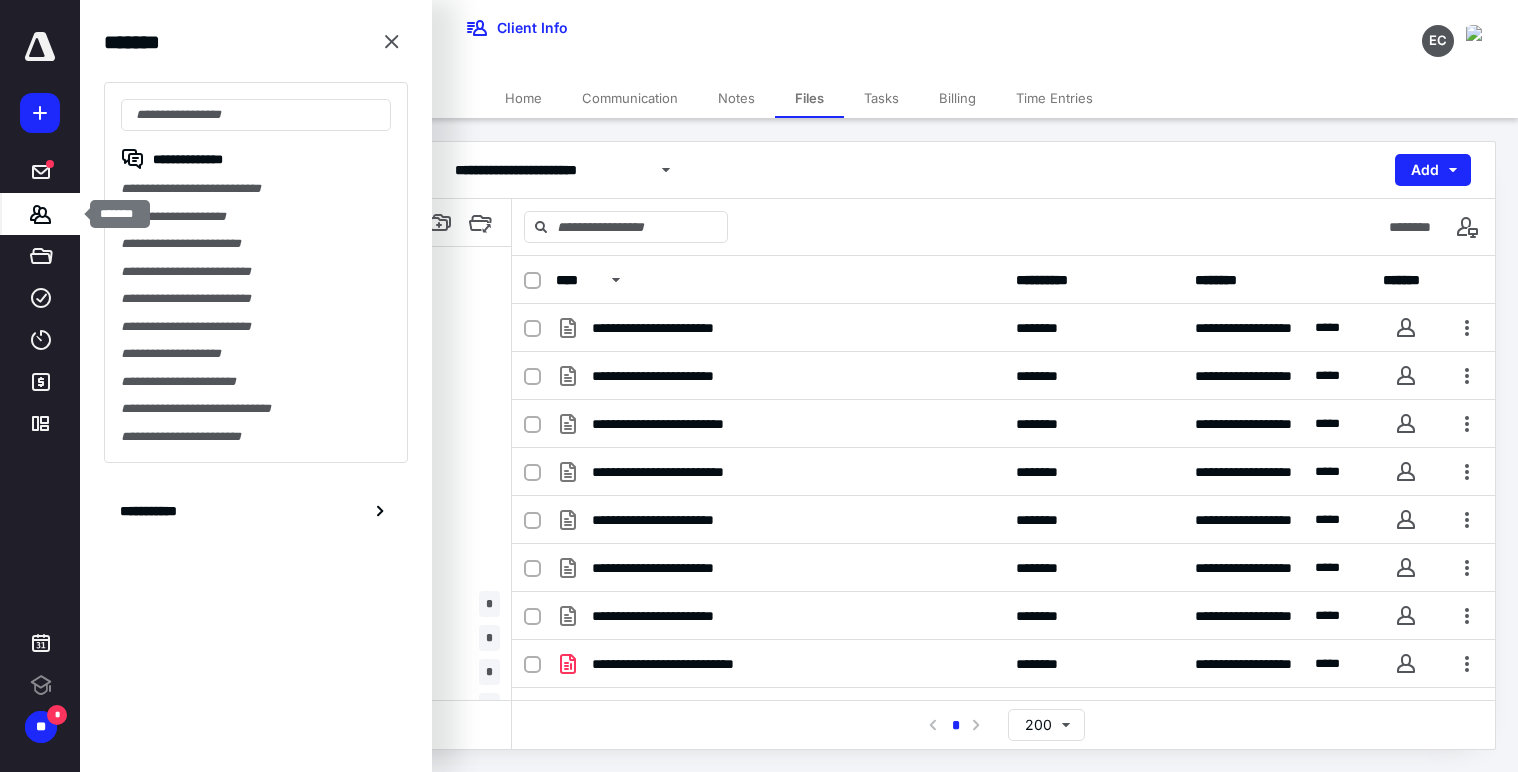 scroll, scrollTop: 0, scrollLeft: 0, axis: both 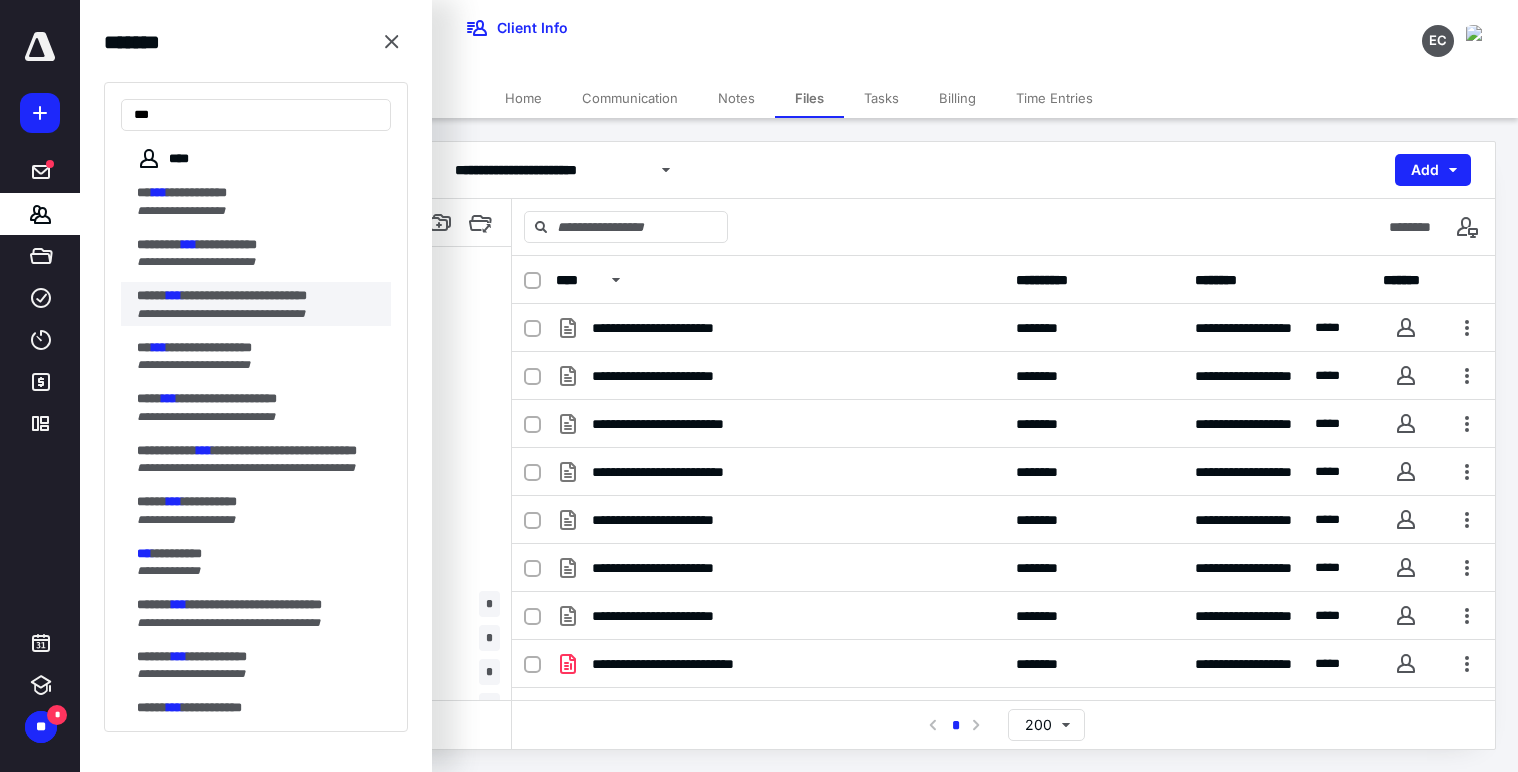 type on "***" 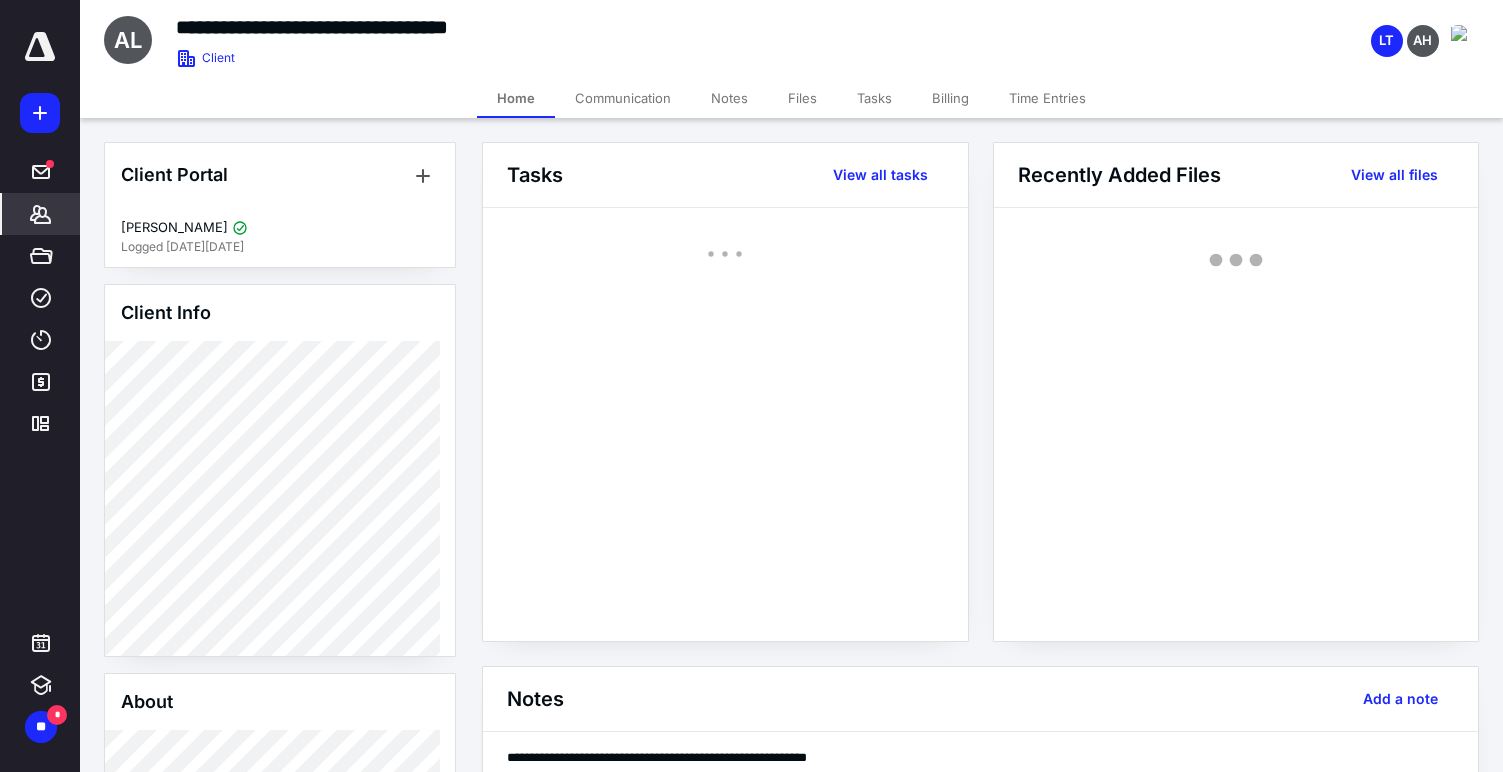 click on "Files" at bounding box center [802, 98] 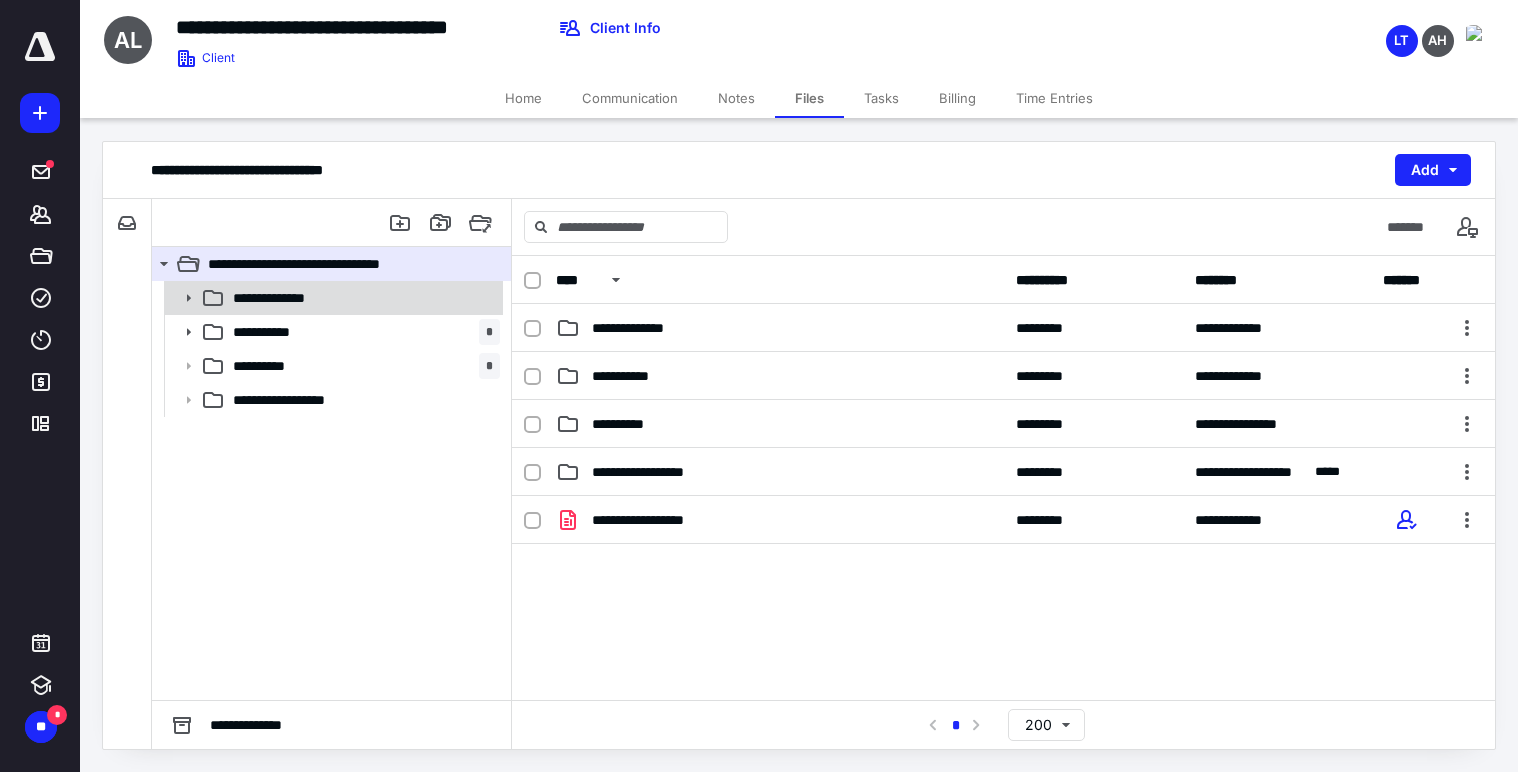 click 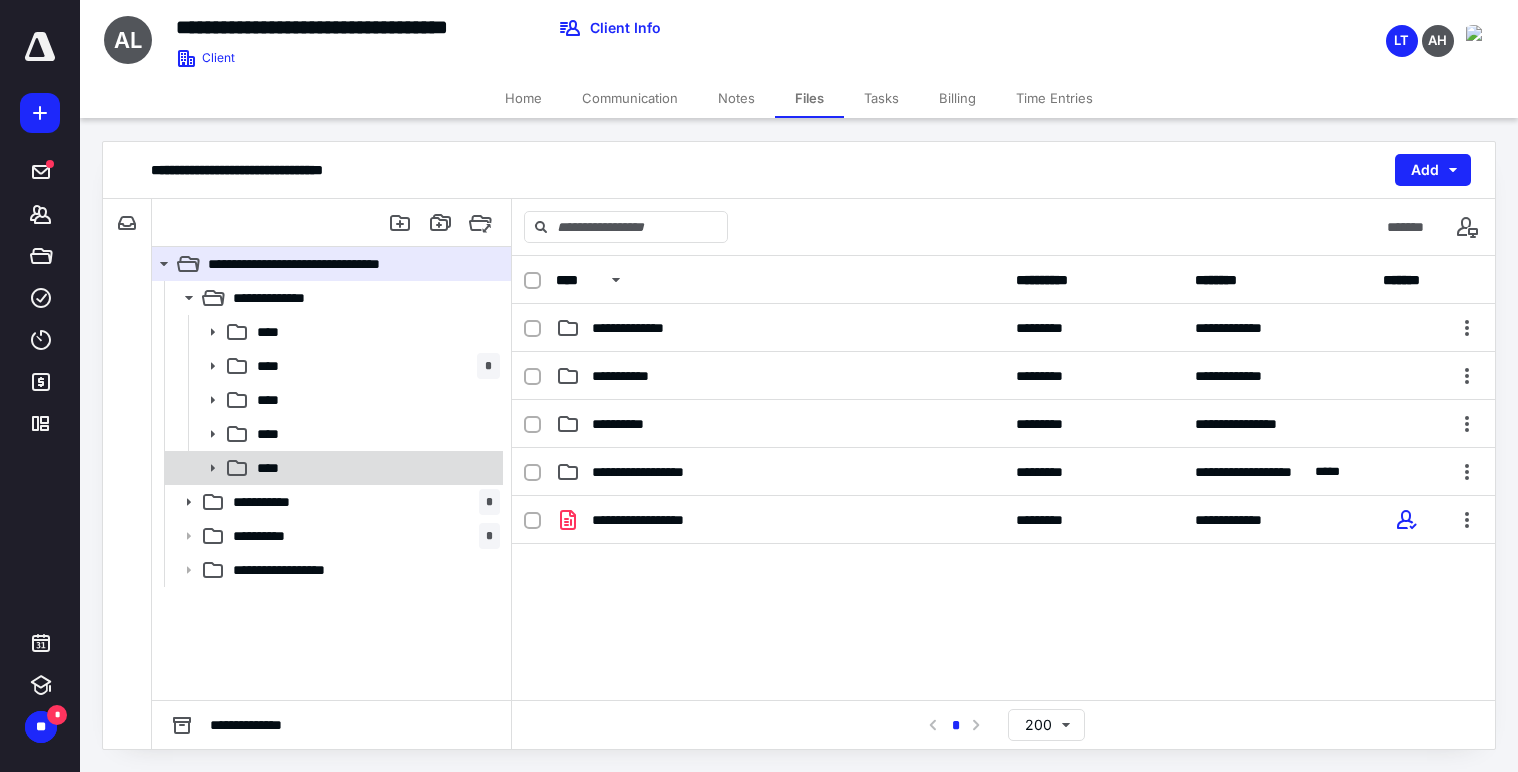 click 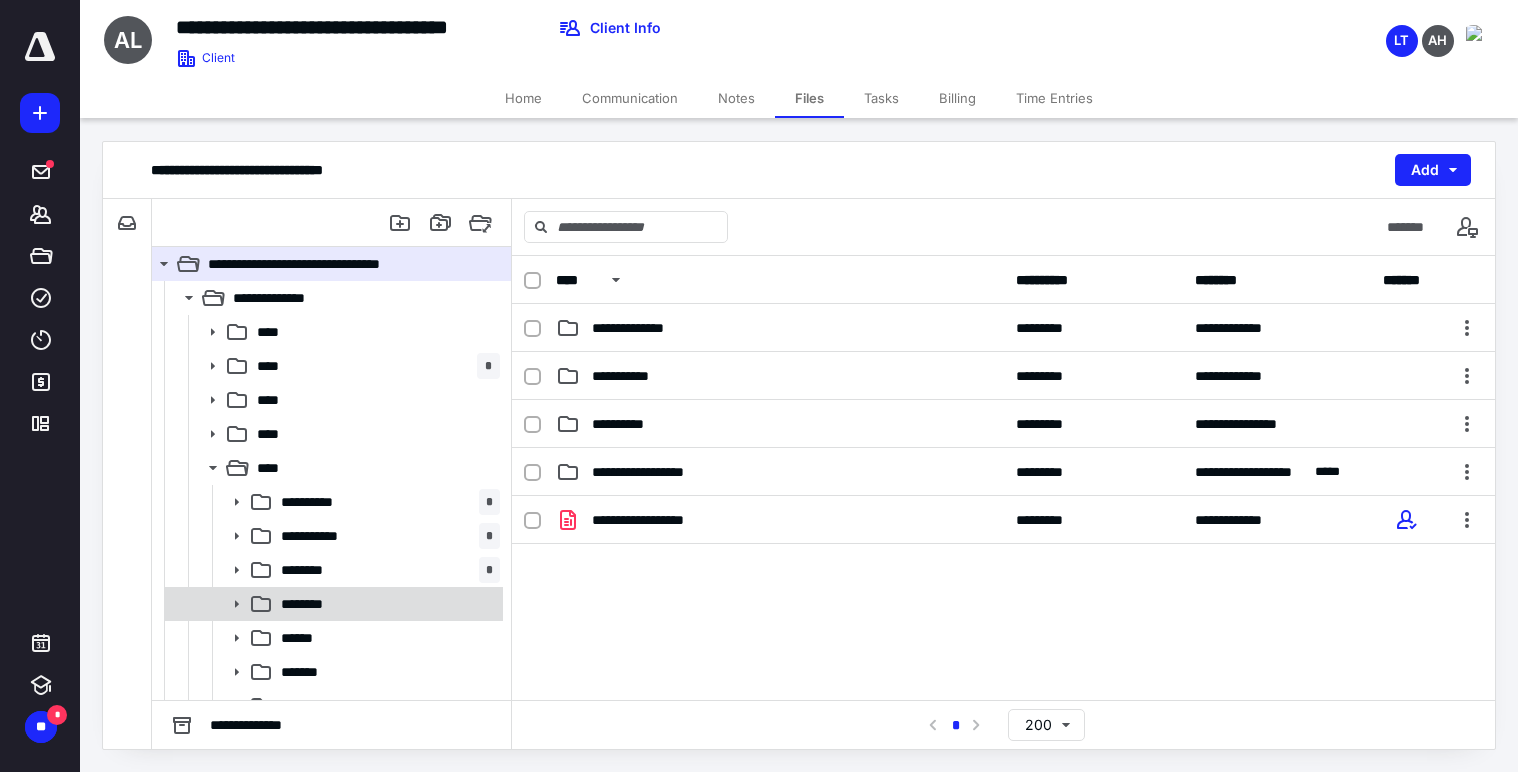 click 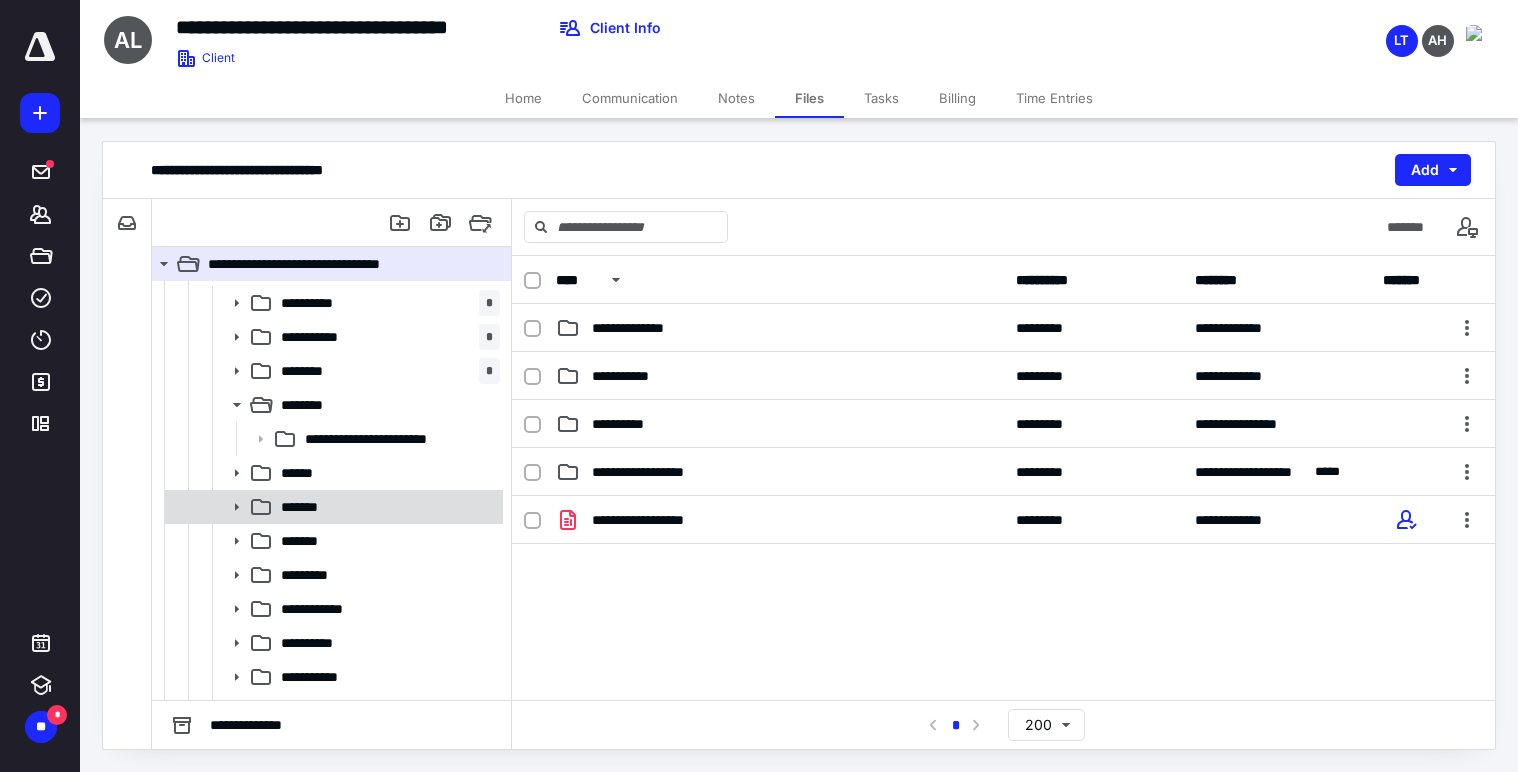 scroll, scrollTop: 200, scrollLeft: 0, axis: vertical 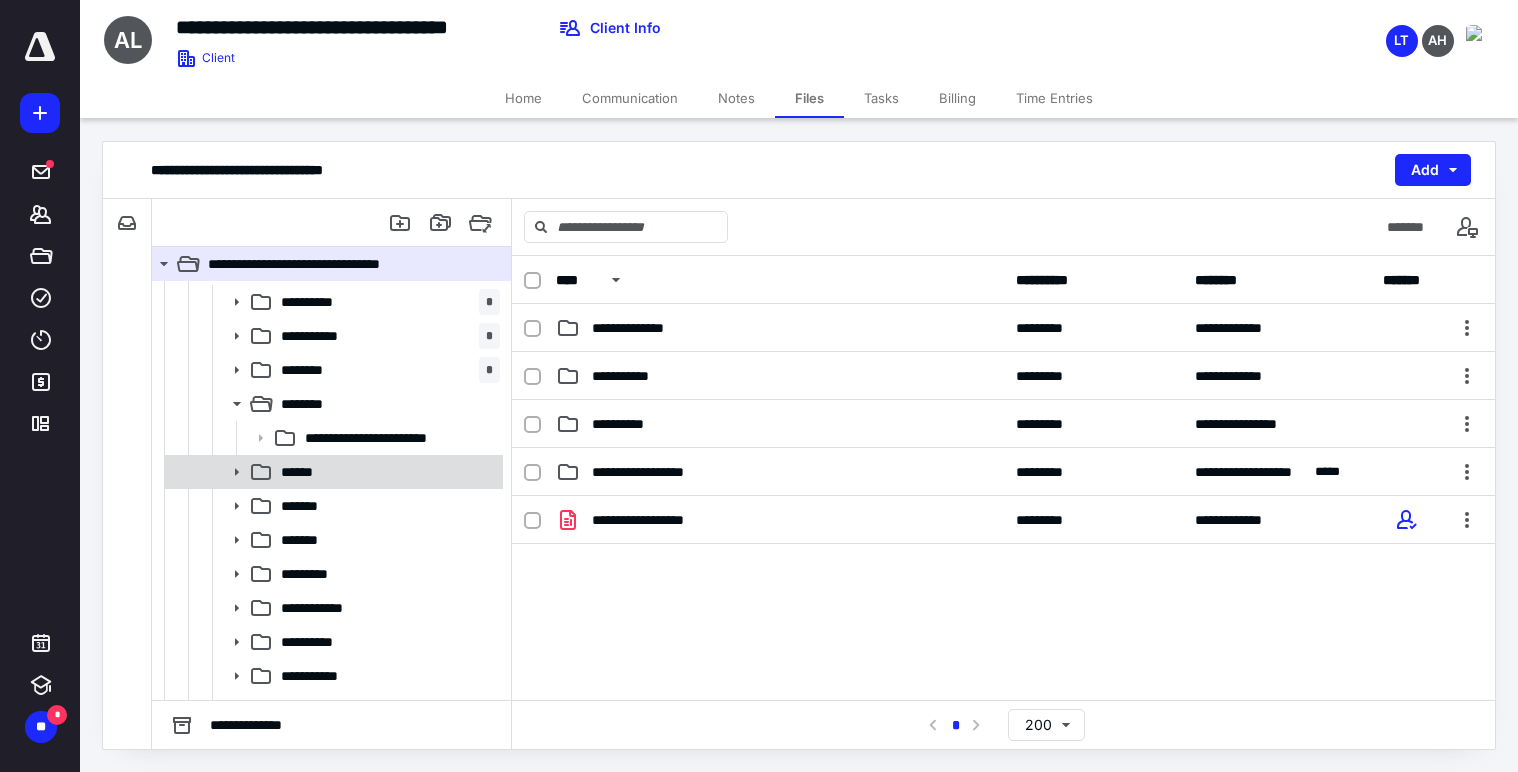 click 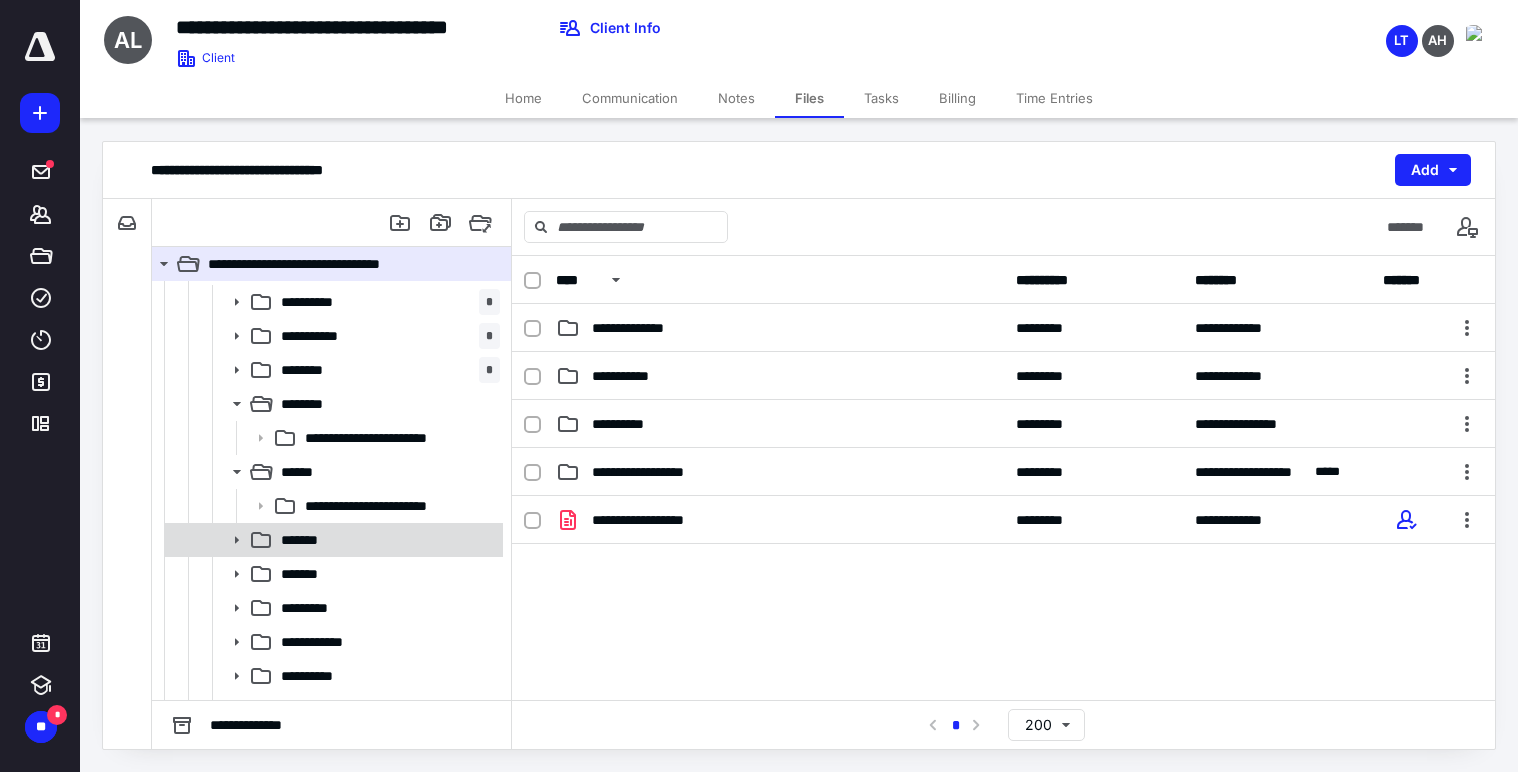 click 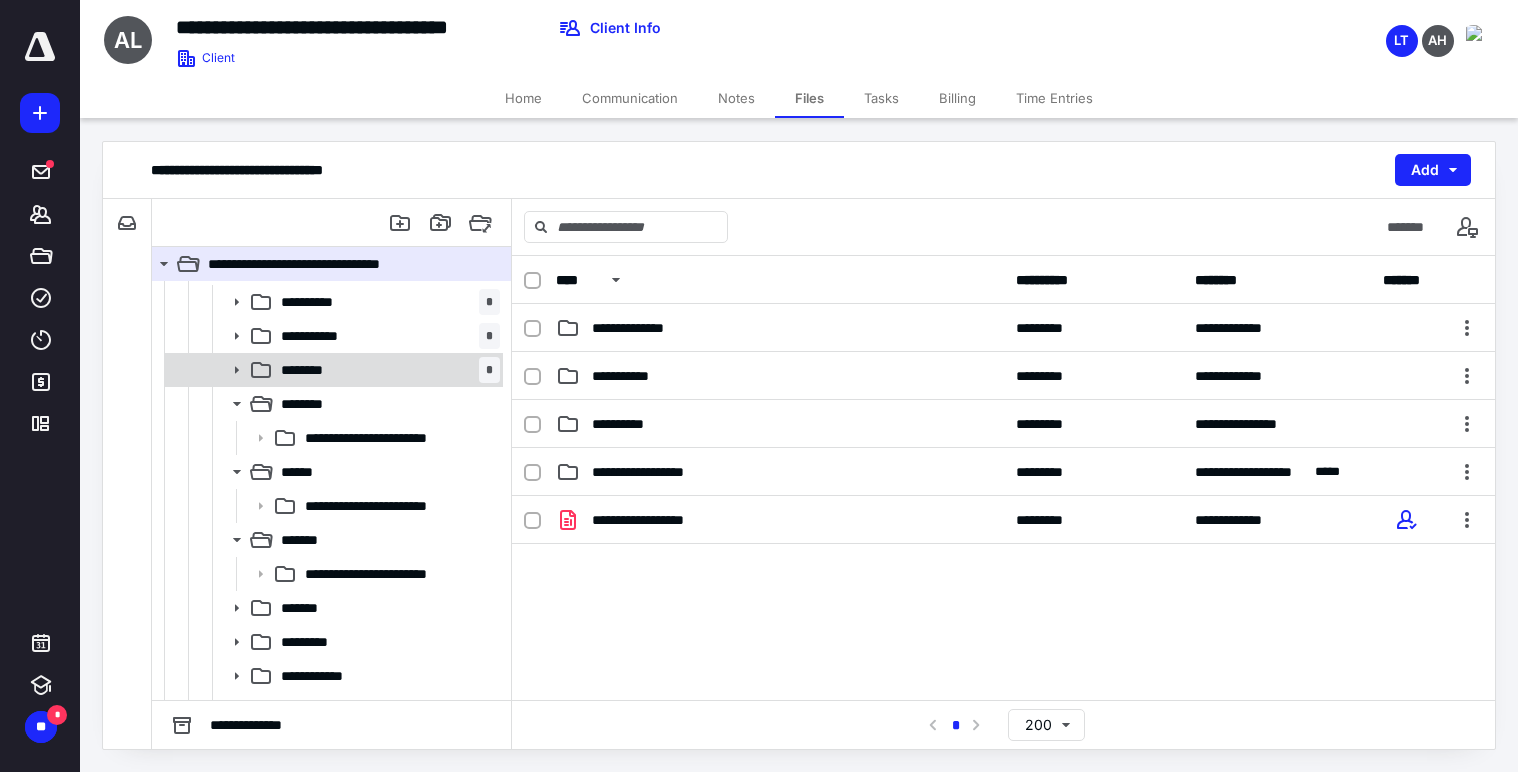 click at bounding box center [200, 370] 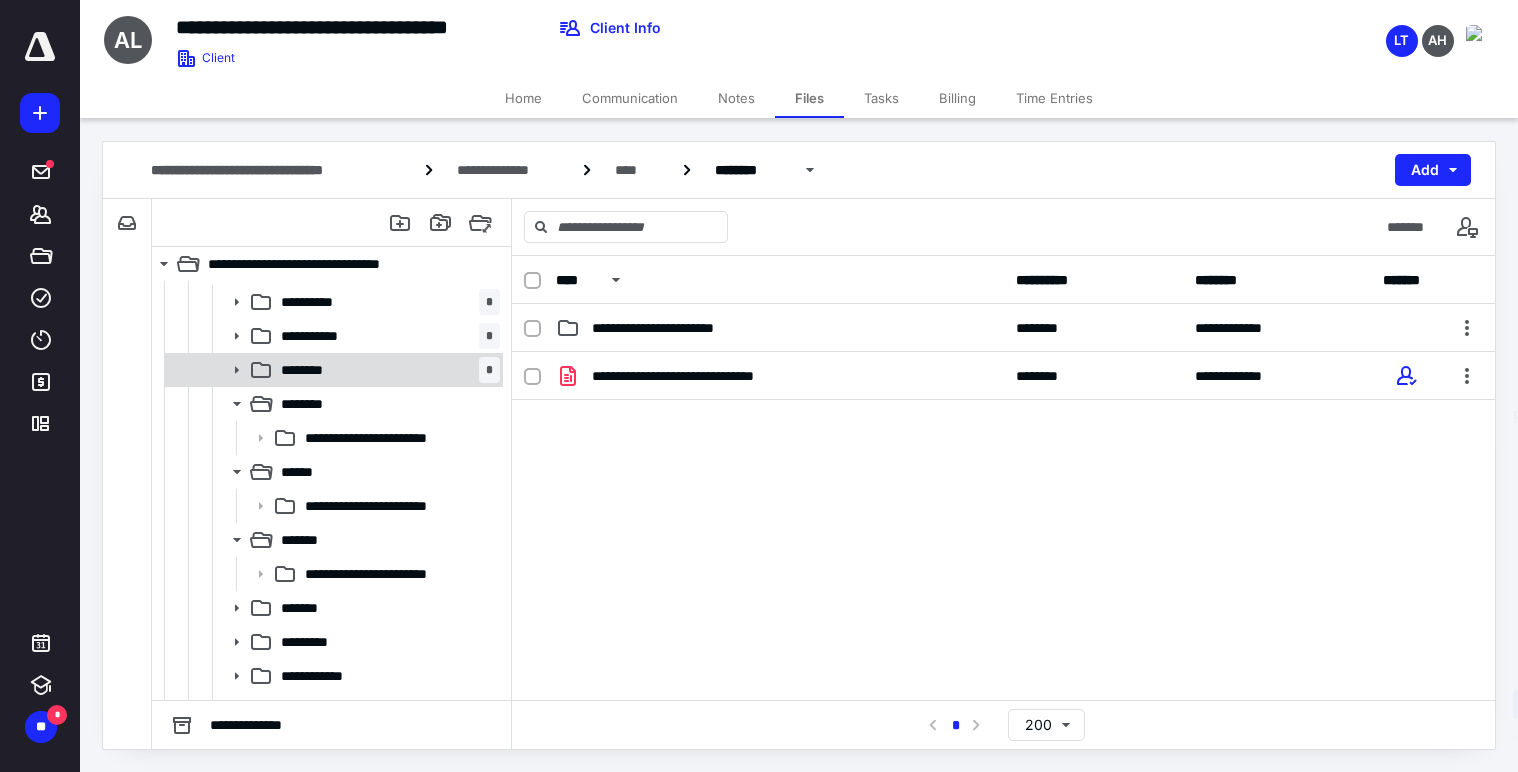 click 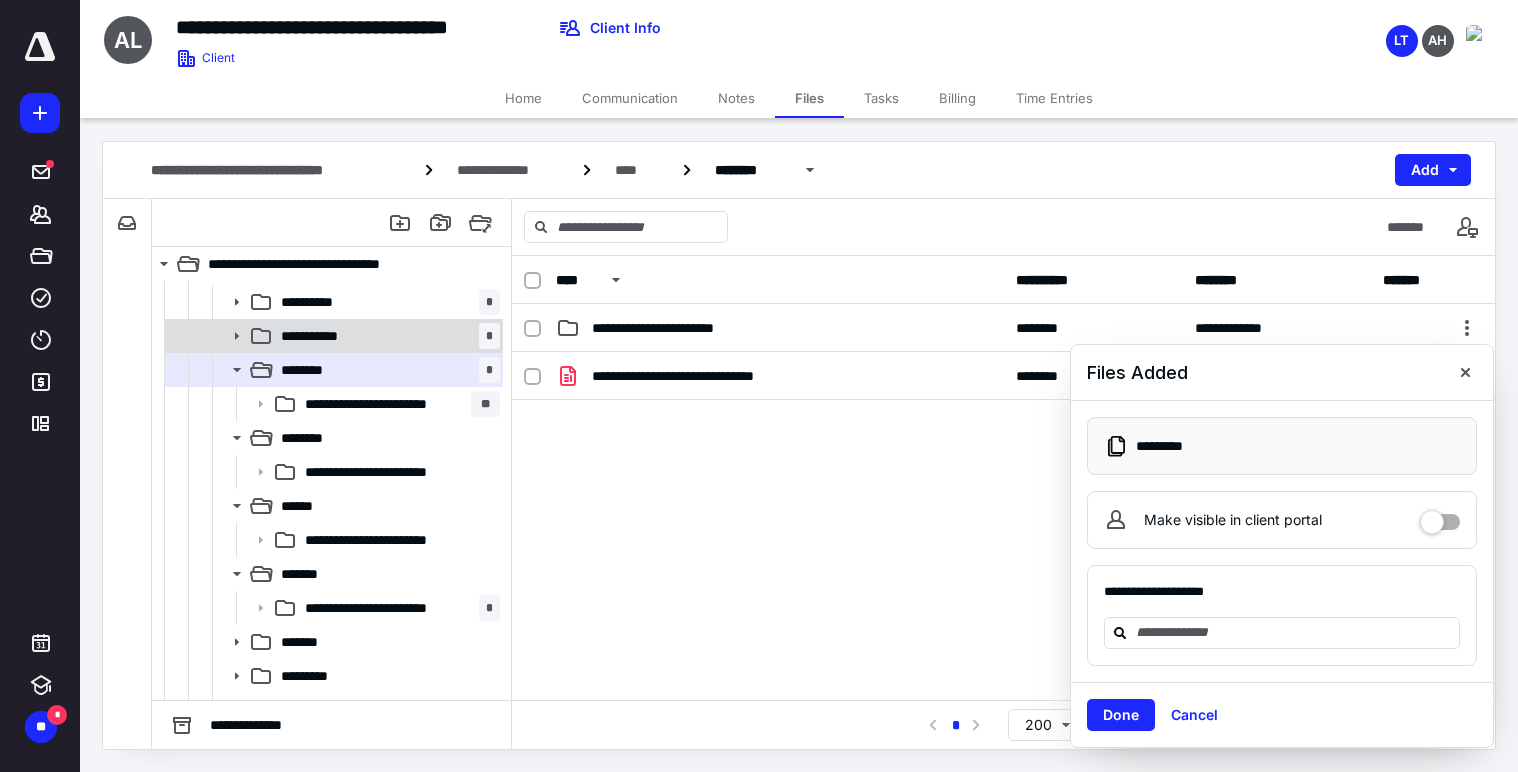 click 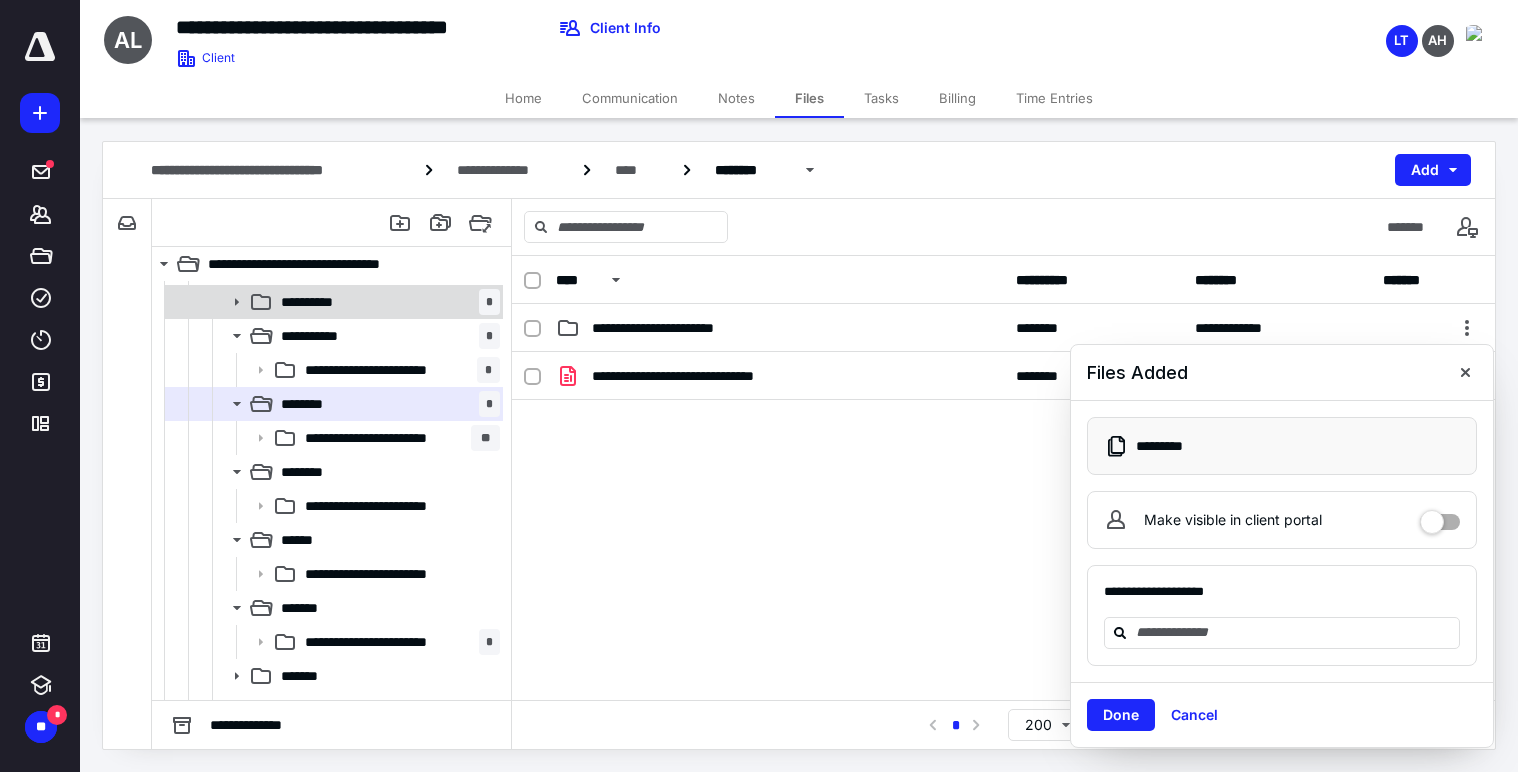 click 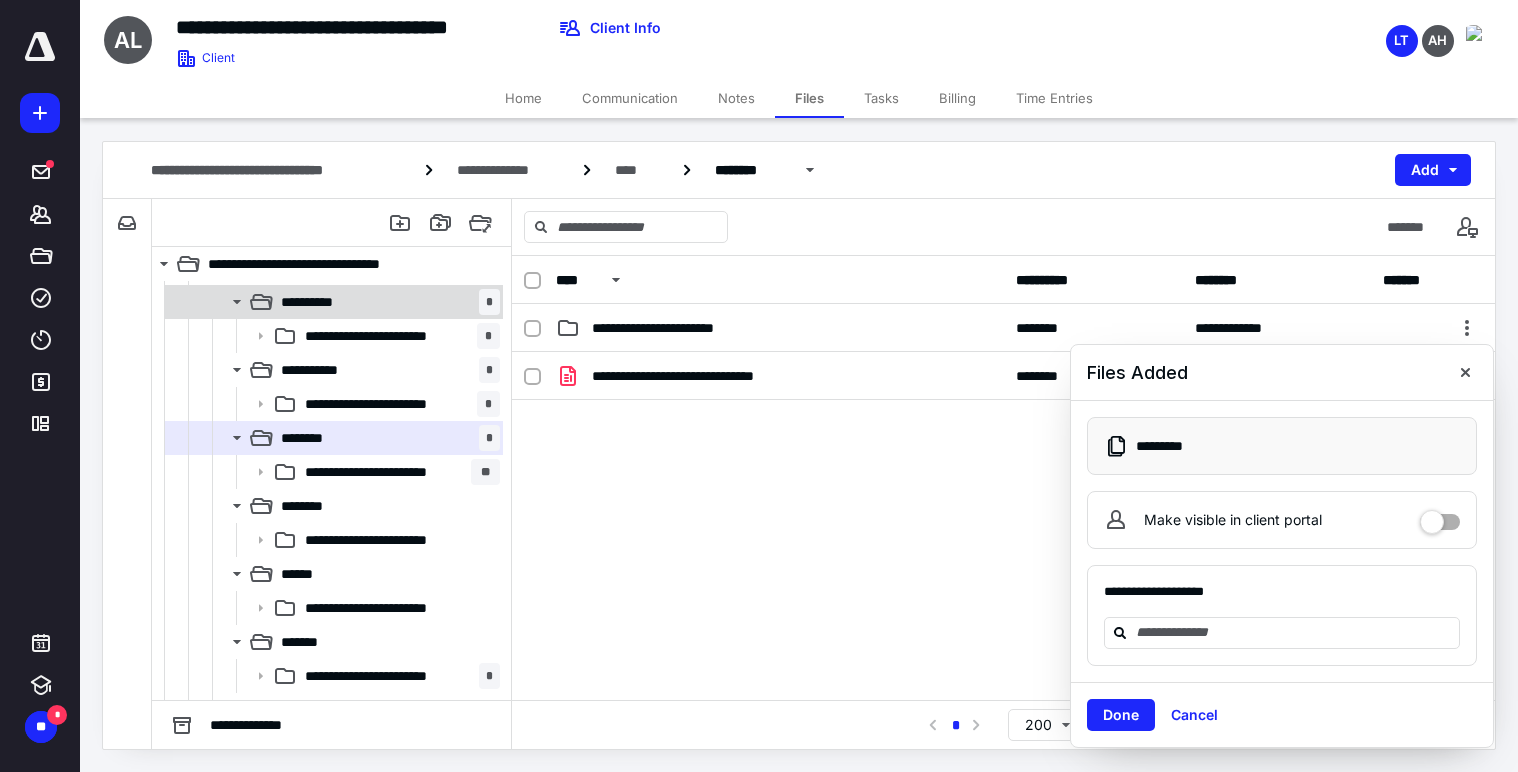 click 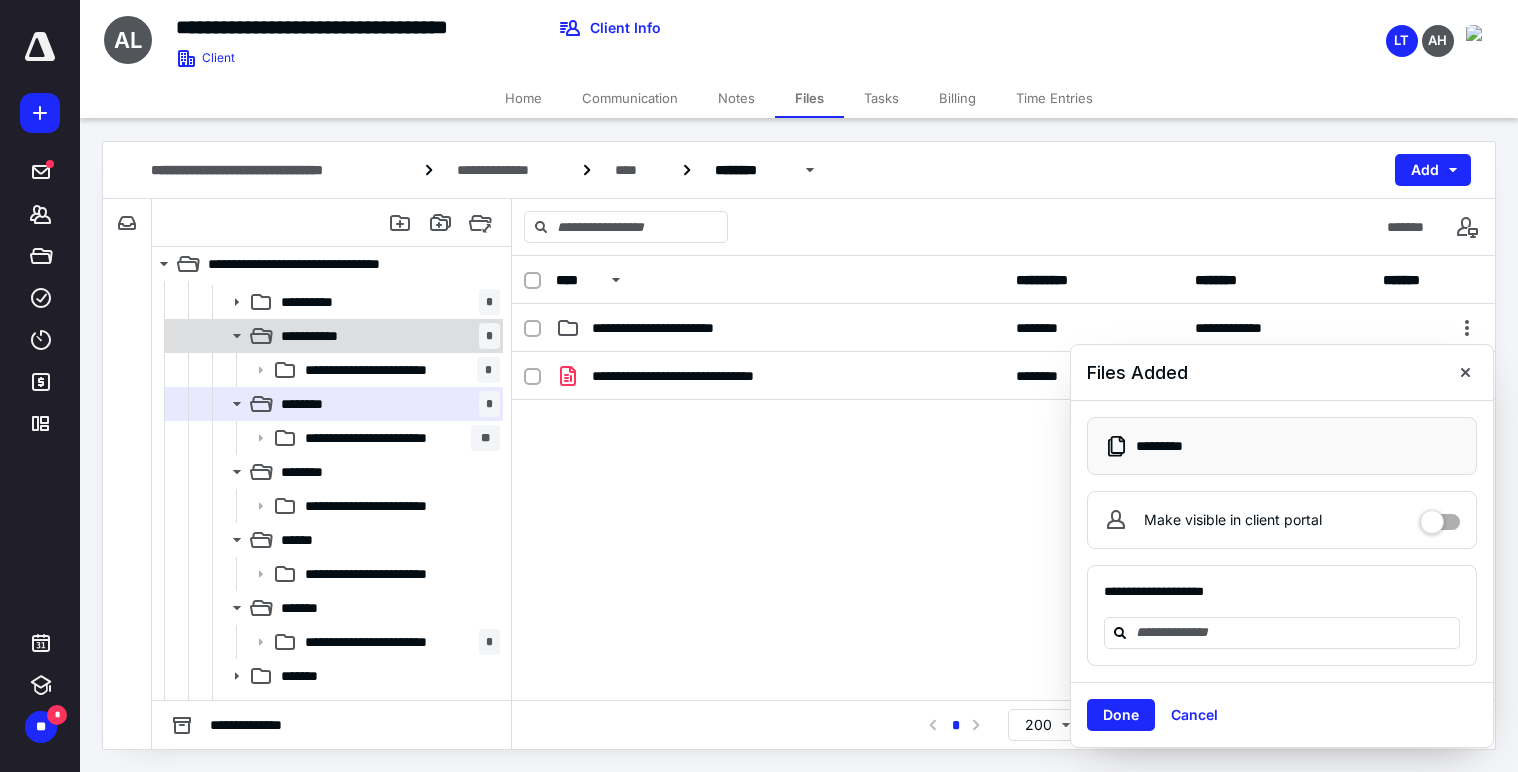 click 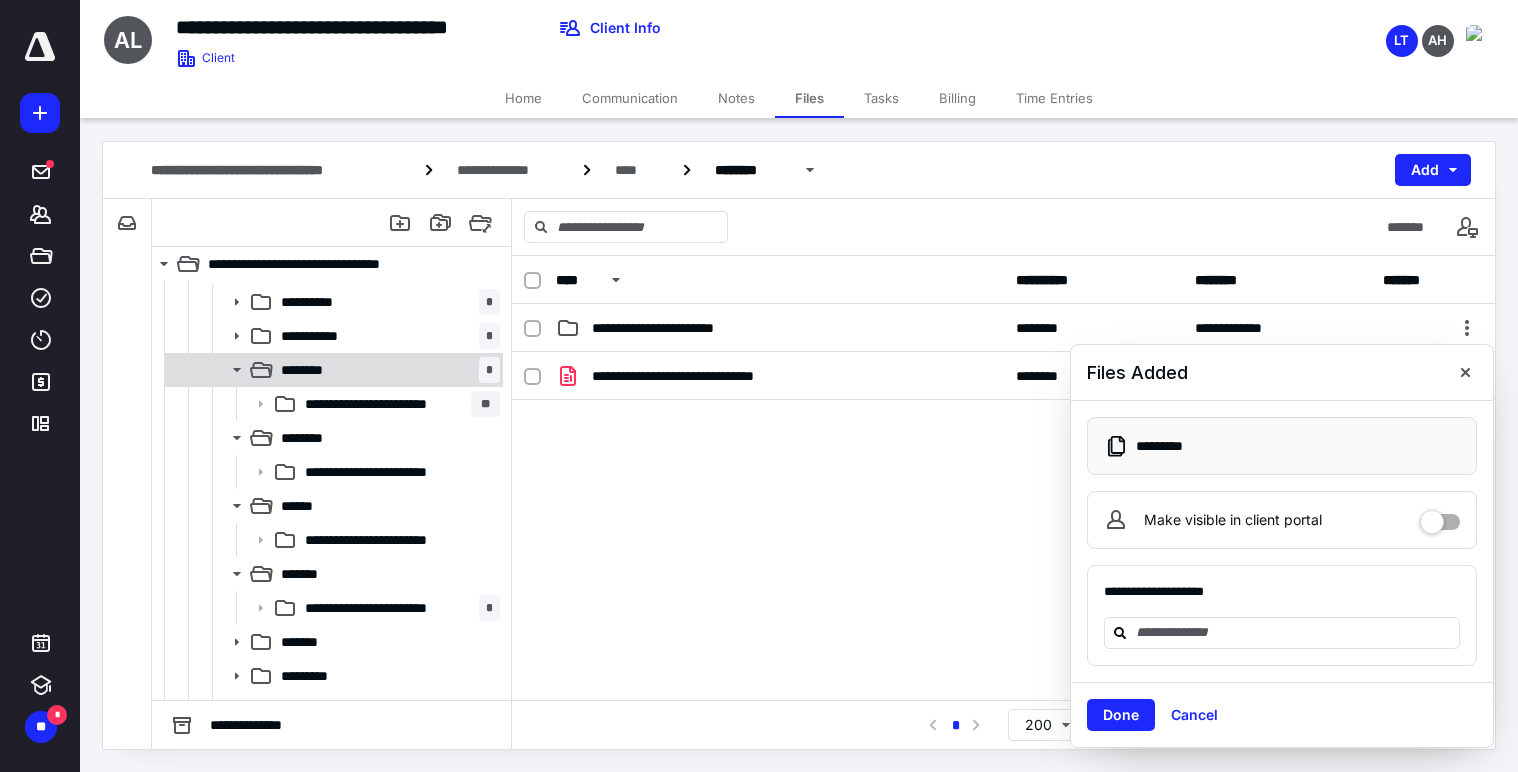 click 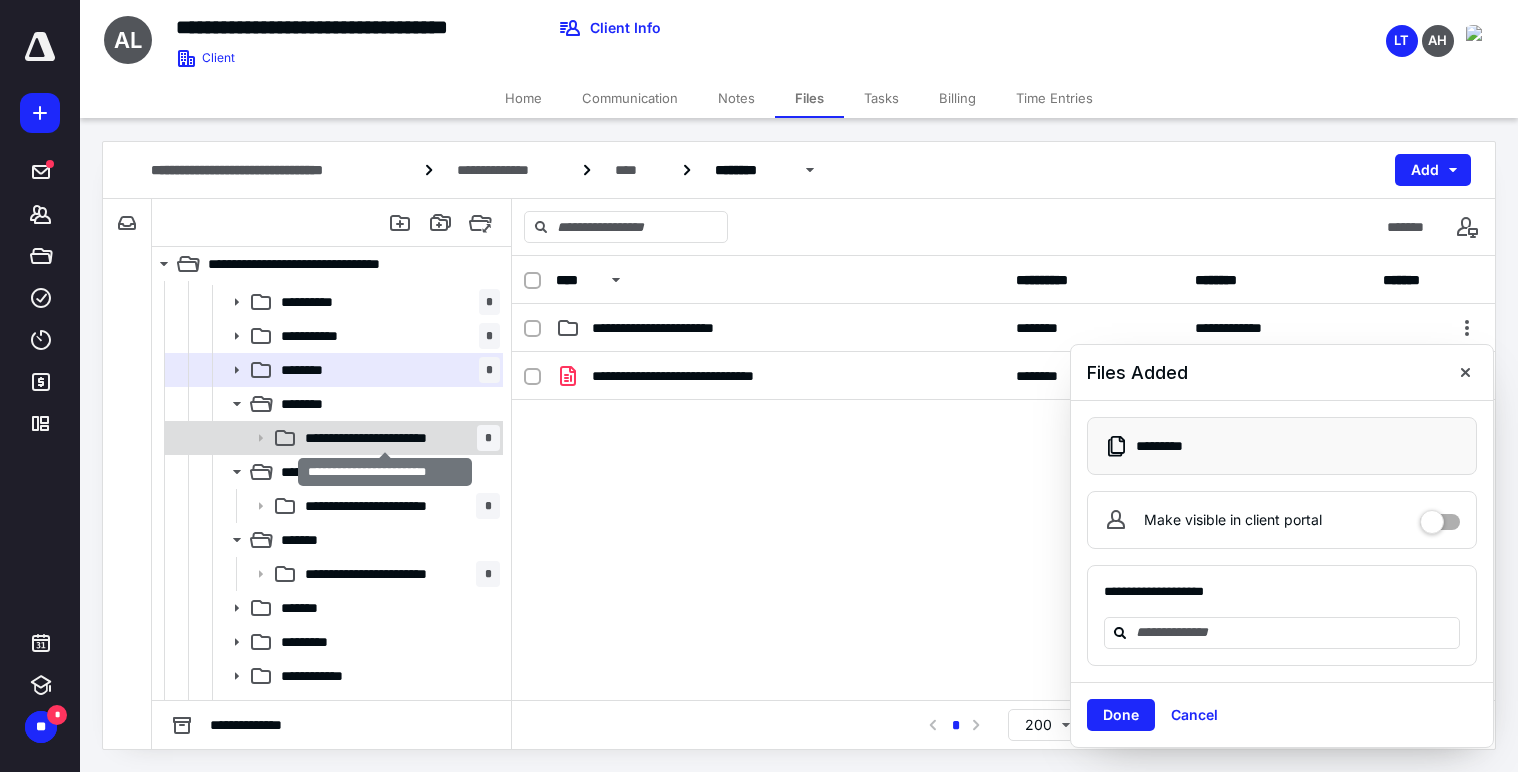 click on "**********" at bounding box center (385, 438) 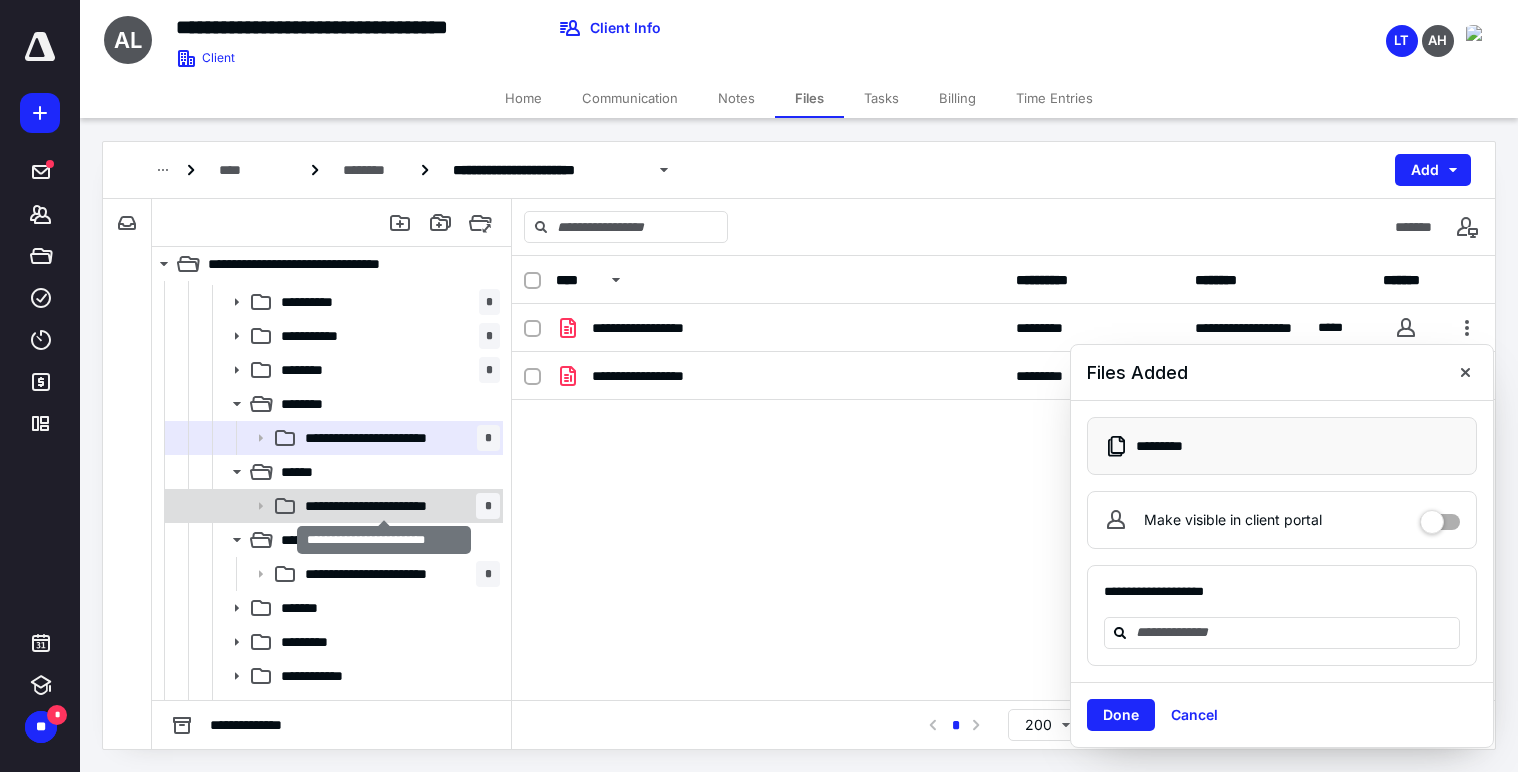 click on "**********" at bounding box center [384, 506] 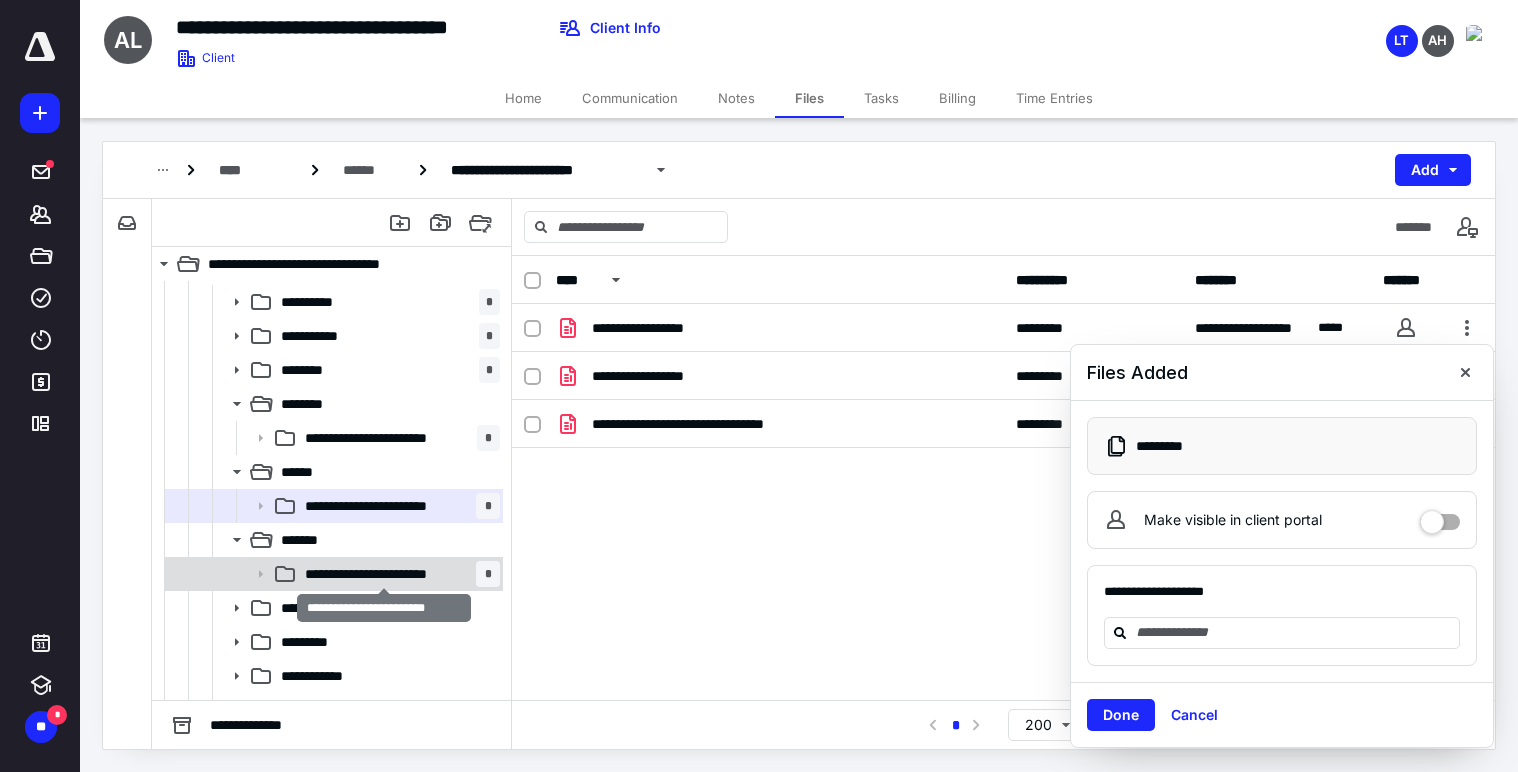 click on "**********" at bounding box center [384, 574] 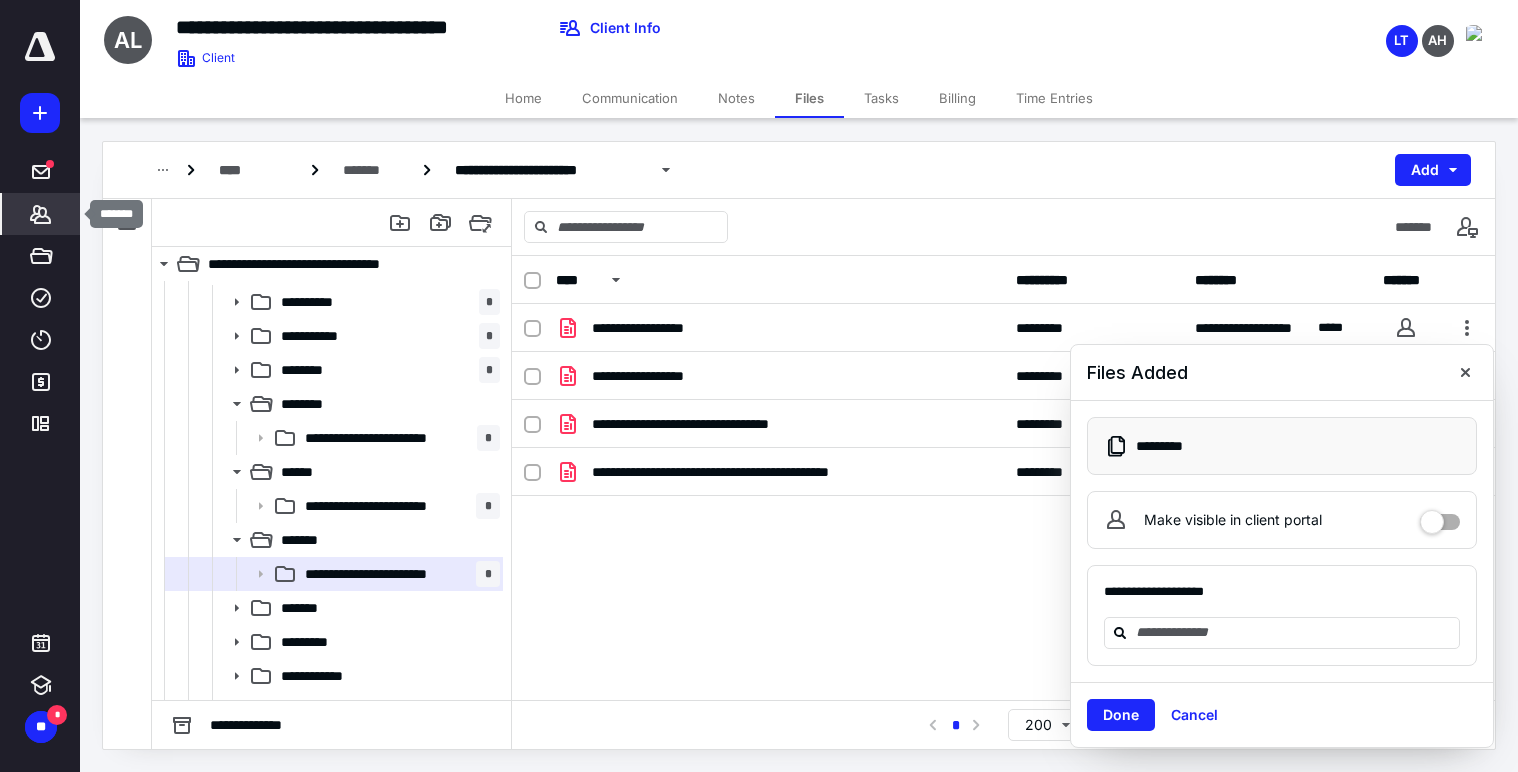 click 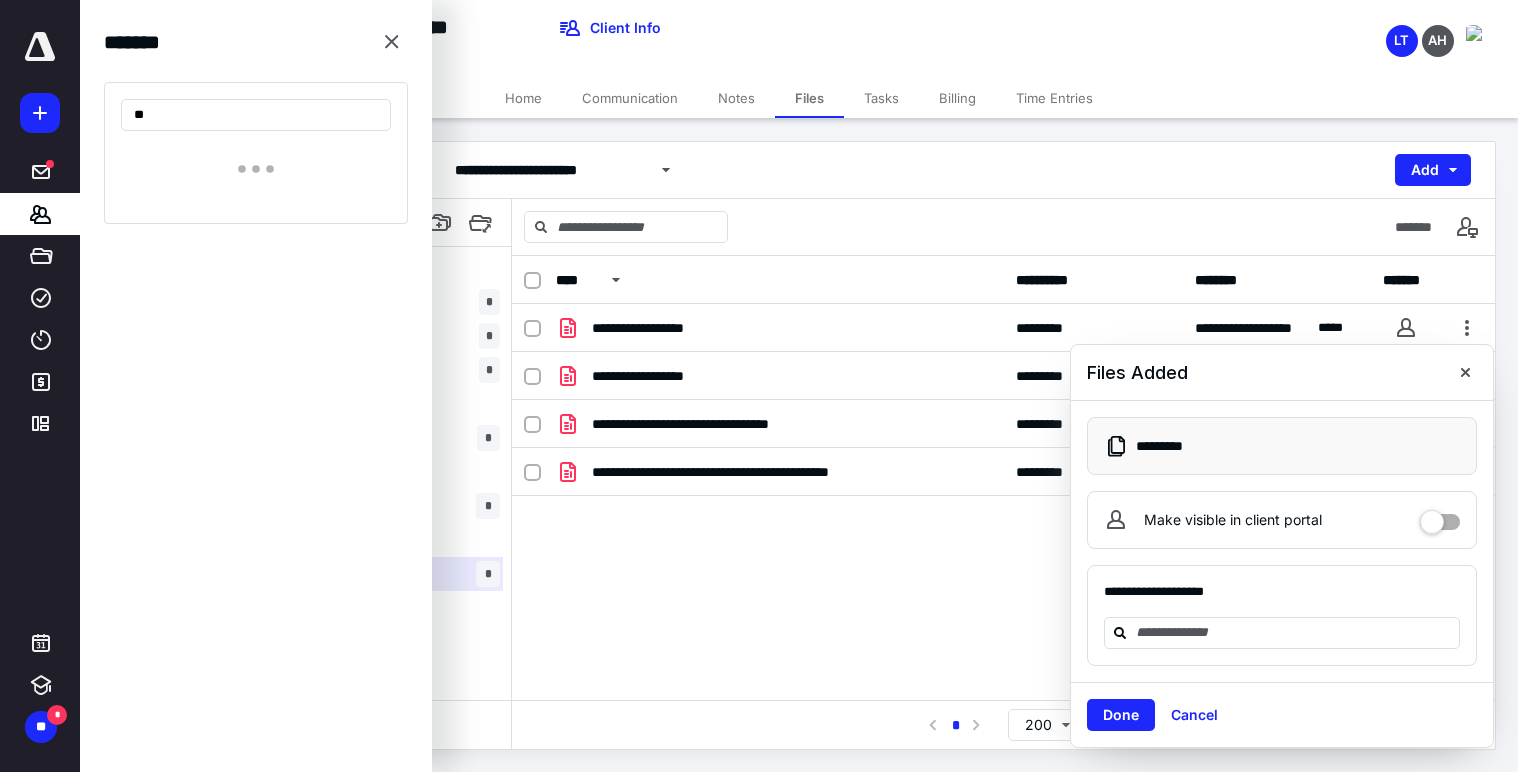 type on "*" 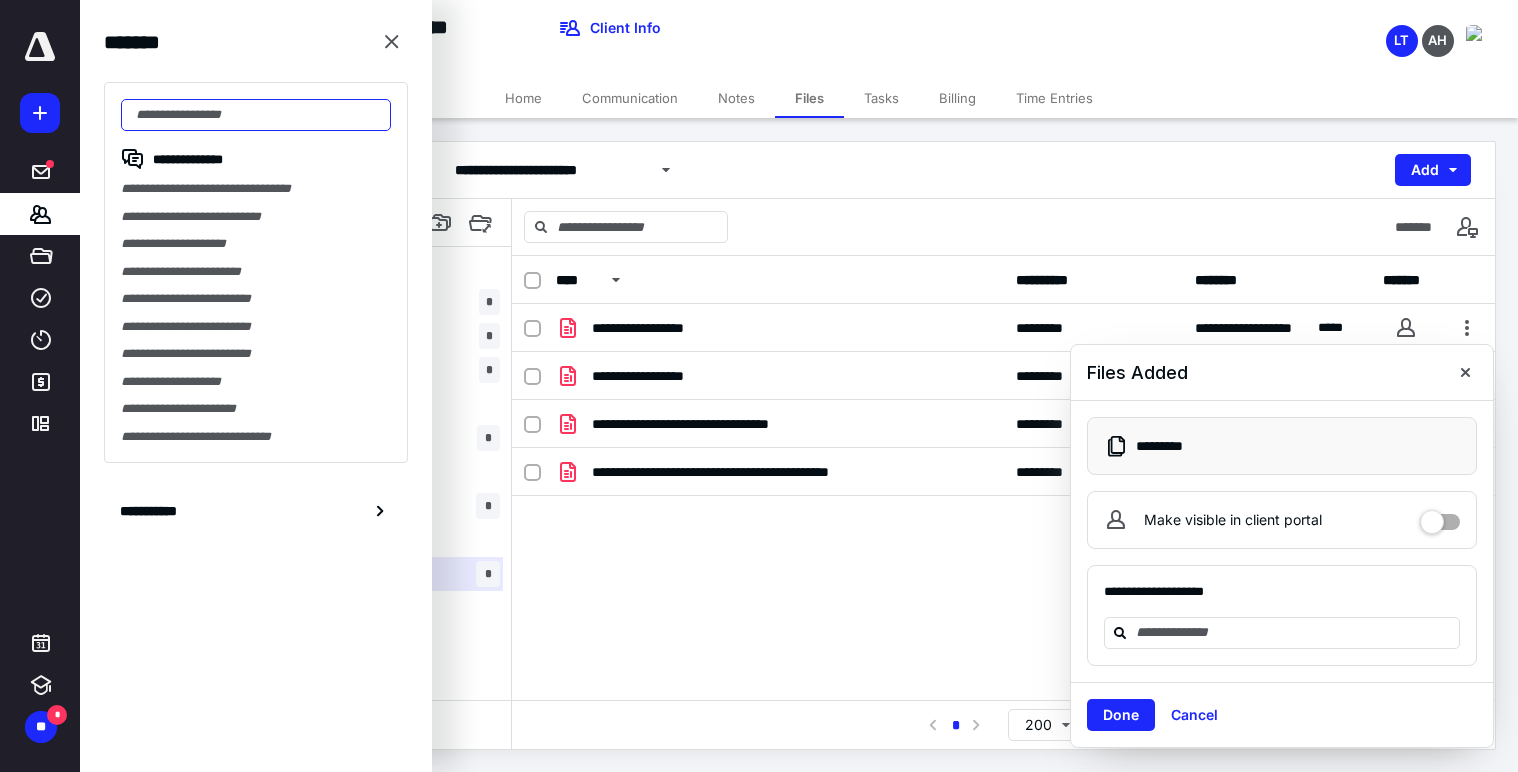 click at bounding box center [256, 115] 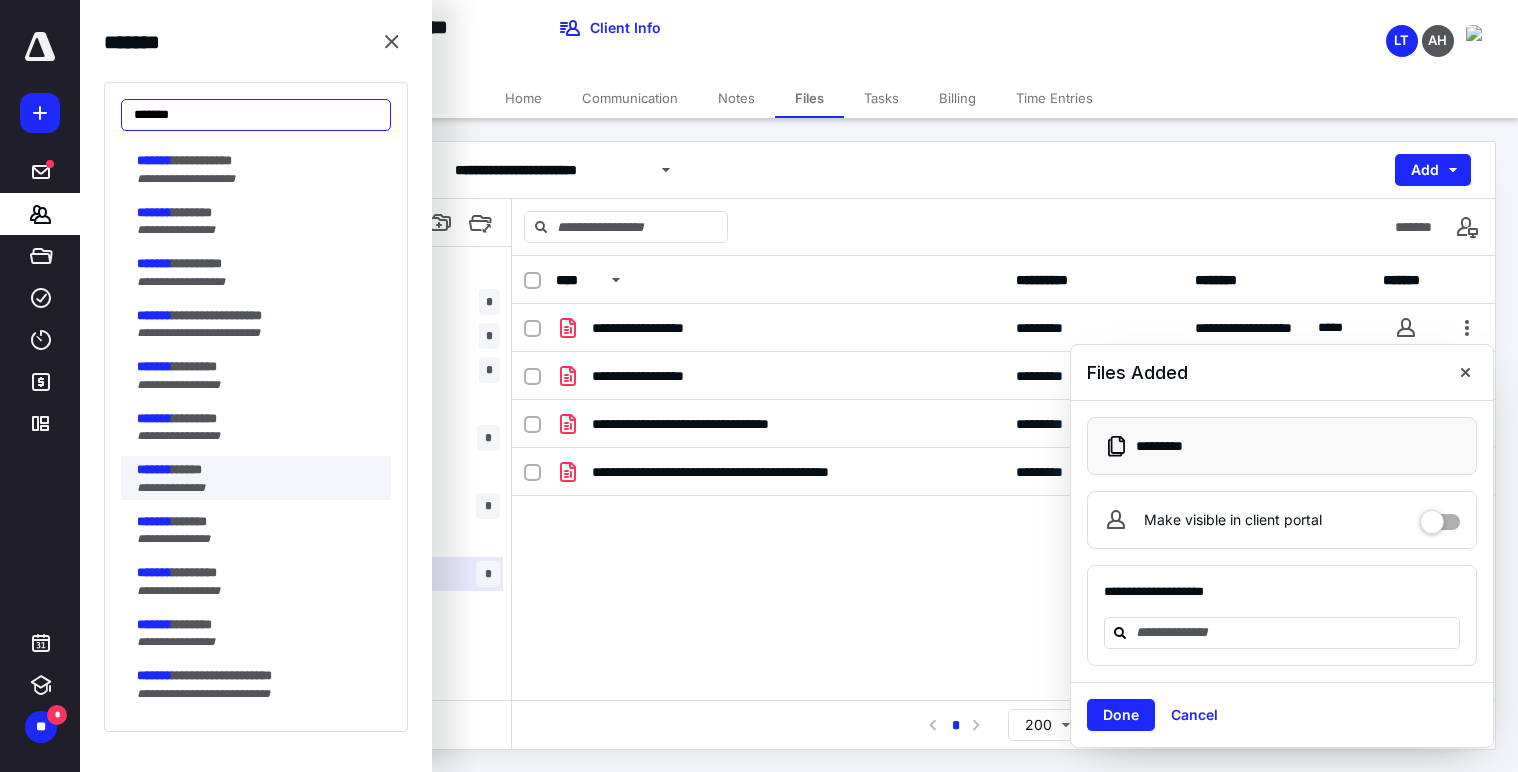 scroll, scrollTop: 600, scrollLeft: 0, axis: vertical 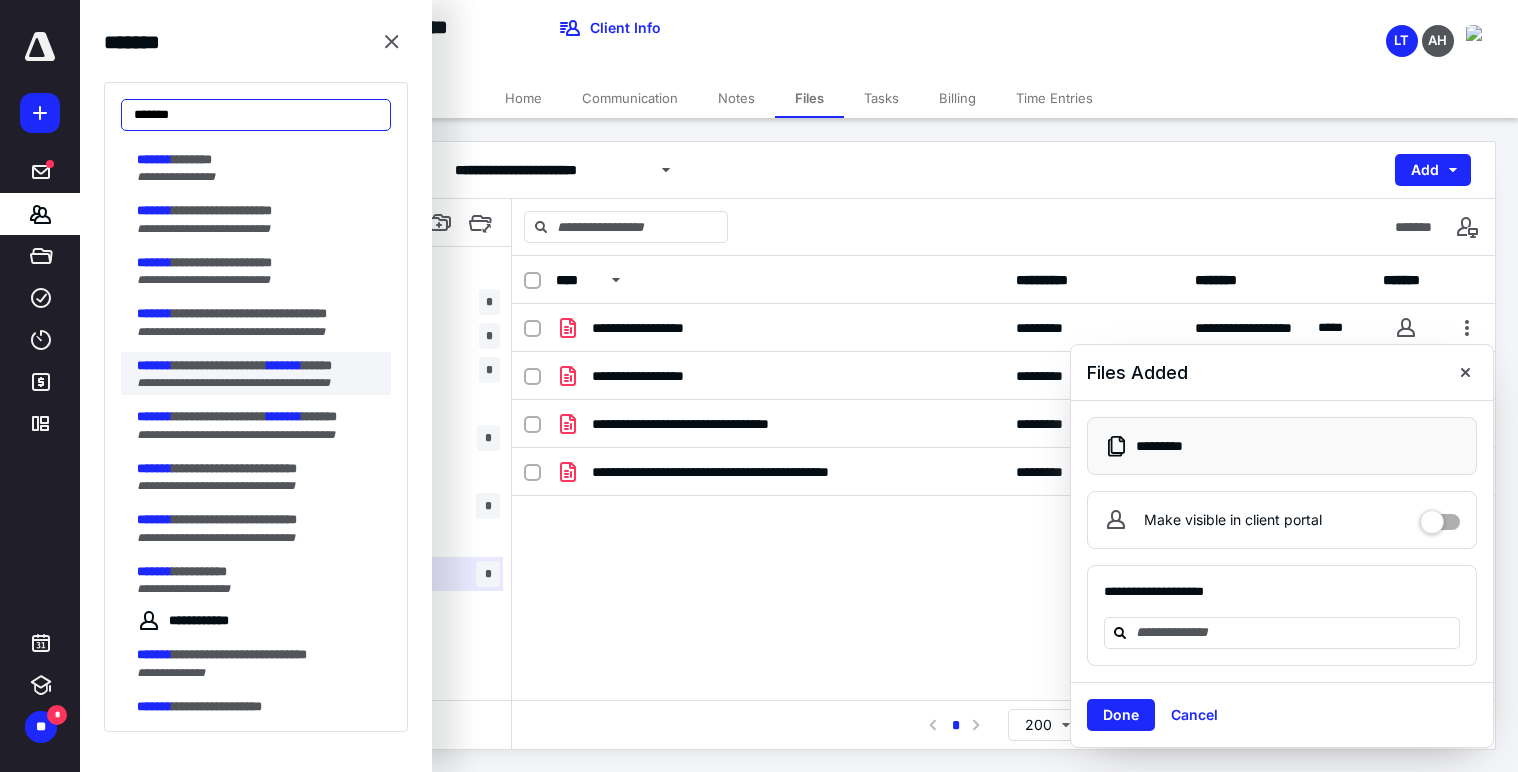 type on "*******" 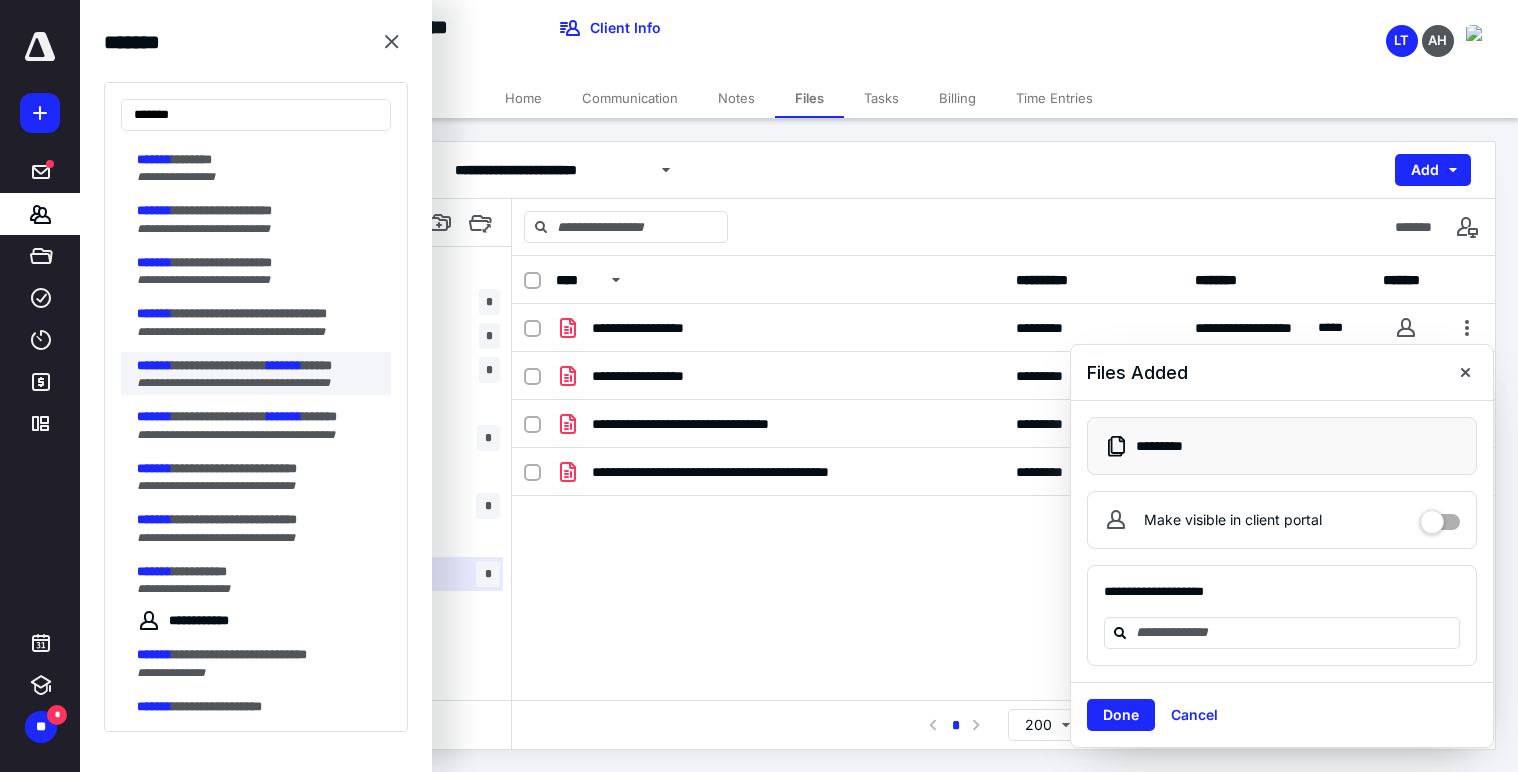 click on "**********" at bounding box center [233, 383] 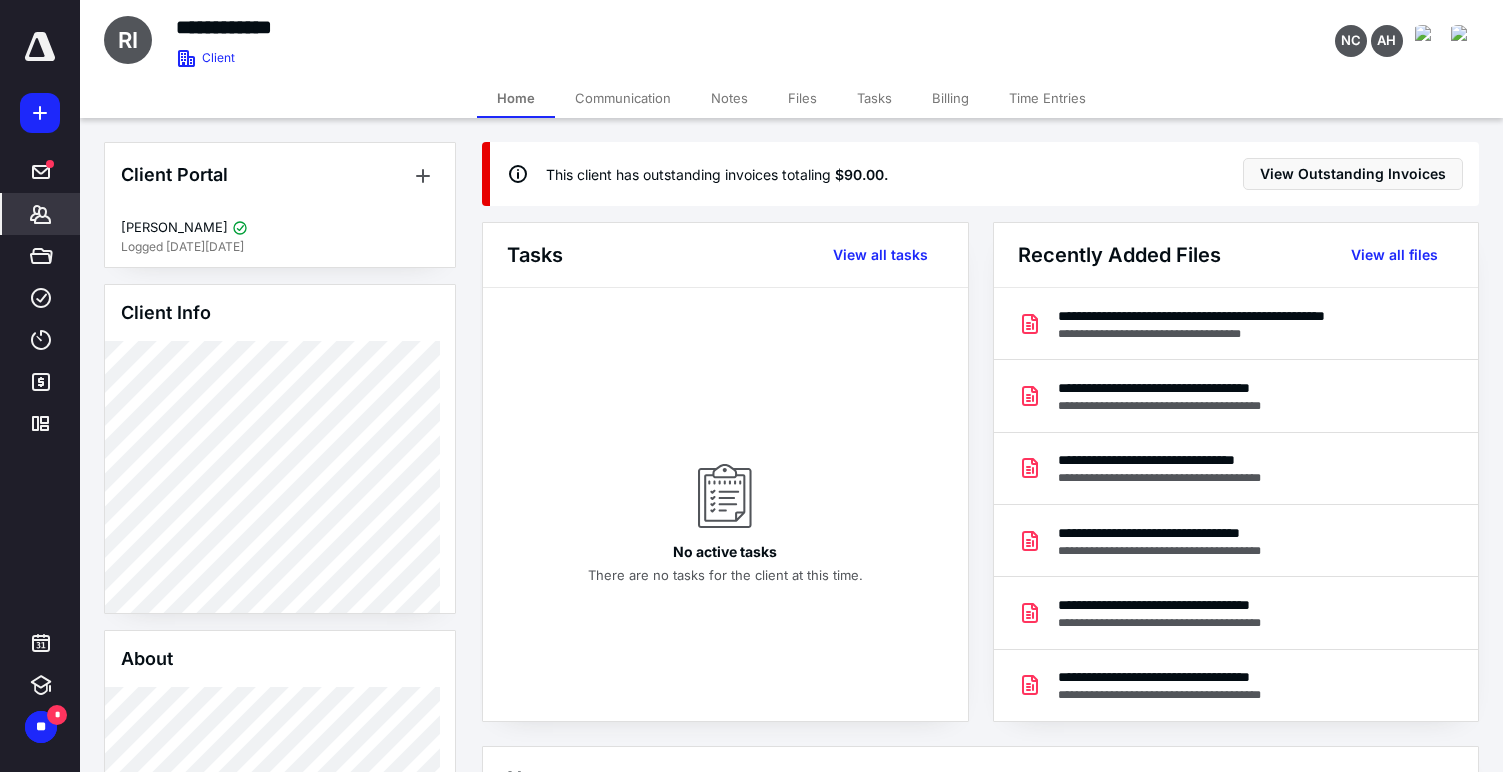 click on "Files" at bounding box center [802, 98] 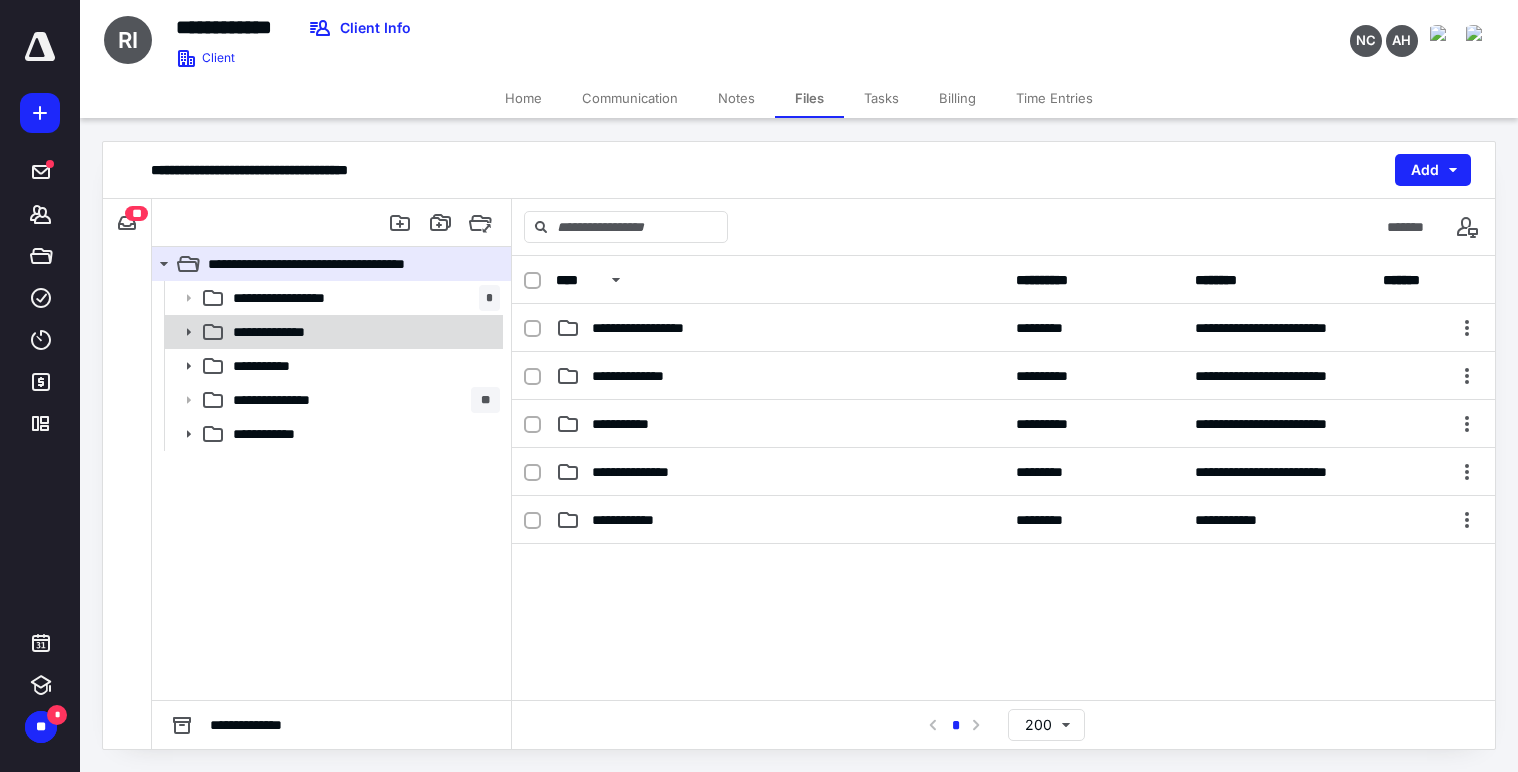 click 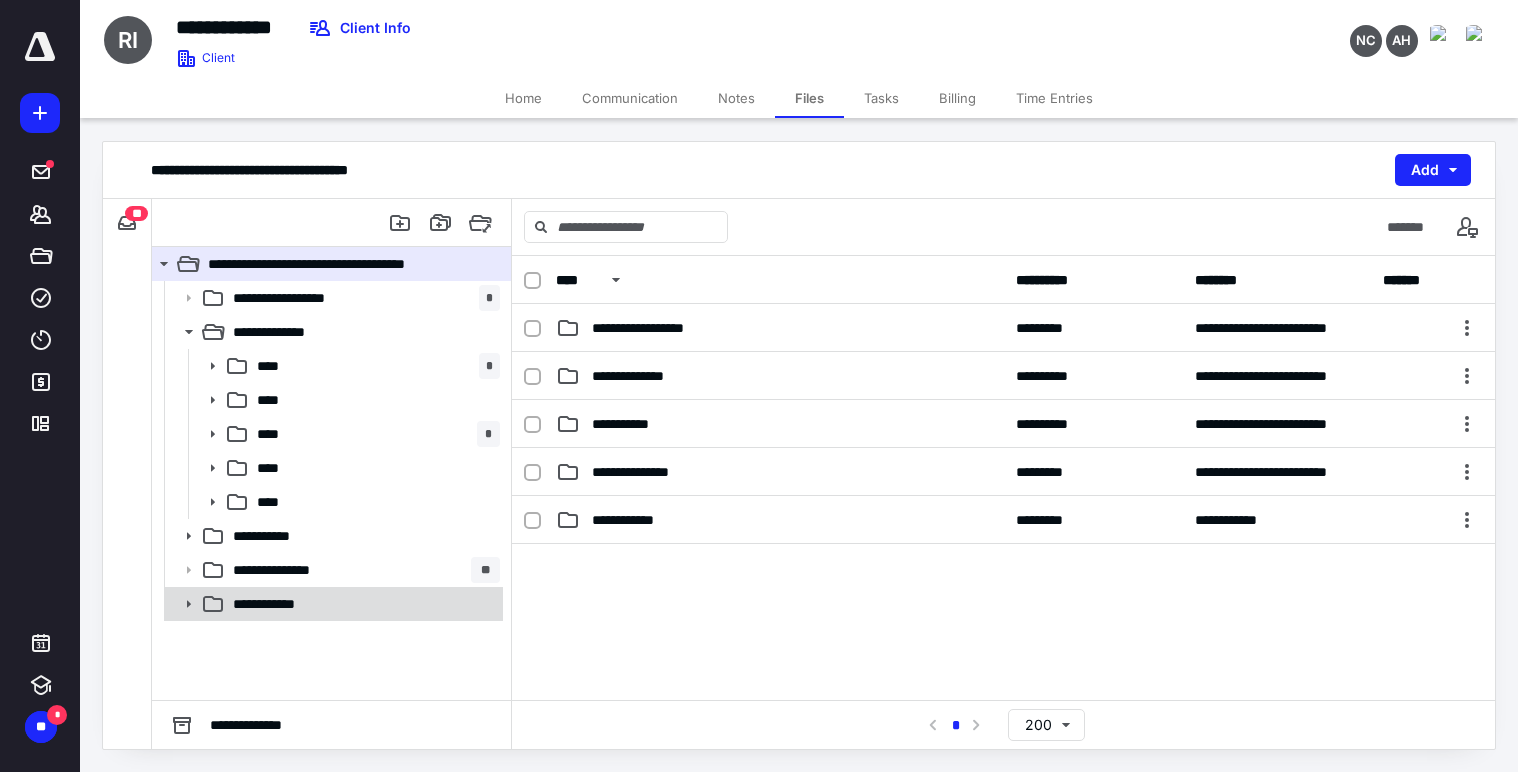 click 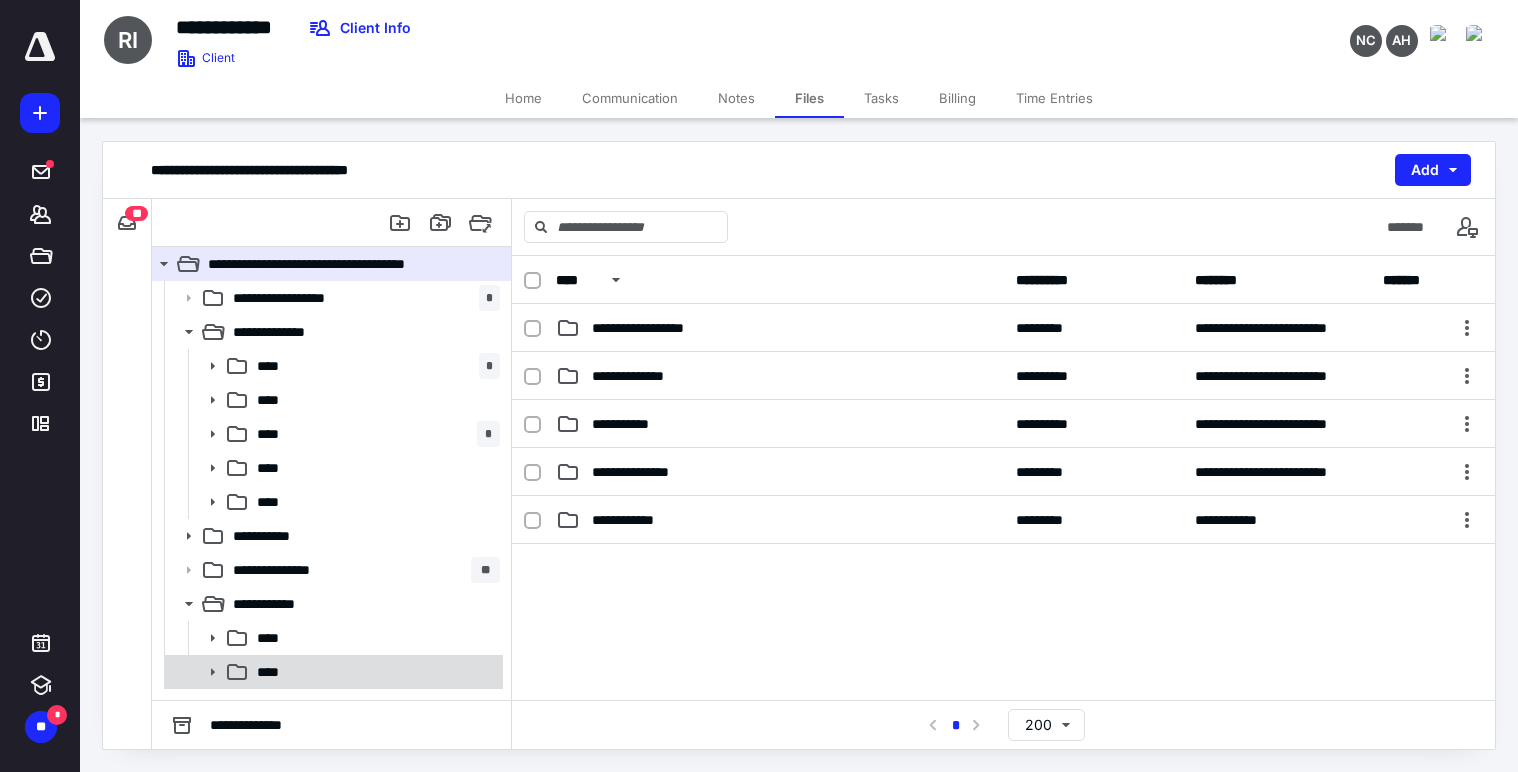 click 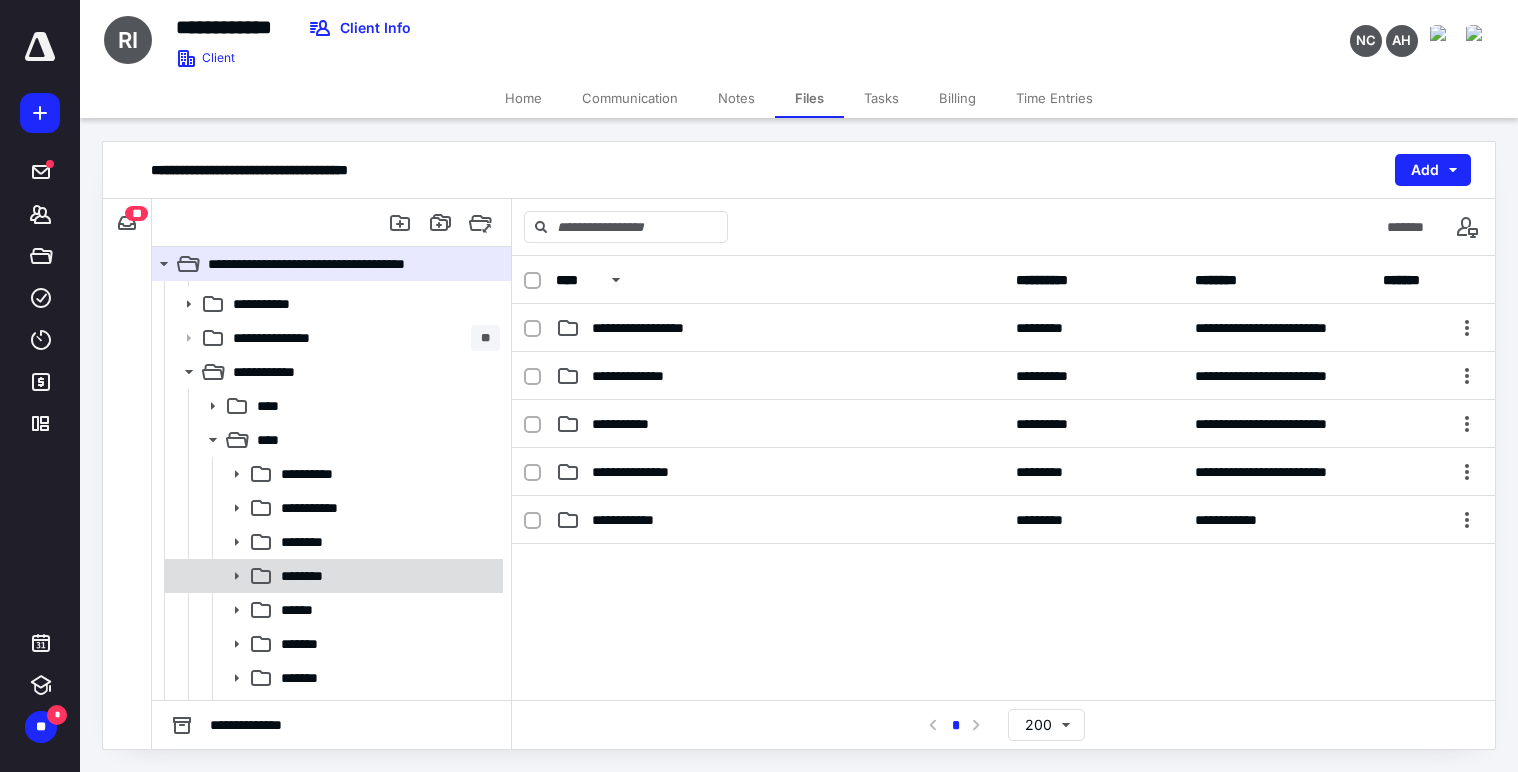 scroll, scrollTop: 231, scrollLeft: 0, axis: vertical 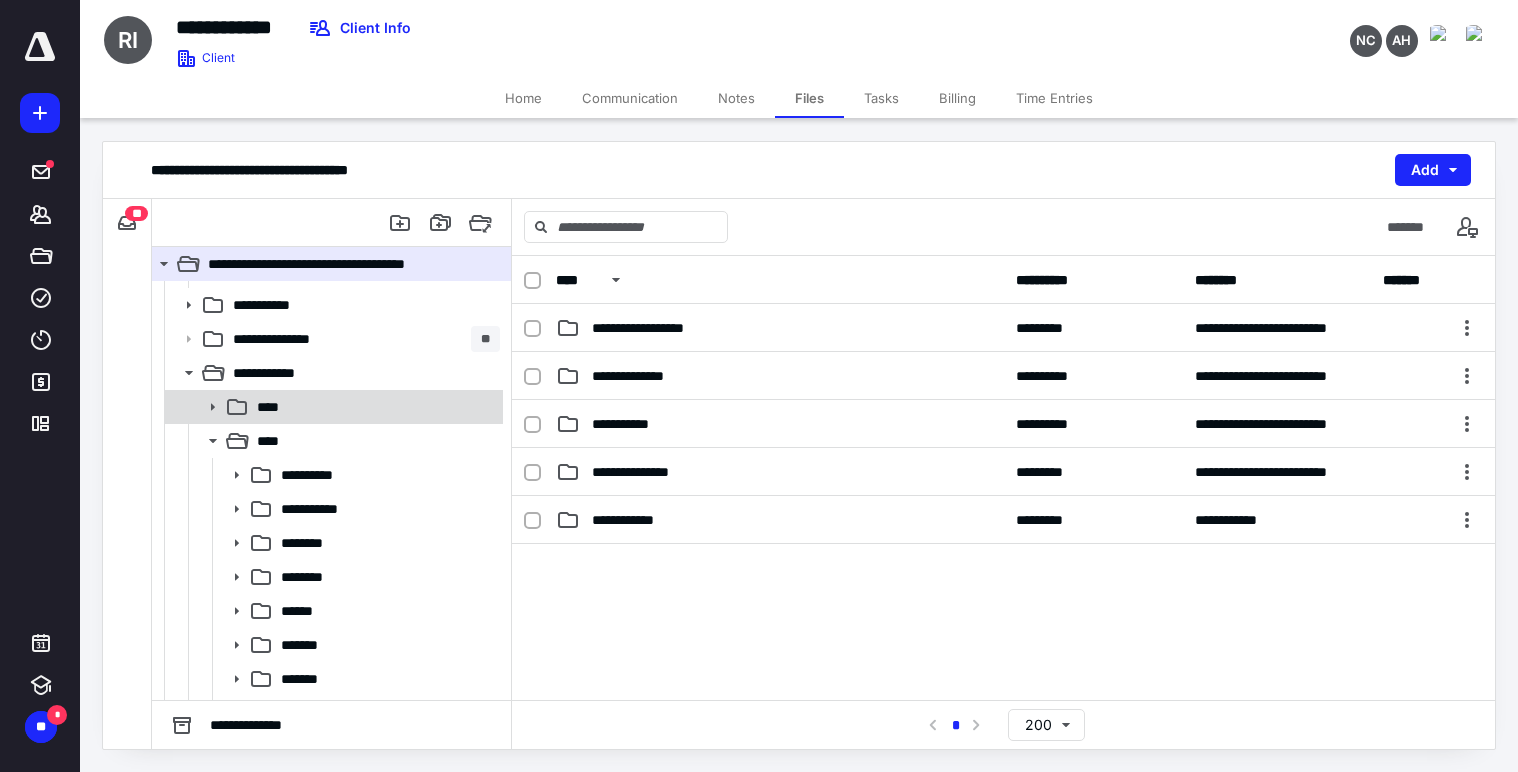 click 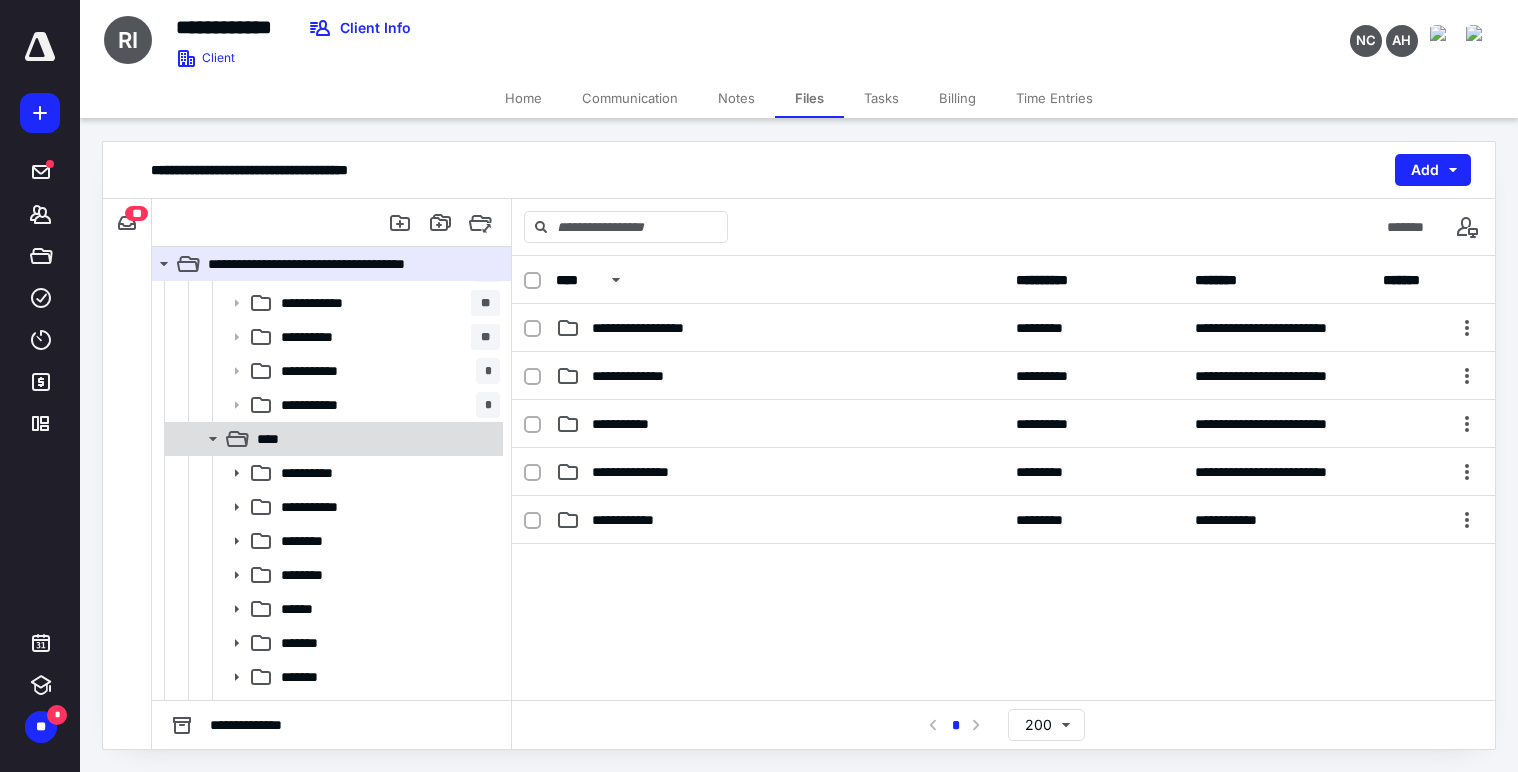 scroll, scrollTop: 401, scrollLeft: 0, axis: vertical 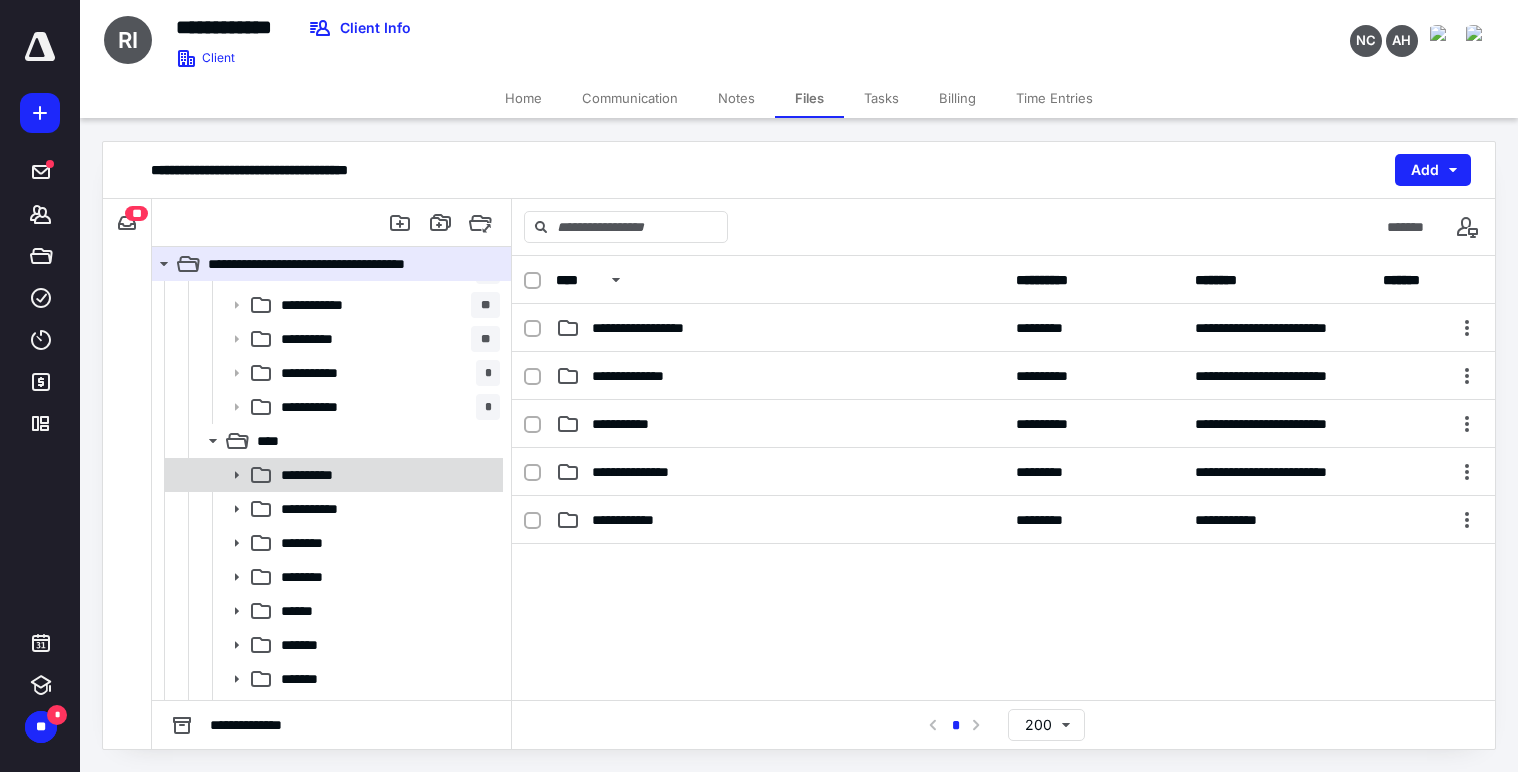 click 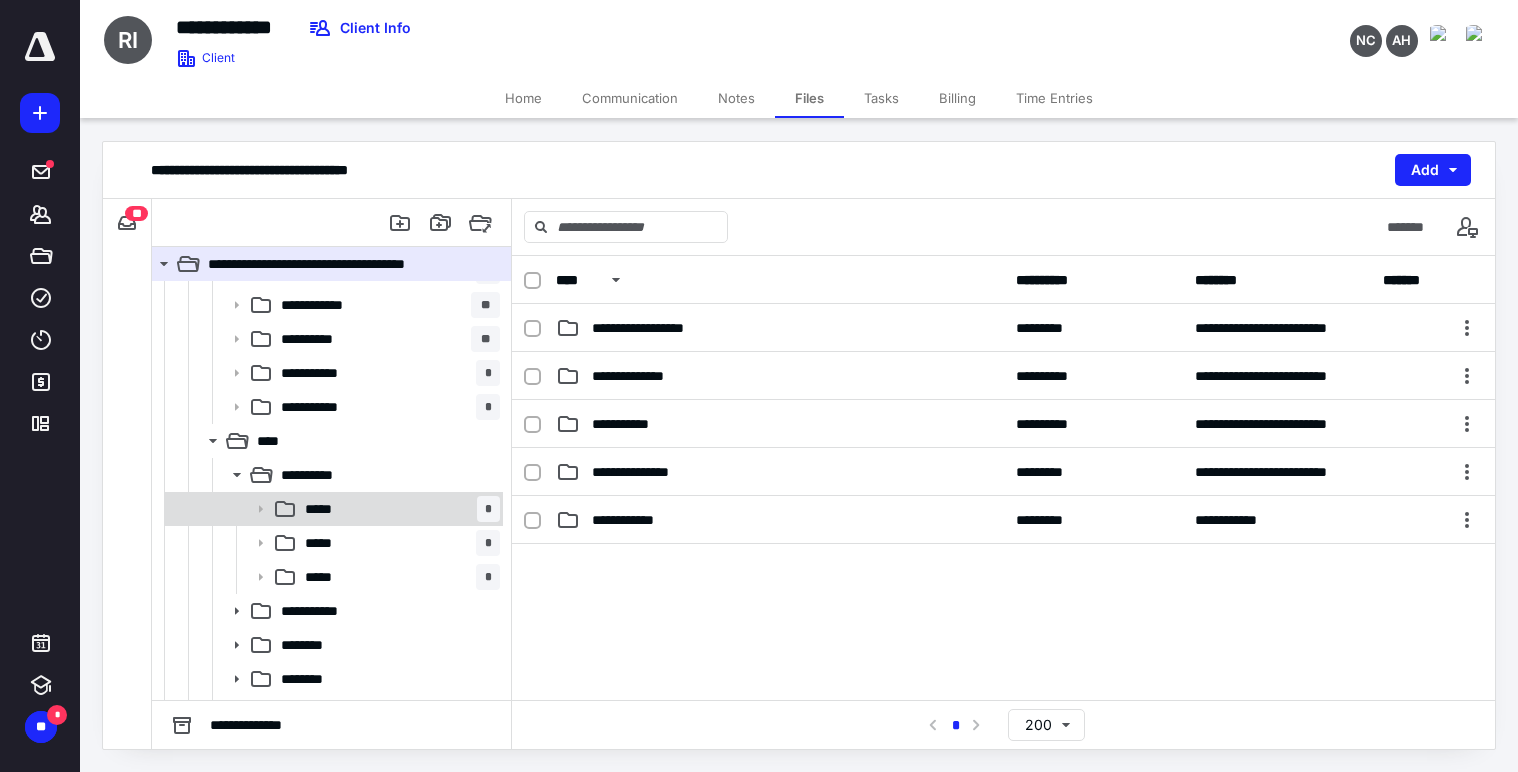 click 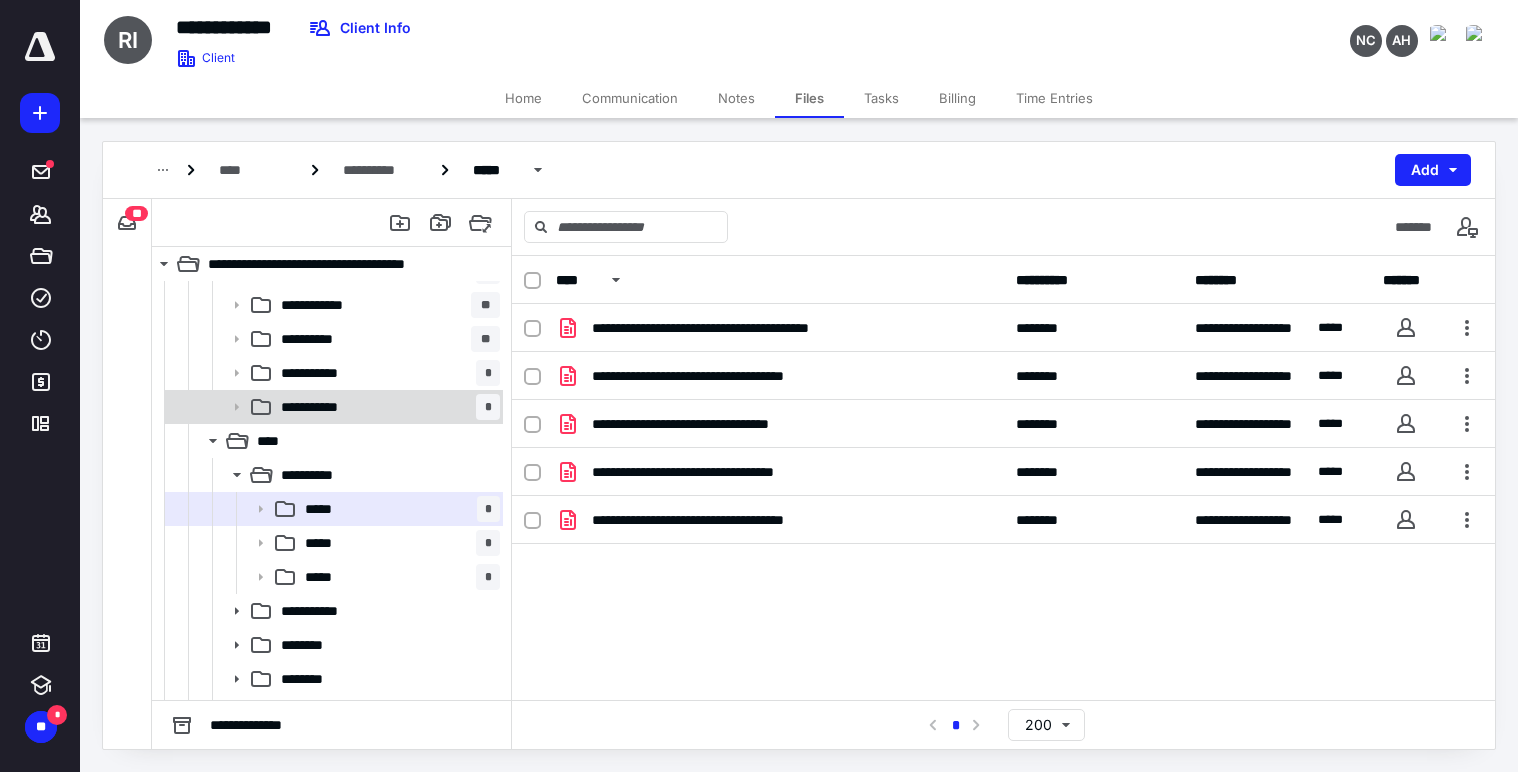 click 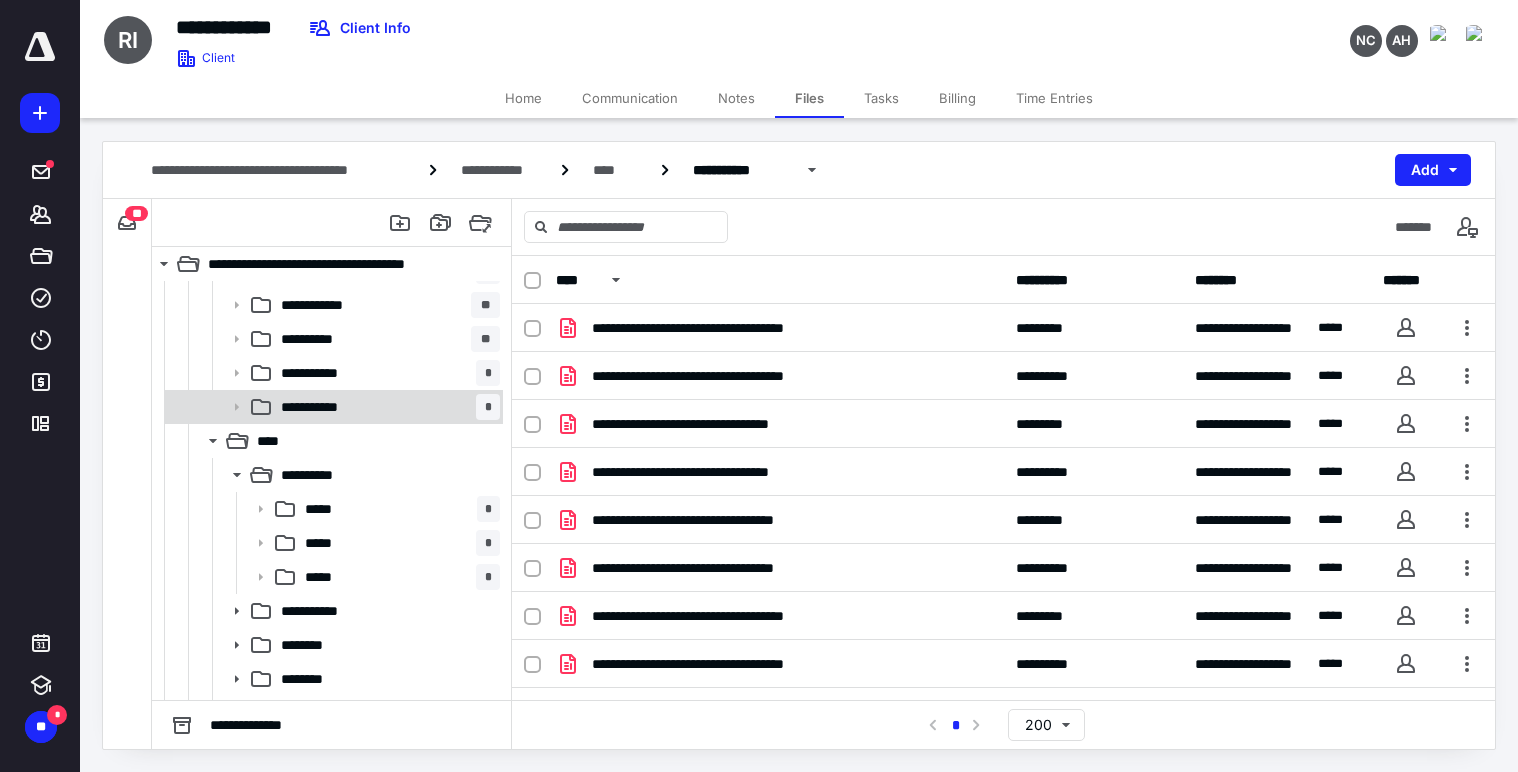 click 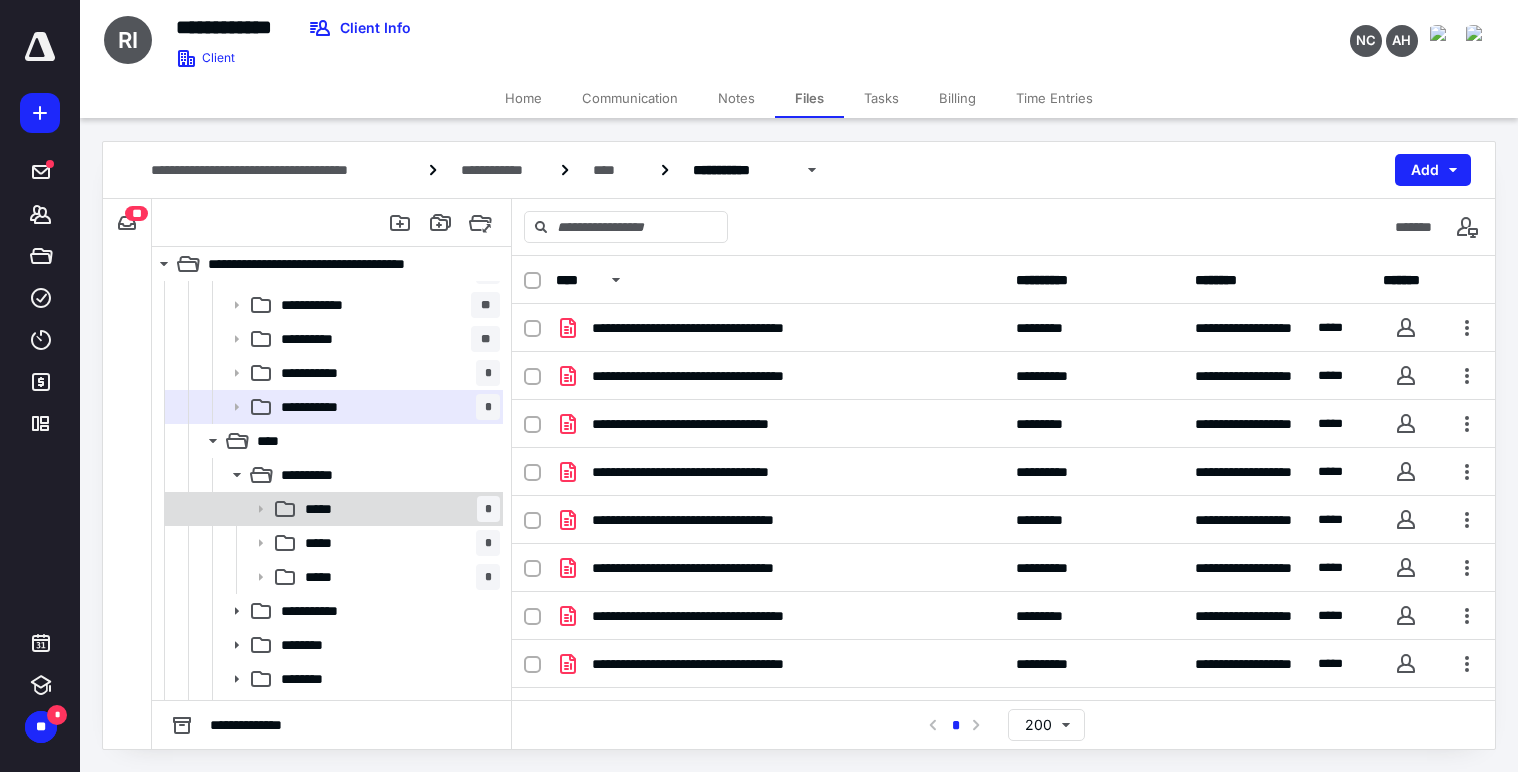 click on "***** *" at bounding box center (398, 509) 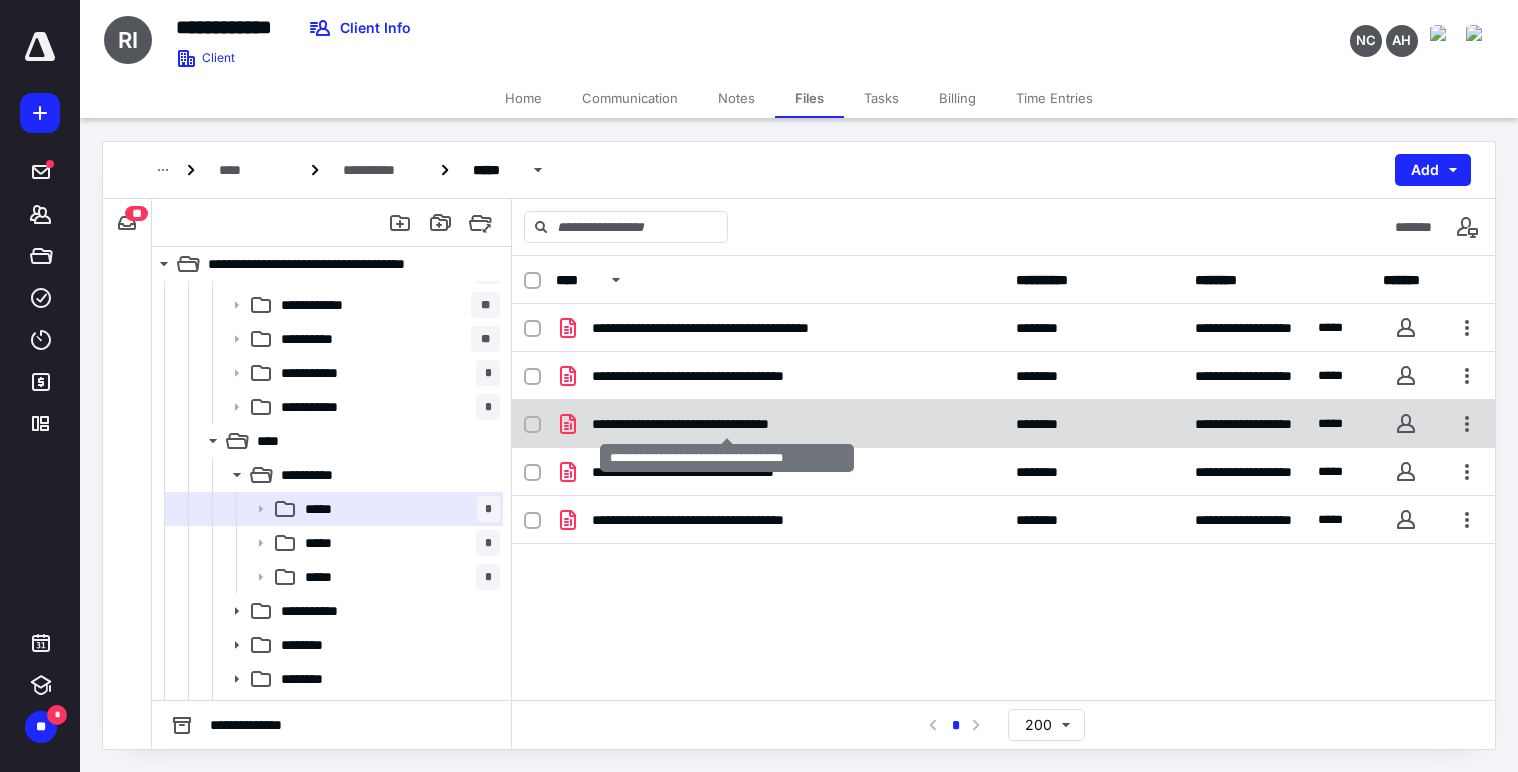 click on "**********" at bounding box center [727, 424] 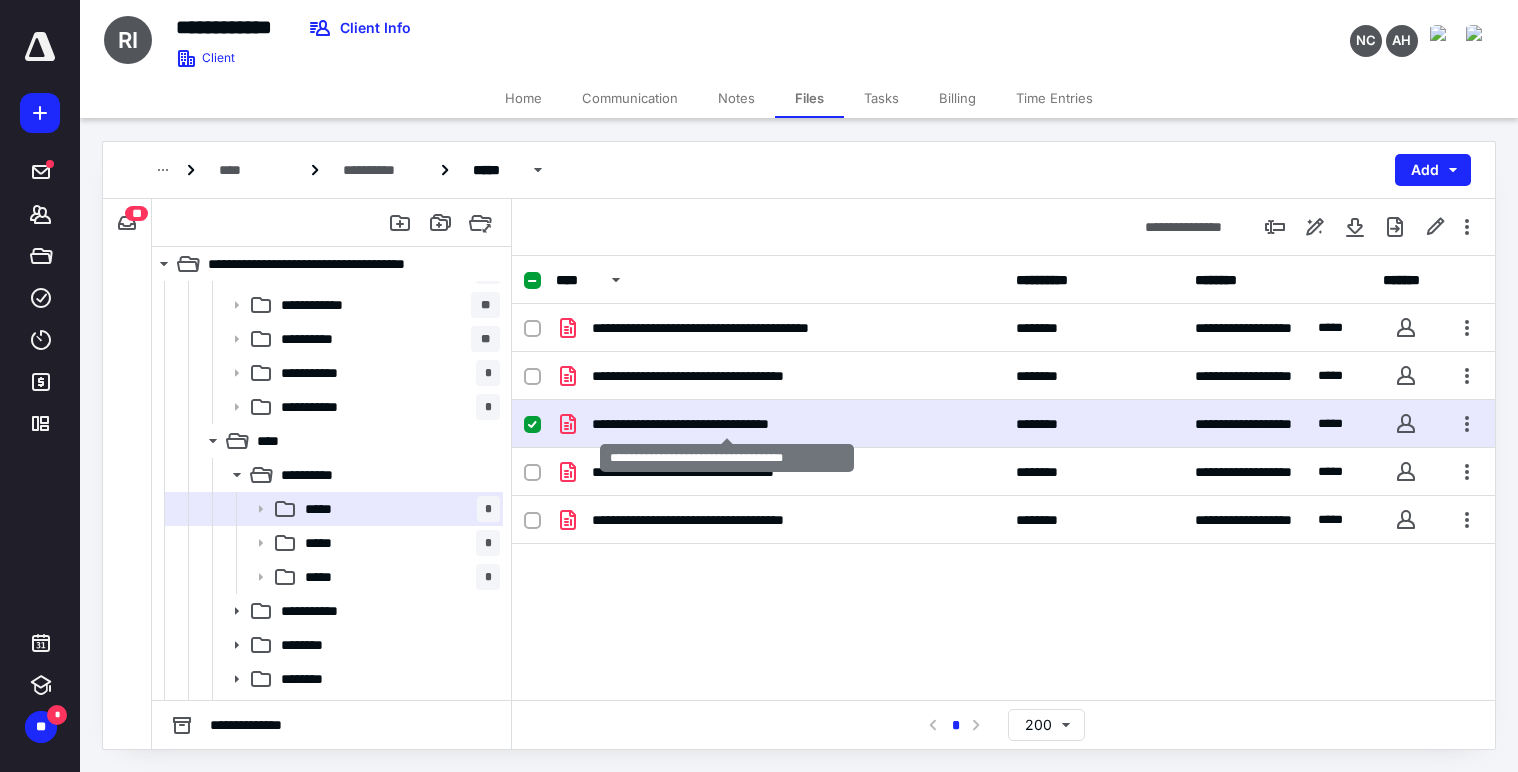 click on "**********" at bounding box center (727, 424) 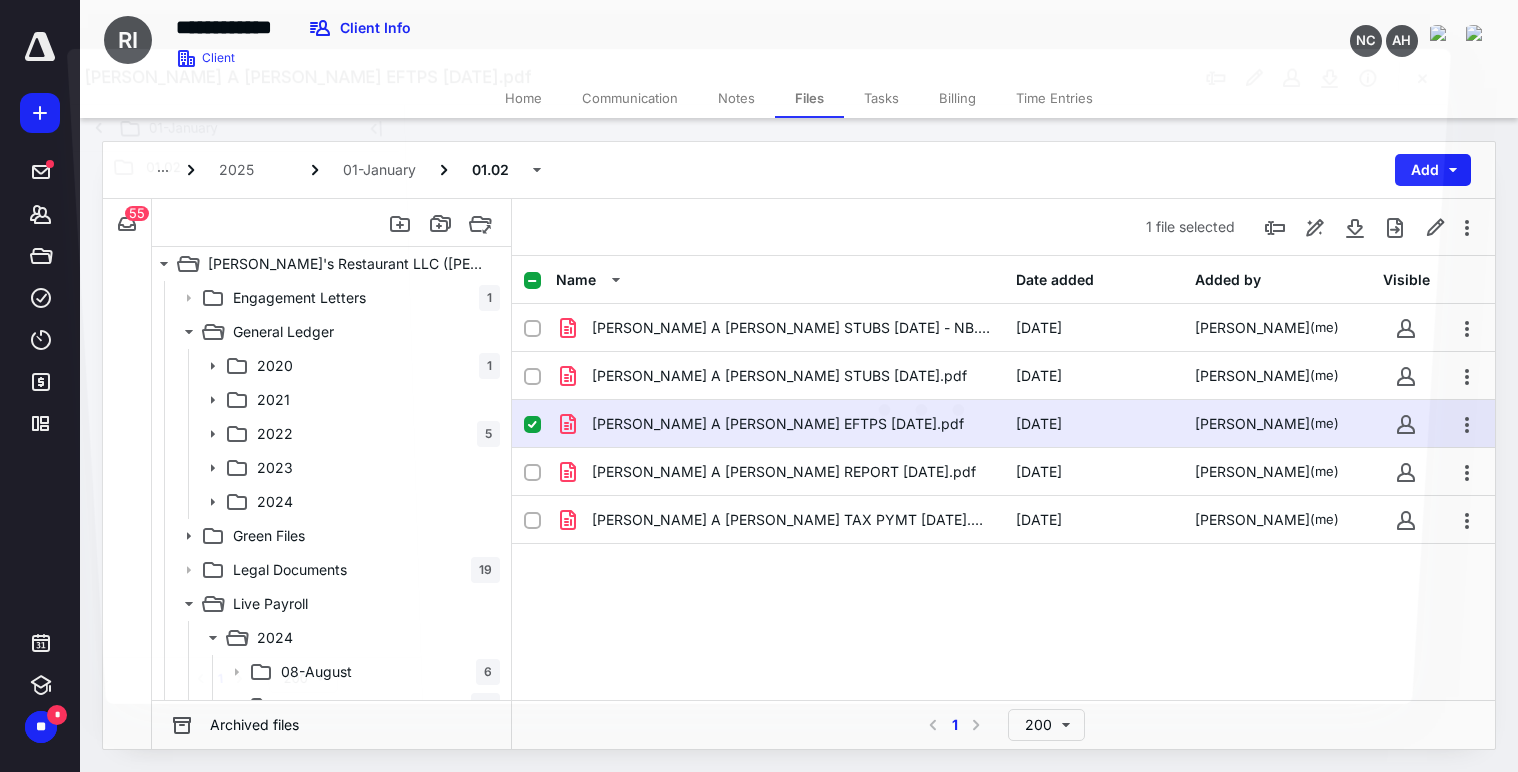 scroll, scrollTop: 401, scrollLeft: 0, axis: vertical 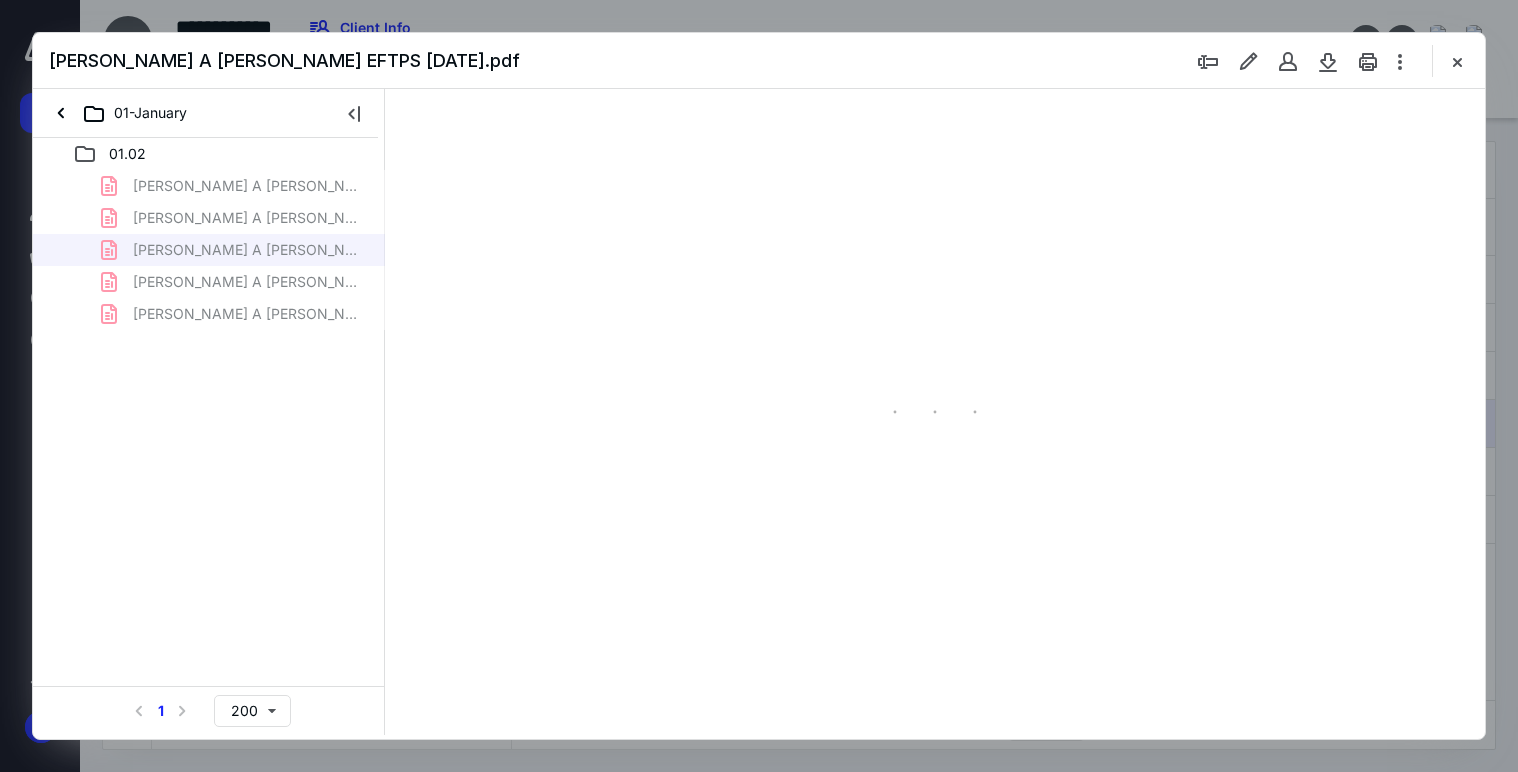 type on "176" 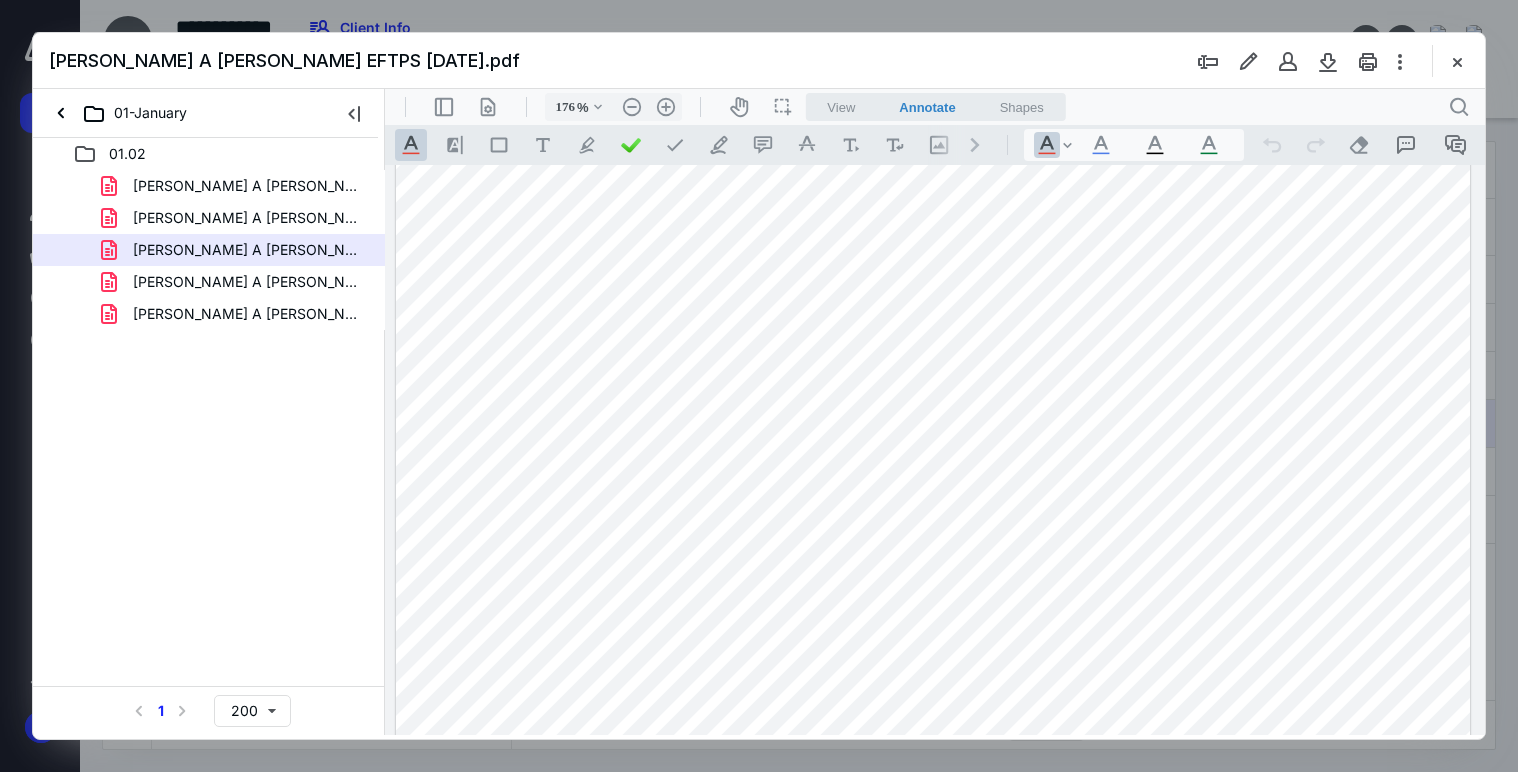 scroll, scrollTop: 400, scrollLeft: 0, axis: vertical 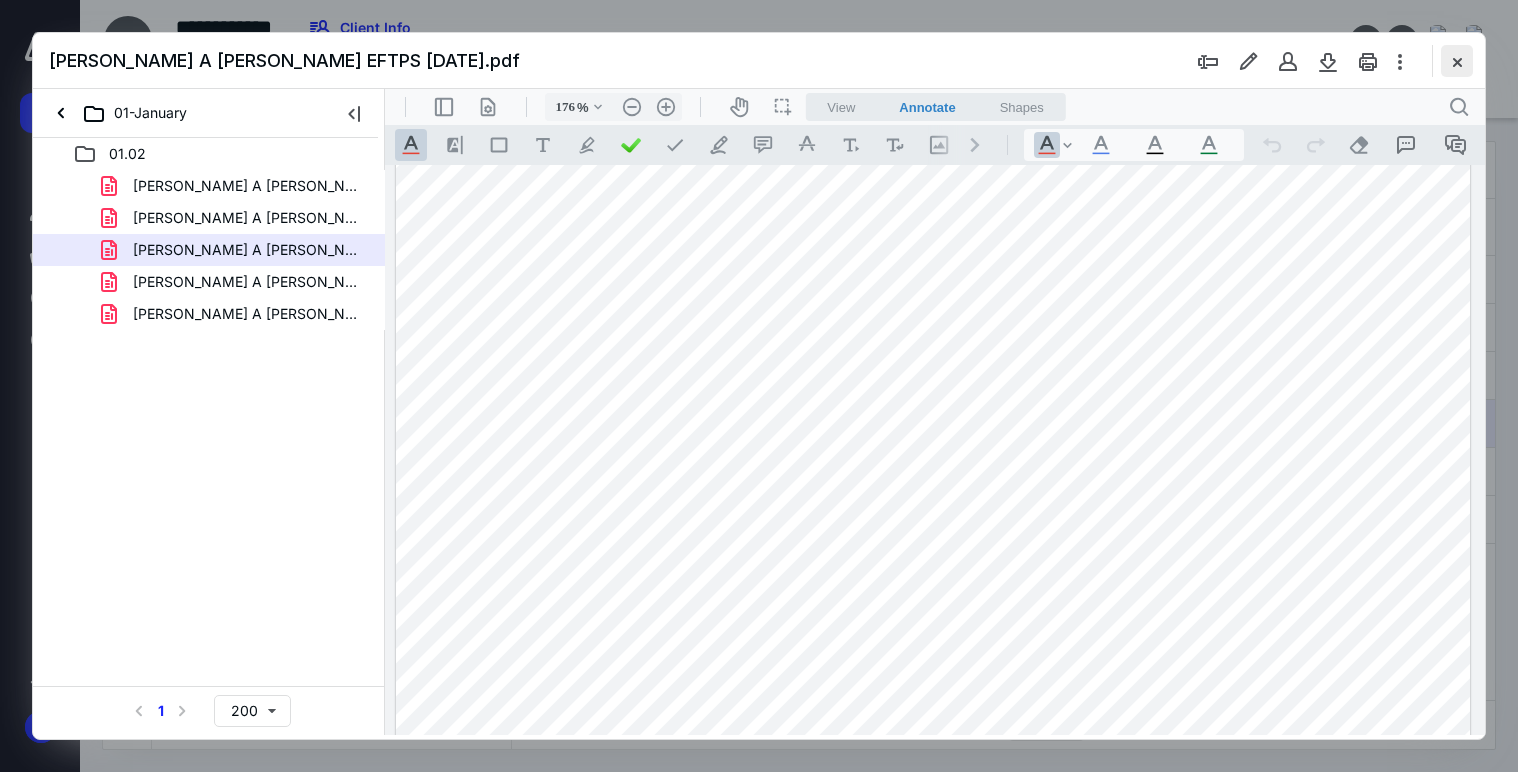 click at bounding box center [1457, 61] 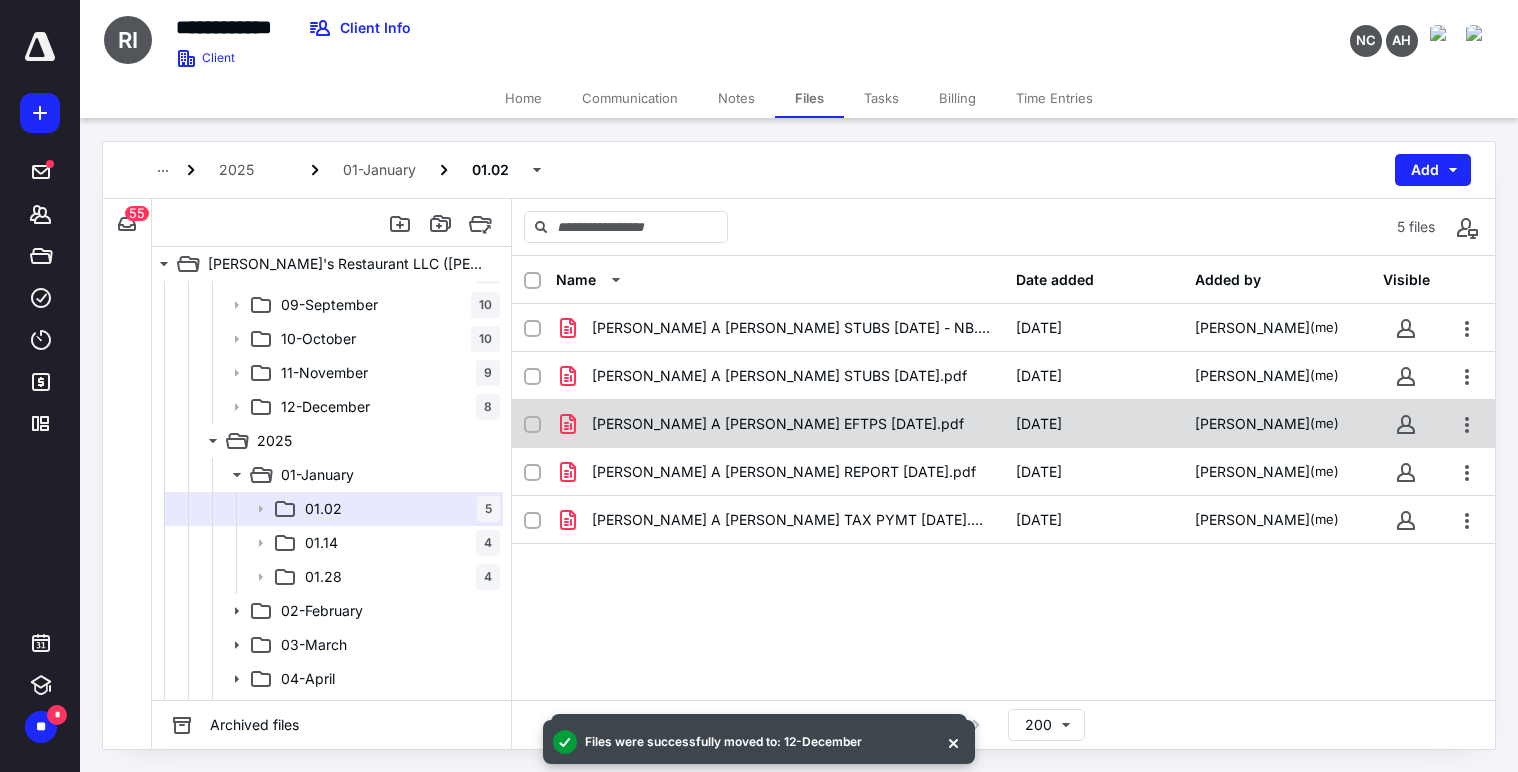 click on "[PERSON_NAME] A [PERSON_NAME] EFTPS [DATE].pdf" at bounding box center [778, 424] 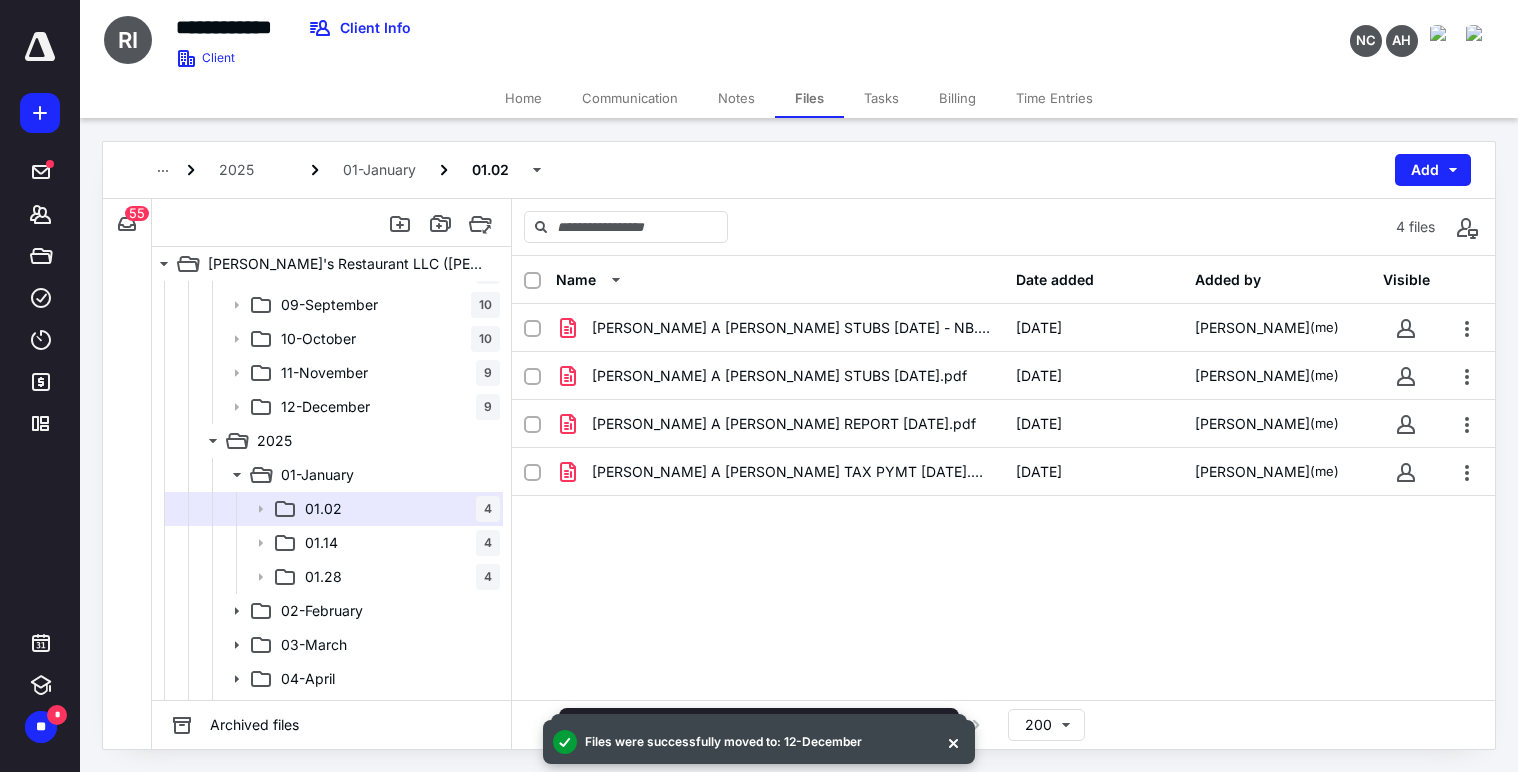 click on "[PERSON_NAME] A [PERSON_NAME] STUBS [DATE] - NB.pdf [DATE] [PERSON_NAME]  (me) [PERSON_NAME] A [PERSON_NAME] STUBS [DATE].pdf [DATE] [PERSON_NAME]  (me) [PERSON_NAME] A [PERSON_NAME] REPORT [DATE].pdf [DATE] [PERSON_NAME]  (me) [PERSON_NAME] A [PERSON_NAME] TAX PYMT [DATE].pdf [DATE] [PERSON_NAME]  (me)" at bounding box center (1003, 454) 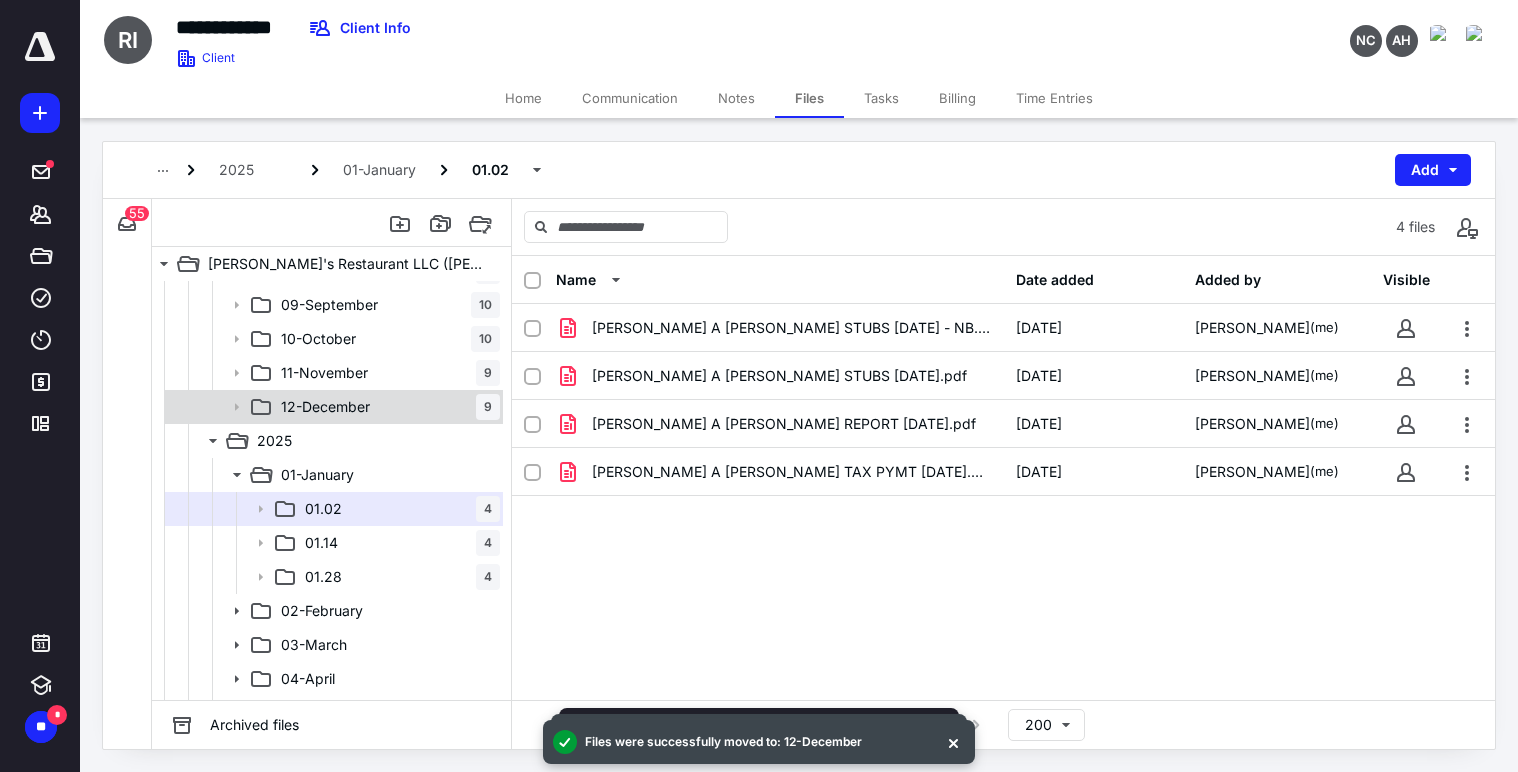 click on "12-December" at bounding box center (325, 407) 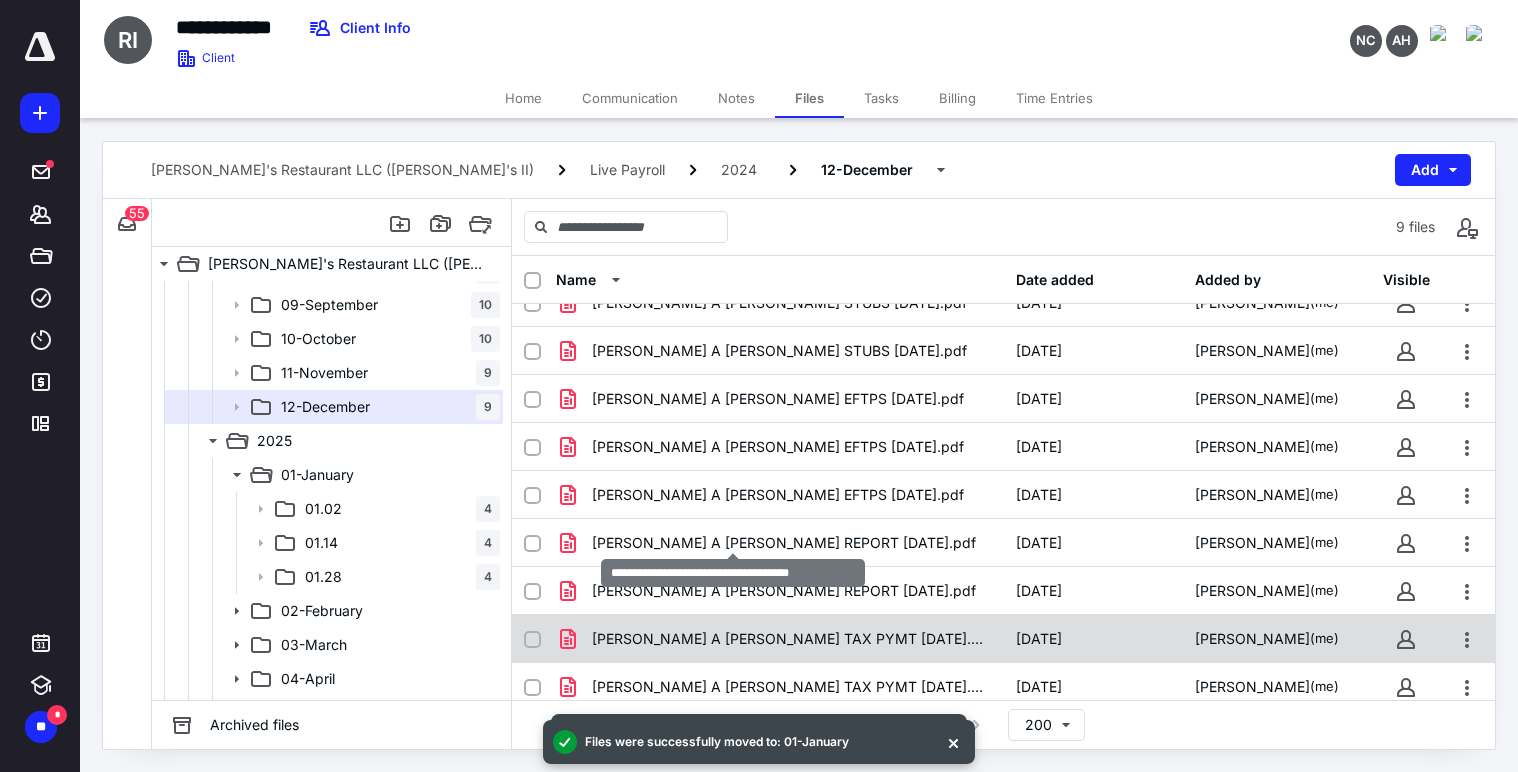 scroll, scrollTop: 36, scrollLeft: 0, axis: vertical 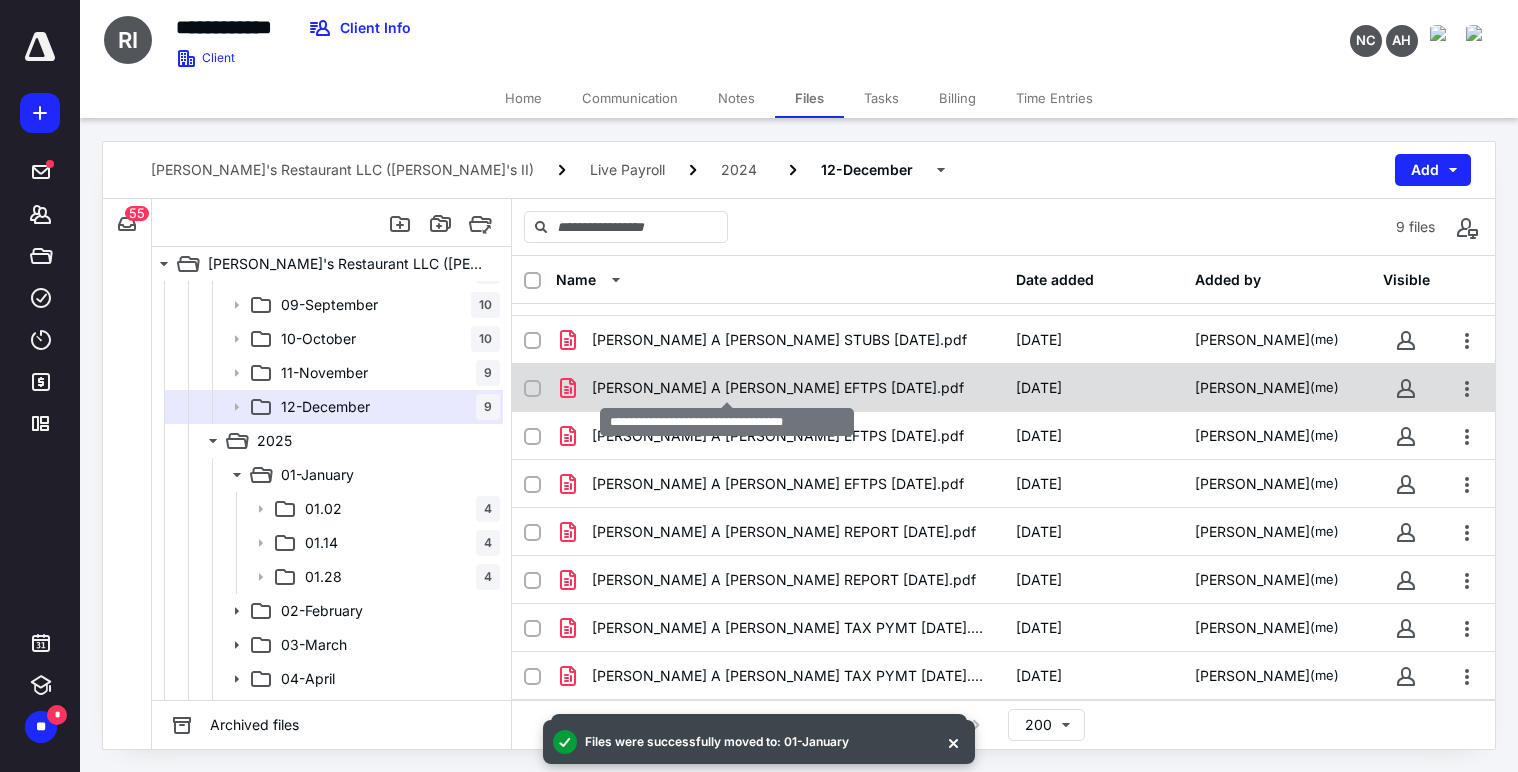 click on "[PERSON_NAME] A [PERSON_NAME] EFTPS [DATE].pdf" at bounding box center (778, 388) 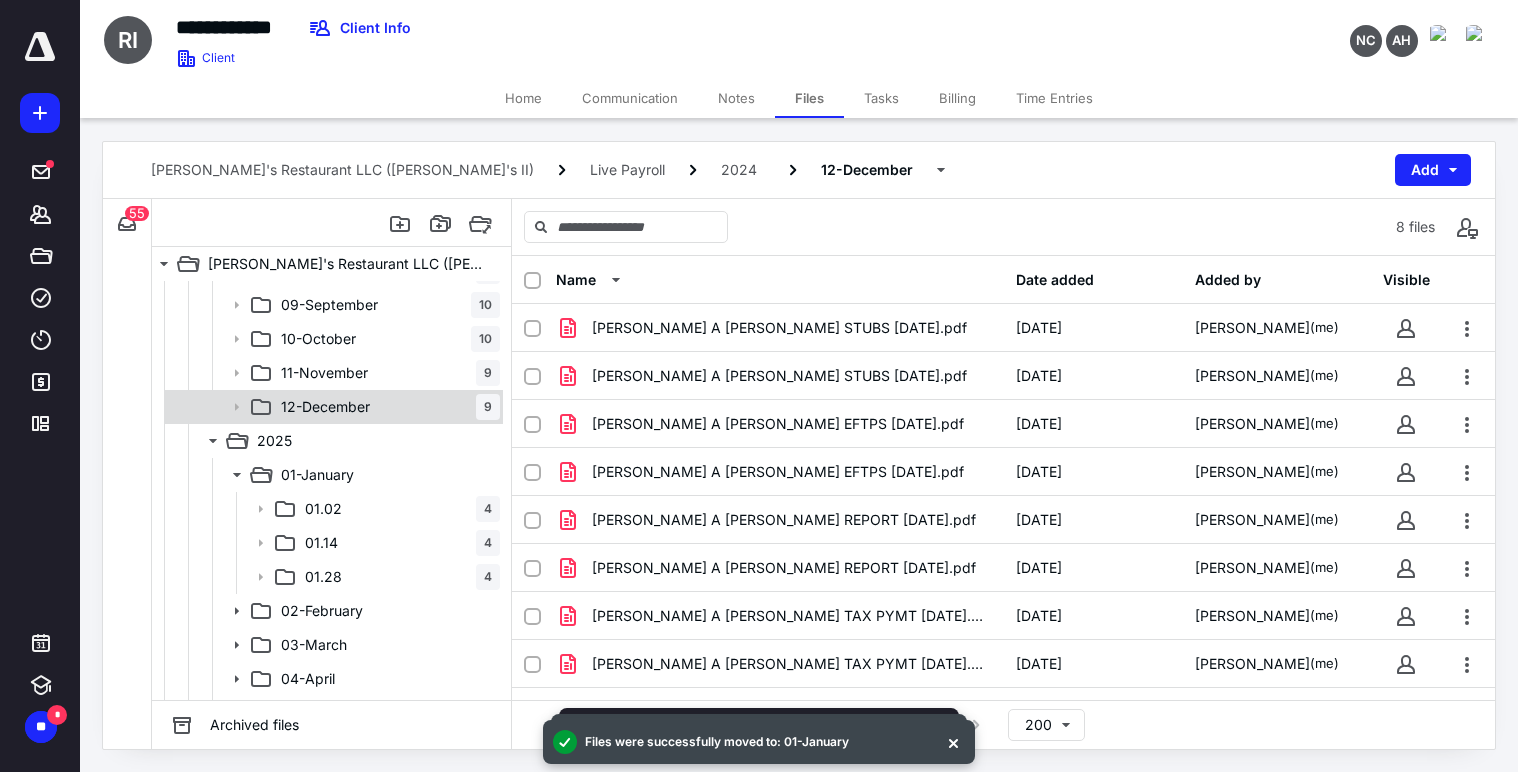 scroll, scrollTop: 0, scrollLeft: 0, axis: both 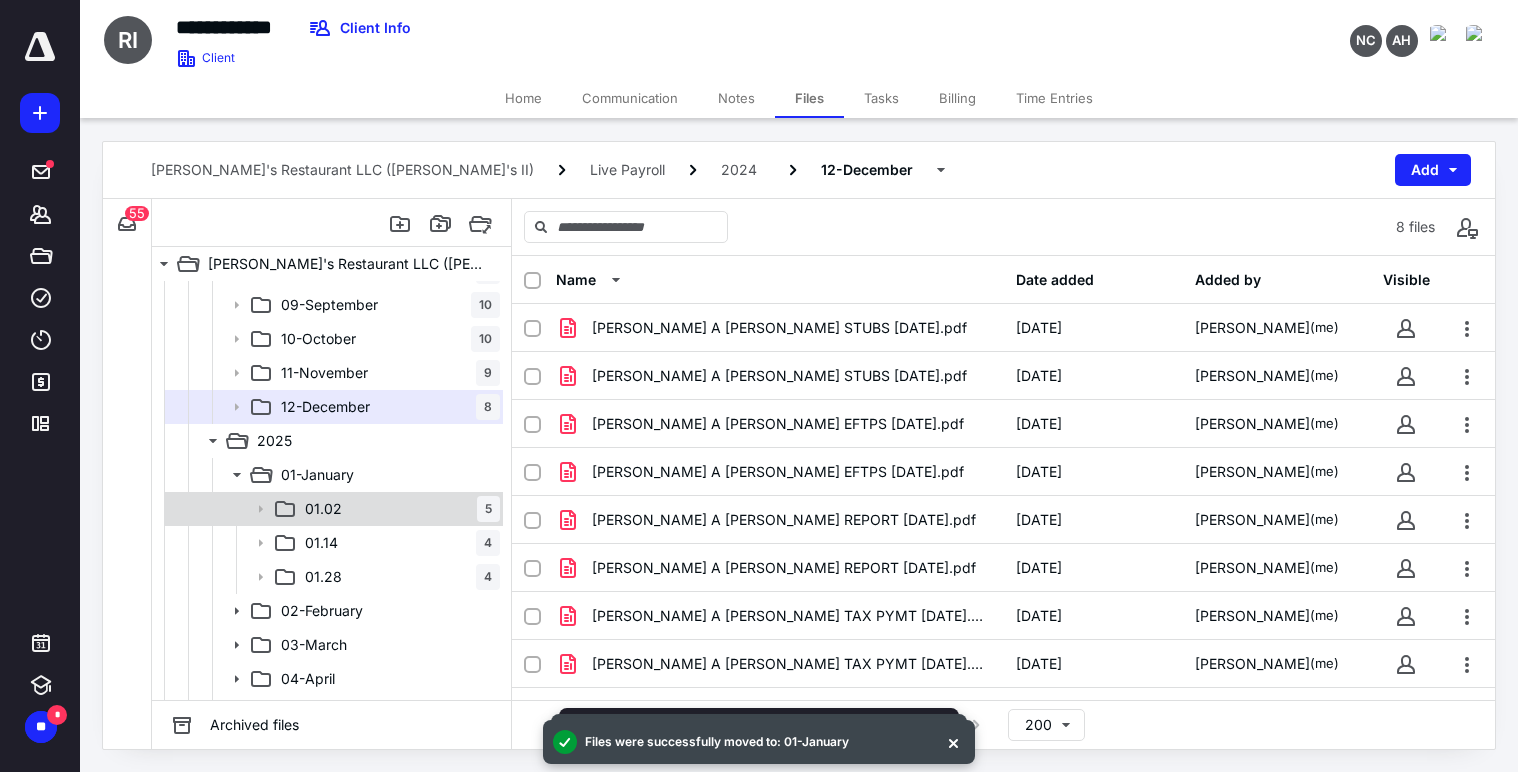 click on "01.02 5" at bounding box center (398, 509) 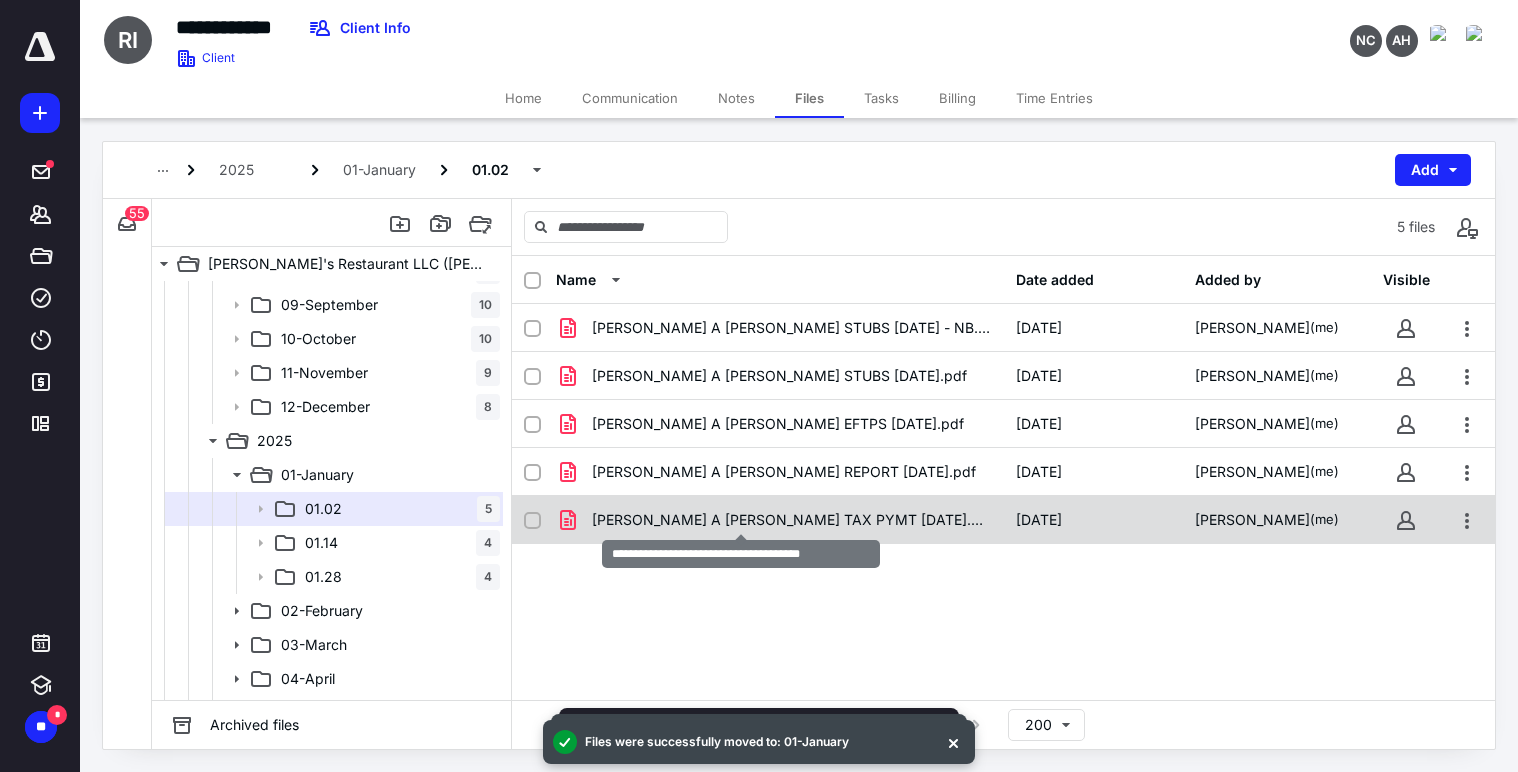 click on "[PERSON_NAME] A [PERSON_NAME] TAX PYMT [DATE].pdf" at bounding box center (792, 520) 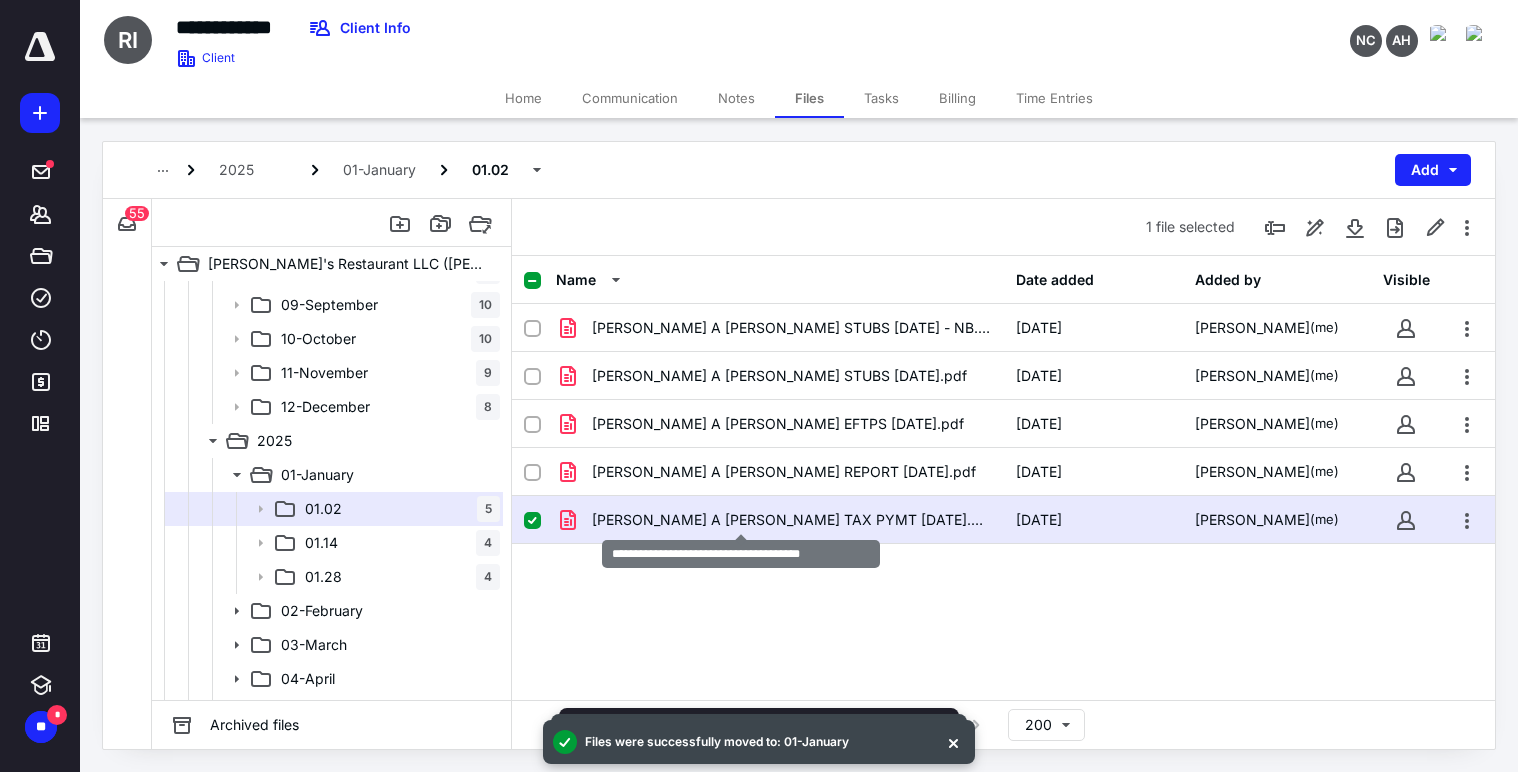 click on "[PERSON_NAME] A [PERSON_NAME] TAX PYMT [DATE].pdf" at bounding box center (792, 520) 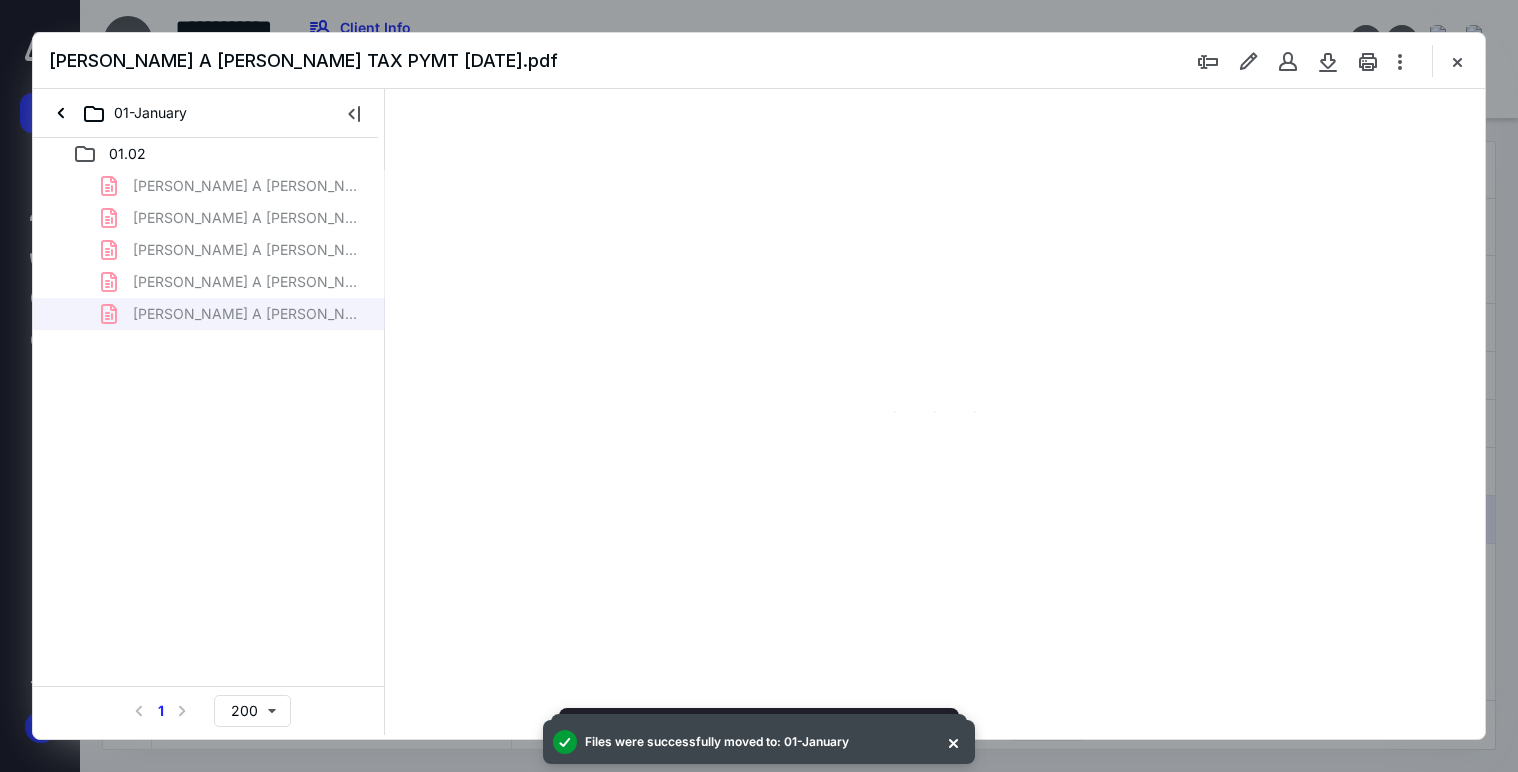 scroll, scrollTop: 0, scrollLeft: 0, axis: both 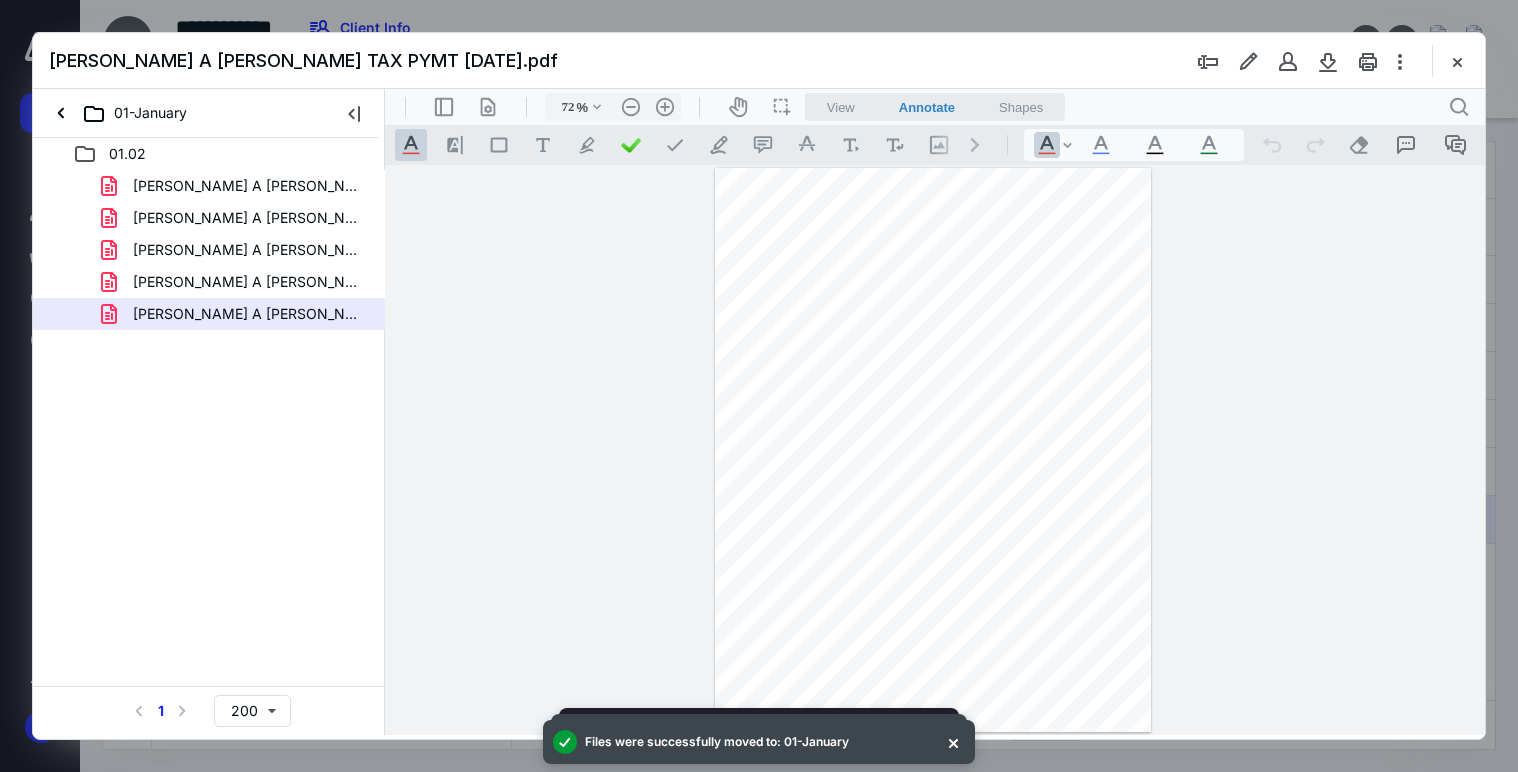 type on "176" 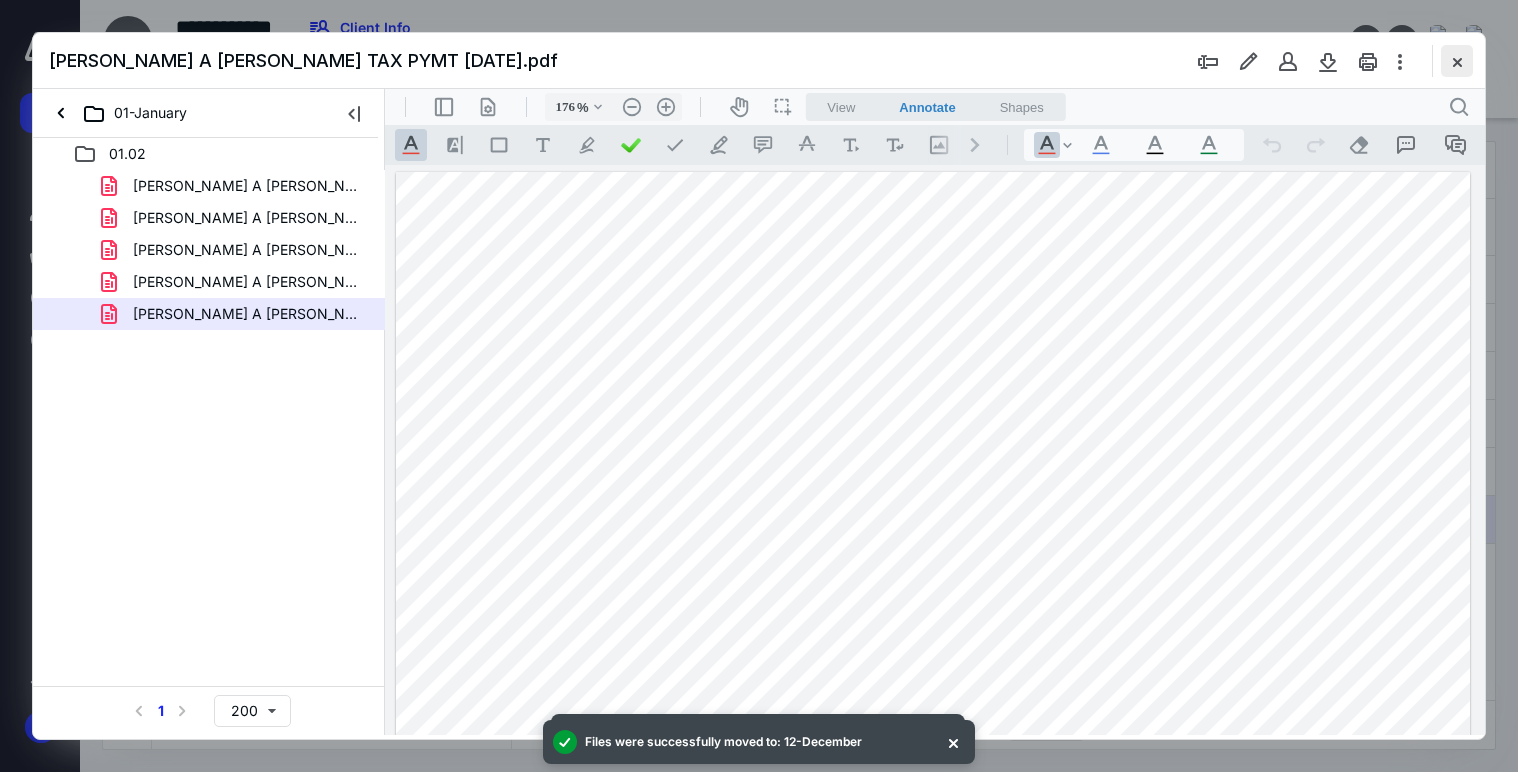 click at bounding box center (1457, 61) 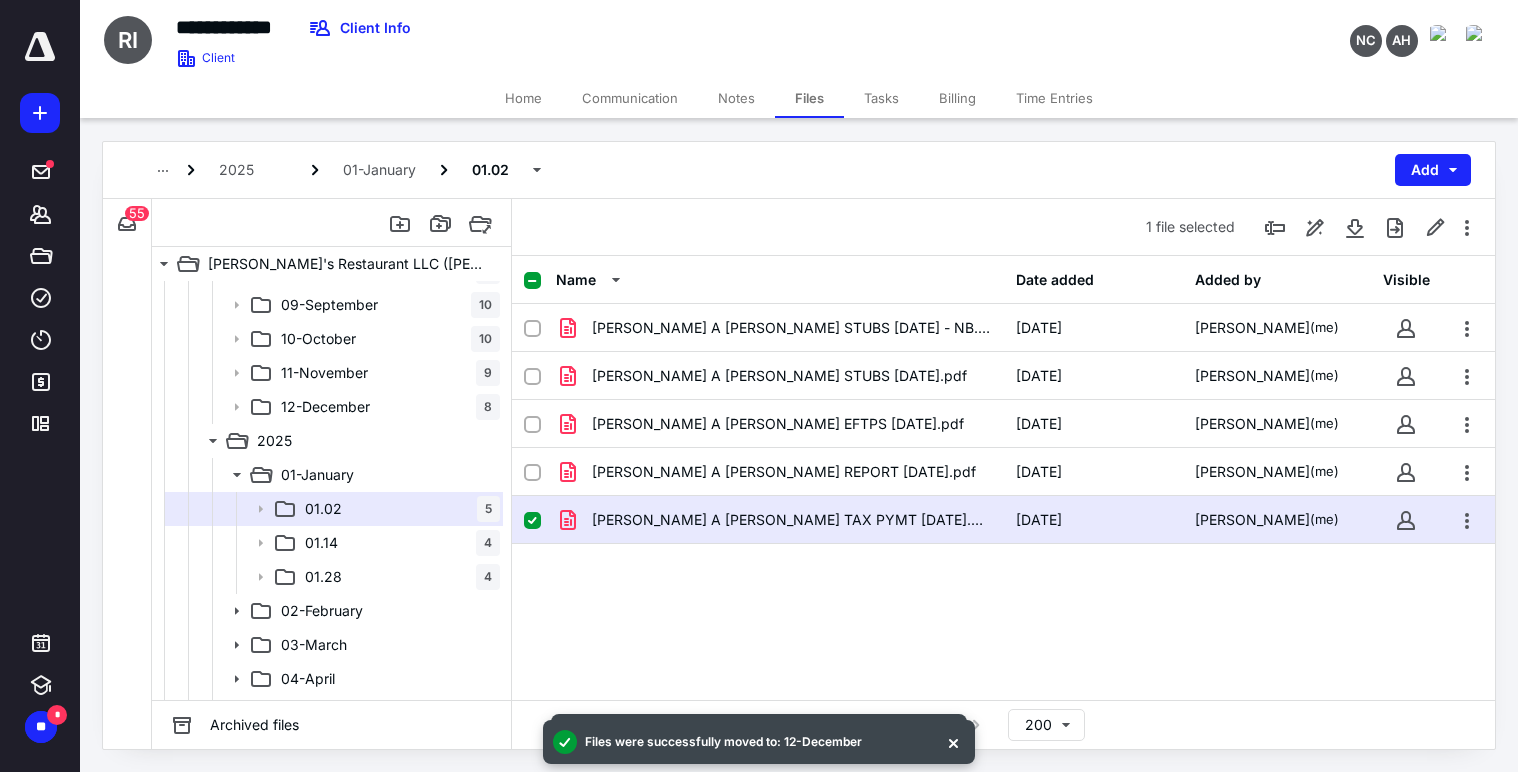 click on "Name Date added Added by Visible RICARDOS A [PERSON_NAME] STUBS [DATE] - NB.pdf [DATE] [PERSON_NAME]  (me) [PERSON_NAME] A [PERSON_NAME] STUBS [DATE].pdf [DATE] [PERSON_NAME]  (me) [PERSON_NAME] A [PERSON_NAME] EFTPS [DATE].pdf [DATE] [PERSON_NAME]  (me) [PERSON_NAME] A [PERSON_NAME] REPORT [DATE].pdf [DATE] [PERSON_NAME]  (me) [PERSON_NAME] A [PERSON_NAME] TAX PYMT [DATE].pdf [DATE] [PERSON_NAME]  (me)" at bounding box center (1003, 478) 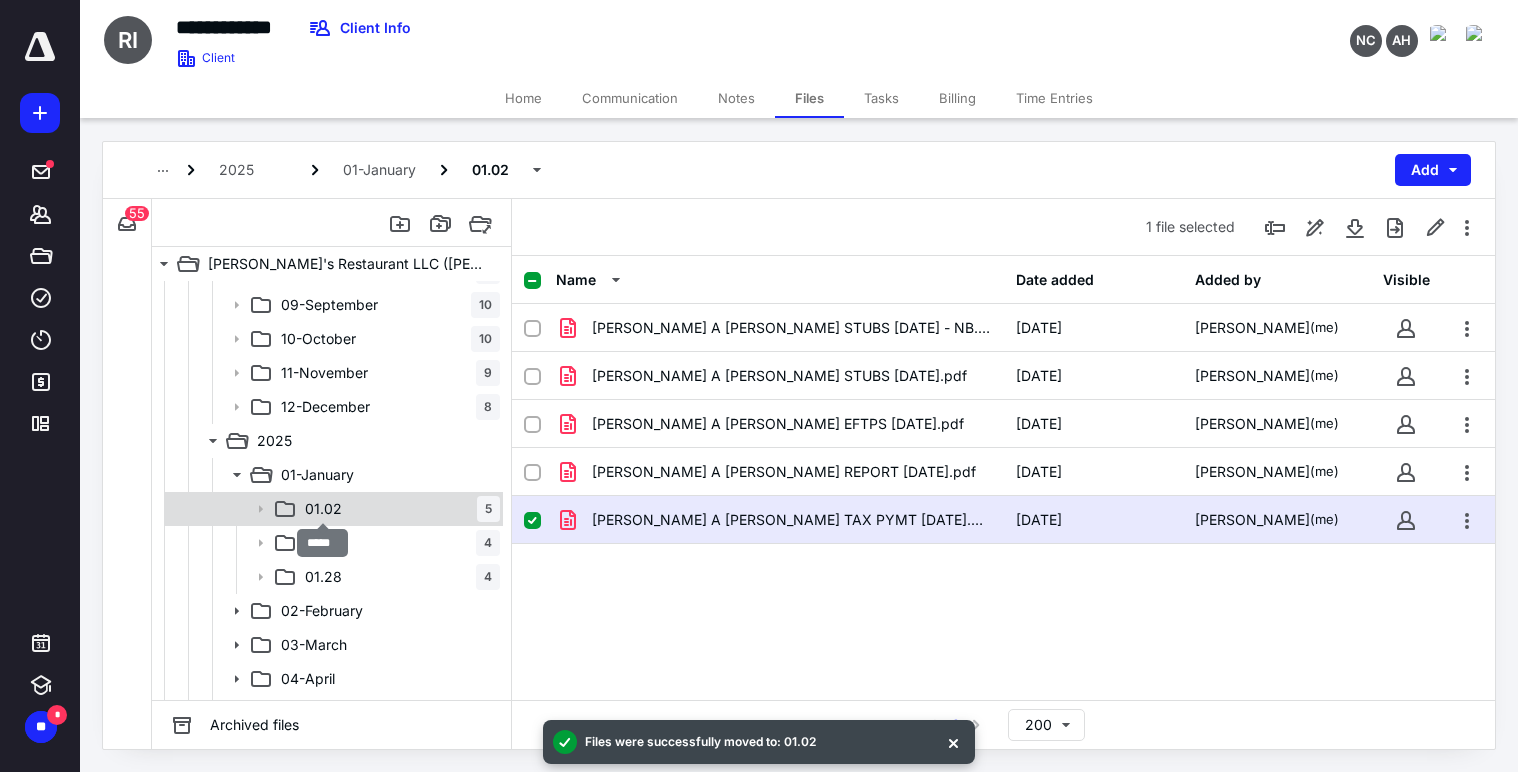 checkbox on "false" 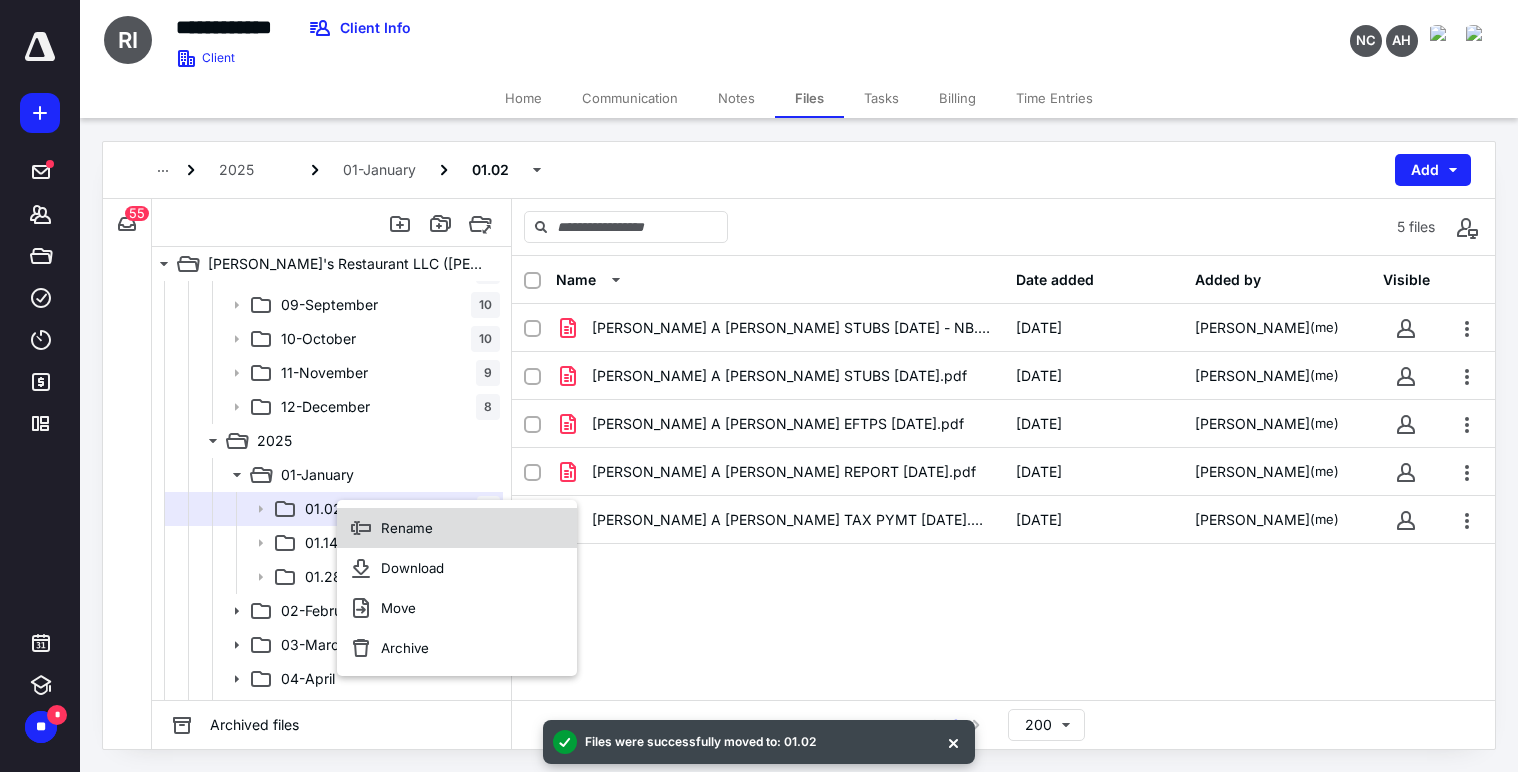click 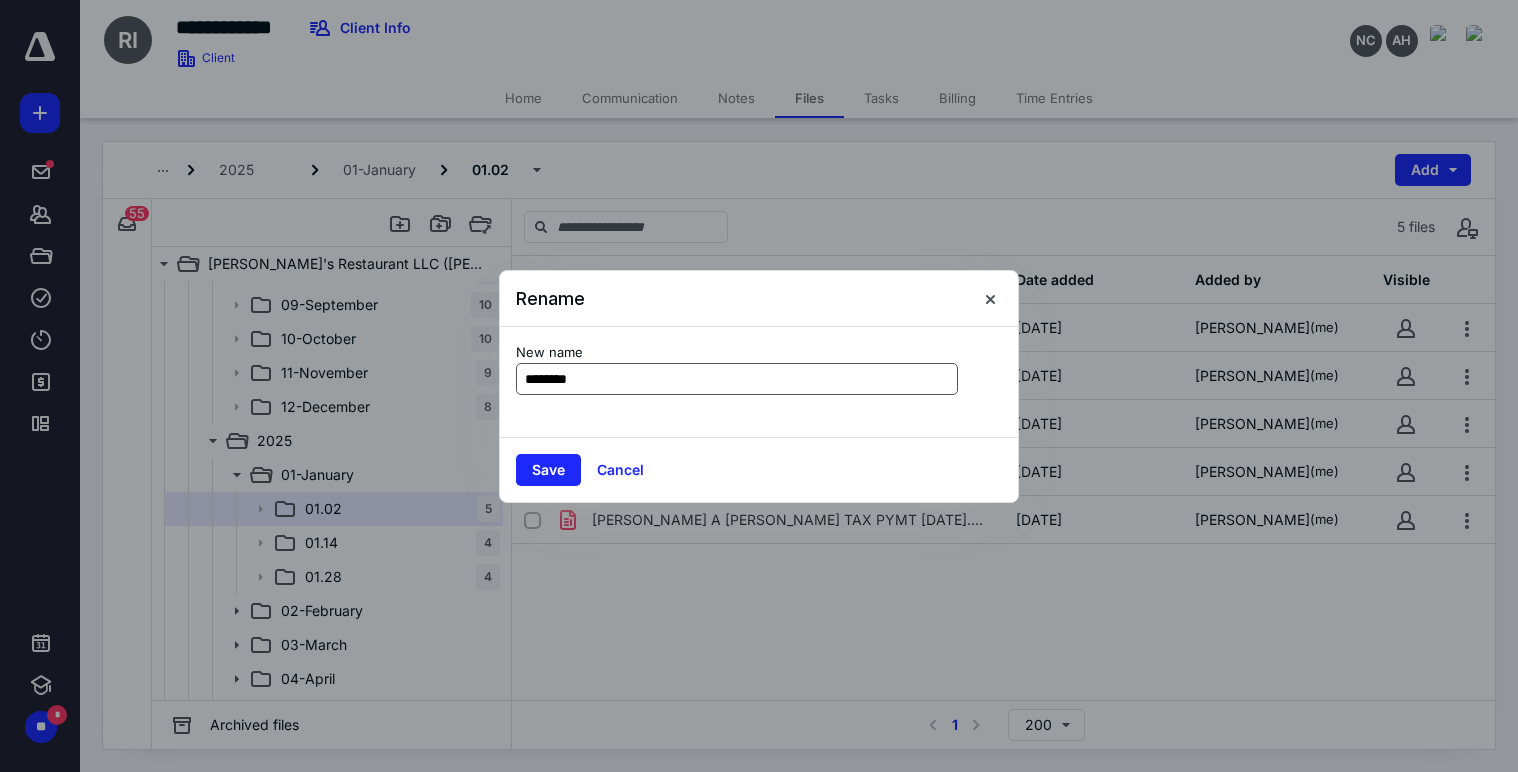 type on "********" 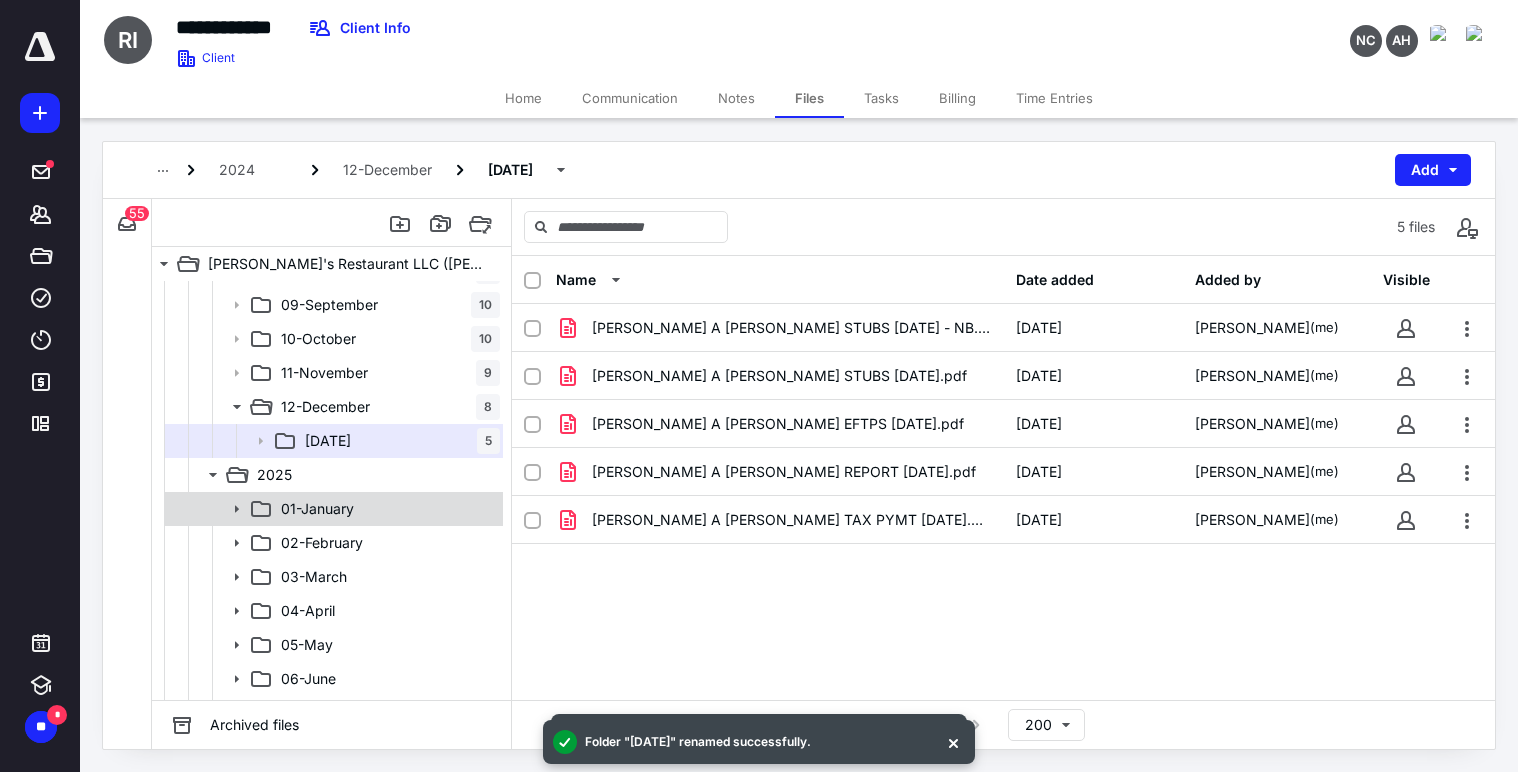 click 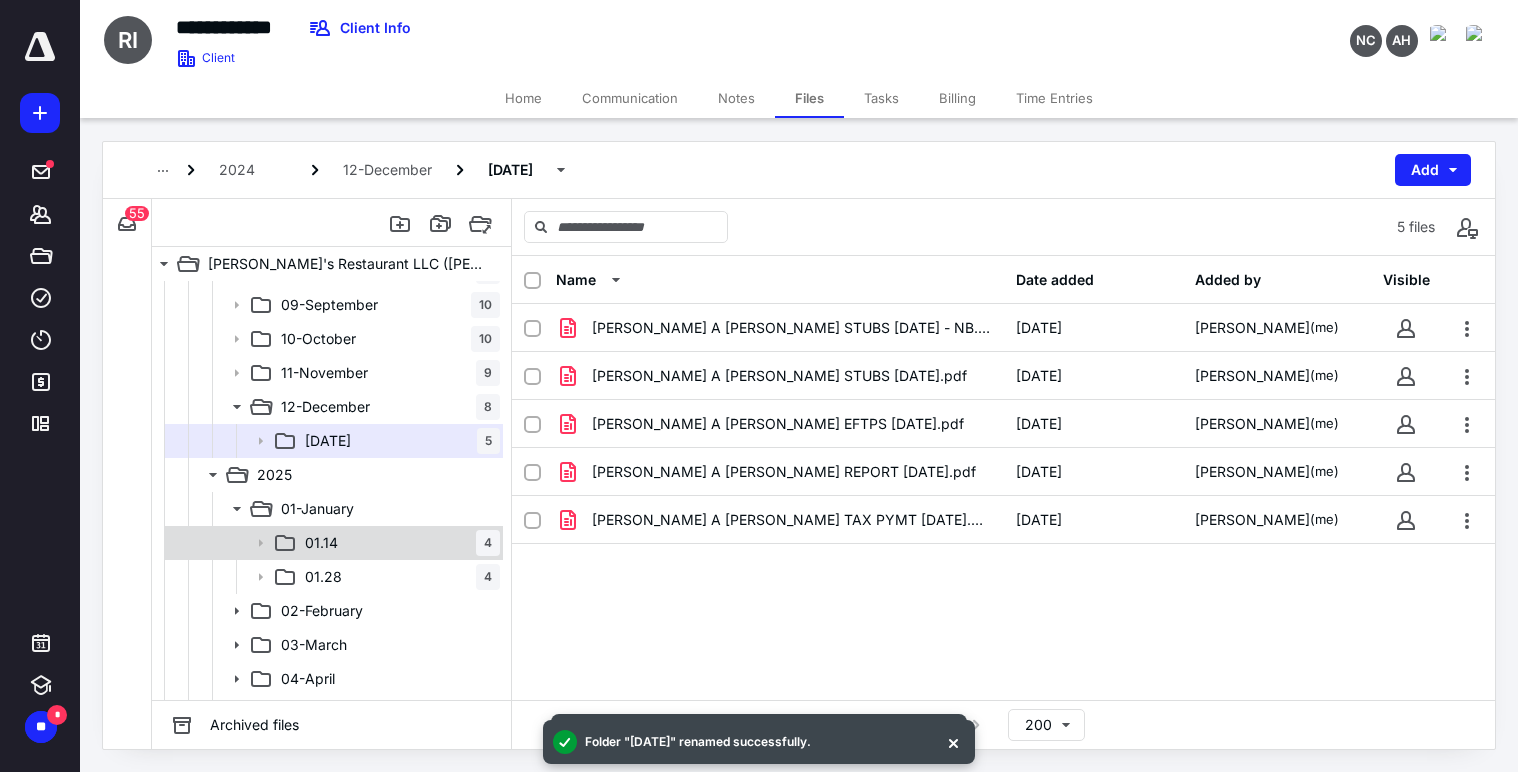 click on "01.14" at bounding box center (321, 543) 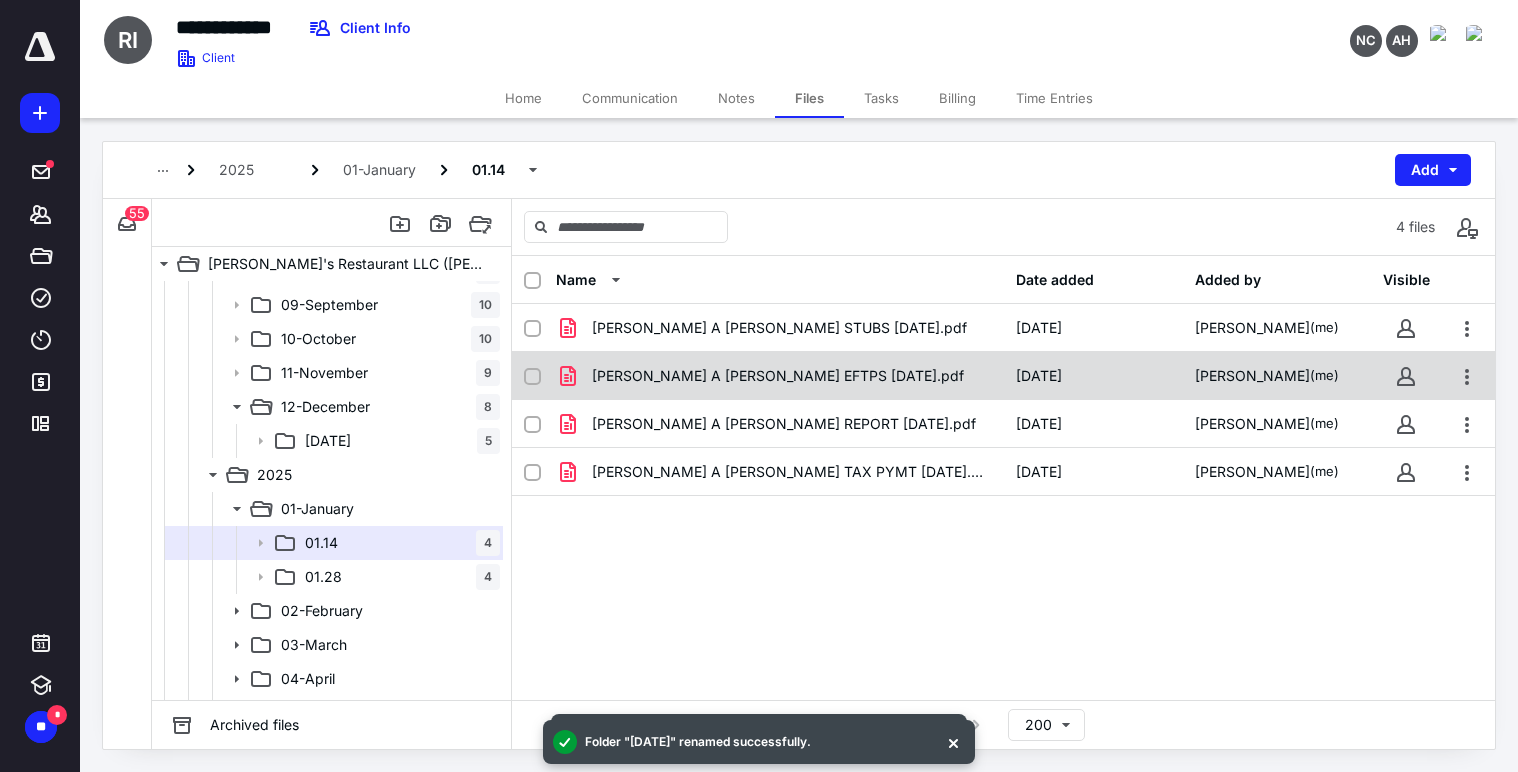 click on "[PERSON_NAME] A [PERSON_NAME] EFTPS [DATE].pdf" at bounding box center (778, 376) 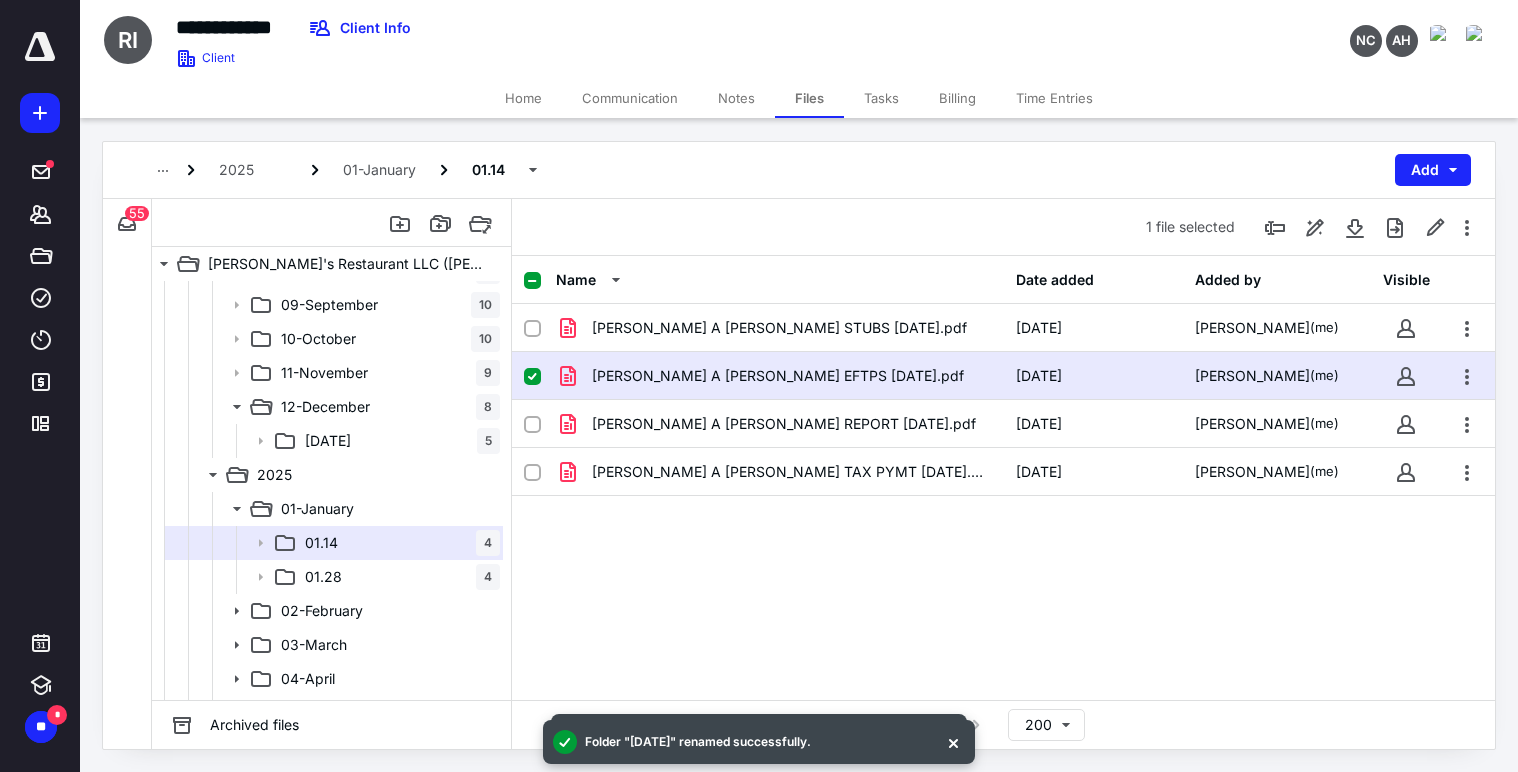 click on "[PERSON_NAME] A [PERSON_NAME] EFTPS [DATE].pdf" at bounding box center (778, 376) 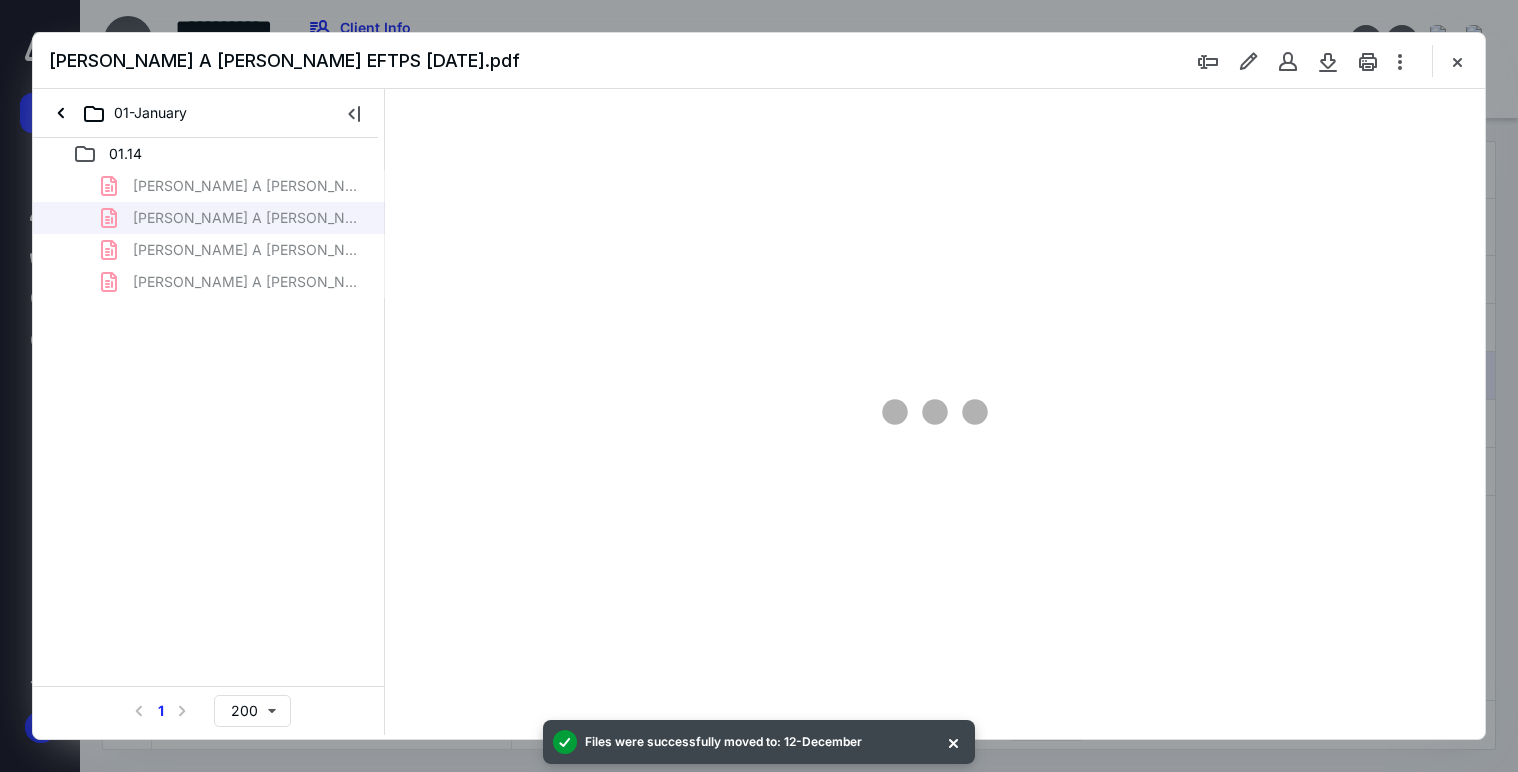 scroll, scrollTop: 0, scrollLeft: 0, axis: both 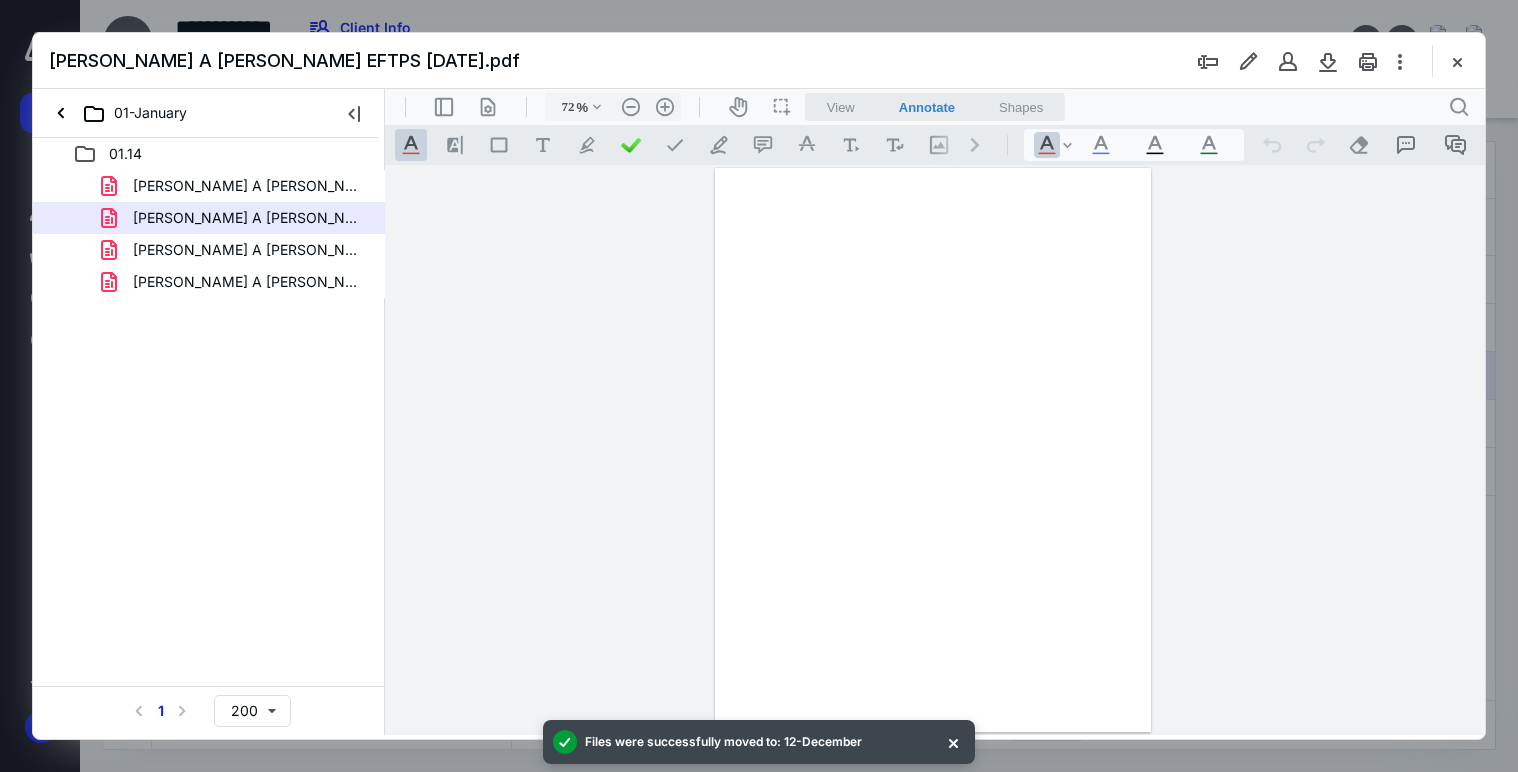 type on "176" 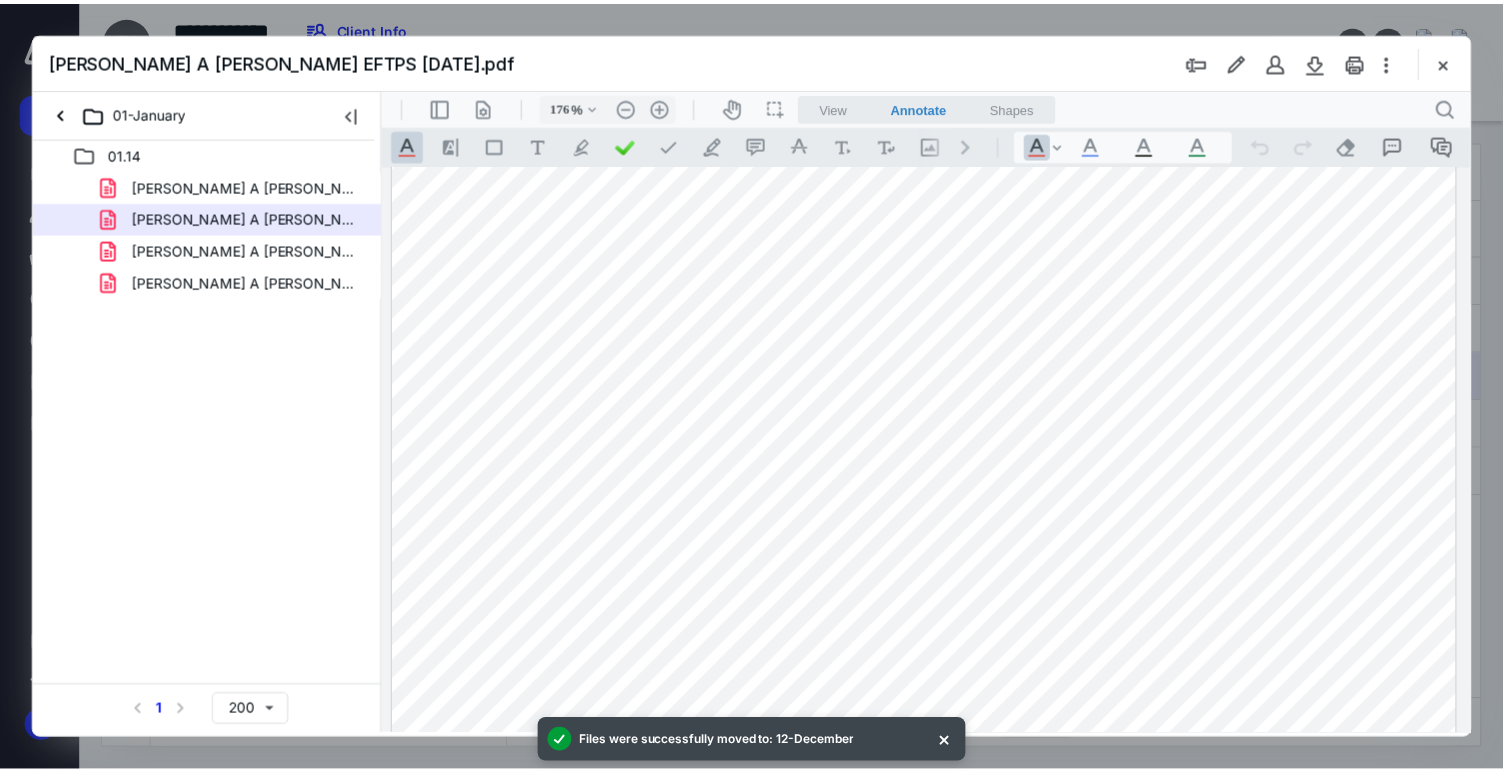 scroll, scrollTop: 400, scrollLeft: 0, axis: vertical 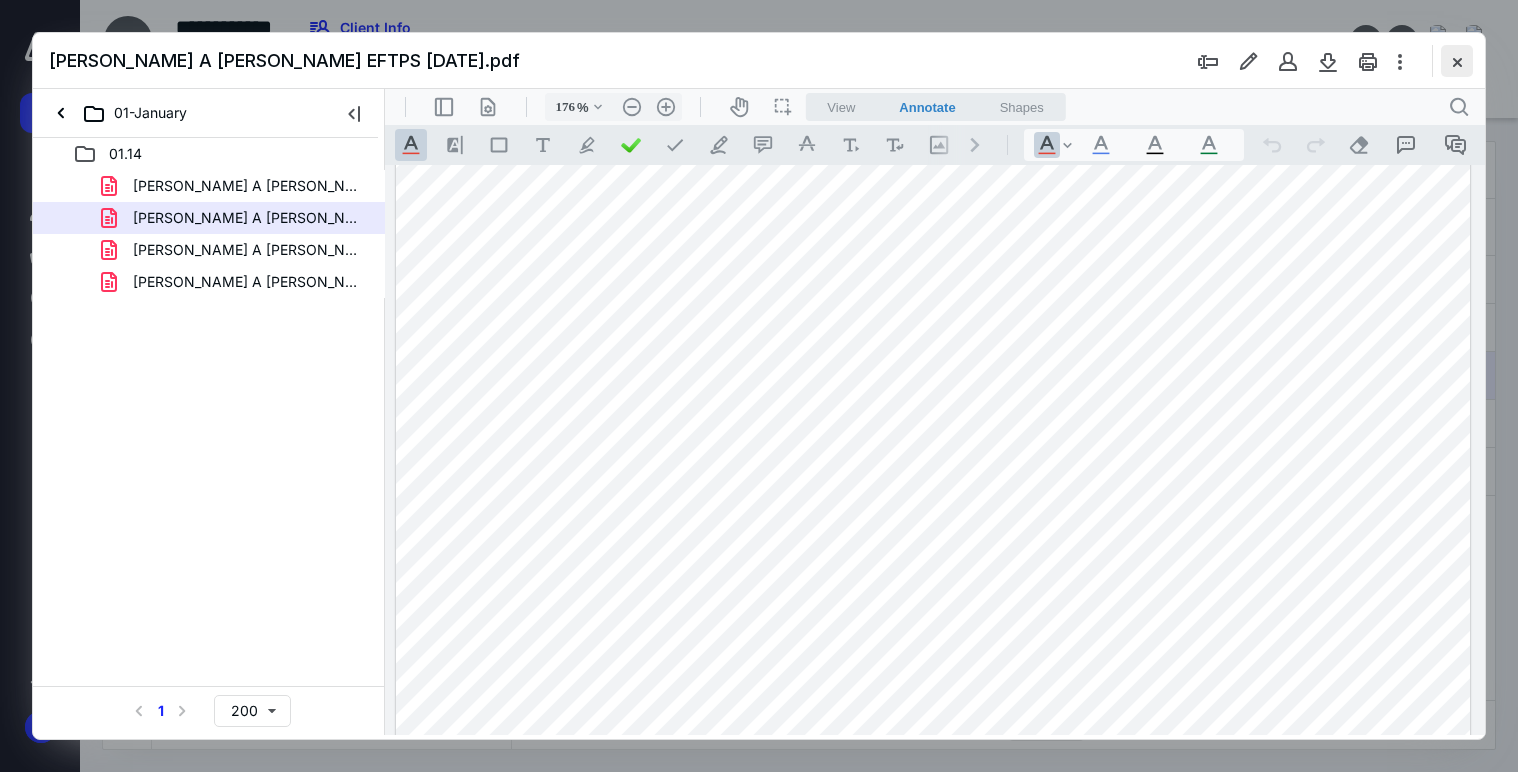 click at bounding box center [1457, 61] 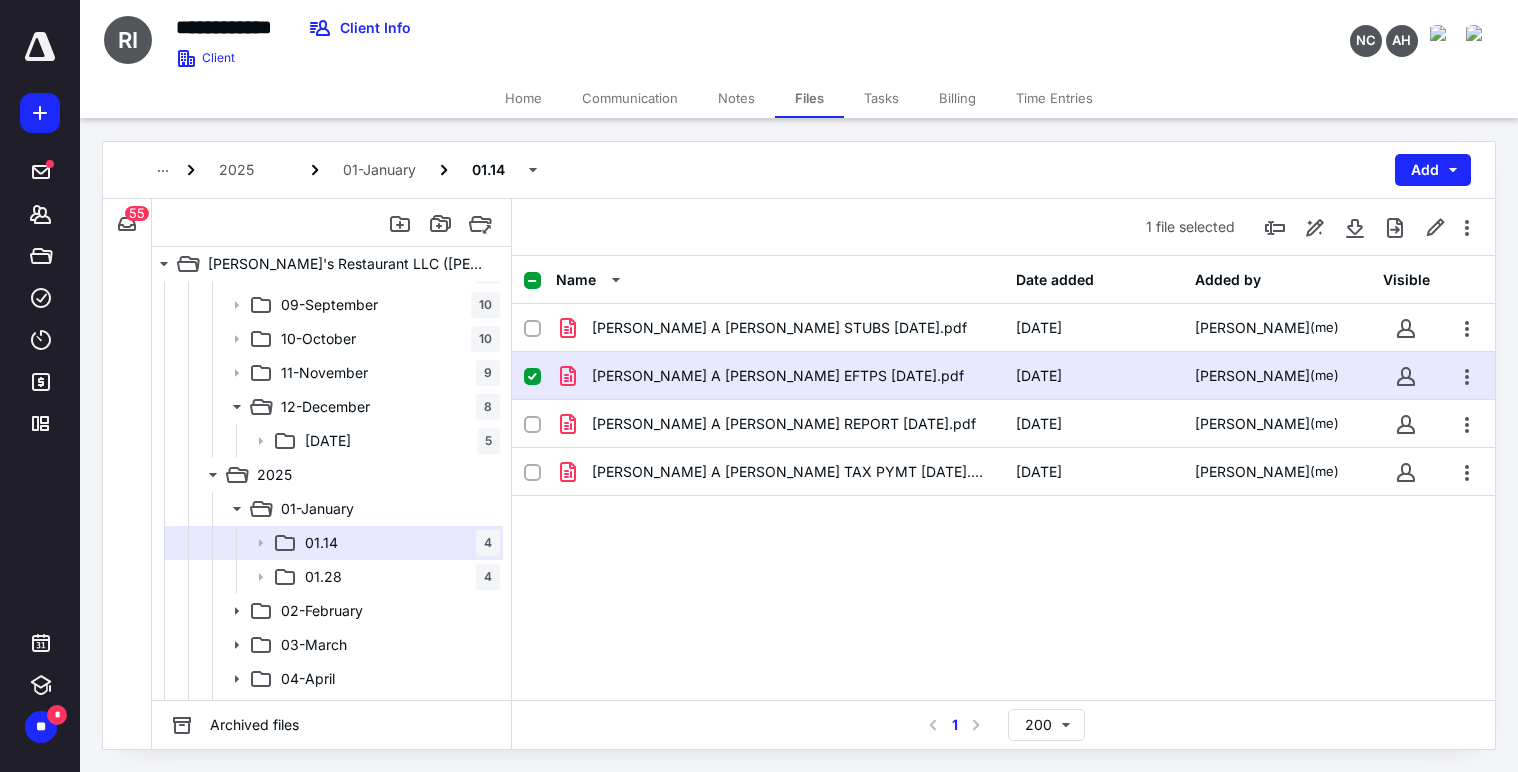 click on "Home" at bounding box center (523, 98) 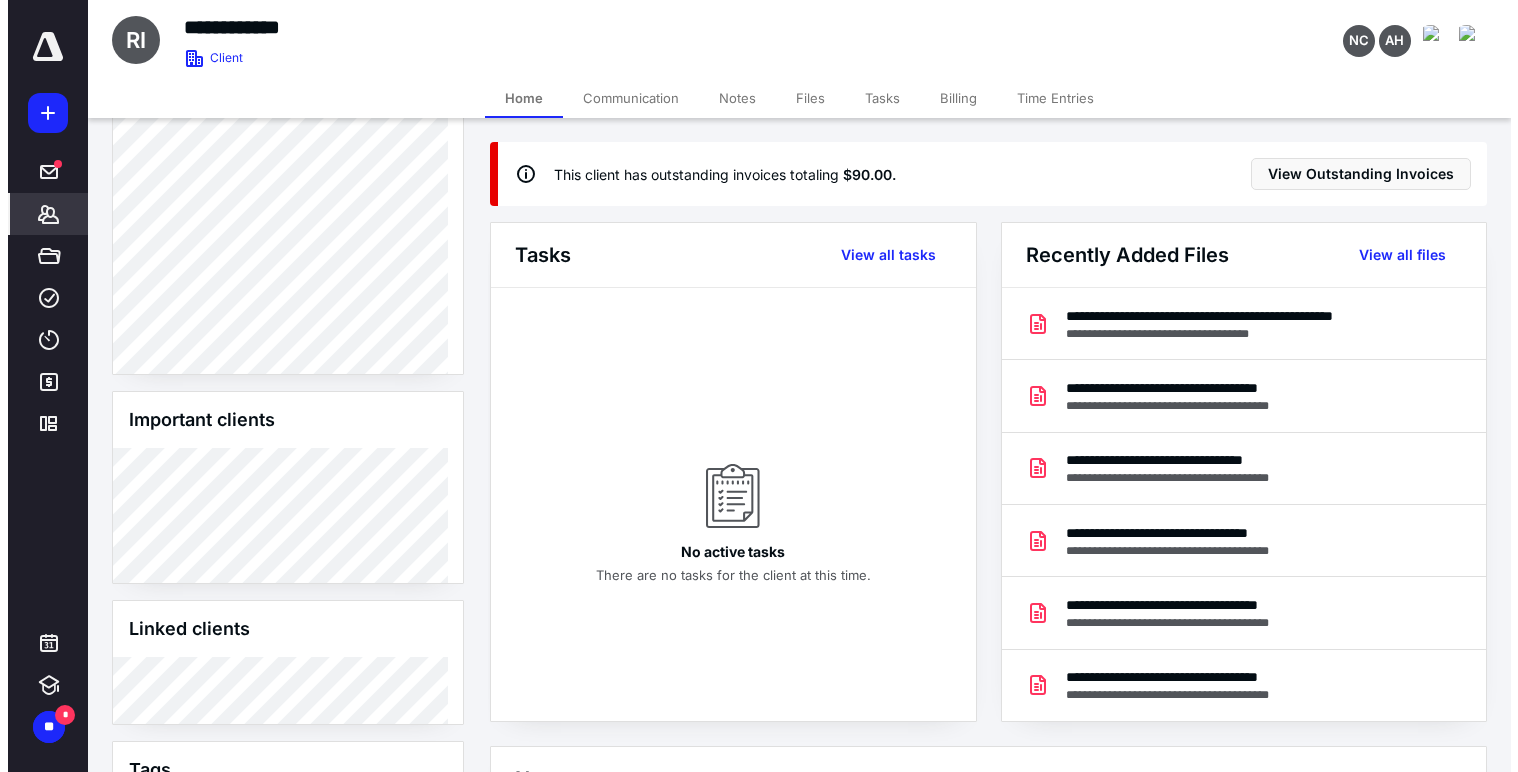 scroll, scrollTop: 1100, scrollLeft: 0, axis: vertical 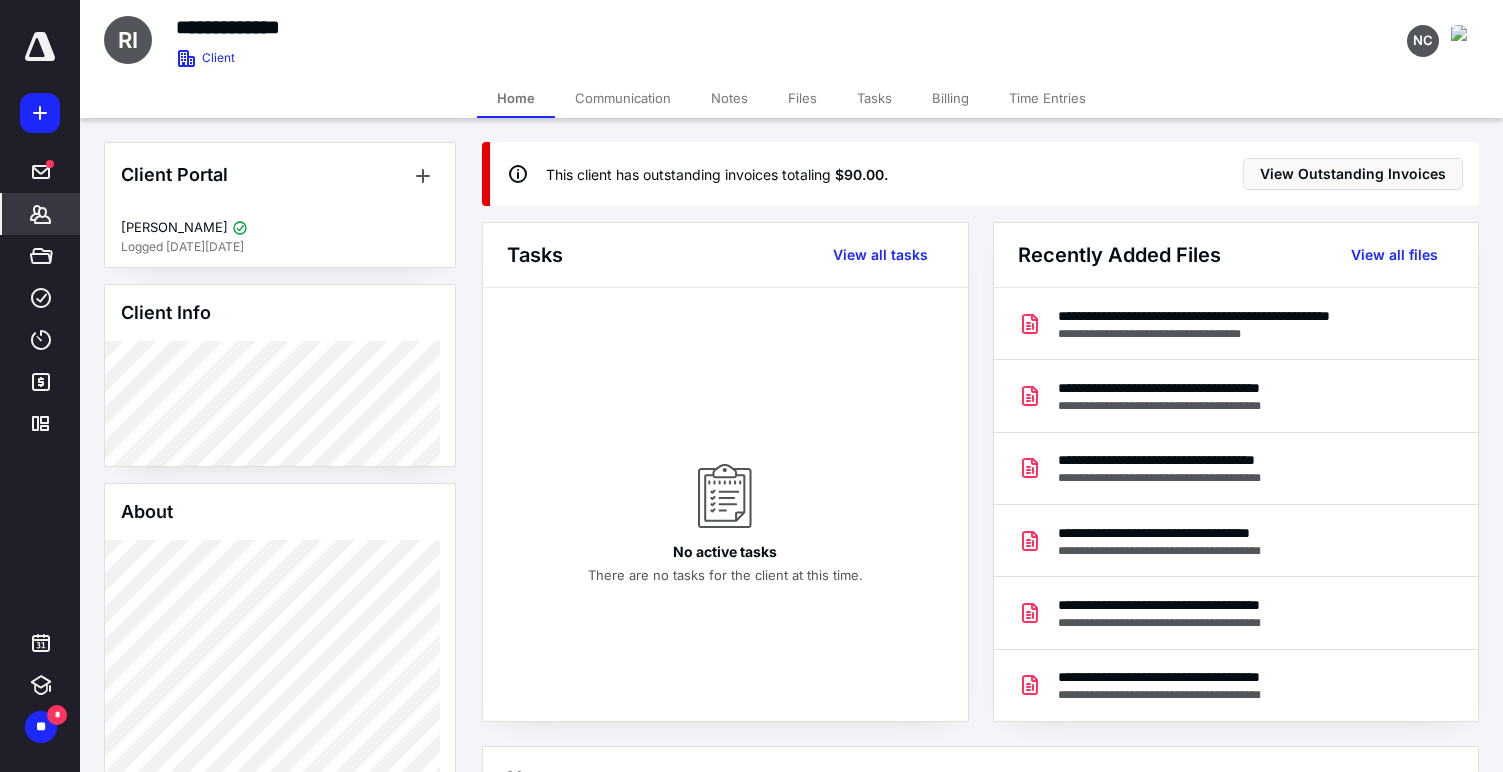 click on "Files" at bounding box center (802, 98) 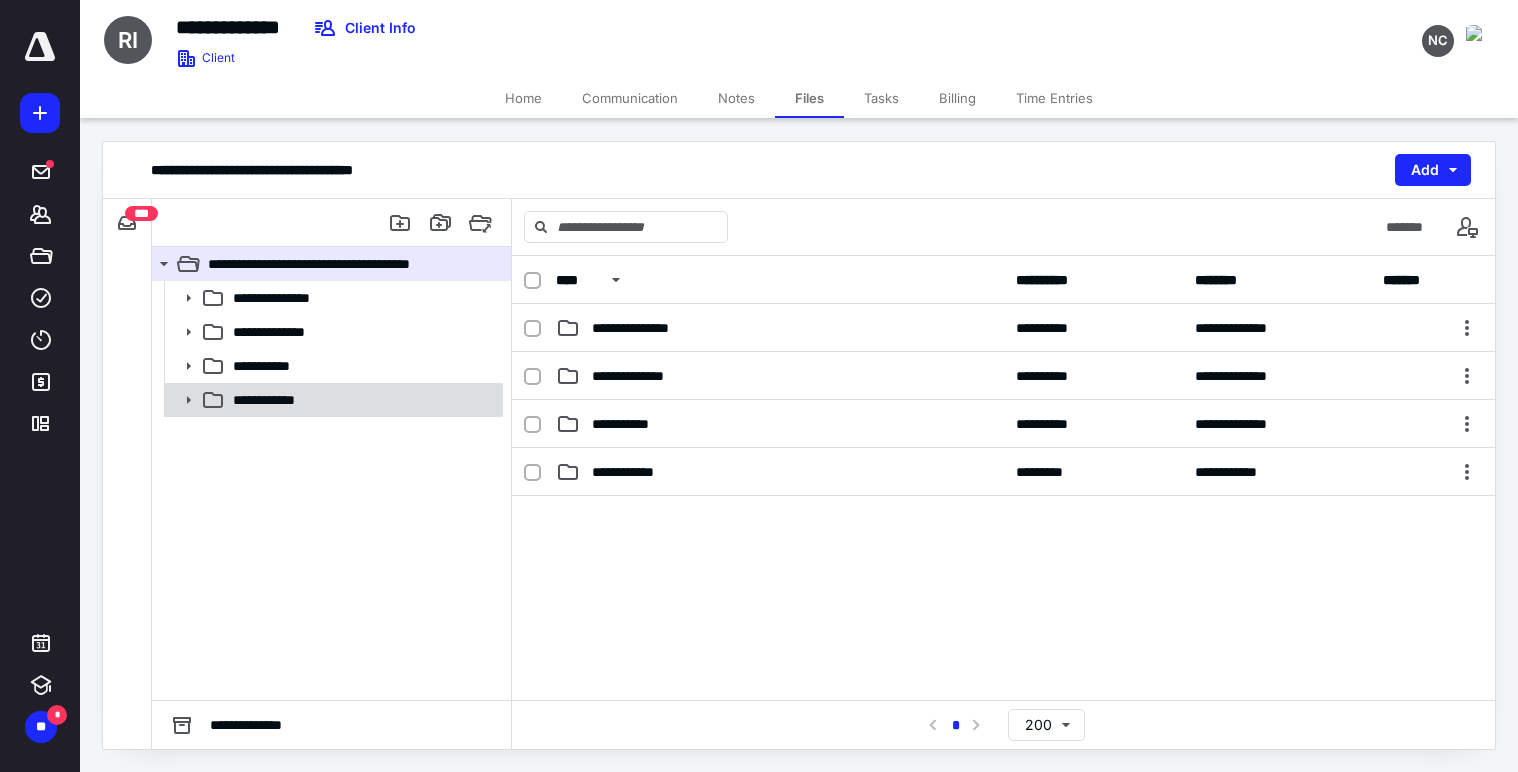 click 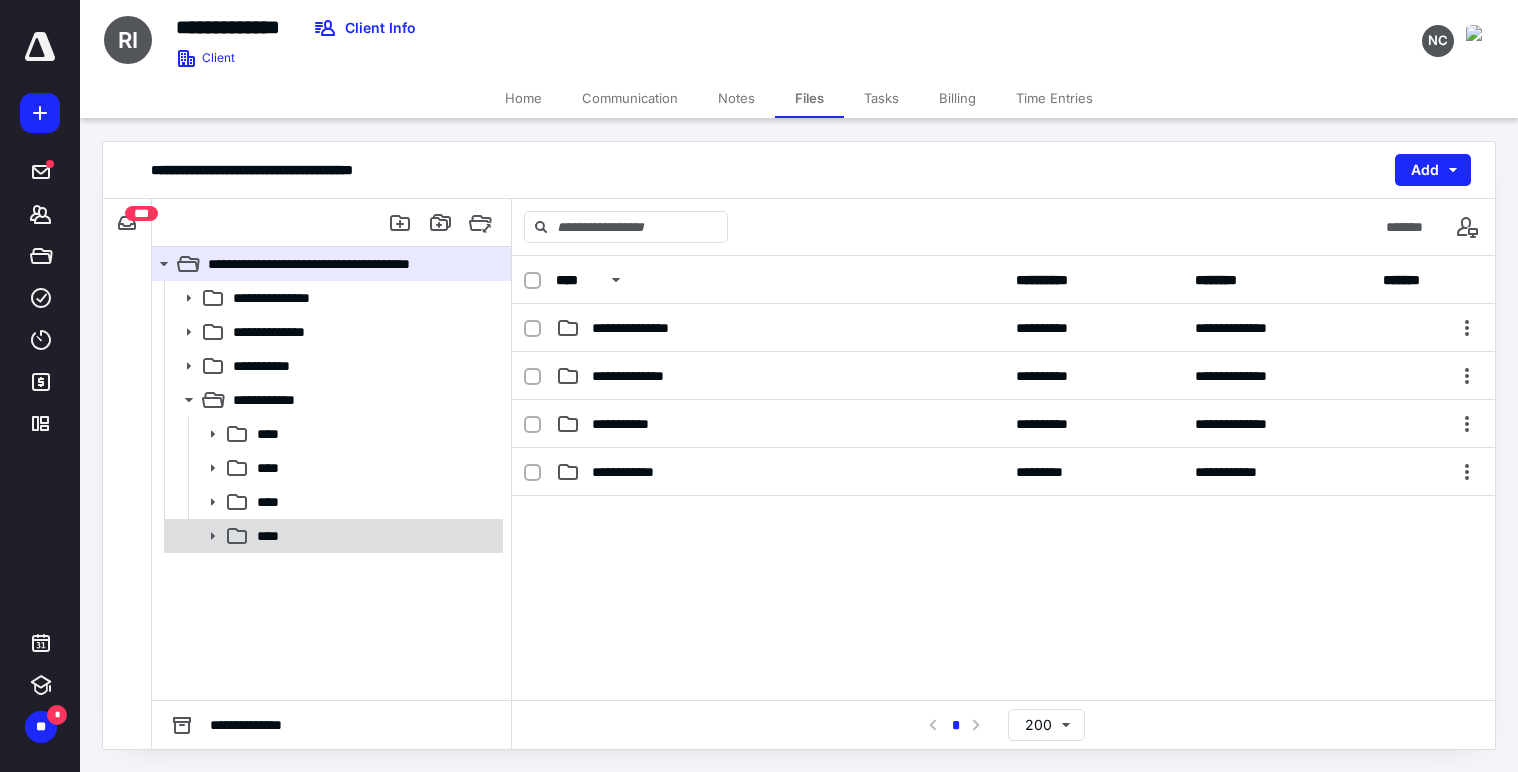click 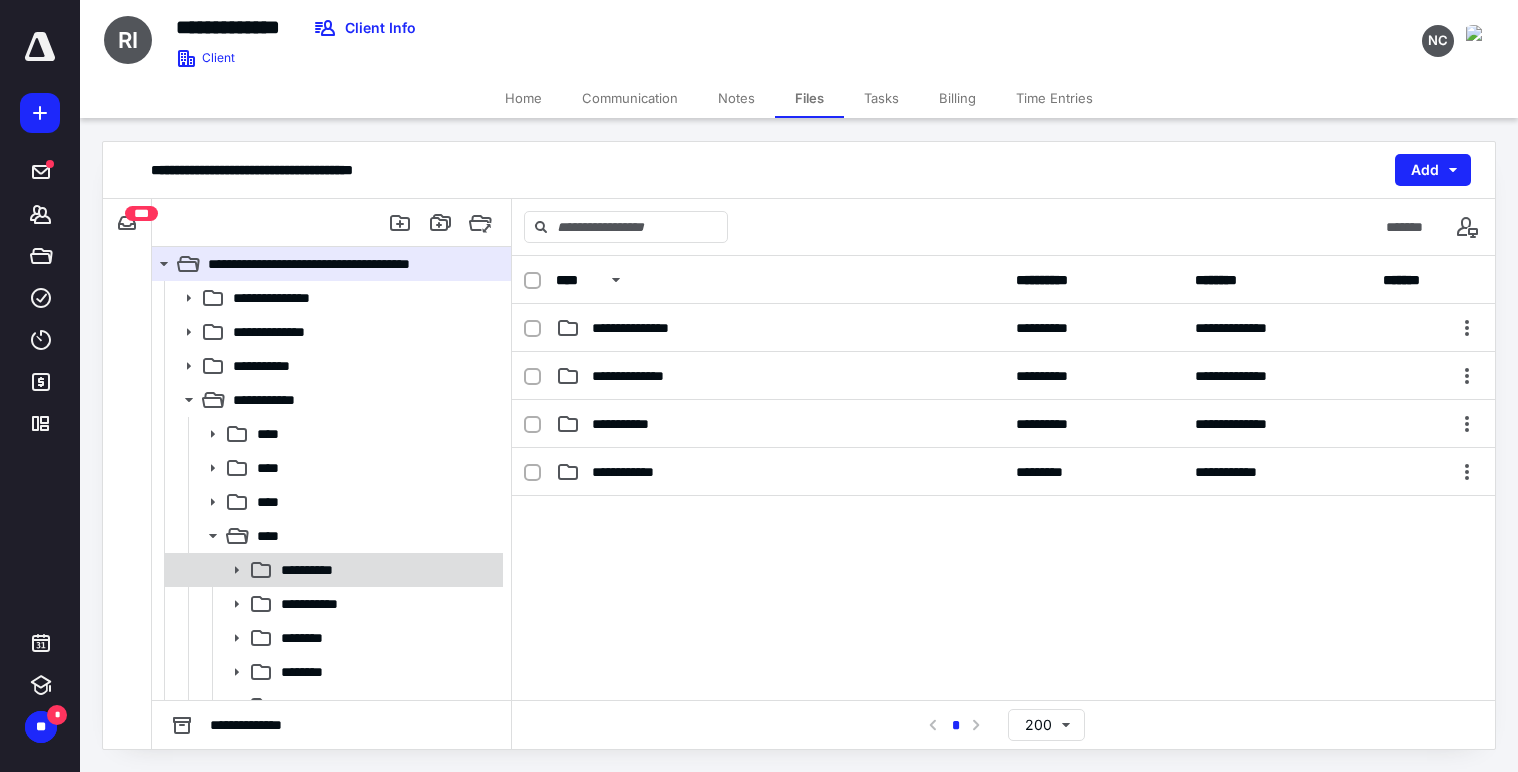 click 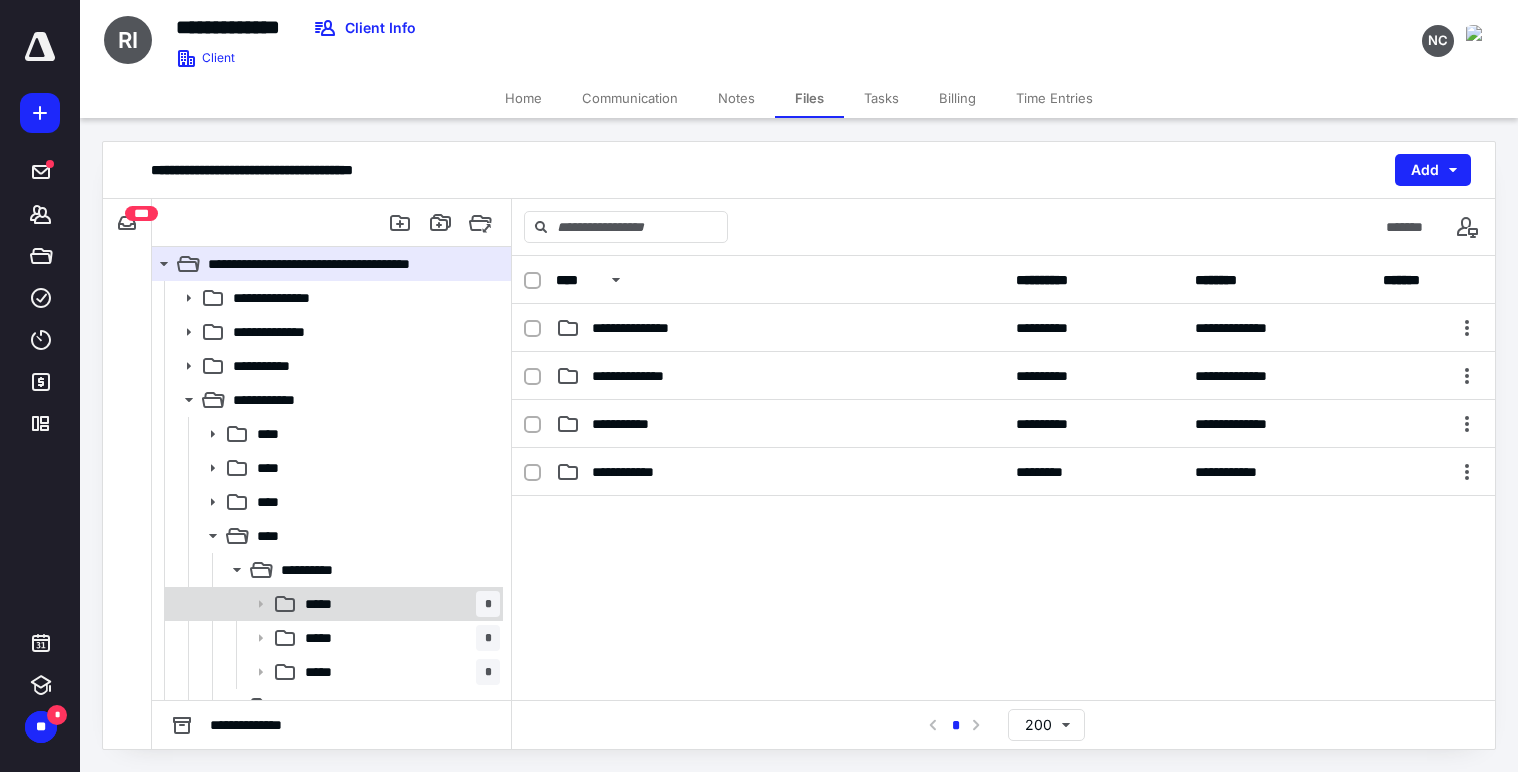 click 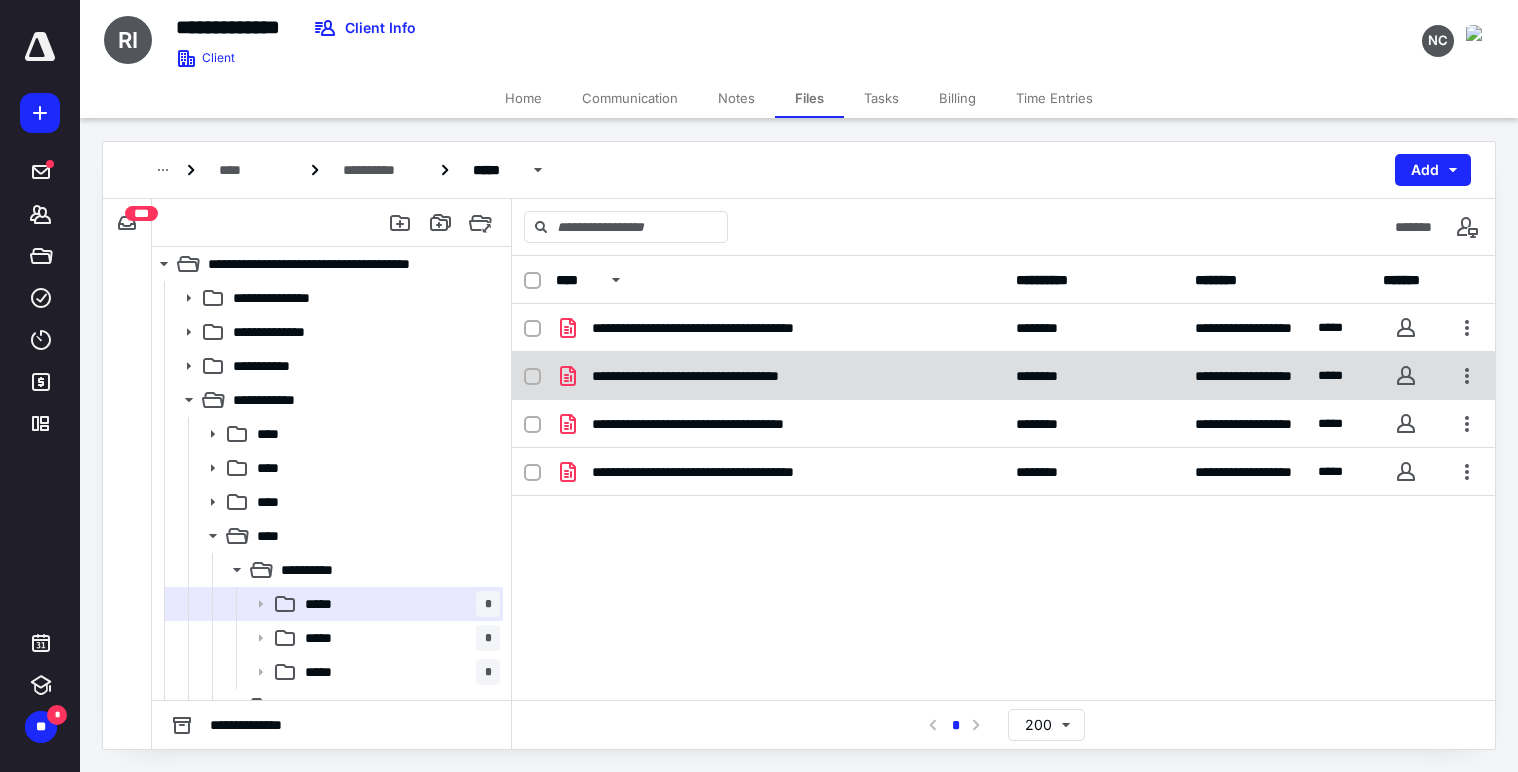 click on "**********" at bounding box center (736, 376) 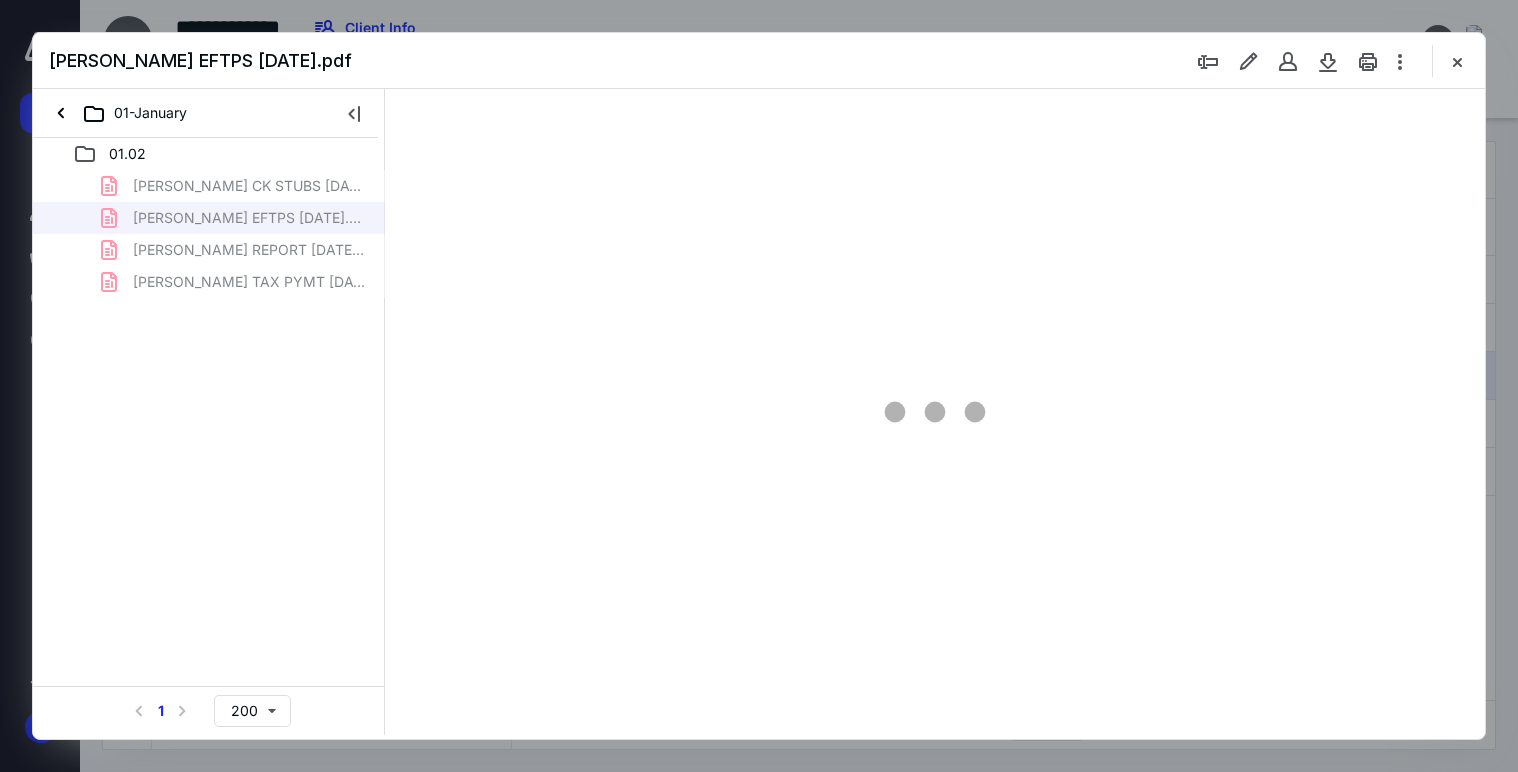 scroll, scrollTop: 0, scrollLeft: 0, axis: both 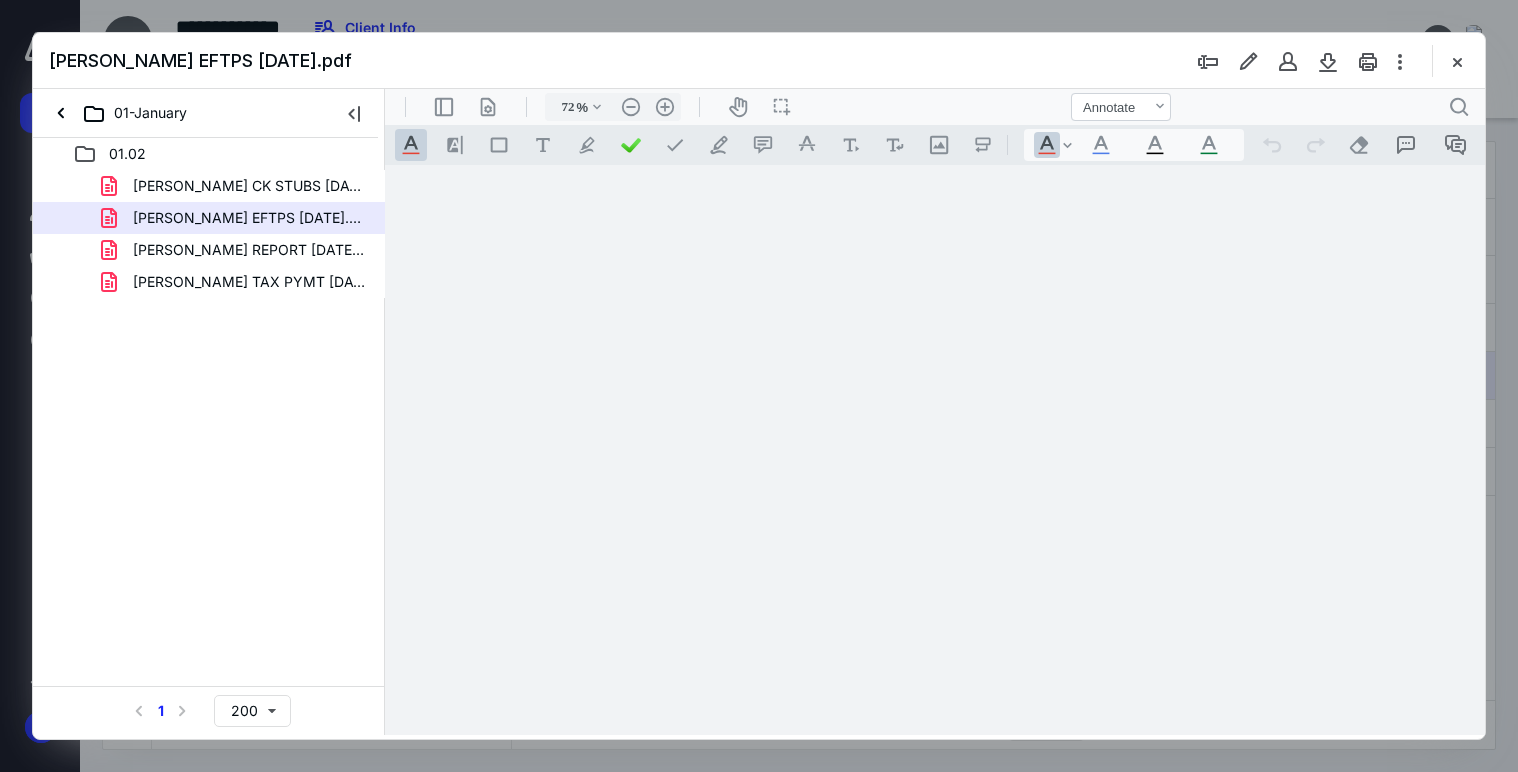type on "176" 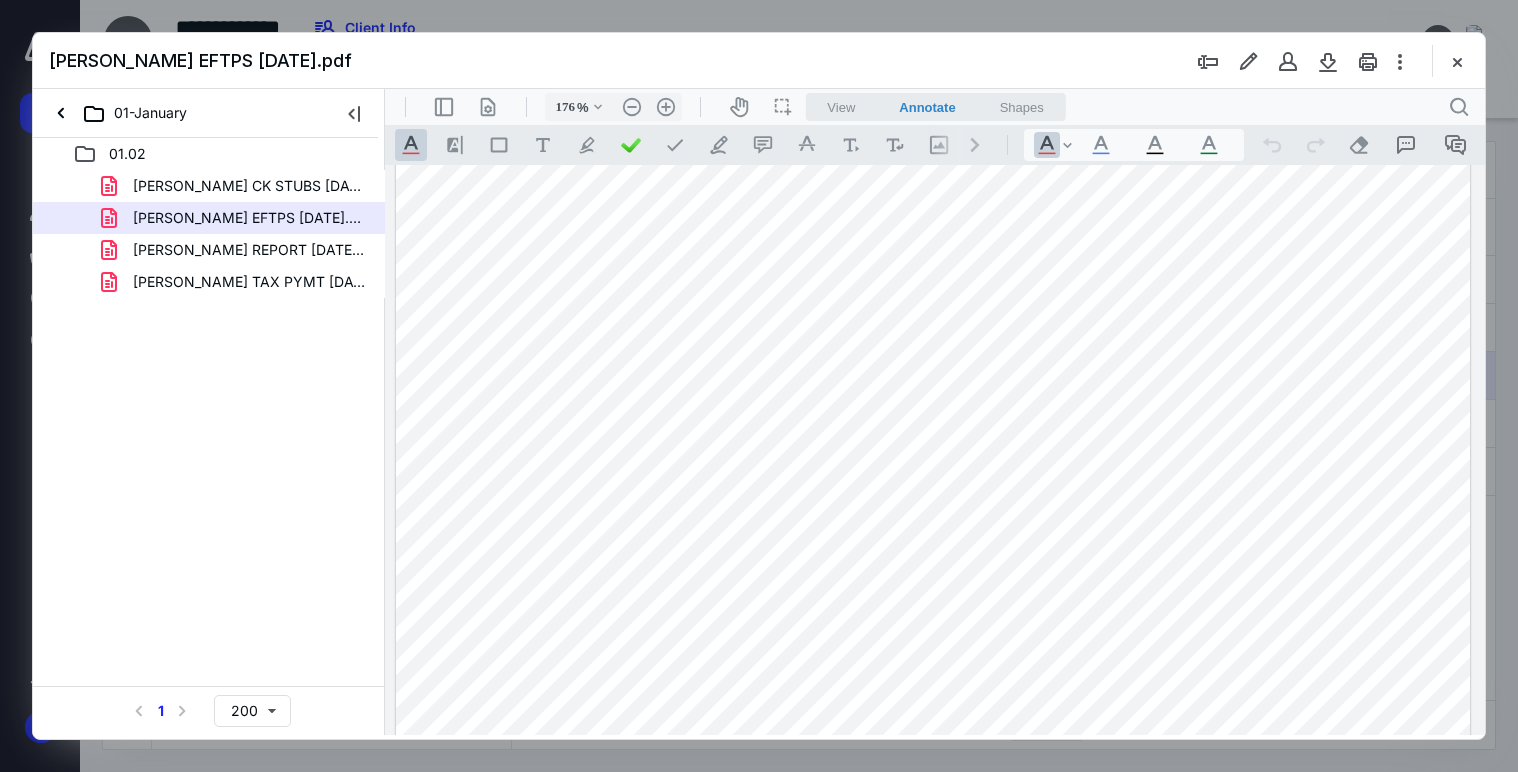 scroll, scrollTop: 200, scrollLeft: 0, axis: vertical 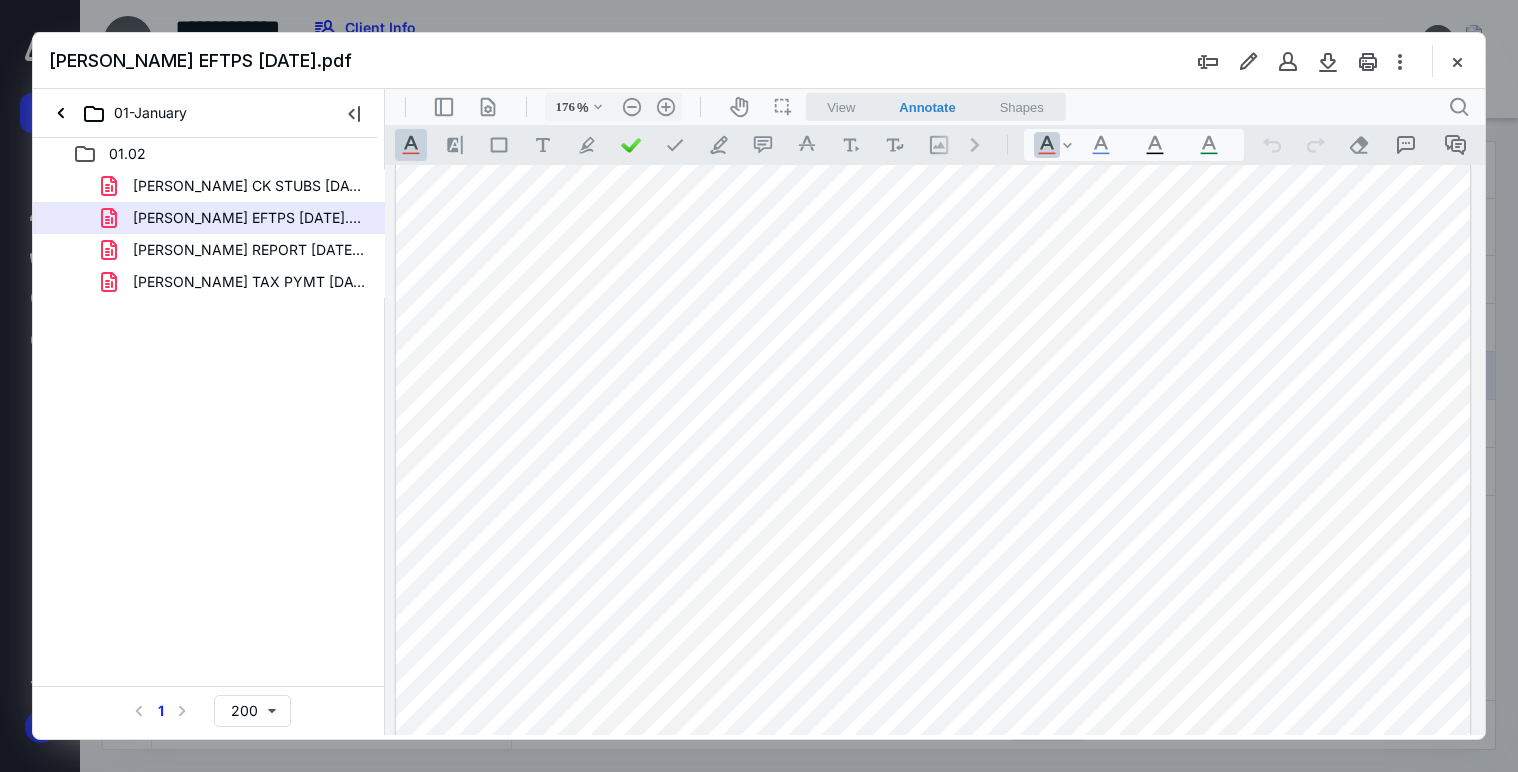 click at bounding box center [1457, 61] 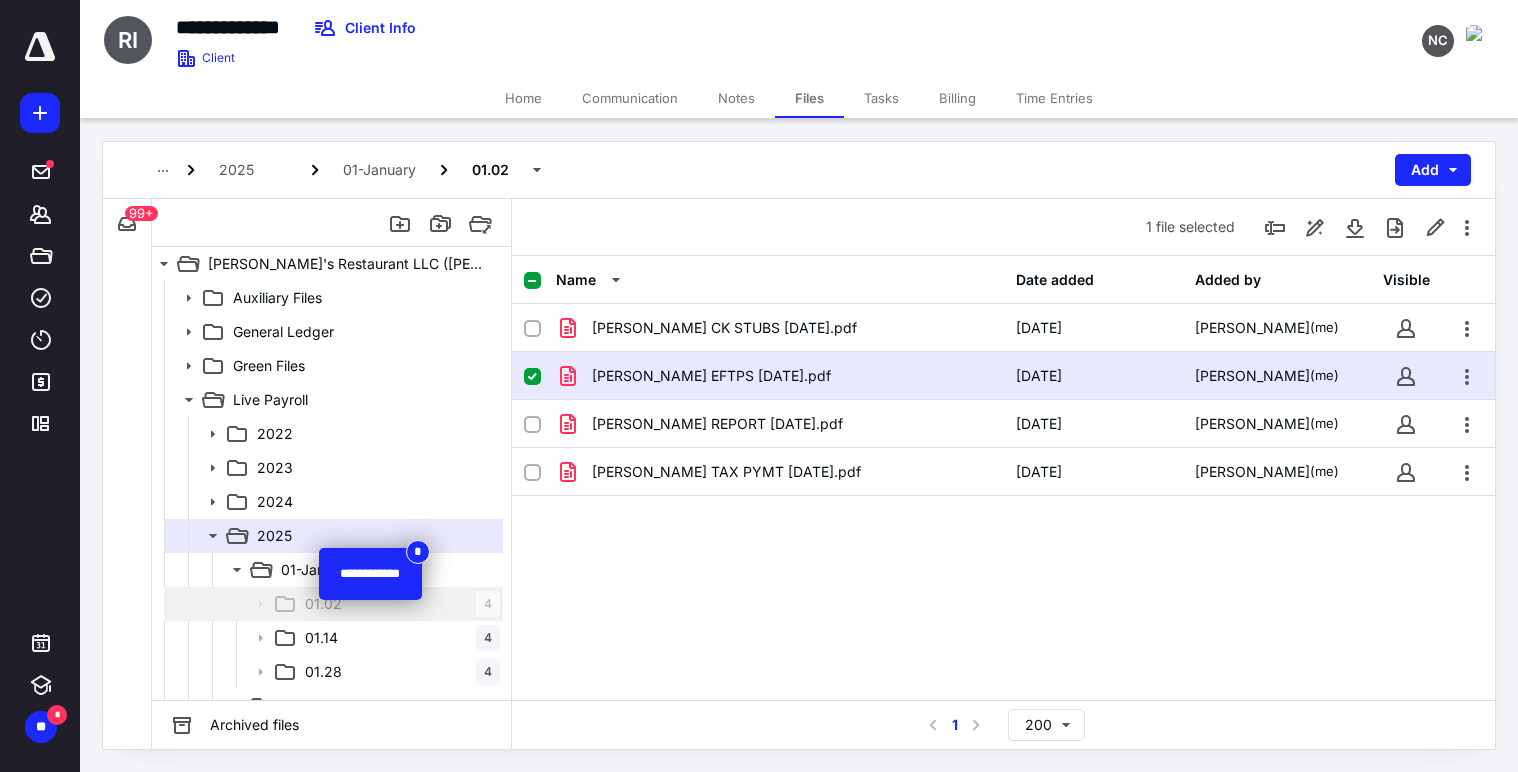 checkbox on "false" 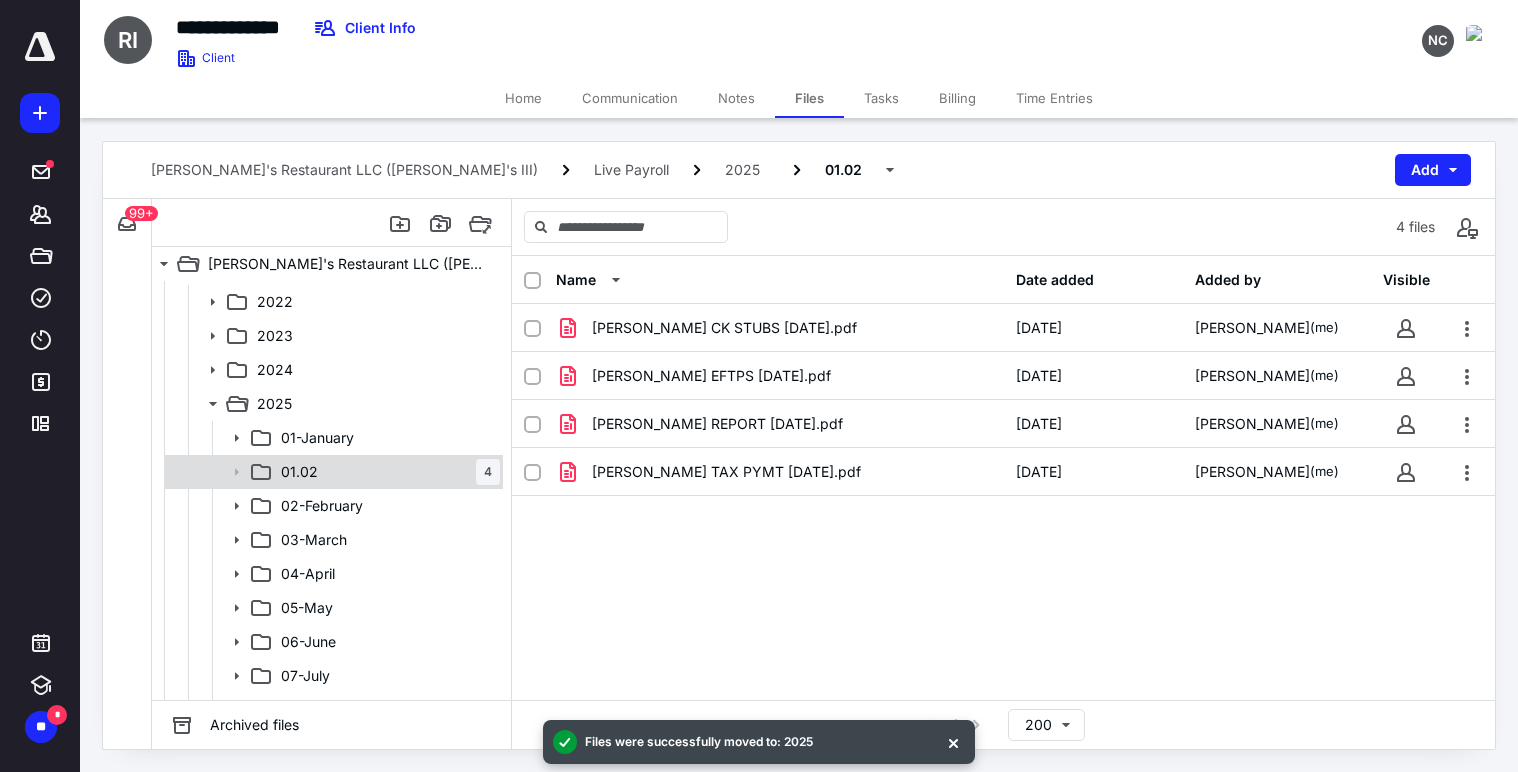 scroll, scrollTop: 100, scrollLeft: 0, axis: vertical 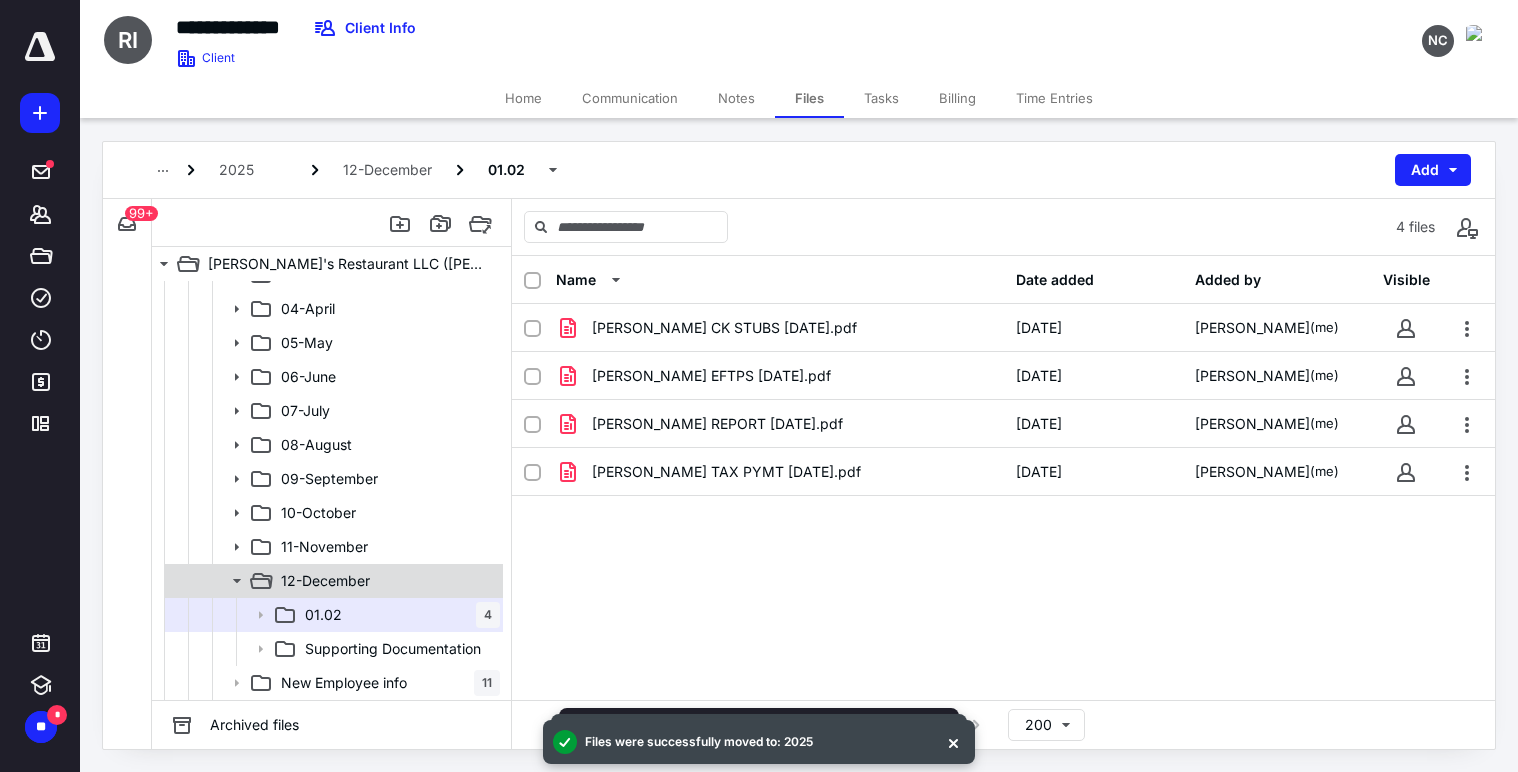 click on "12-December" at bounding box center [332, 581] 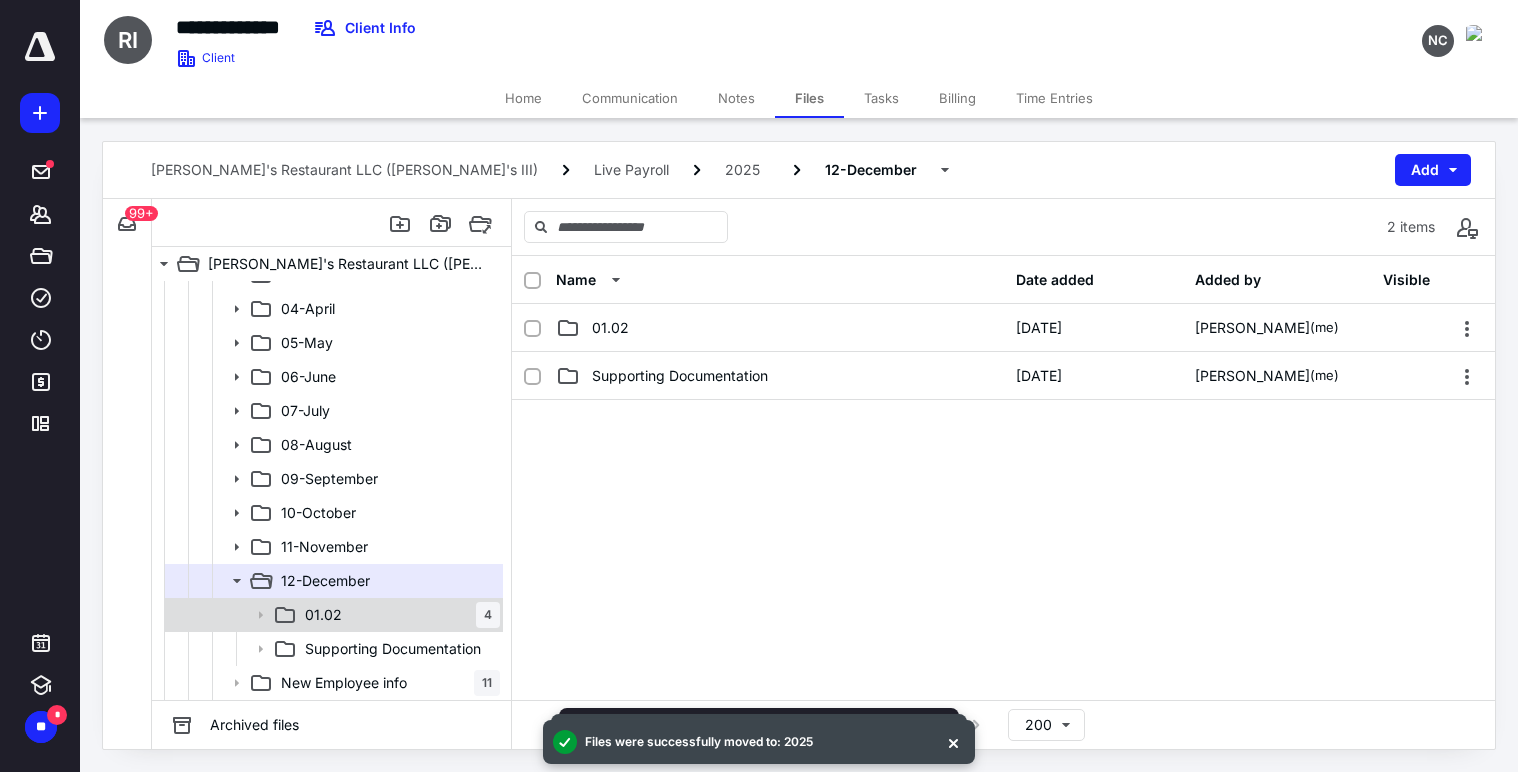 click 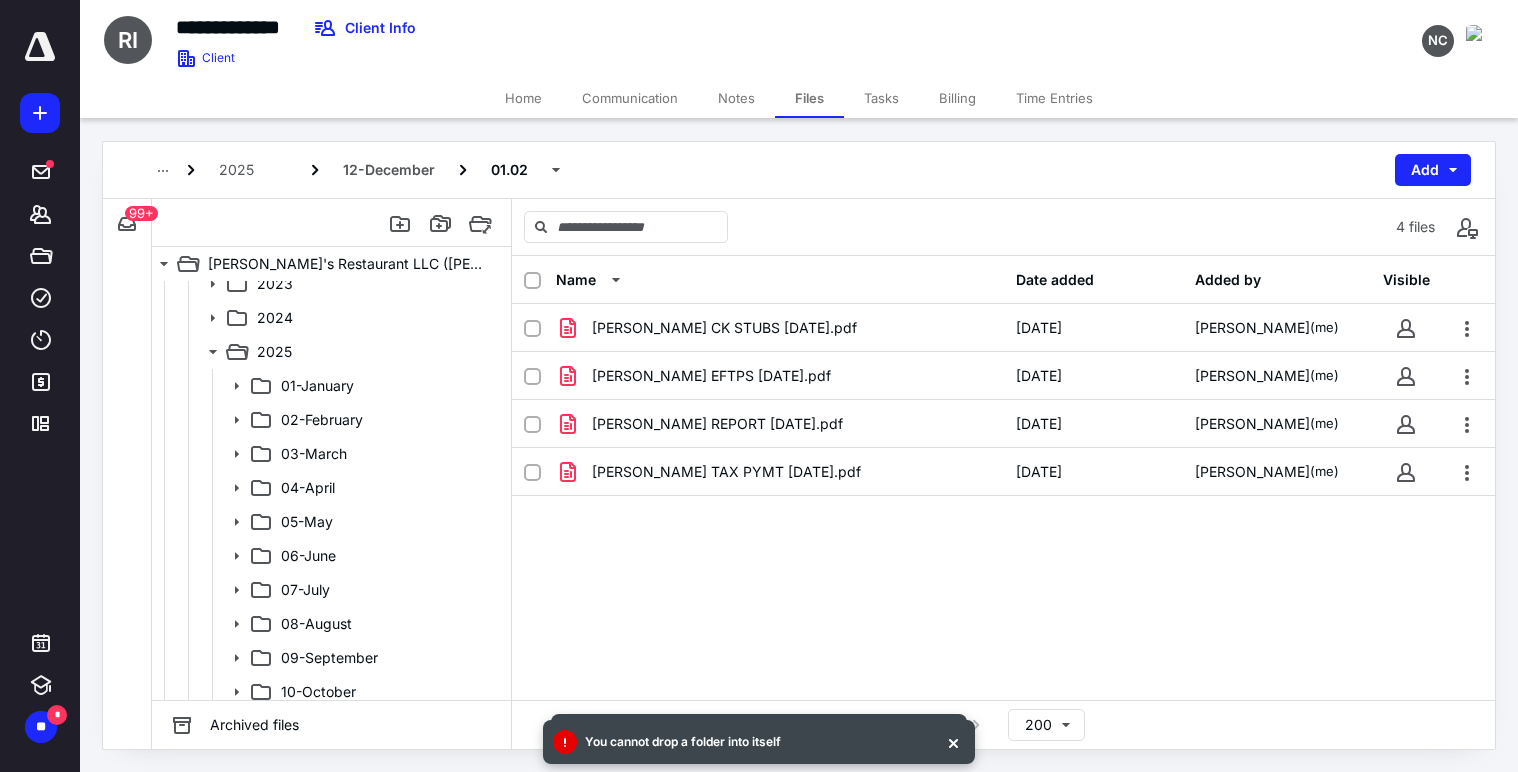 scroll, scrollTop: 163, scrollLeft: 0, axis: vertical 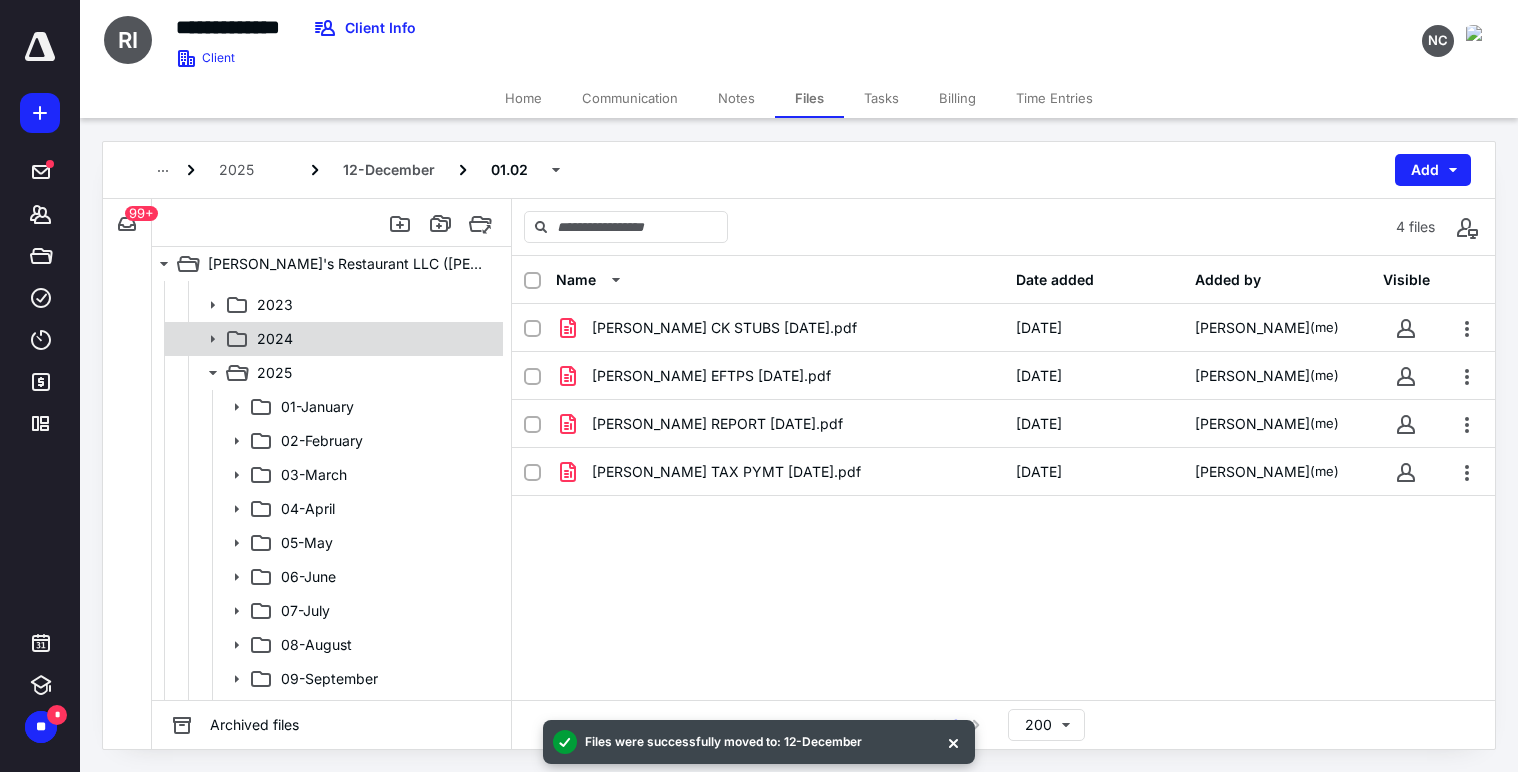 click 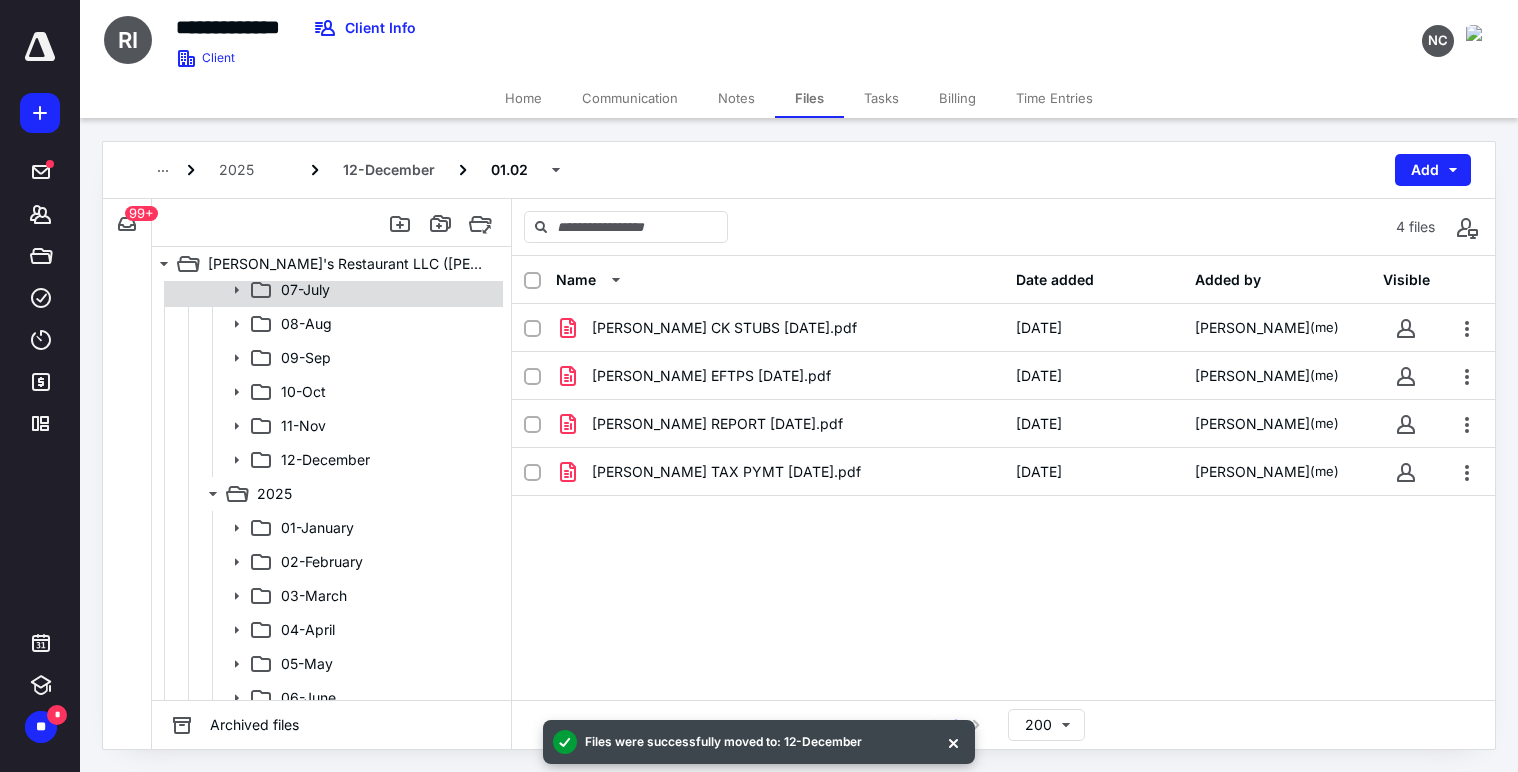 scroll, scrollTop: 463, scrollLeft: 0, axis: vertical 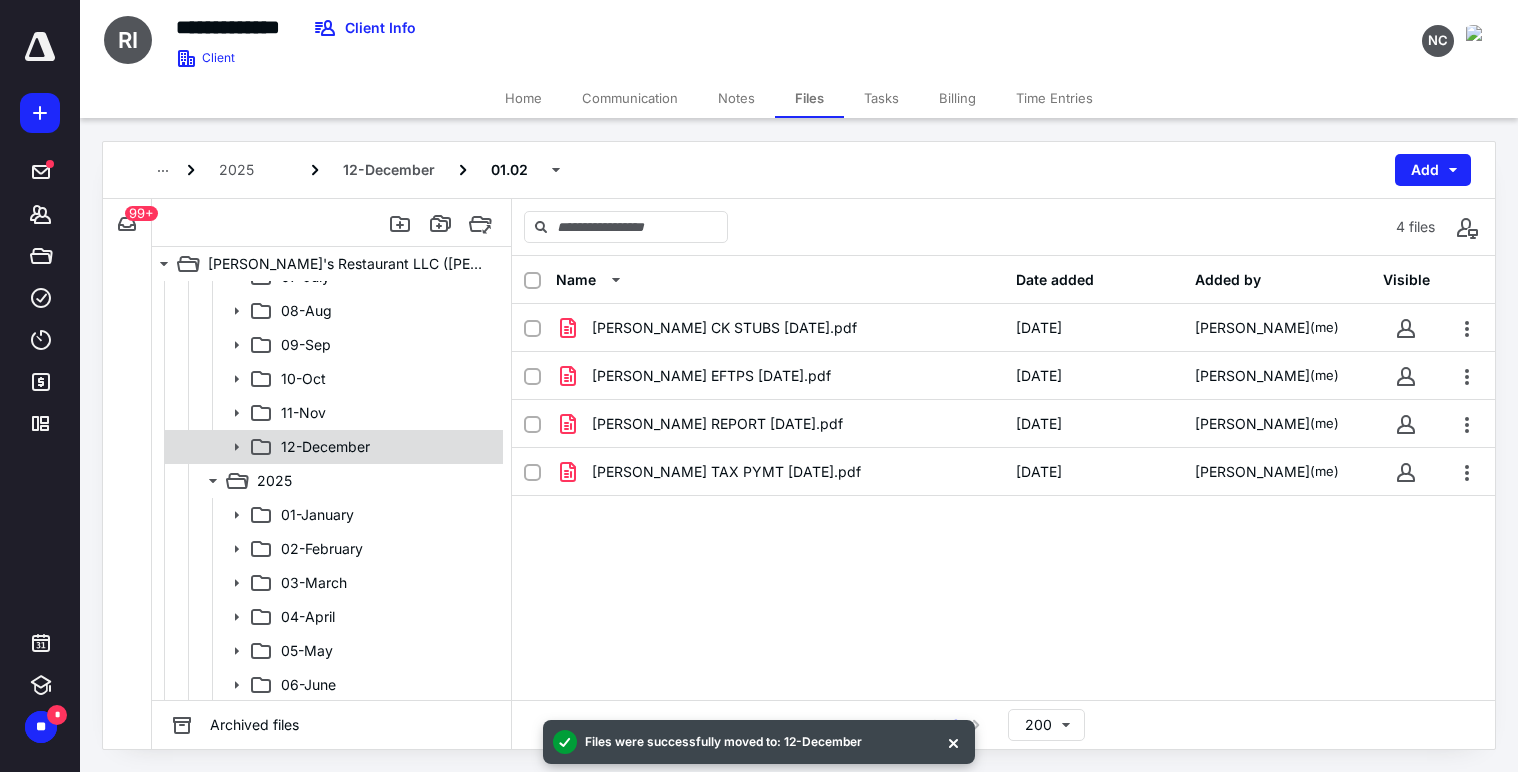 click 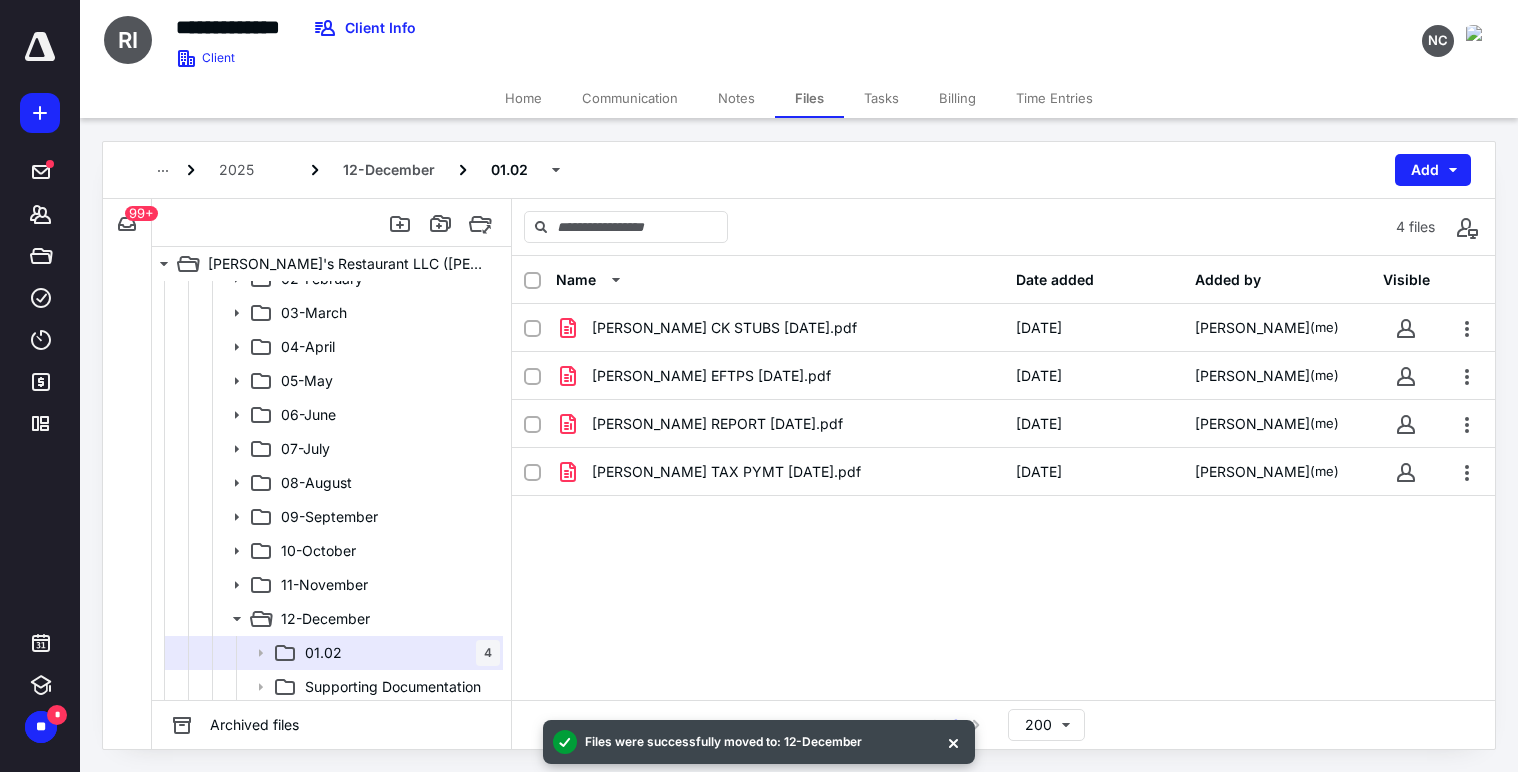 scroll, scrollTop: 839, scrollLeft: 0, axis: vertical 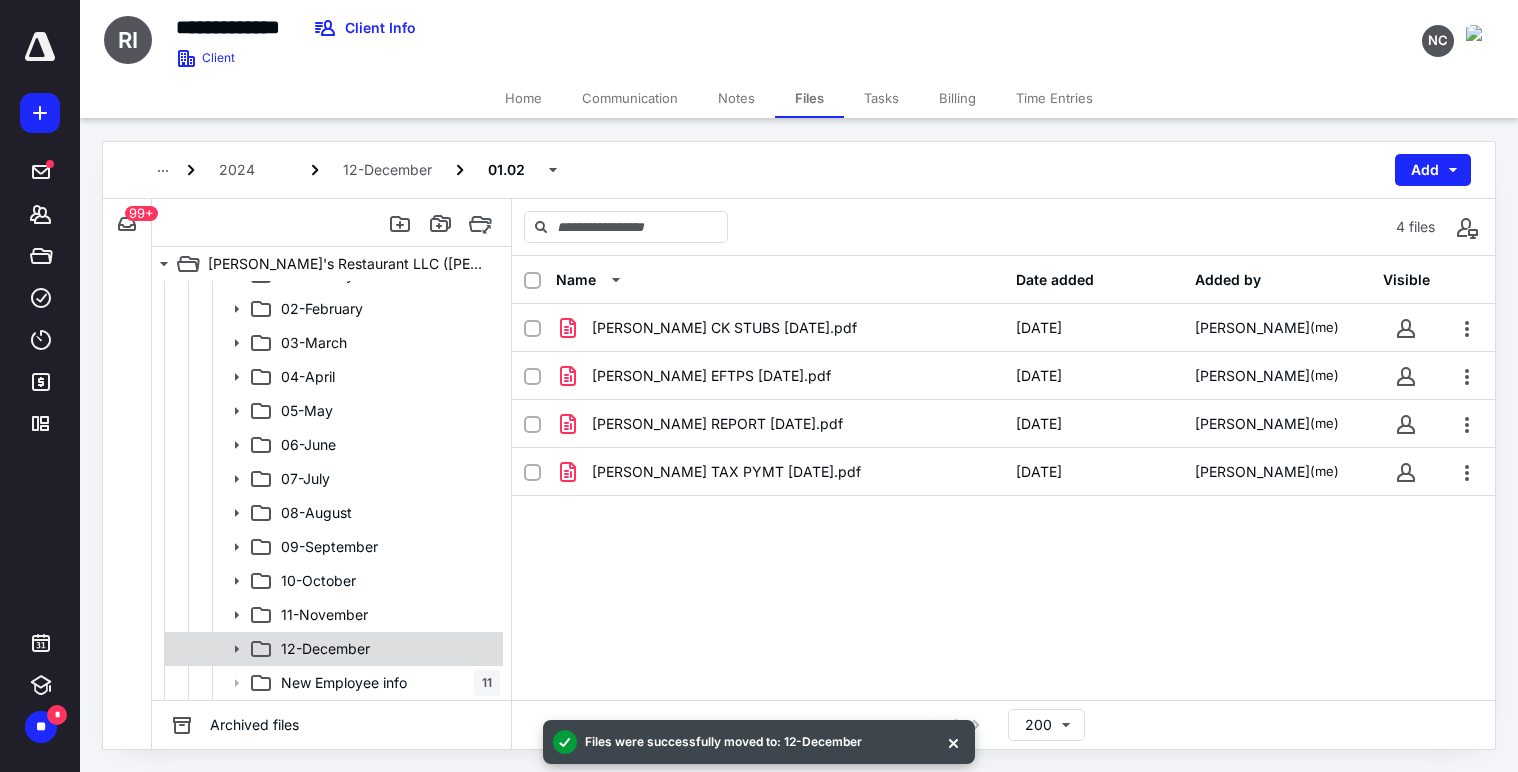 click 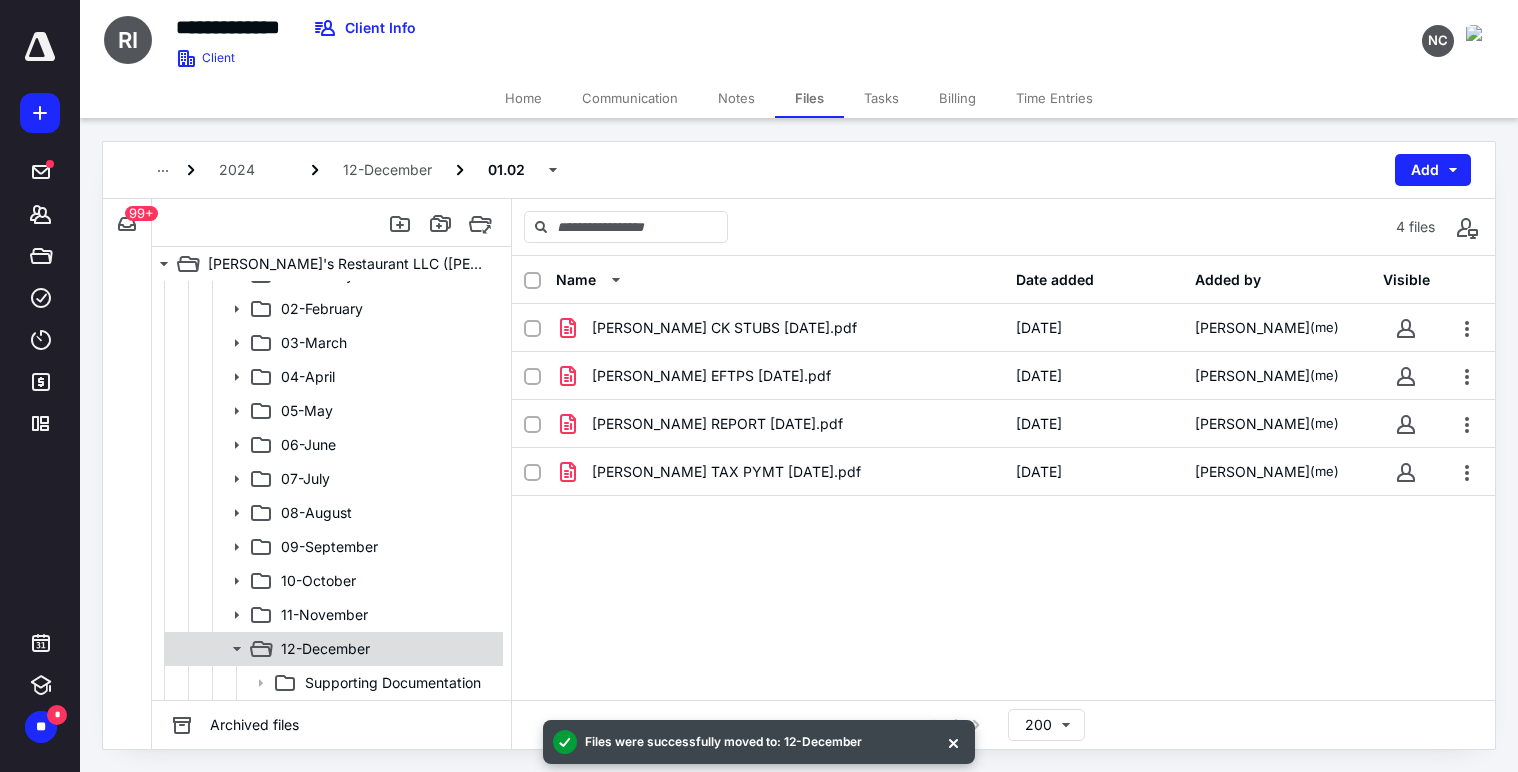 click 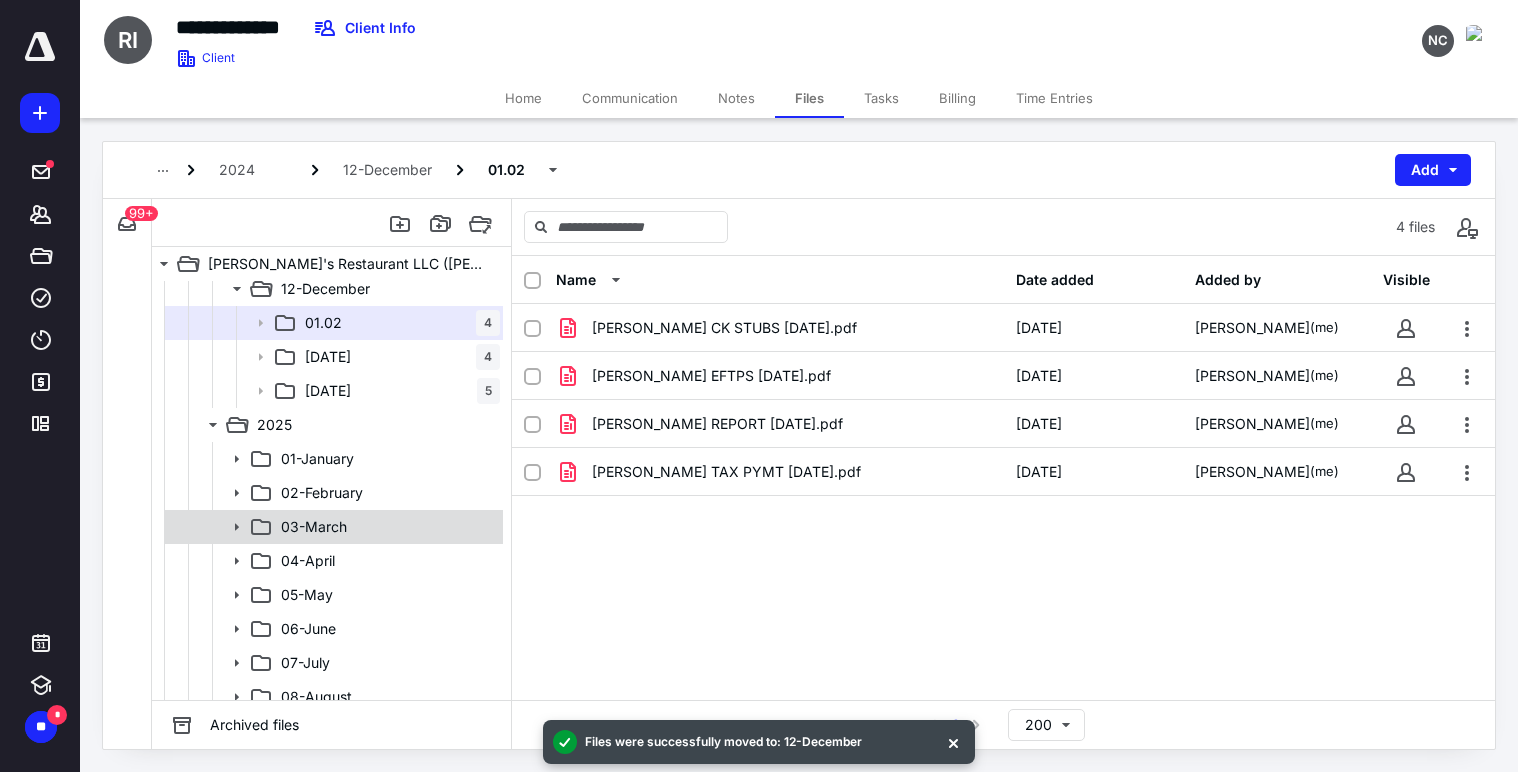 scroll, scrollTop: 605, scrollLeft: 0, axis: vertical 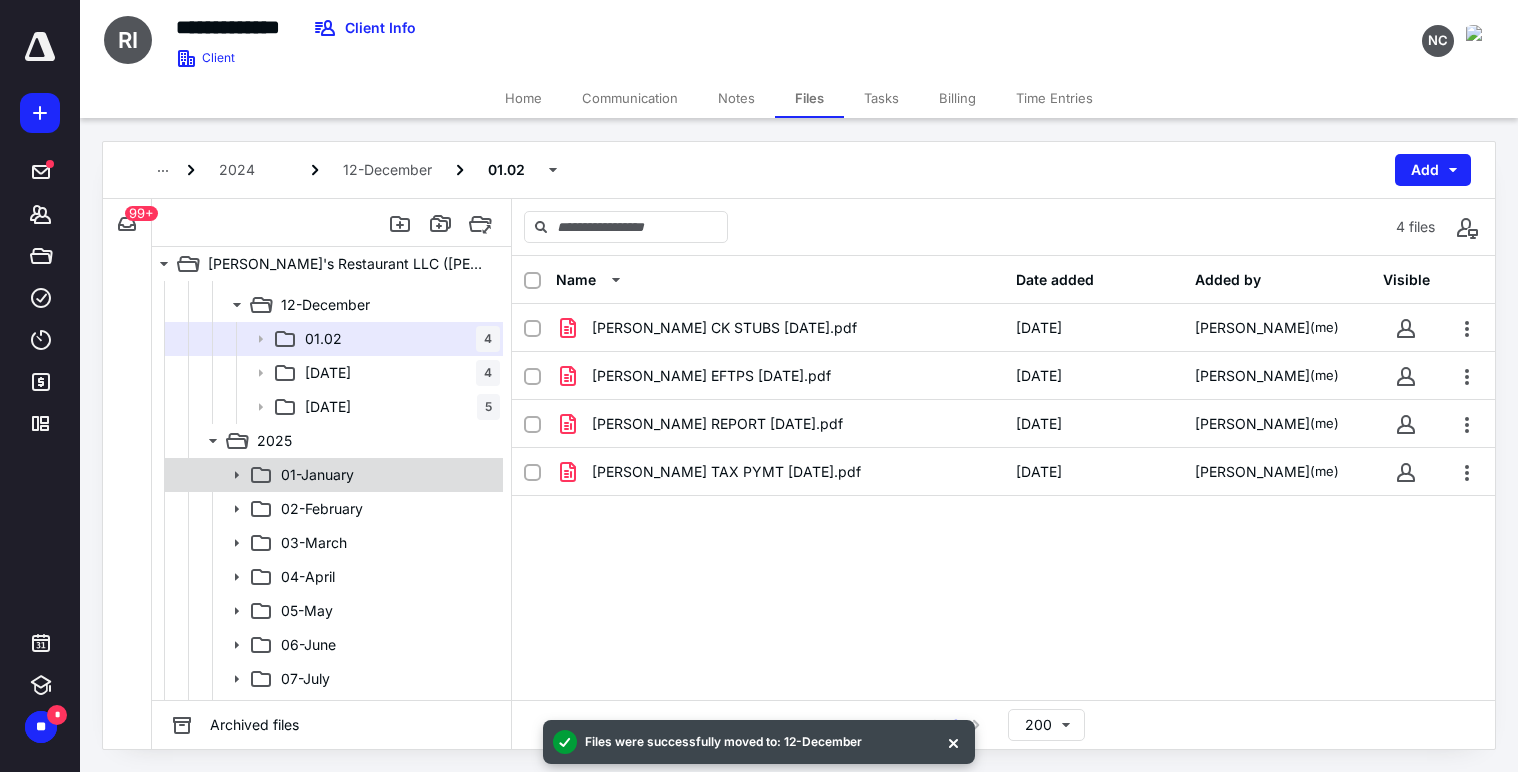 click 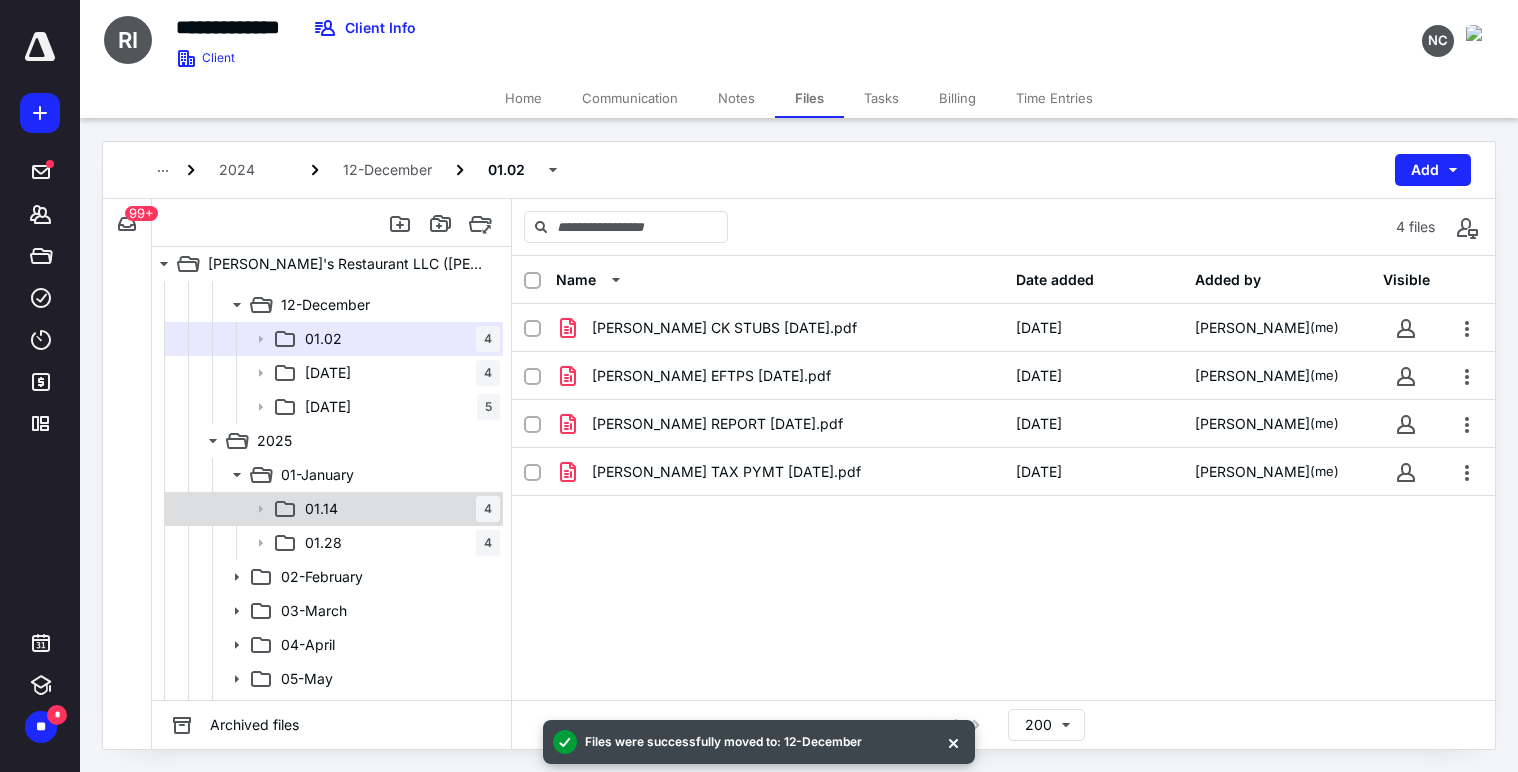 click 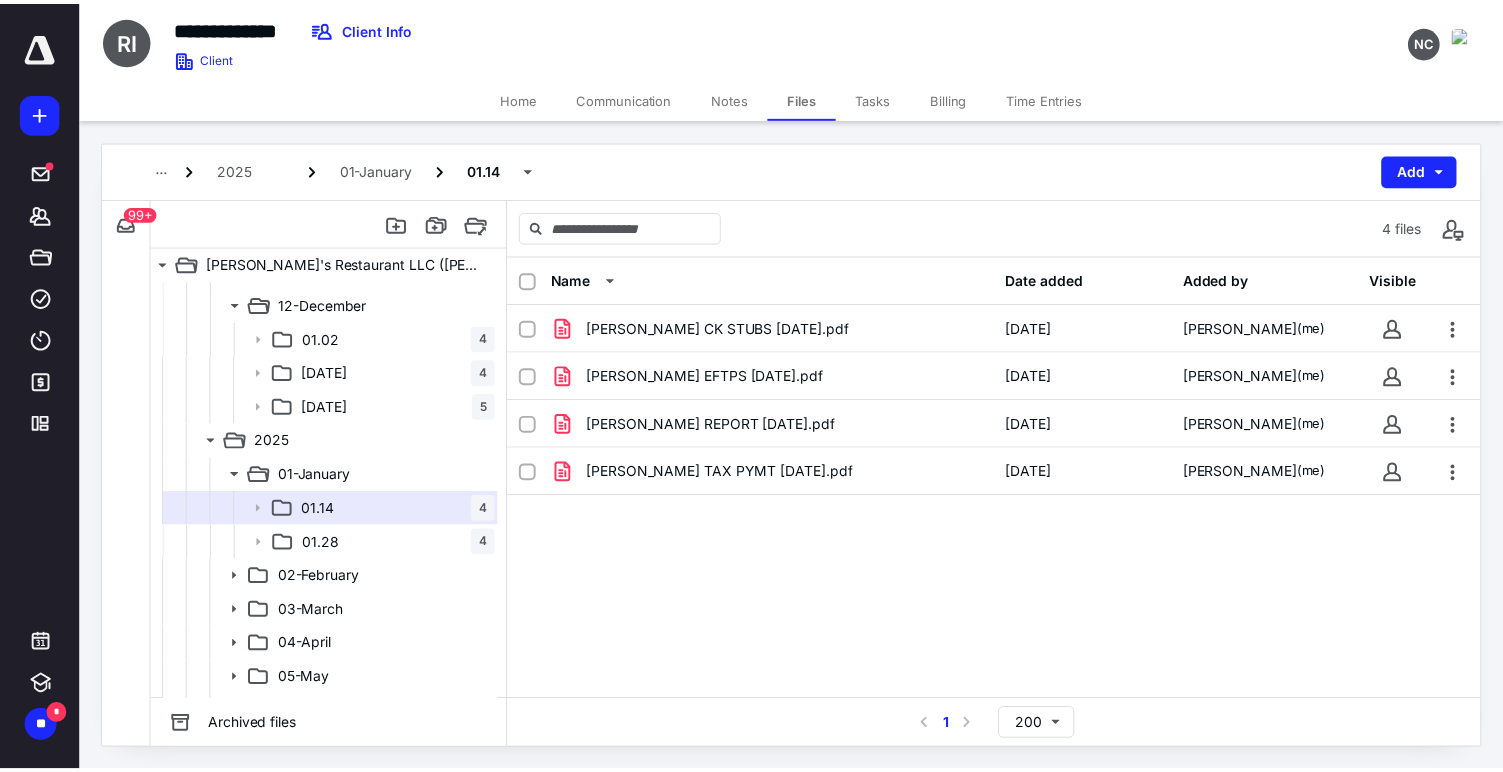 scroll, scrollTop: 305, scrollLeft: 0, axis: vertical 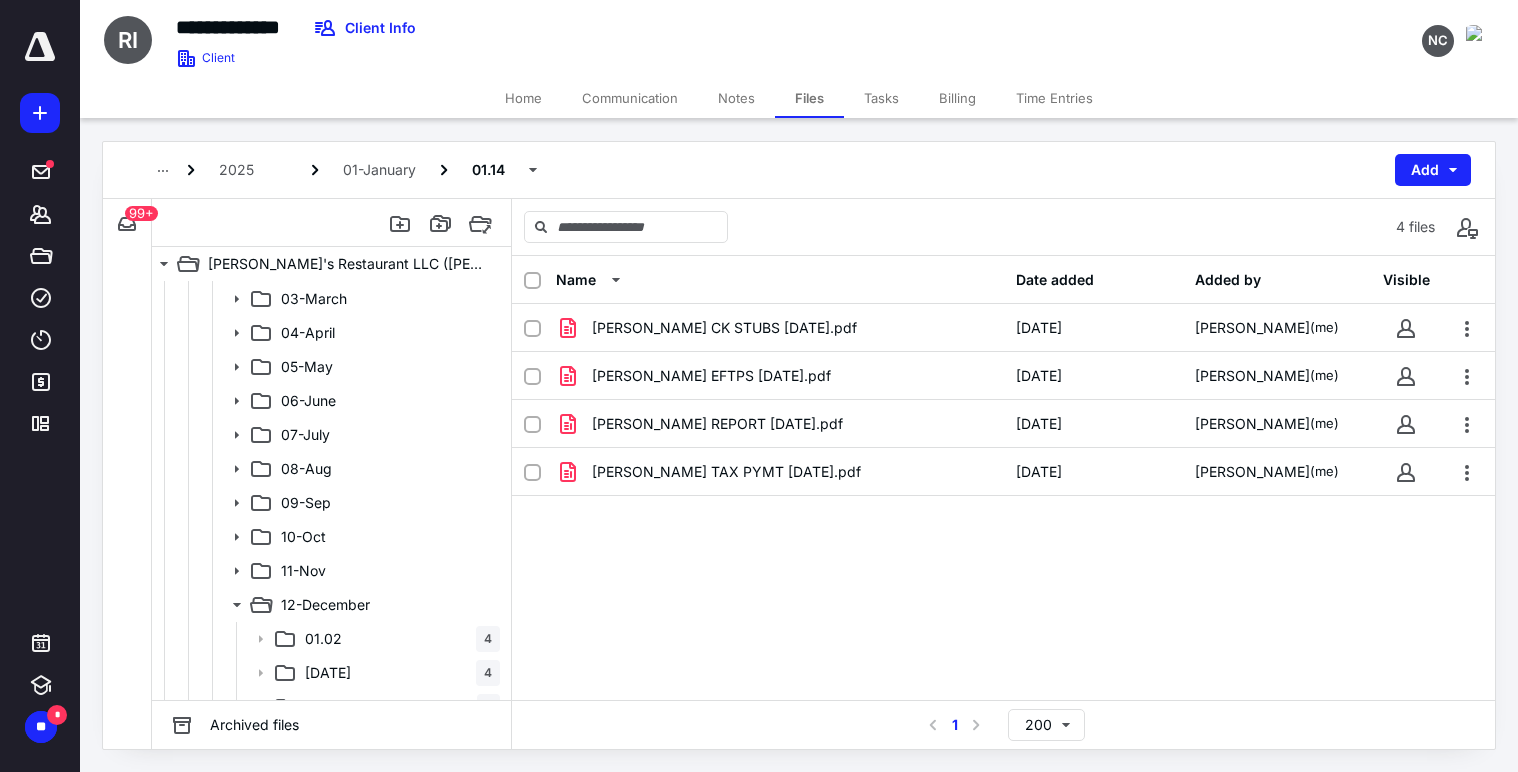 click on "Home" at bounding box center (523, 98) 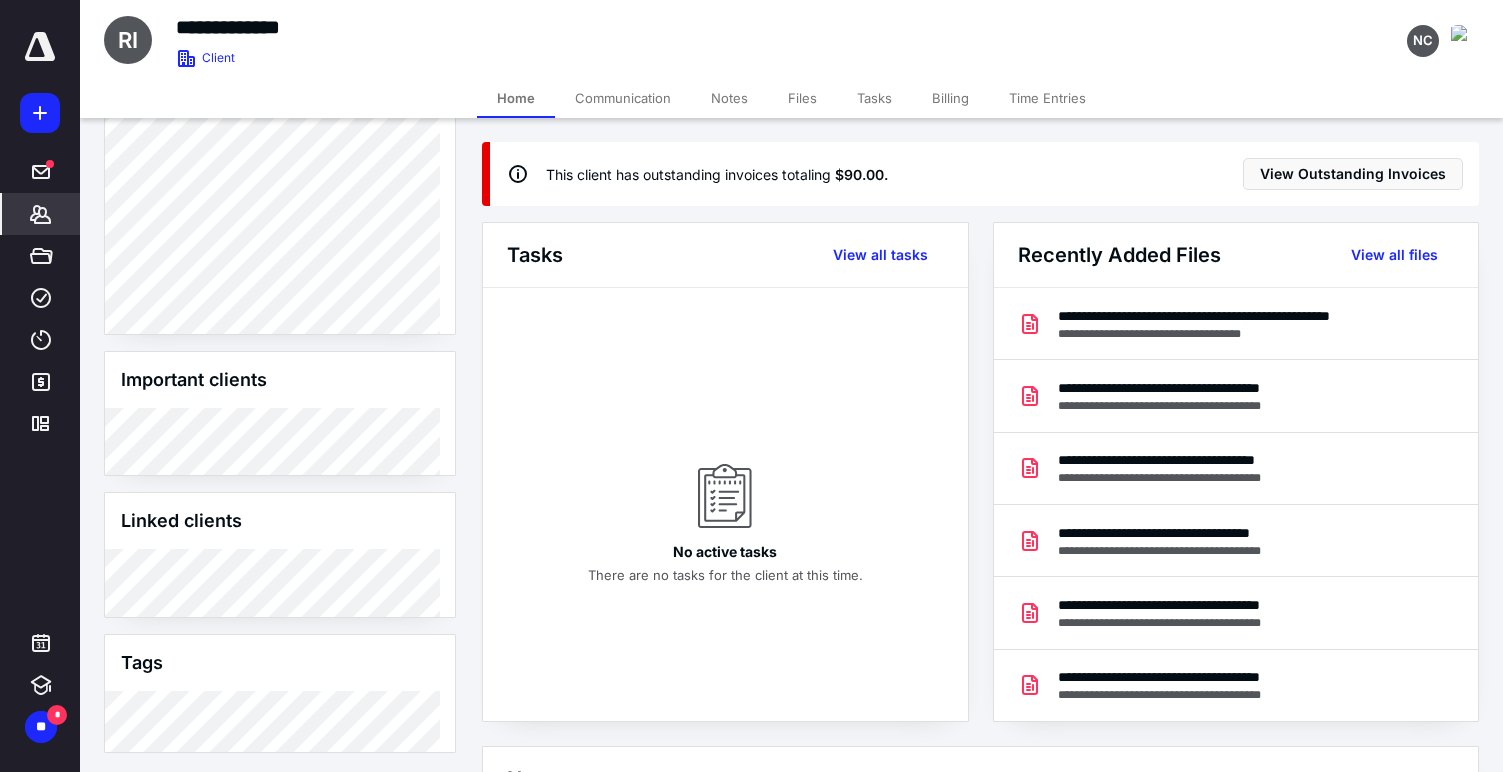 scroll, scrollTop: 804, scrollLeft: 0, axis: vertical 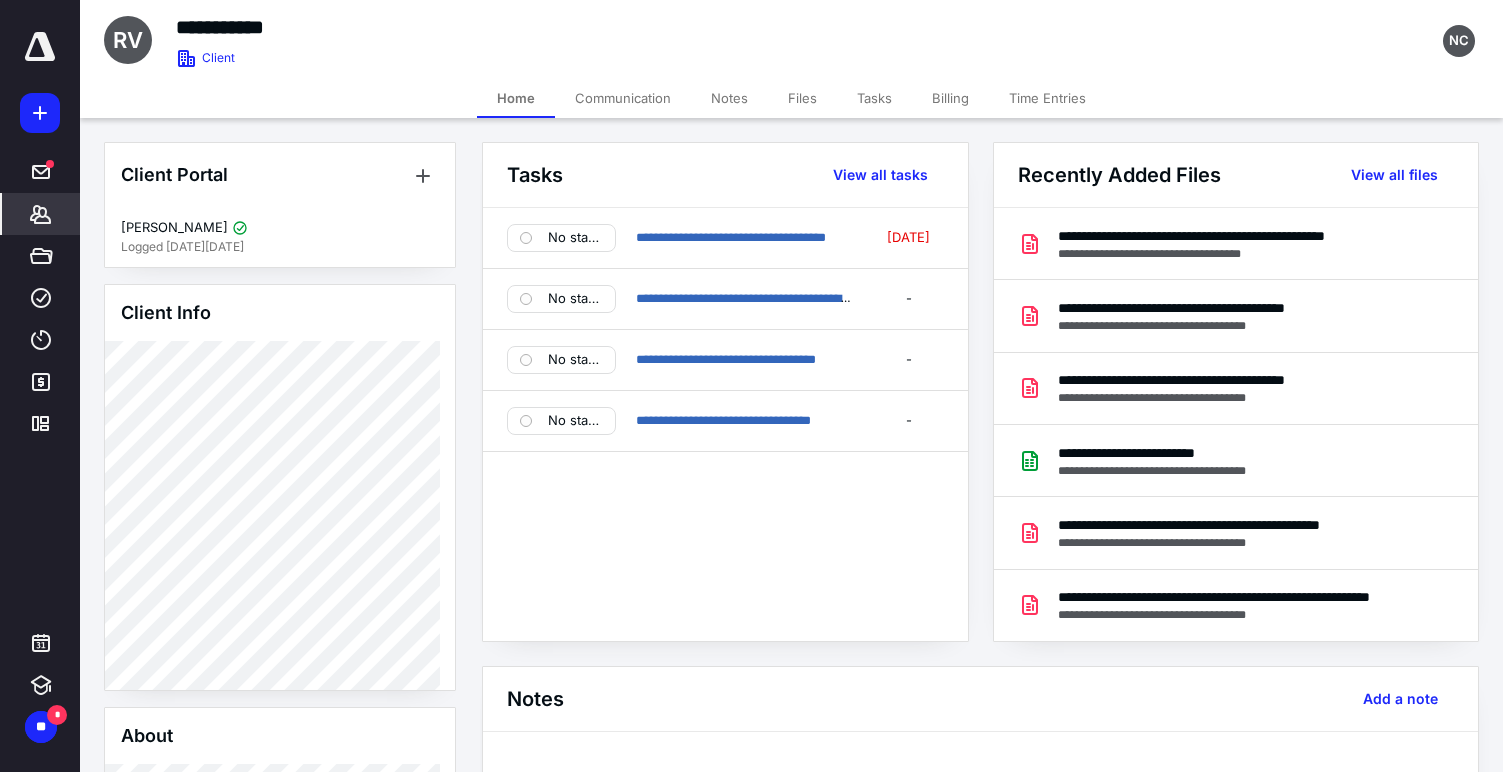 click on "Files" at bounding box center (802, 98) 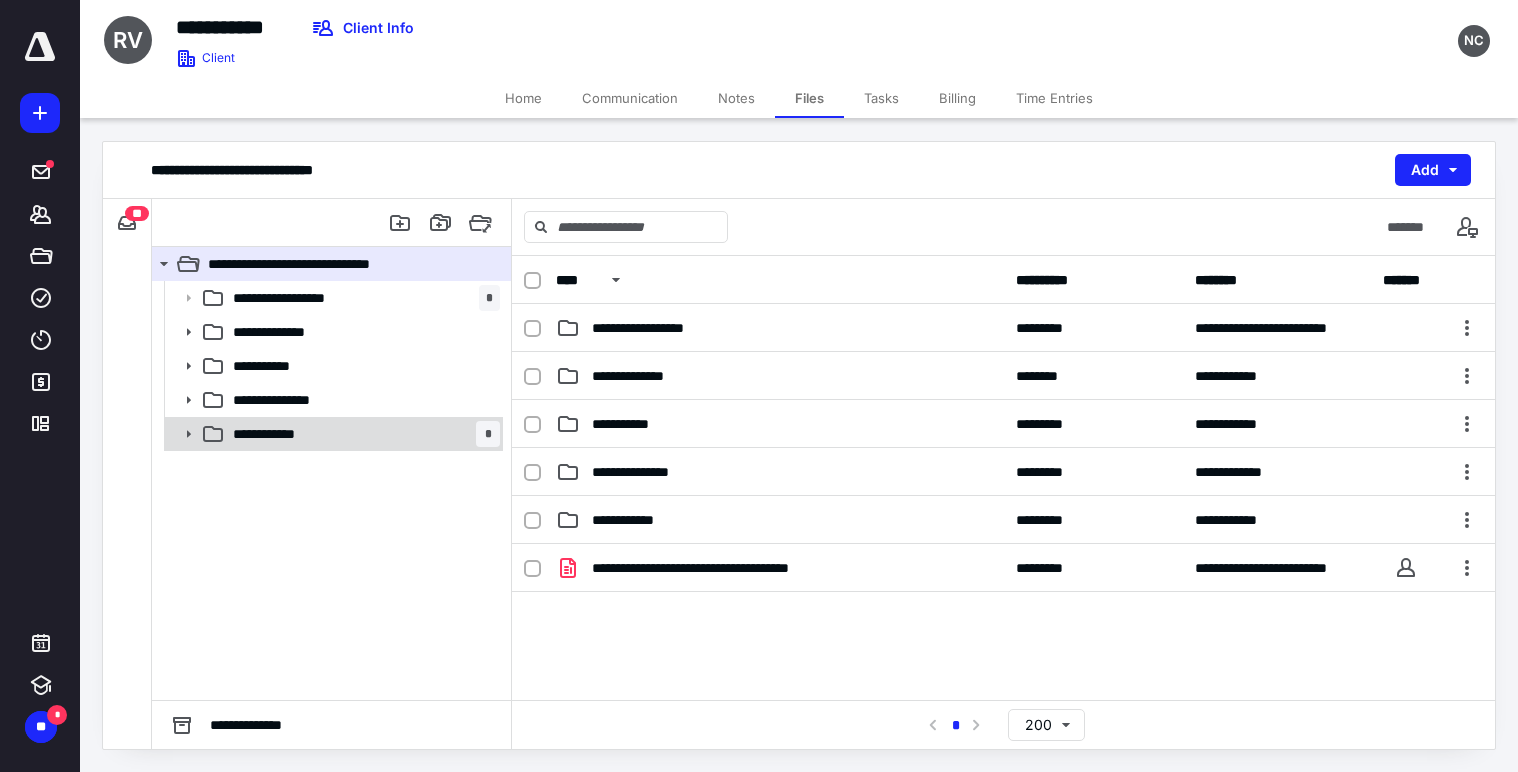 click 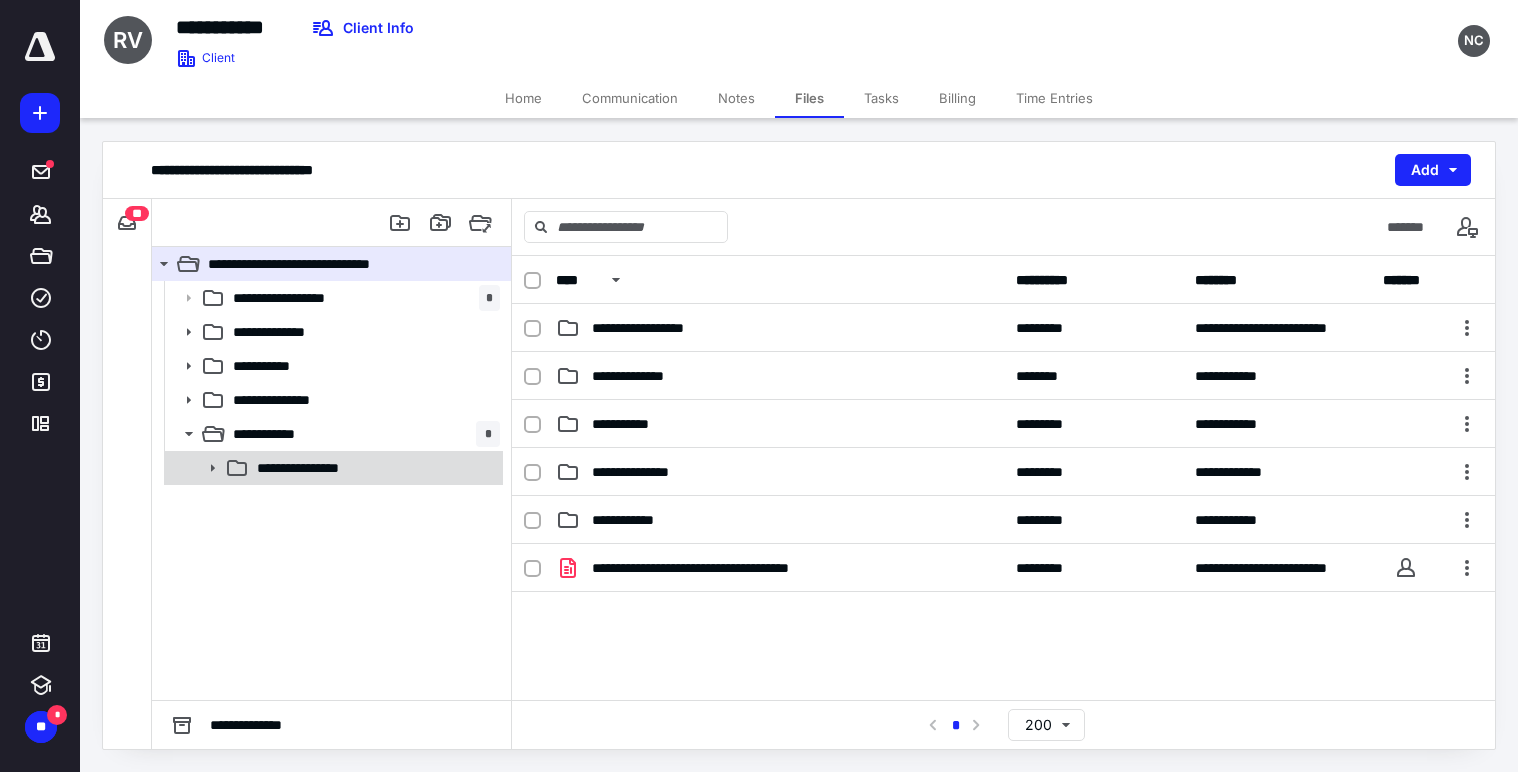 click 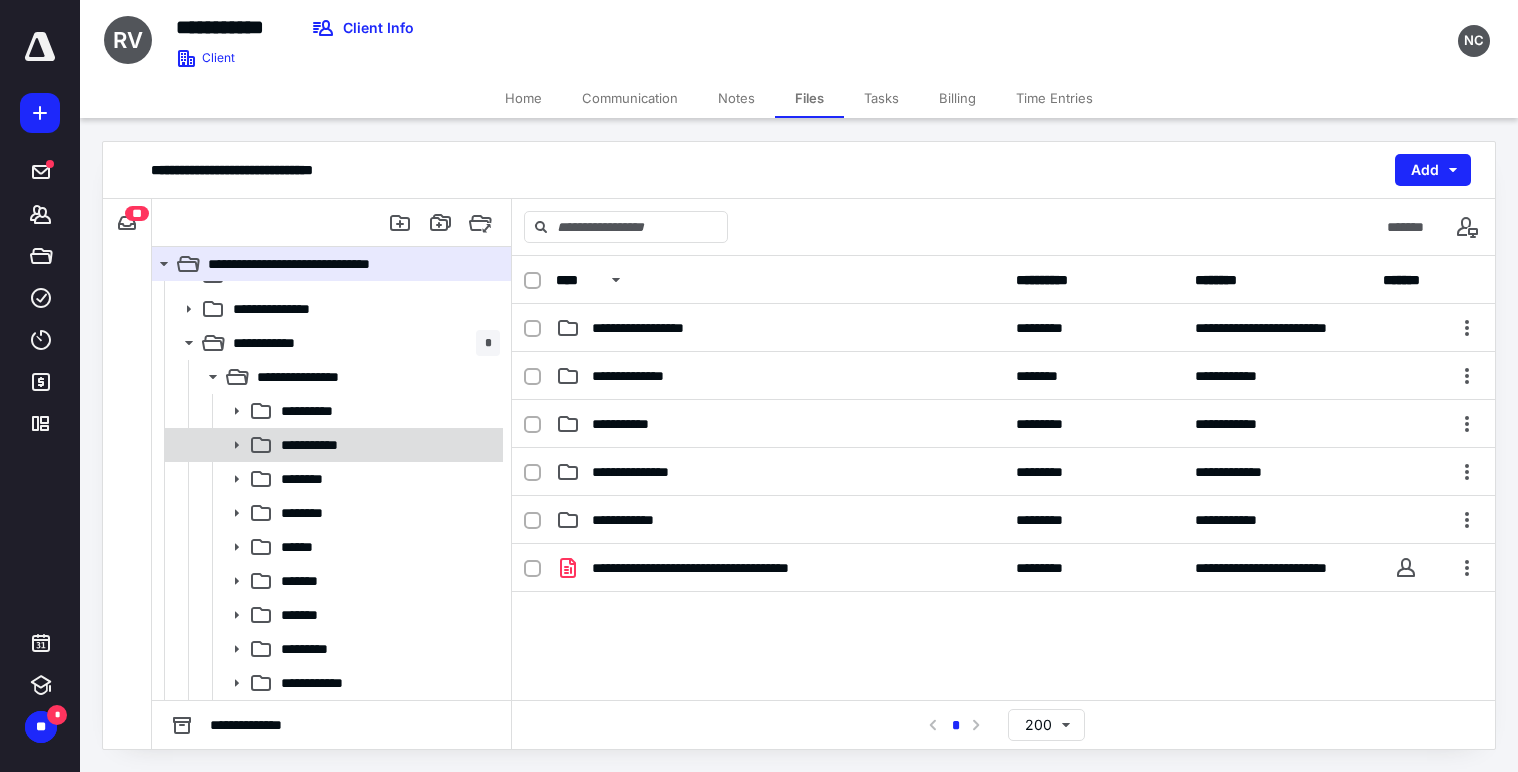 scroll, scrollTop: 193, scrollLeft: 0, axis: vertical 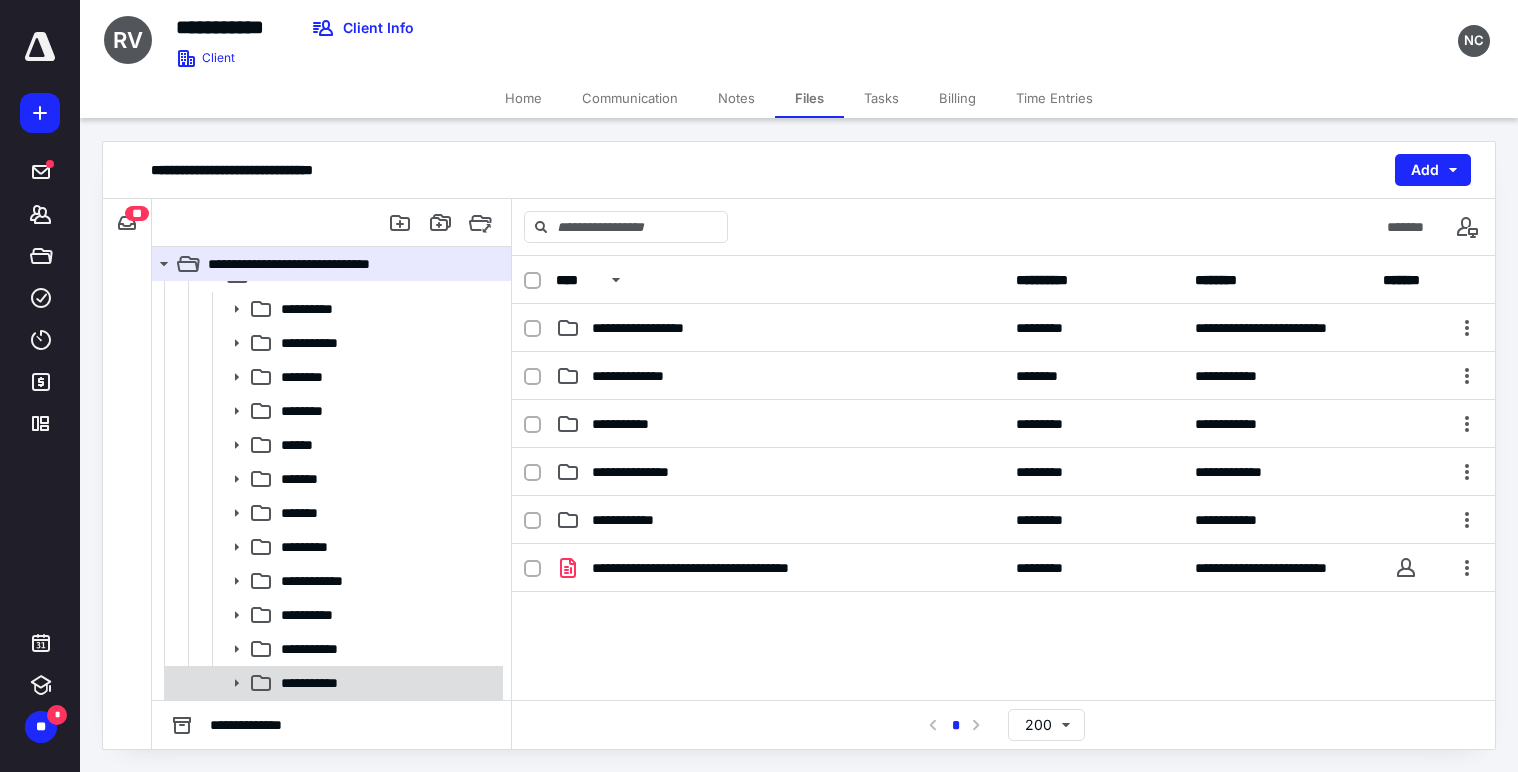 click 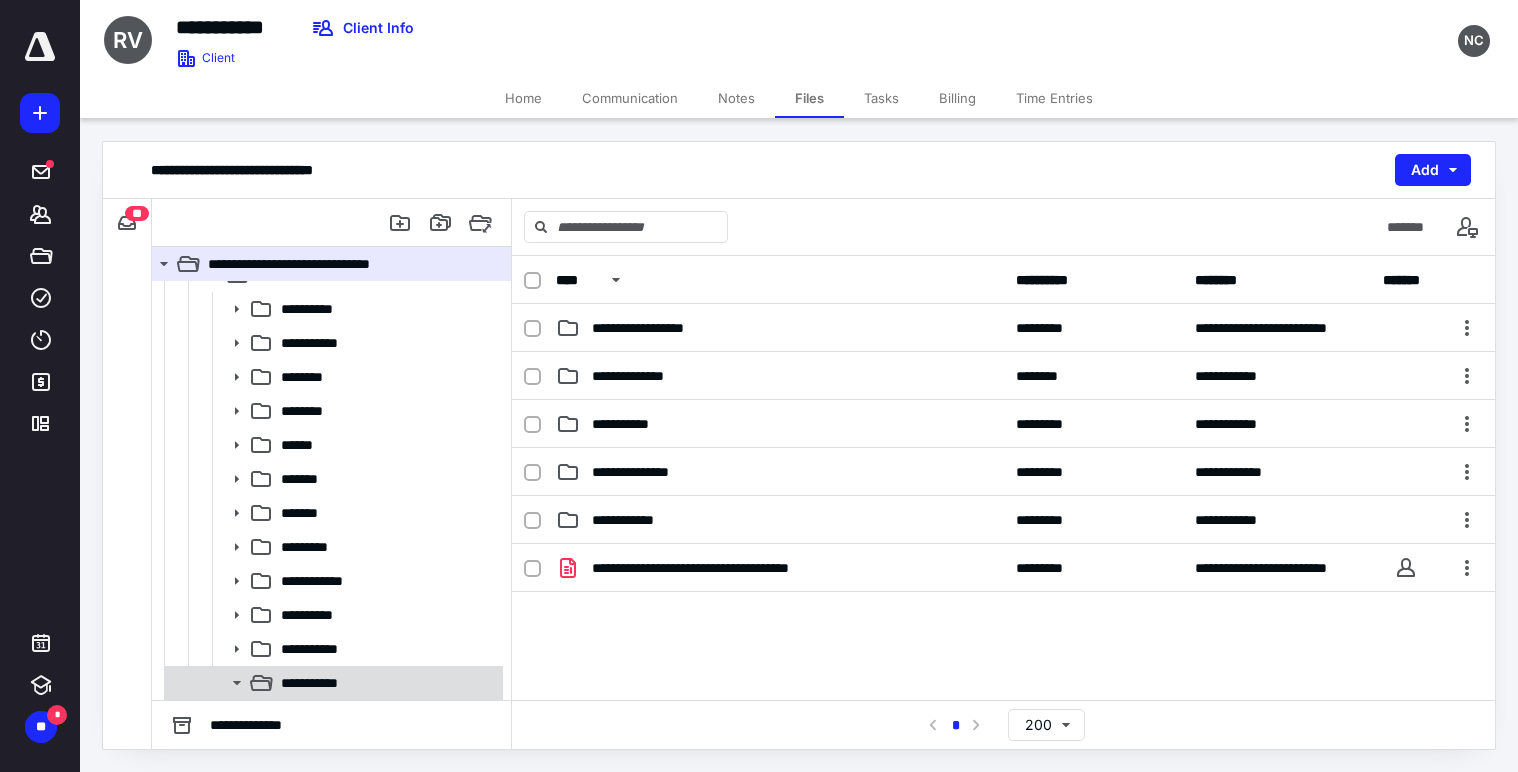 click on "**********" at bounding box center [386, 683] 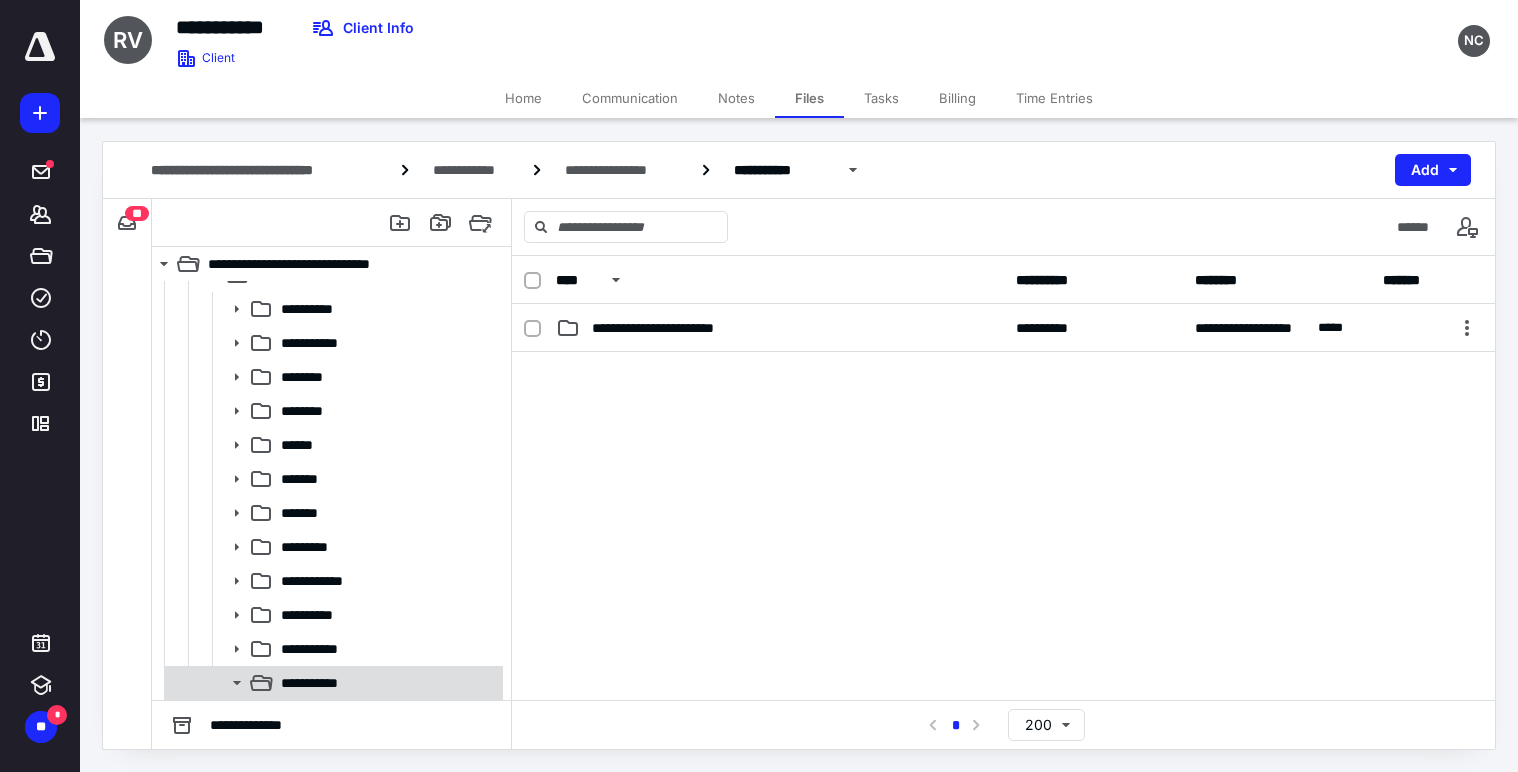 scroll, scrollTop: 227, scrollLeft: 0, axis: vertical 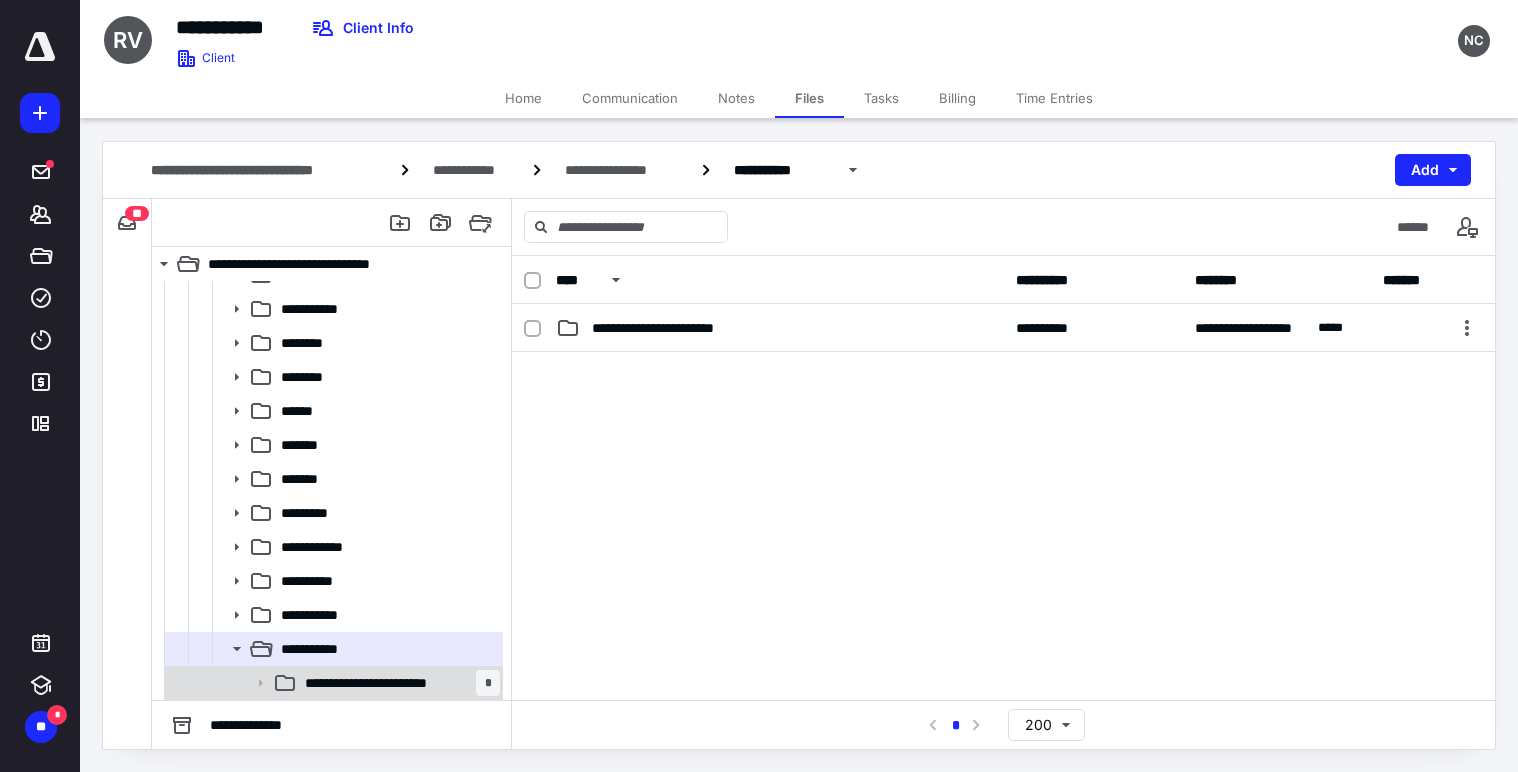 click 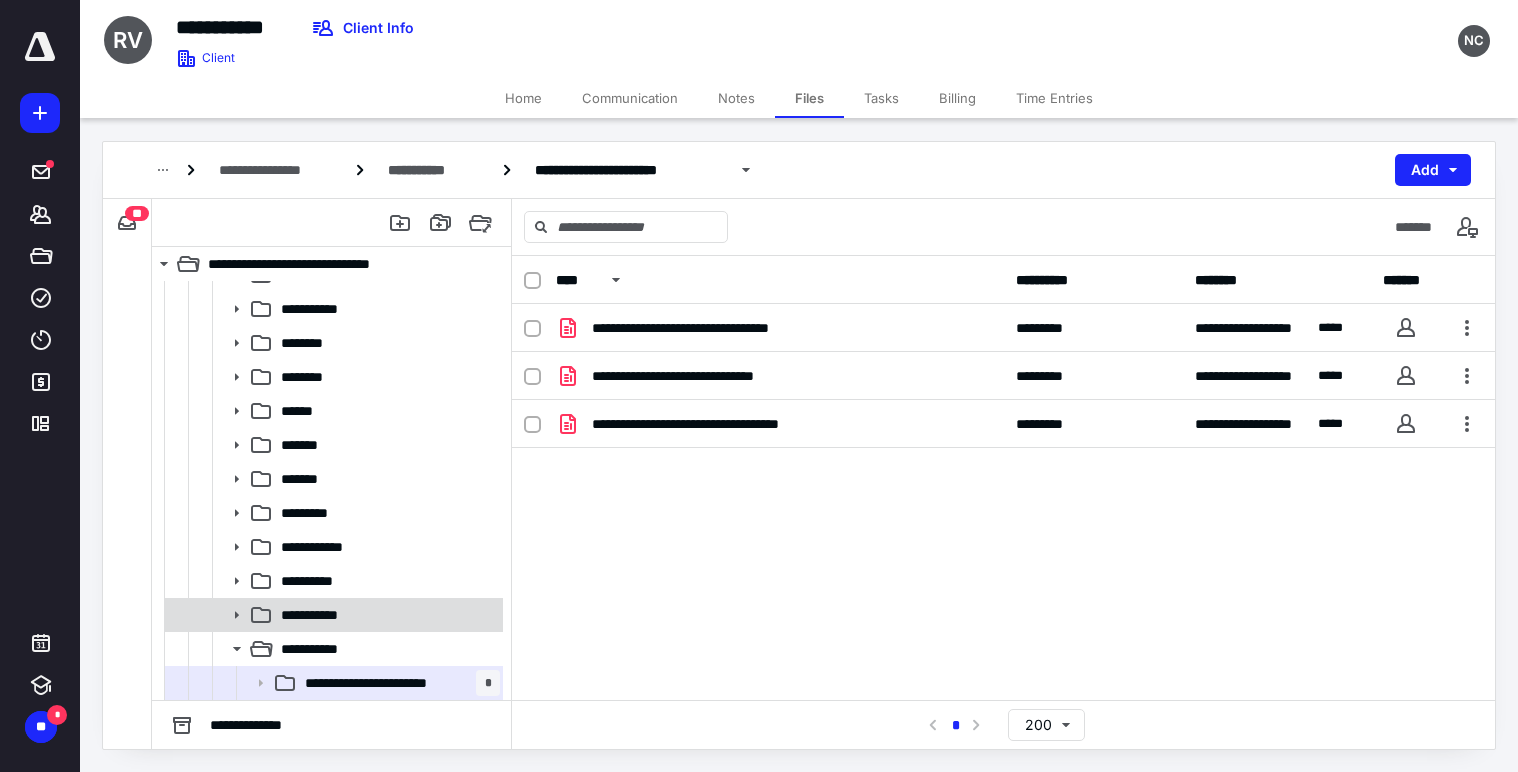 click 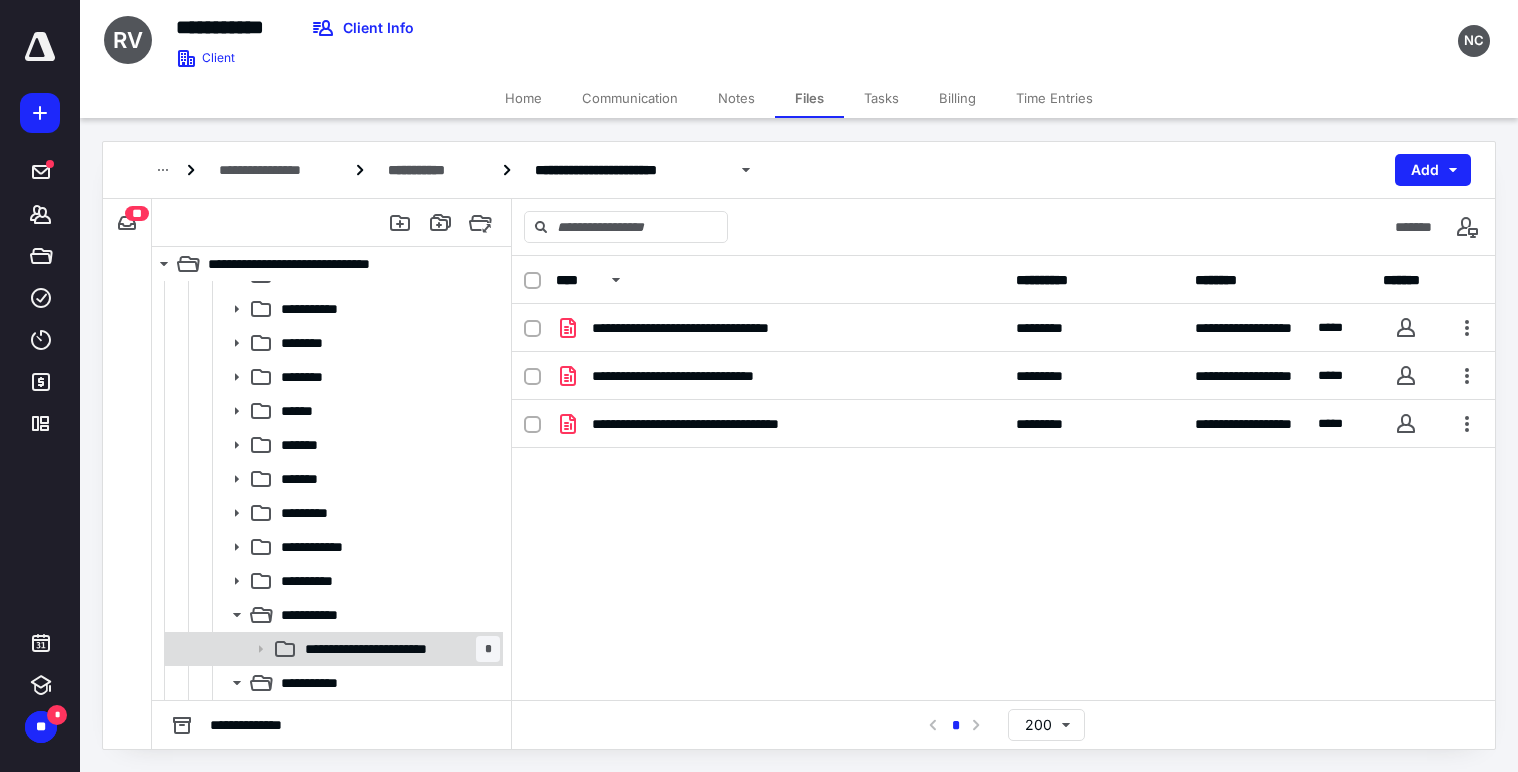 click 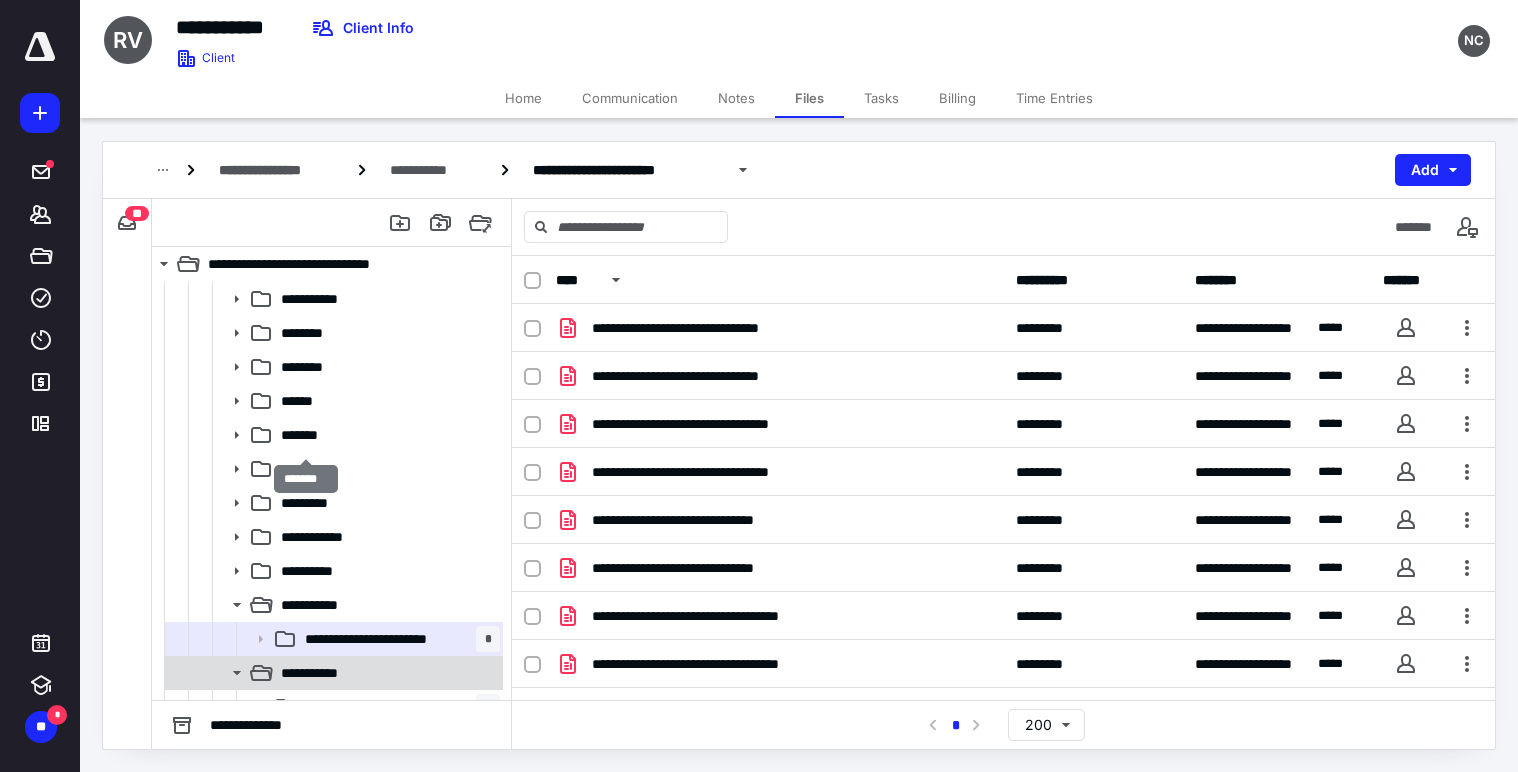 scroll, scrollTop: 261, scrollLeft: 0, axis: vertical 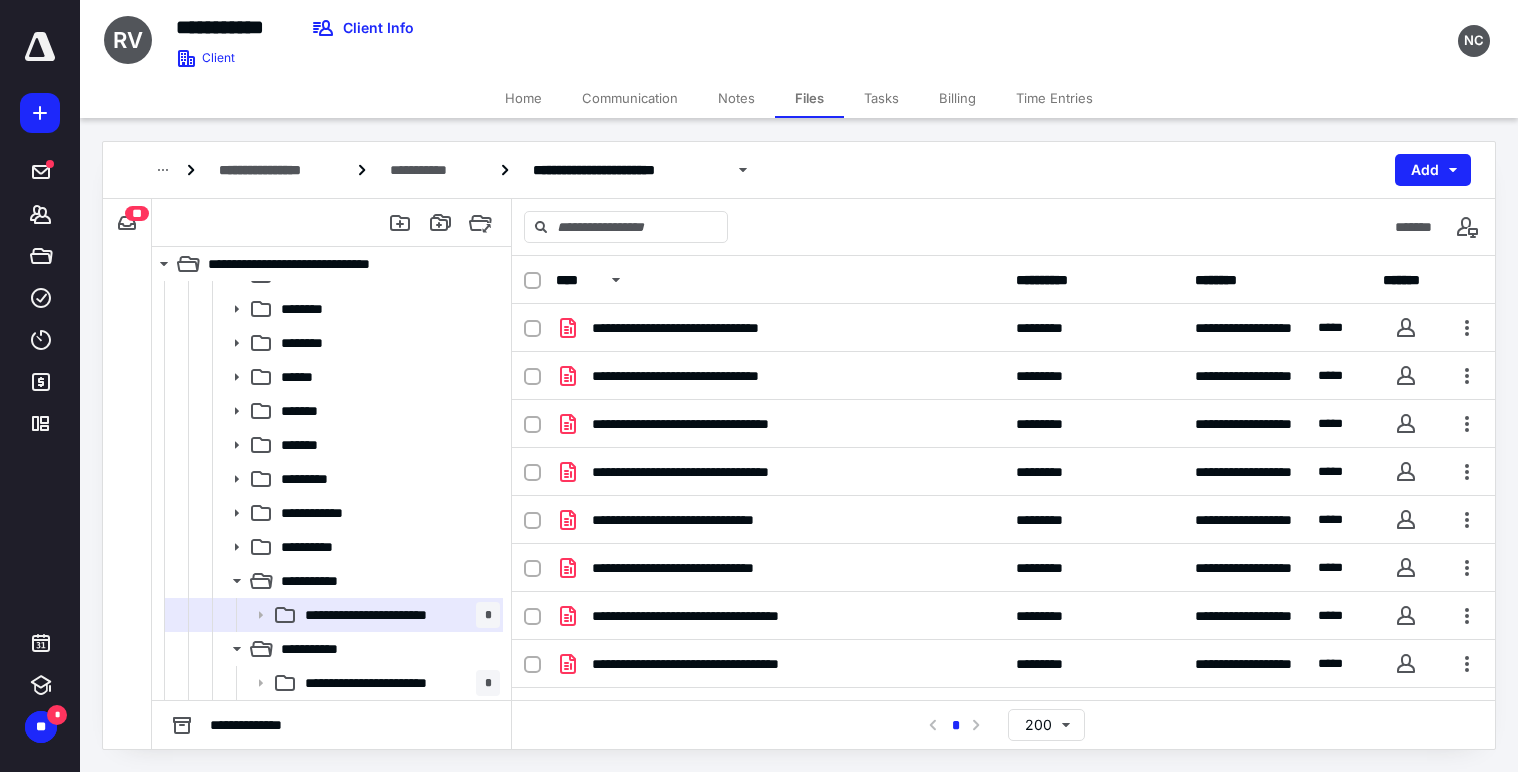 click on "Home" at bounding box center (523, 98) 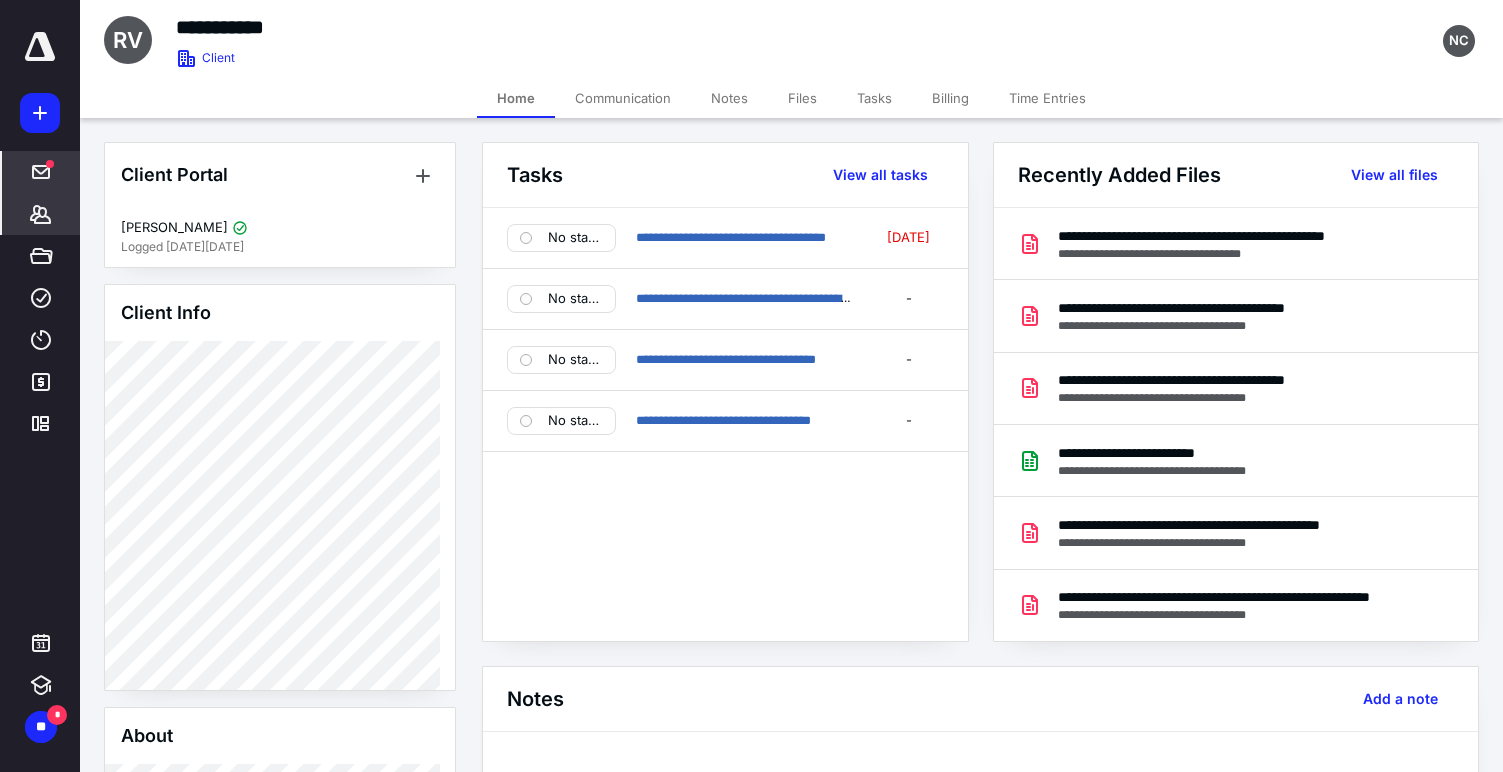 click on "*****" at bounding box center (41, 172) 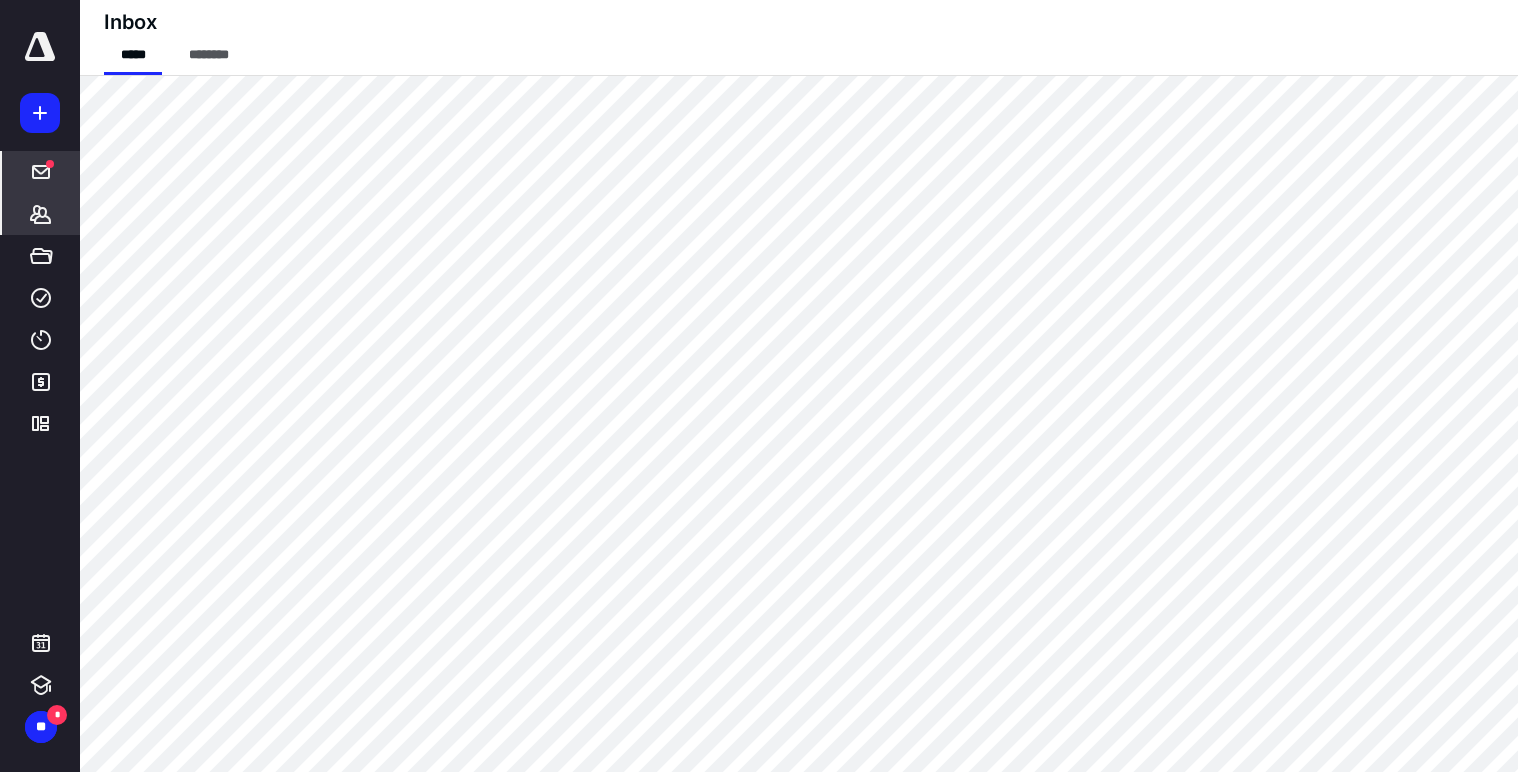 click 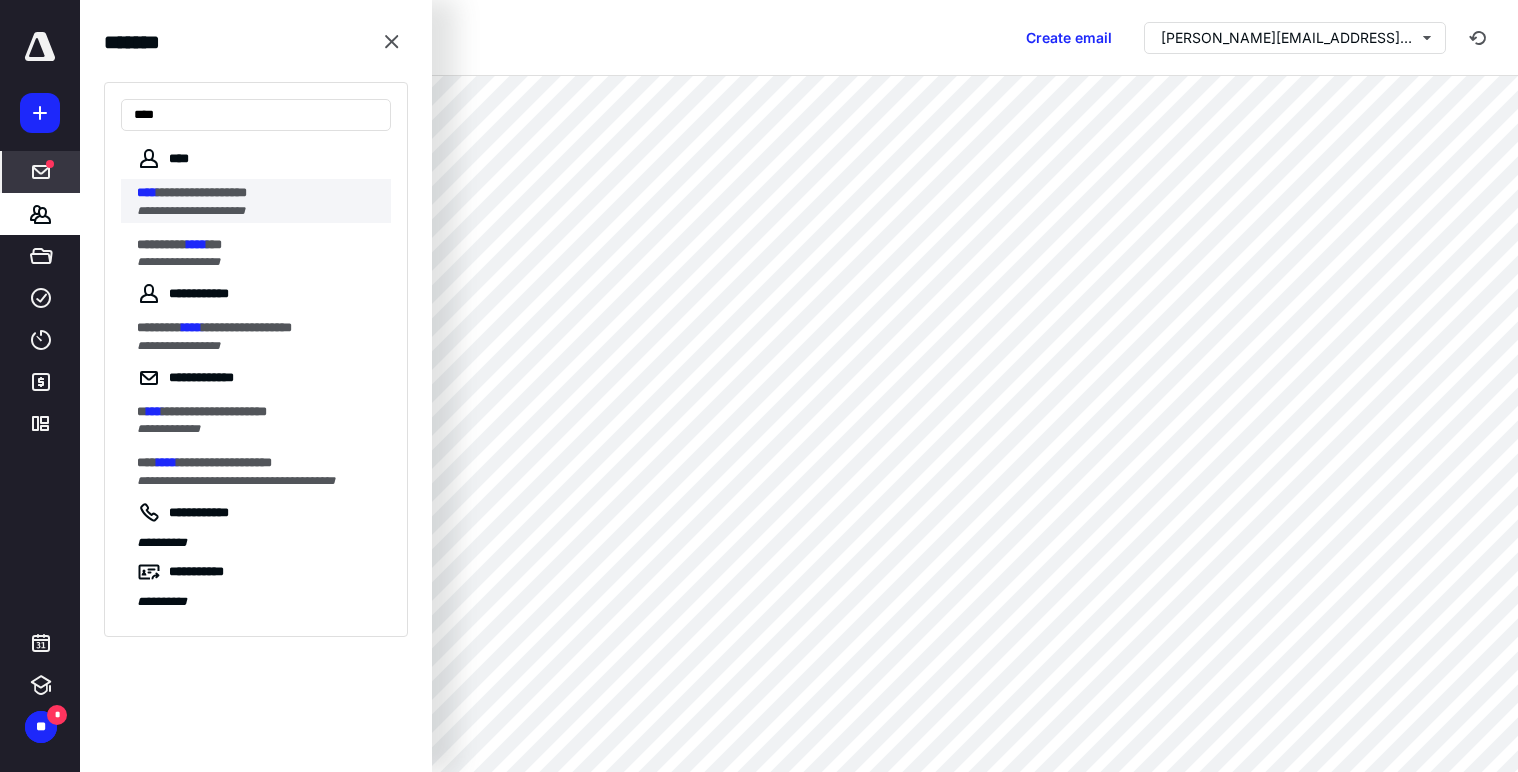 type on "****" 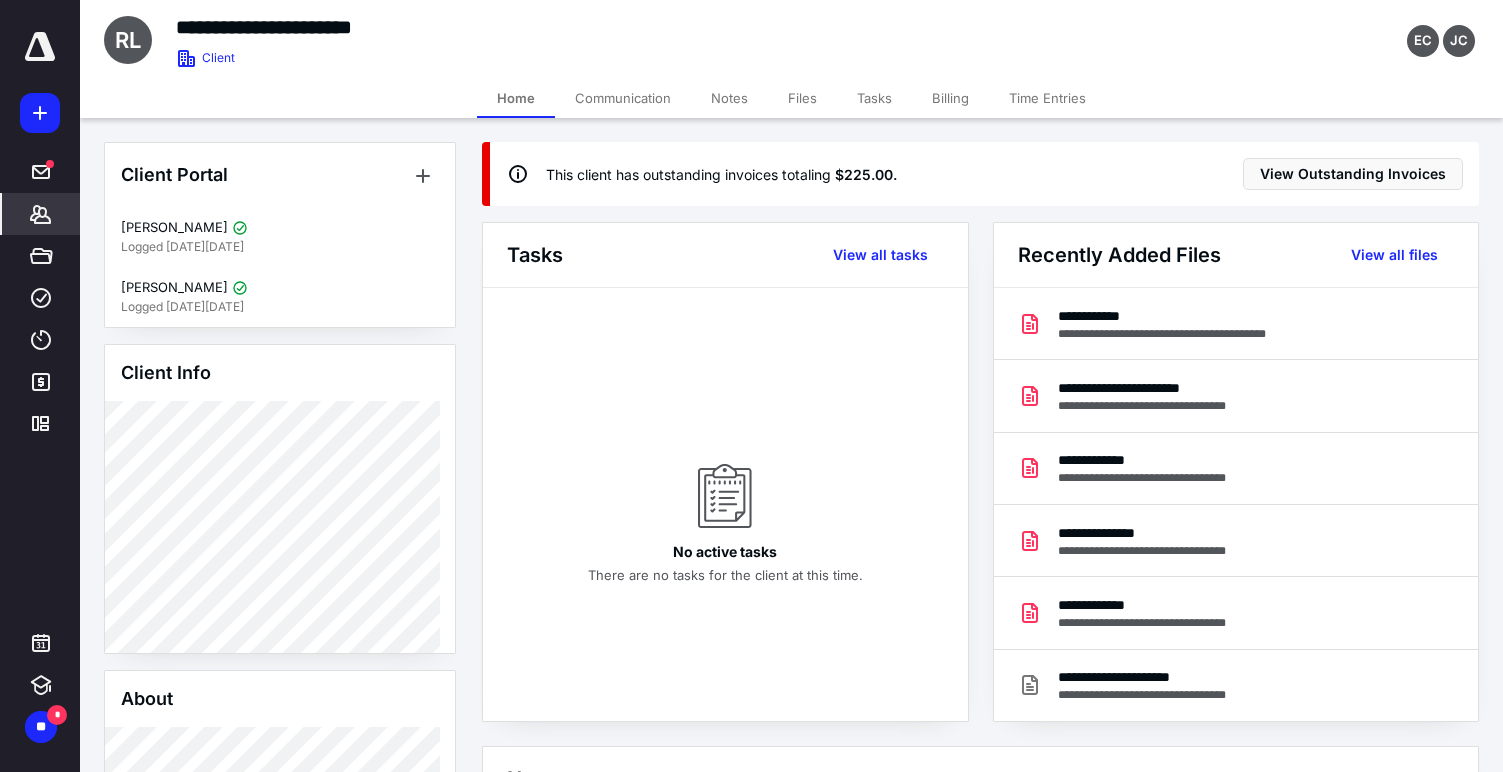 click on "Files" at bounding box center [802, 98] 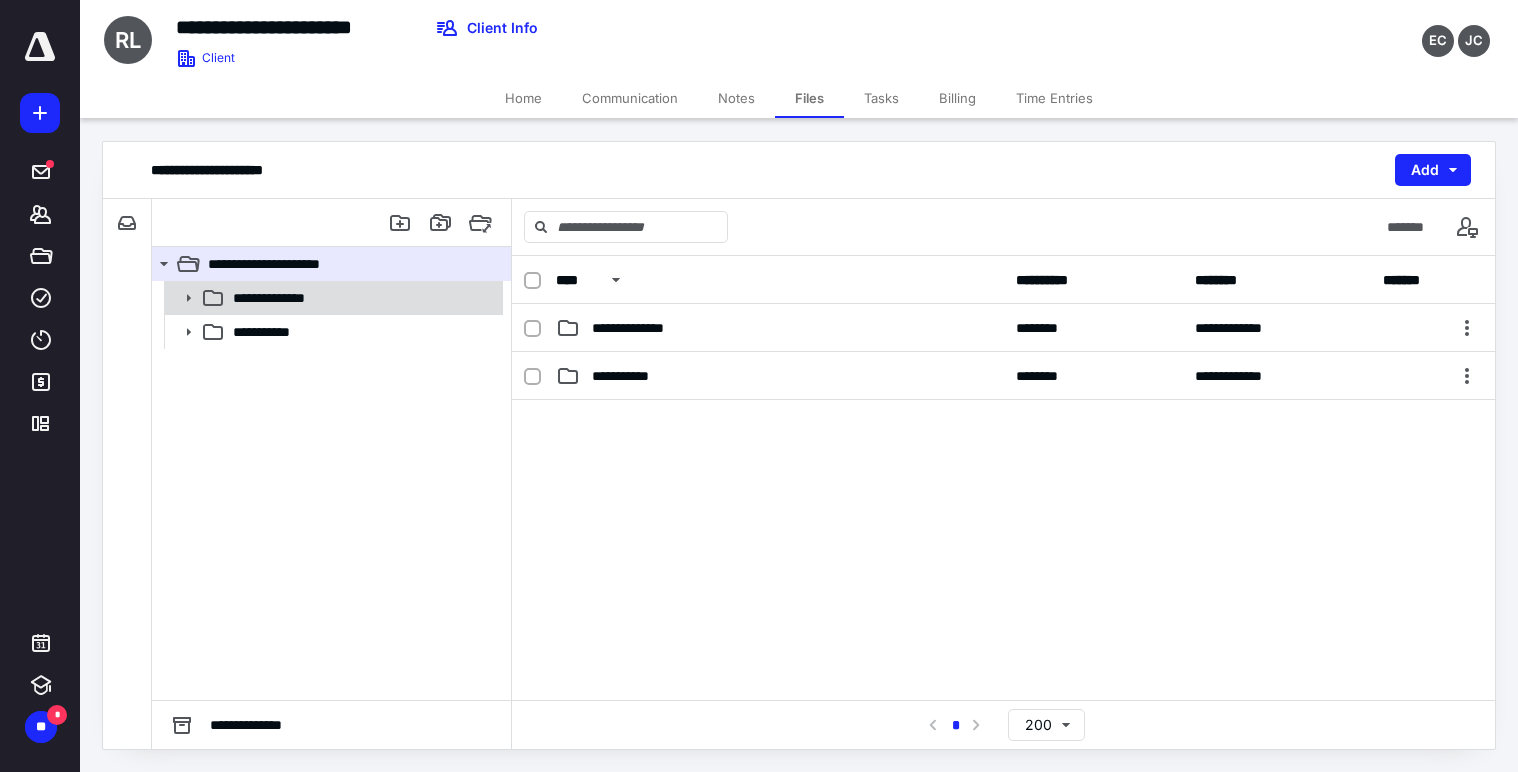 click 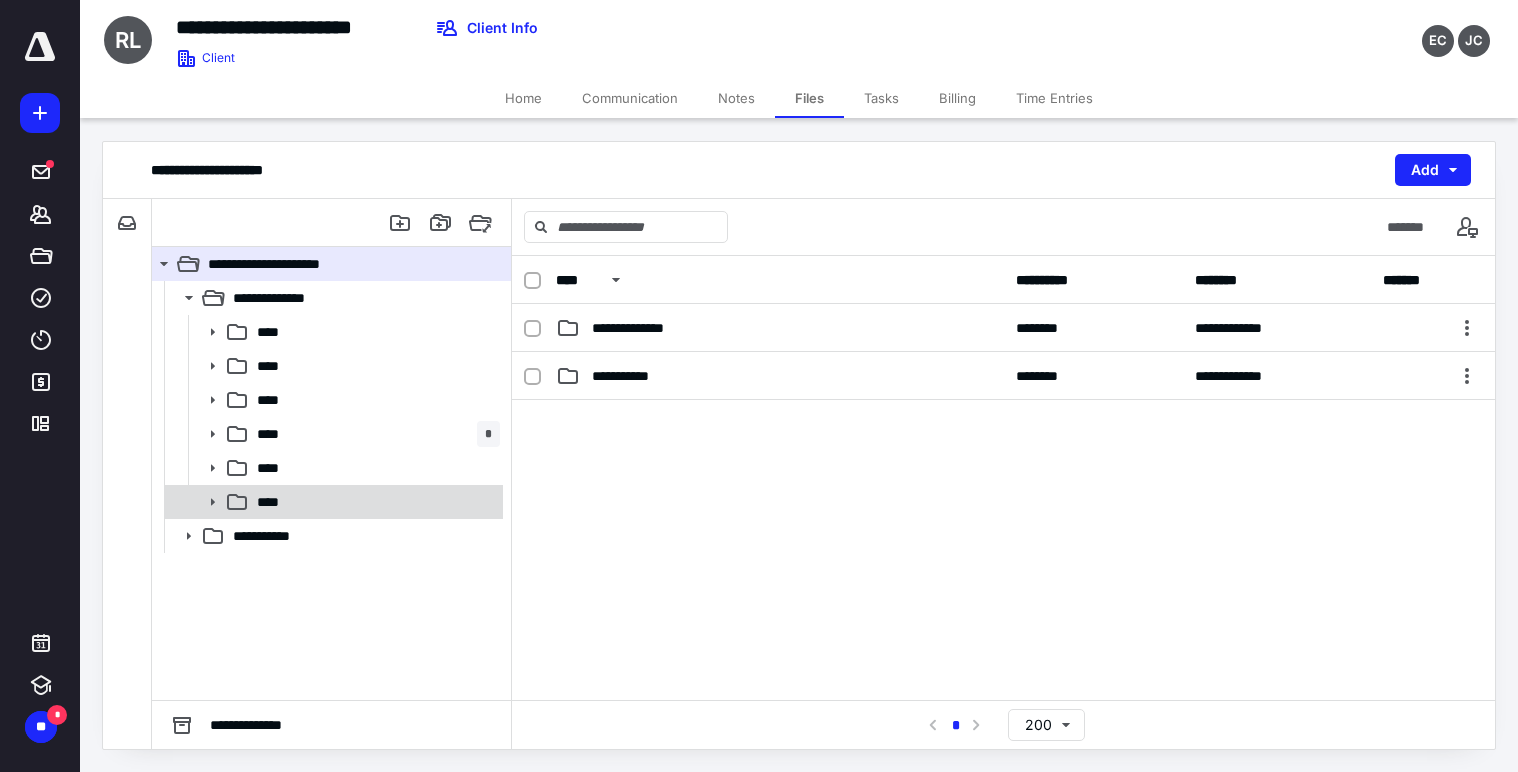 click 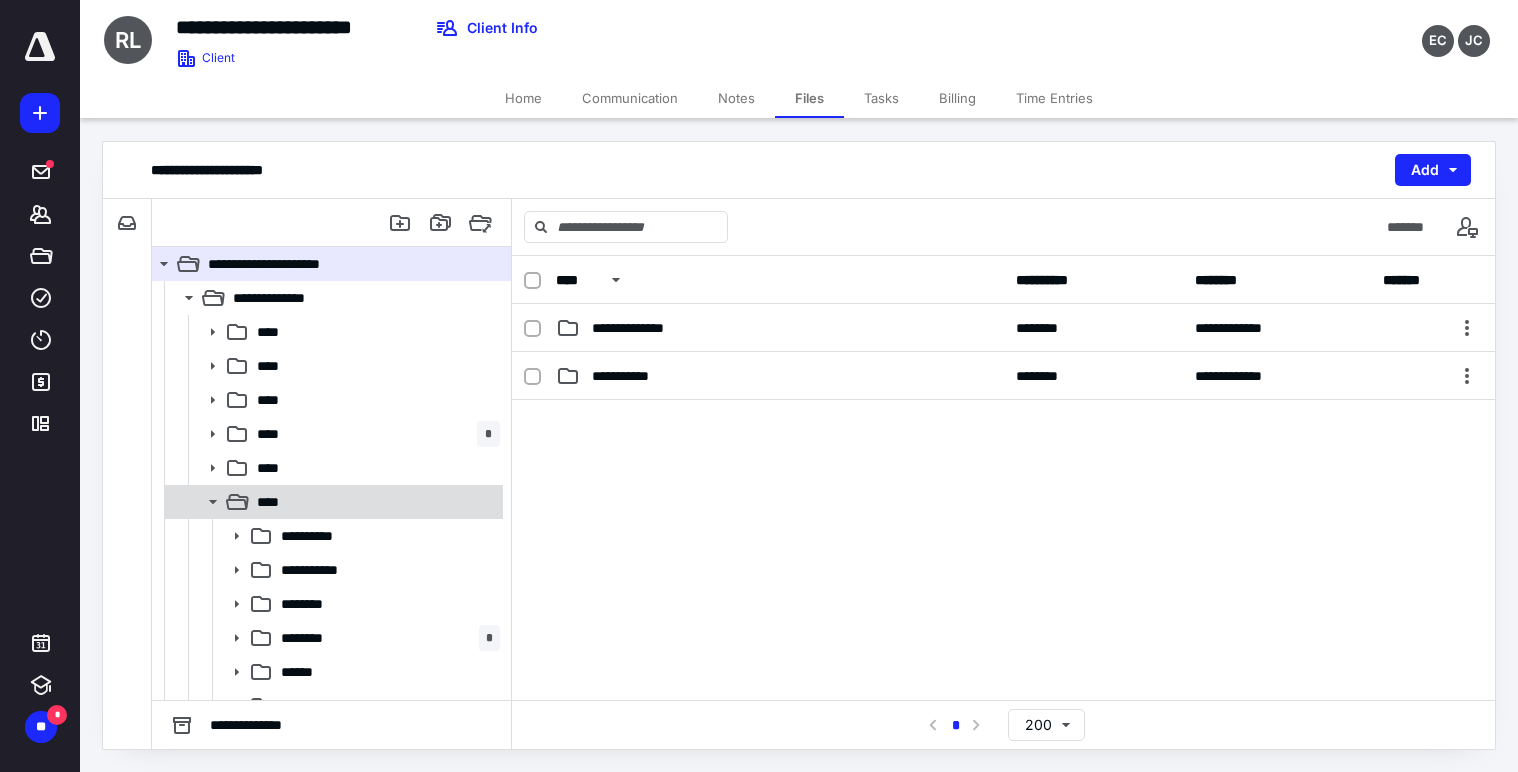 click 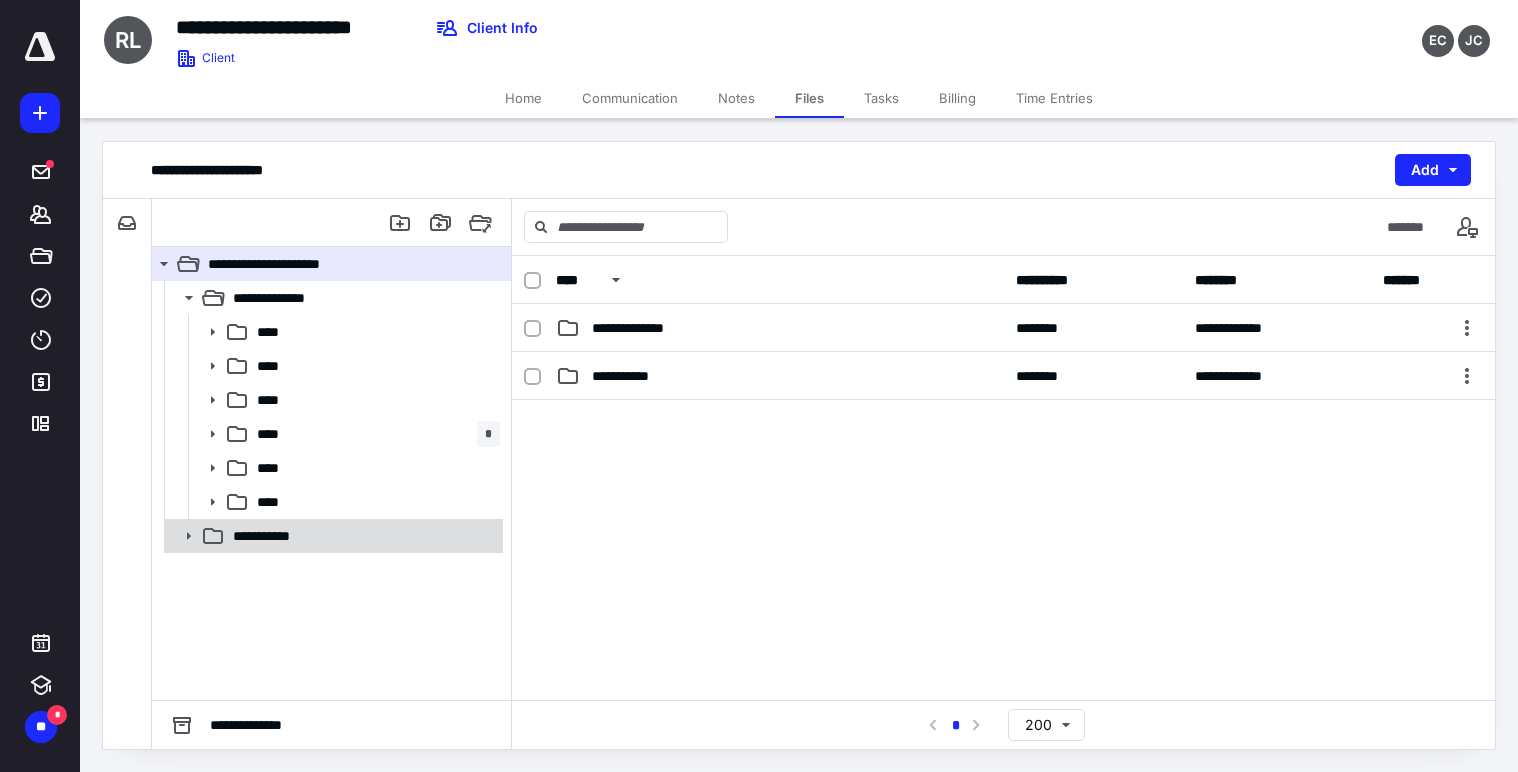 click 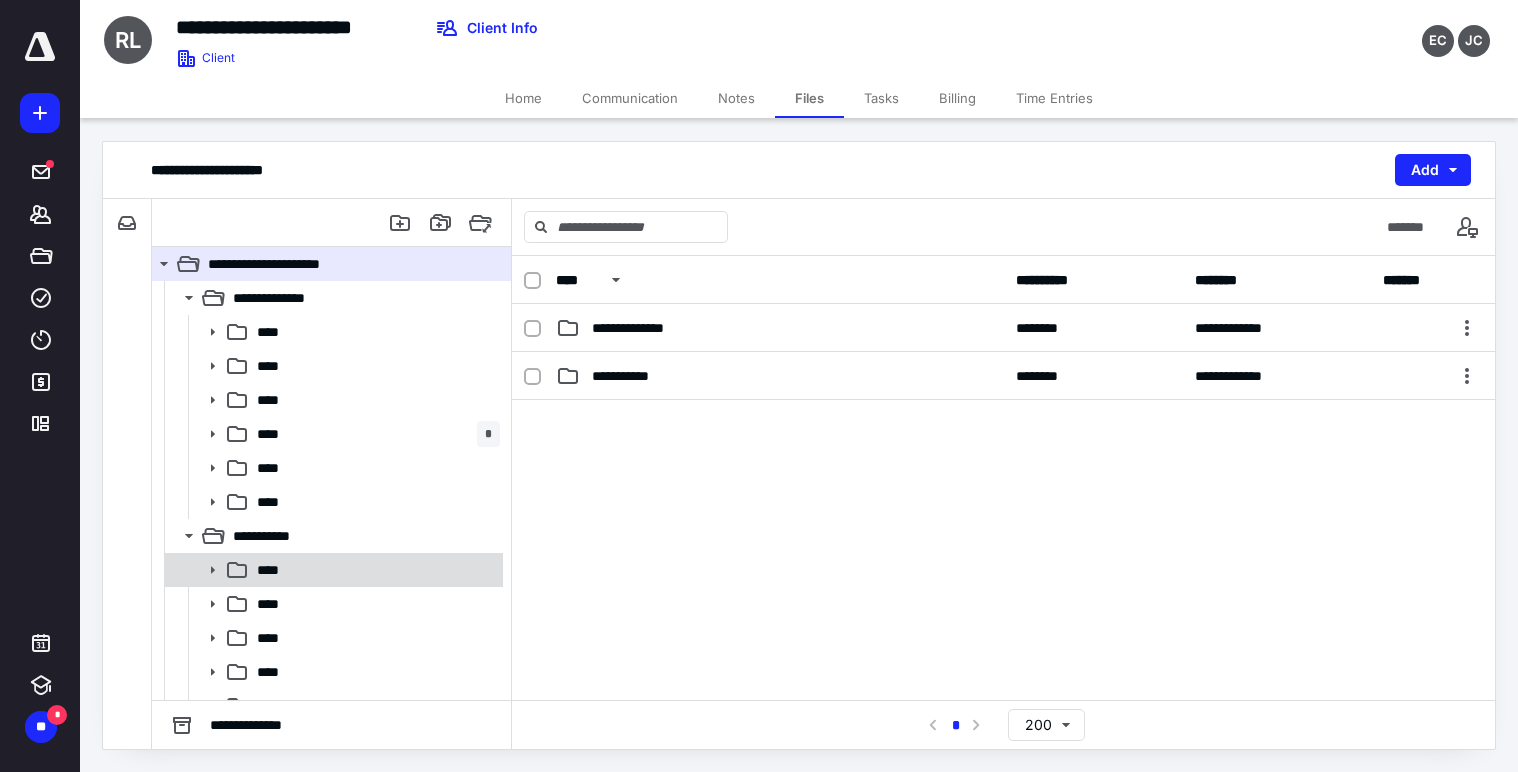 scroll, scrollTop: 23, scrollLeft: 0, axis: vertical 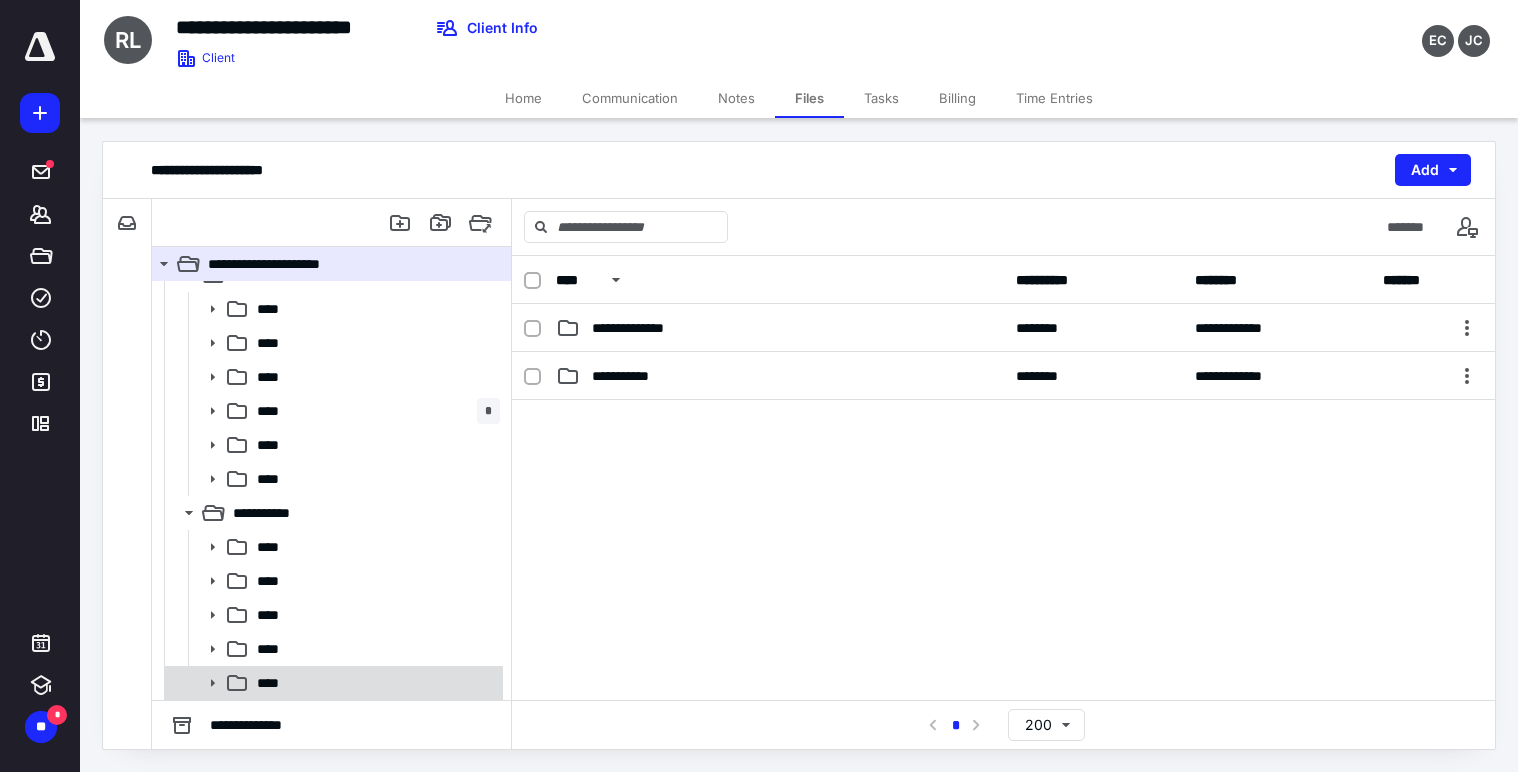 click 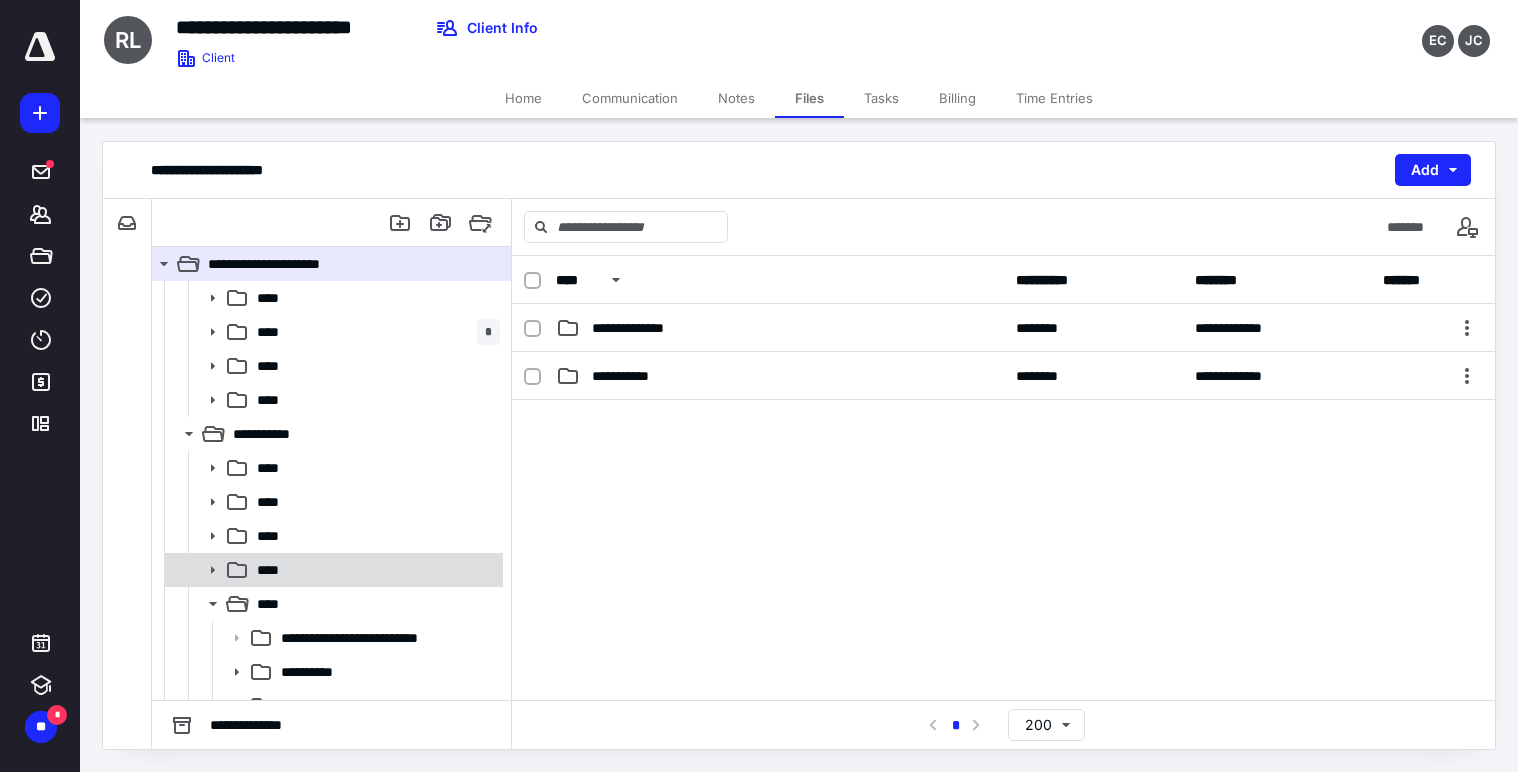 scroll, scrollTop: 159, scrollLeft: 0, axis: vertical 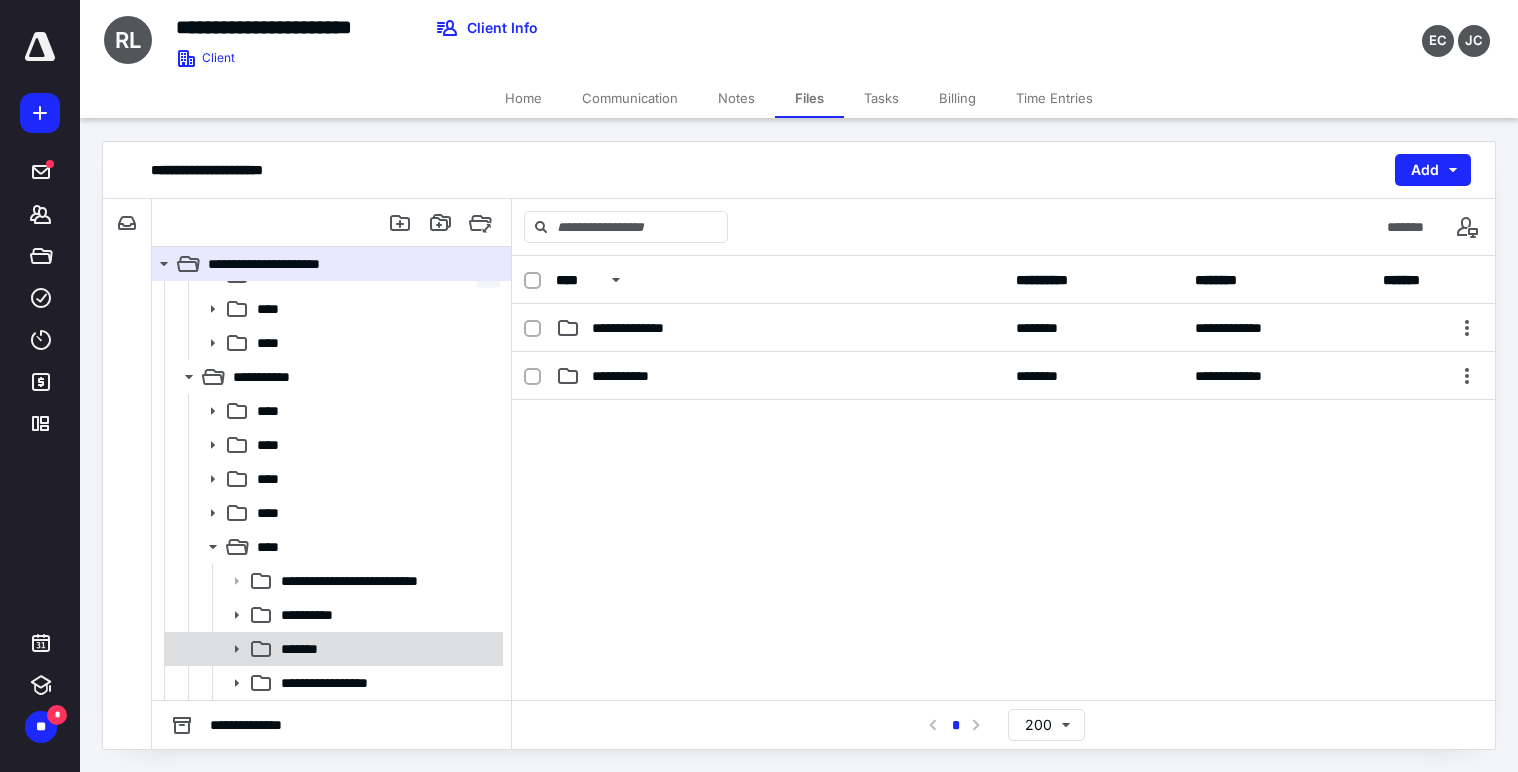 click 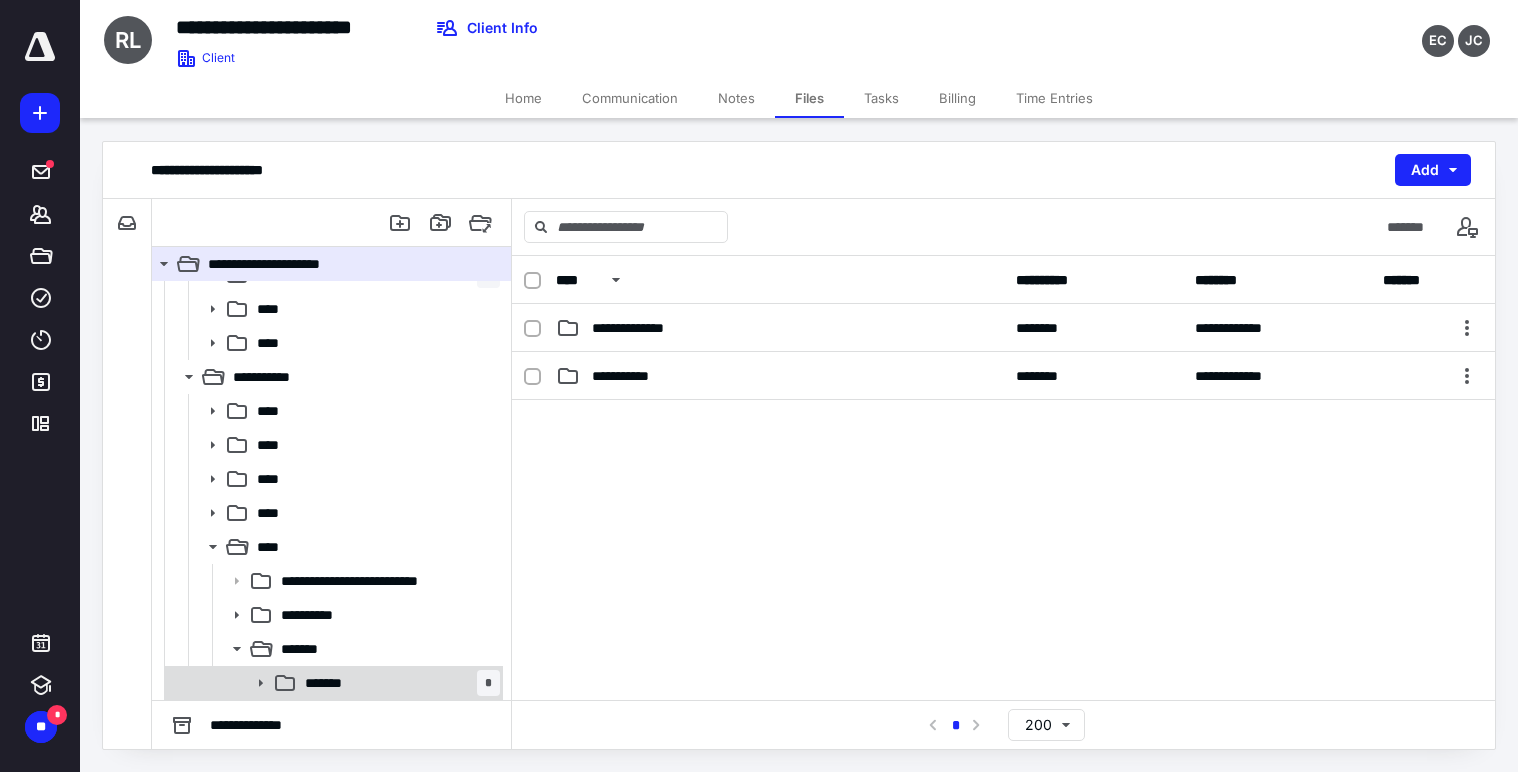 click 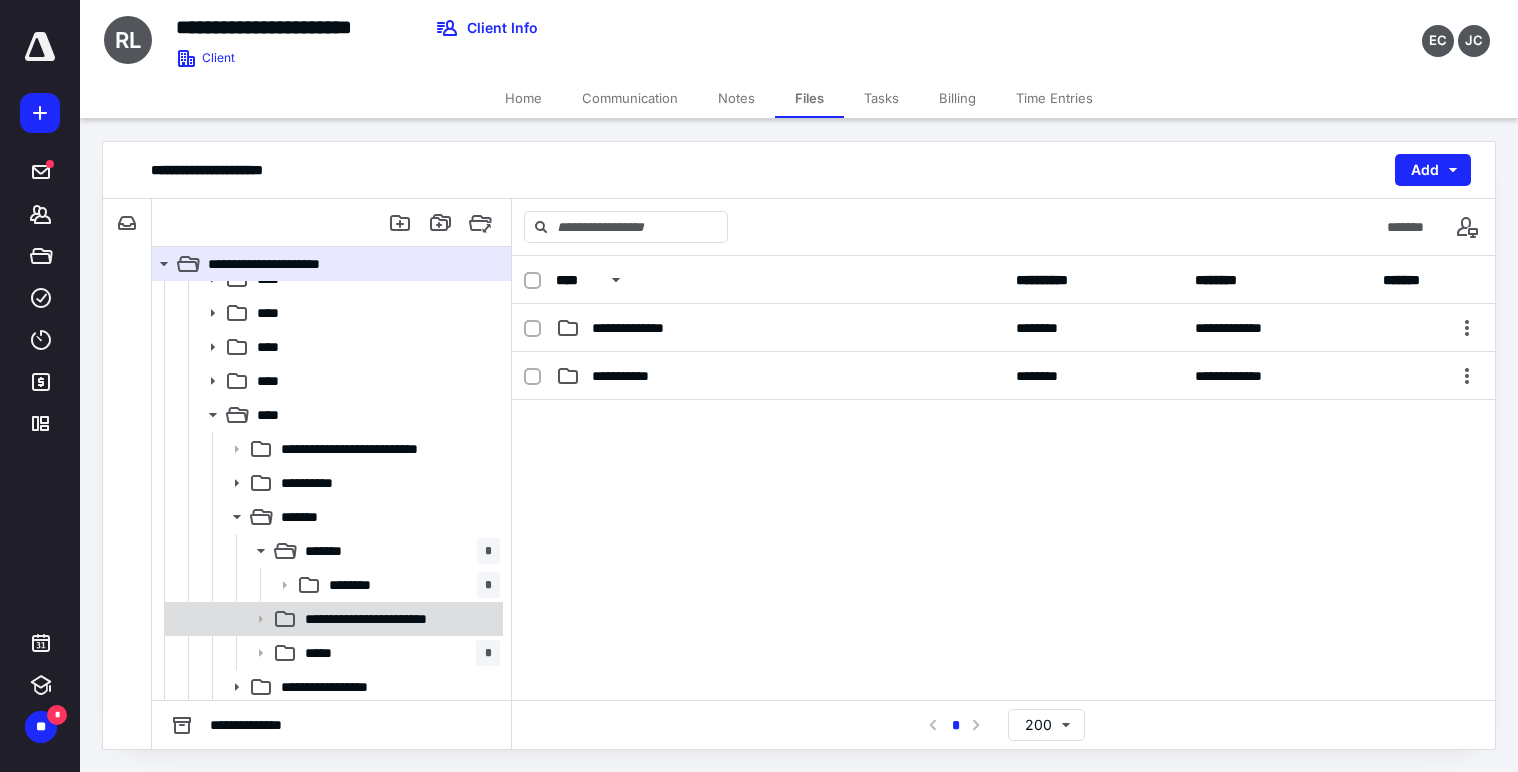 scroll, scrollTop: 295, scrollLeft: 0, axis: vertical 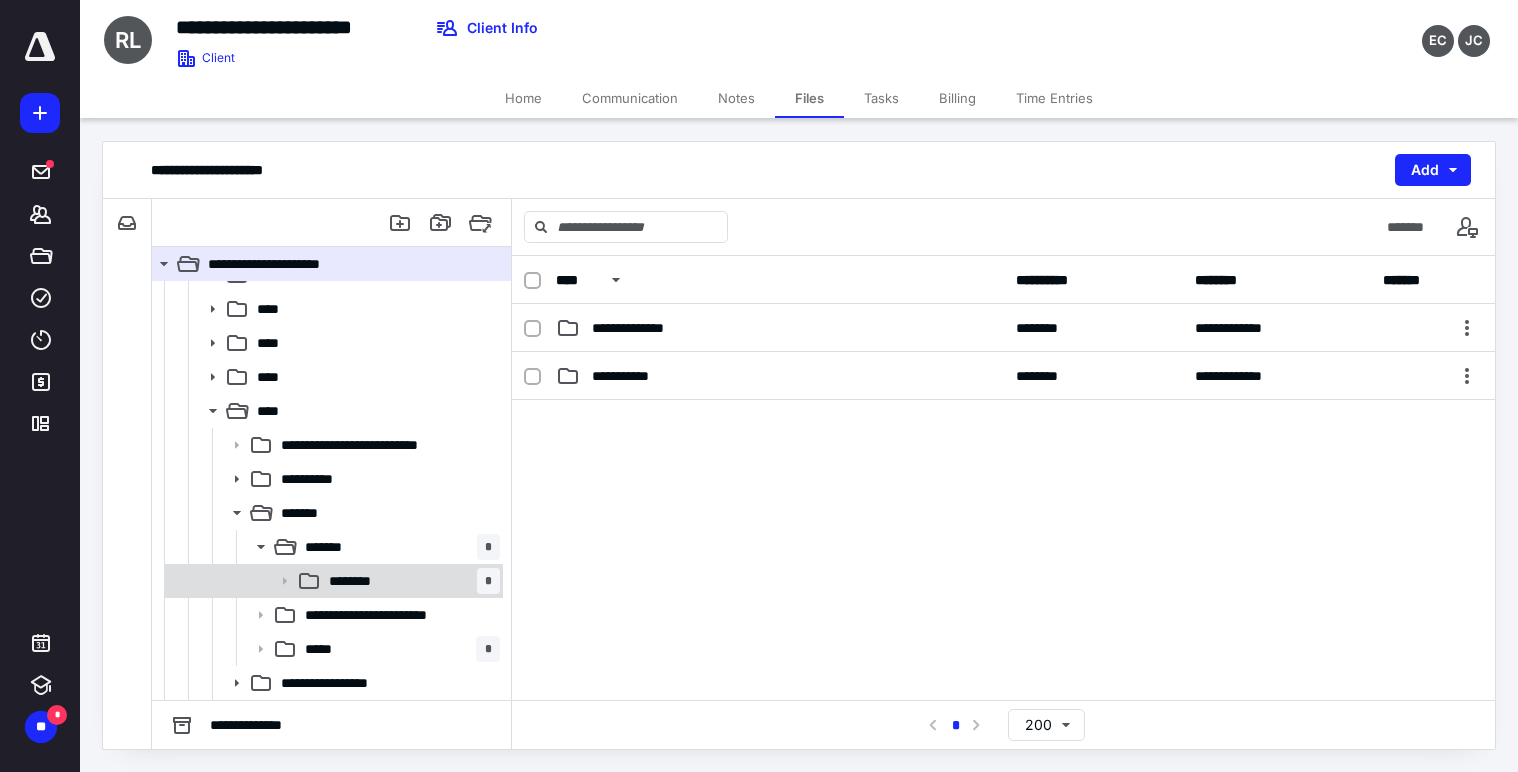 click 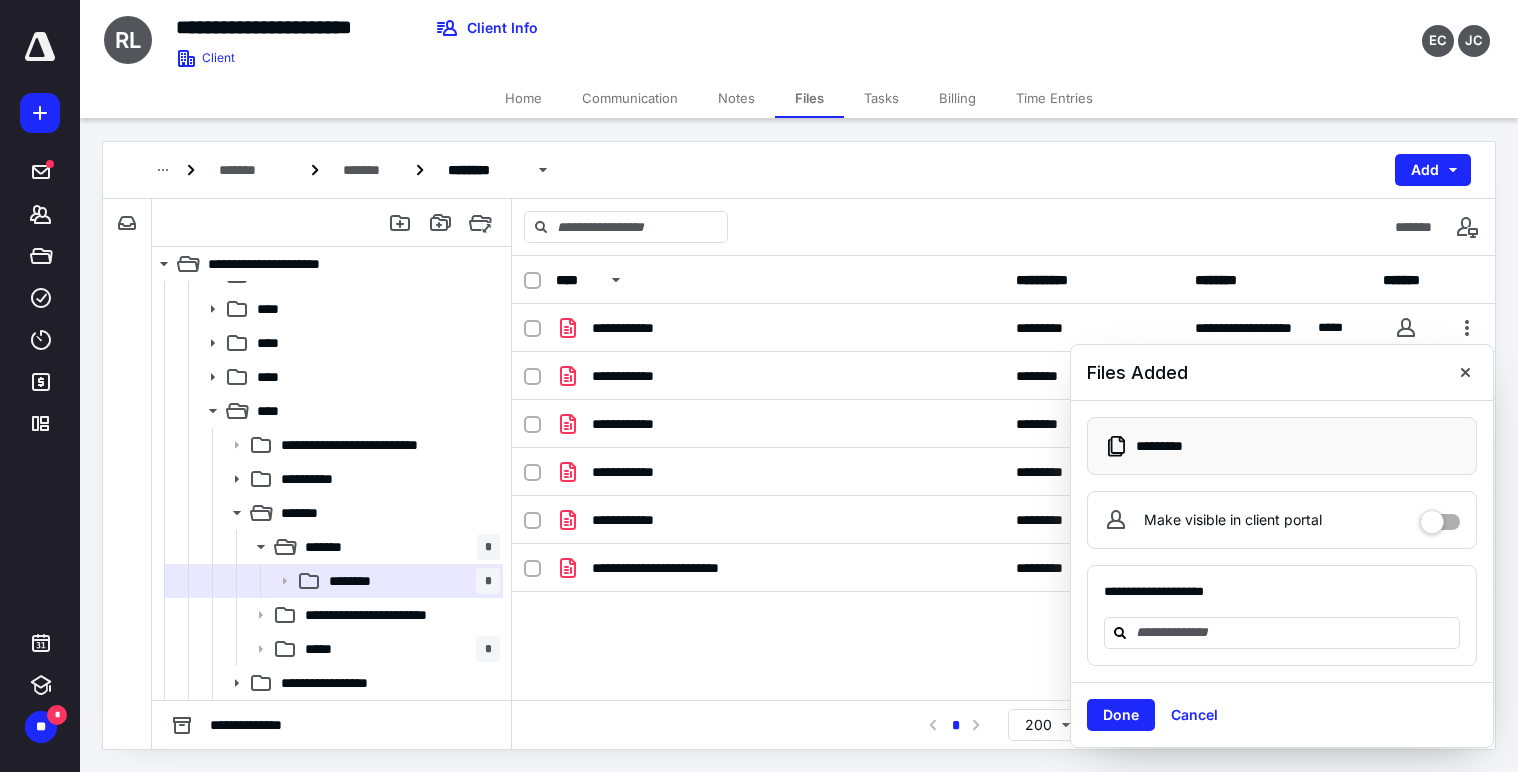 checkbox on "true" 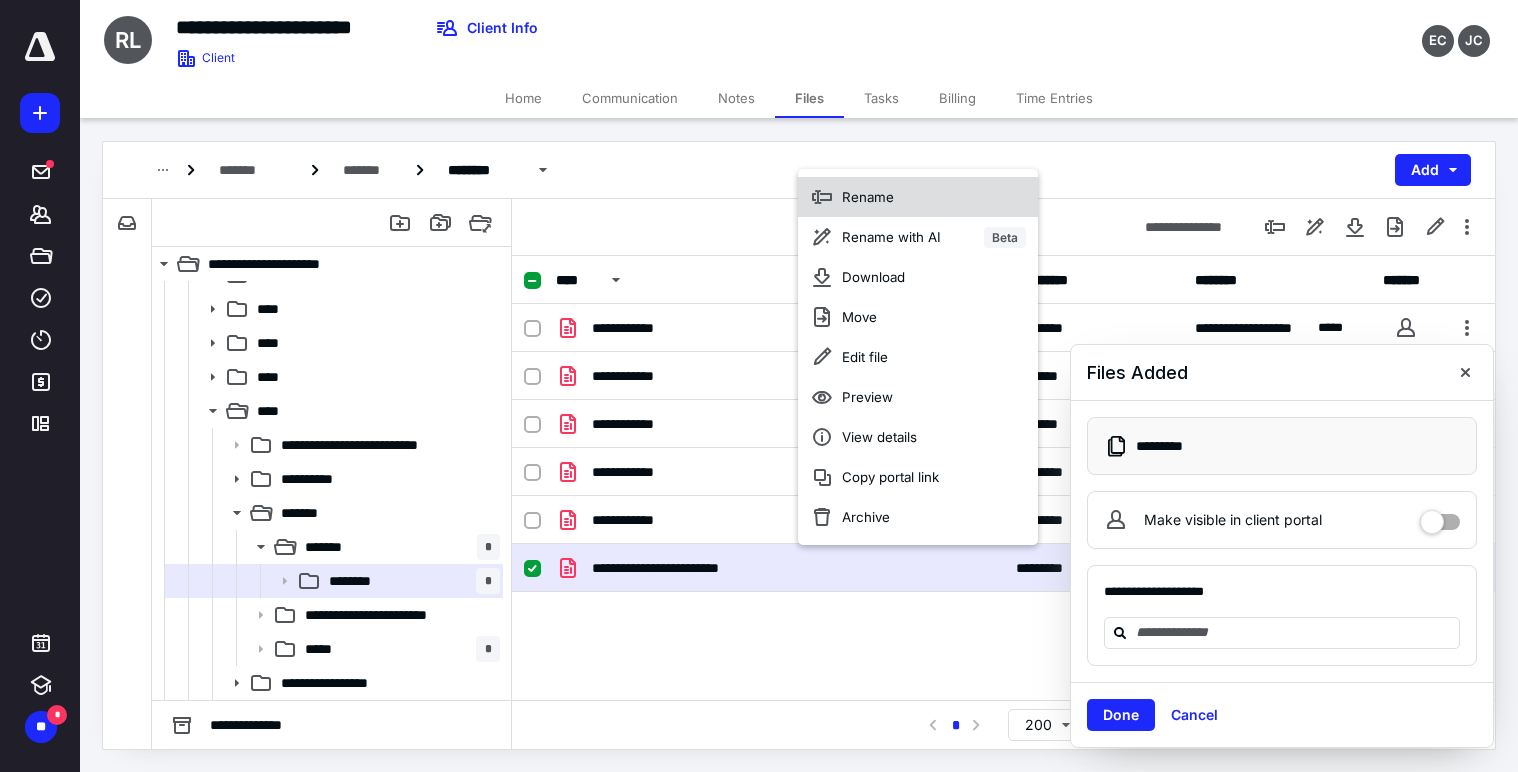 click on "Rename" at bounding box center [918, 197] 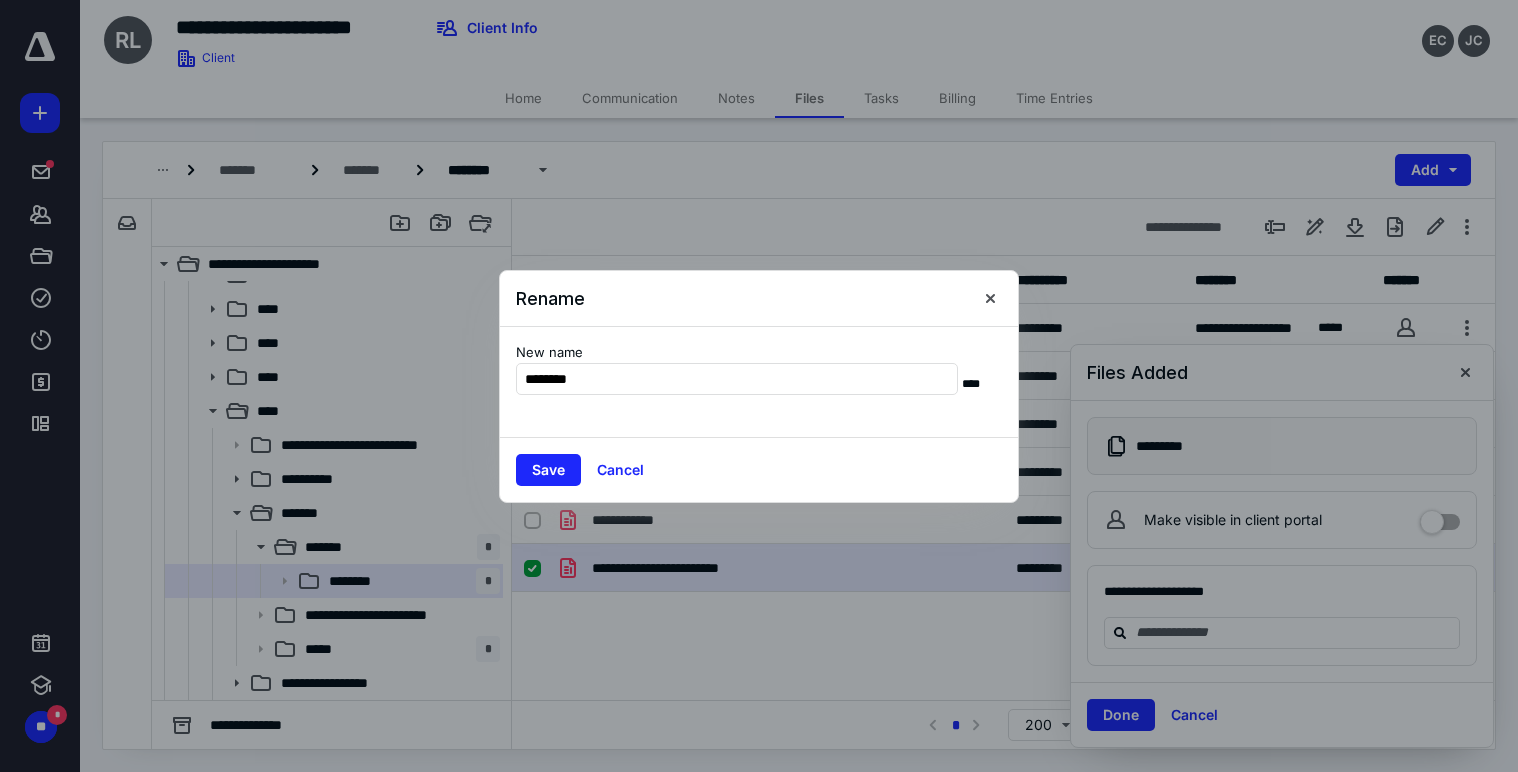 type on "********" 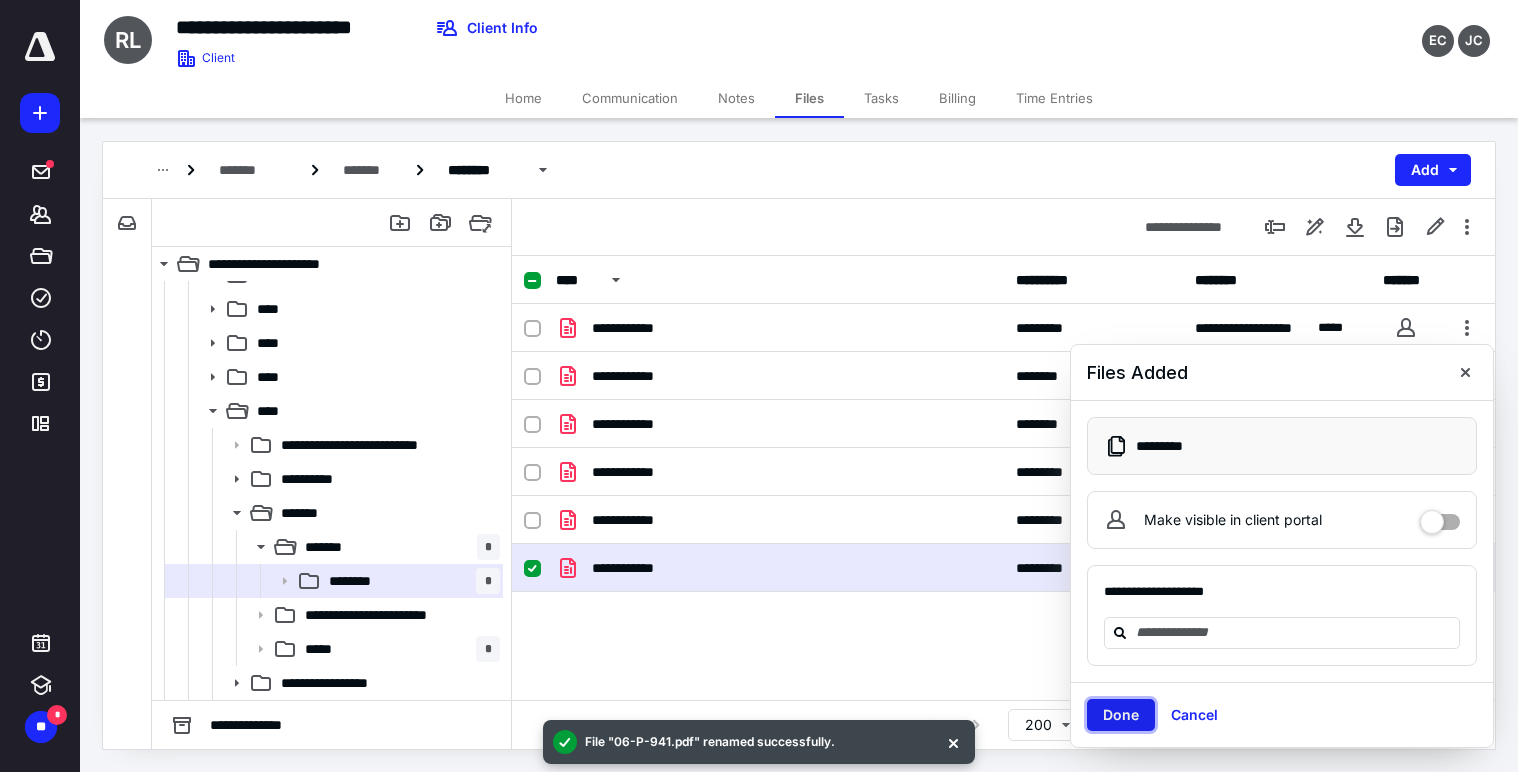 click on "Done" at bounding box center (1121, 715) 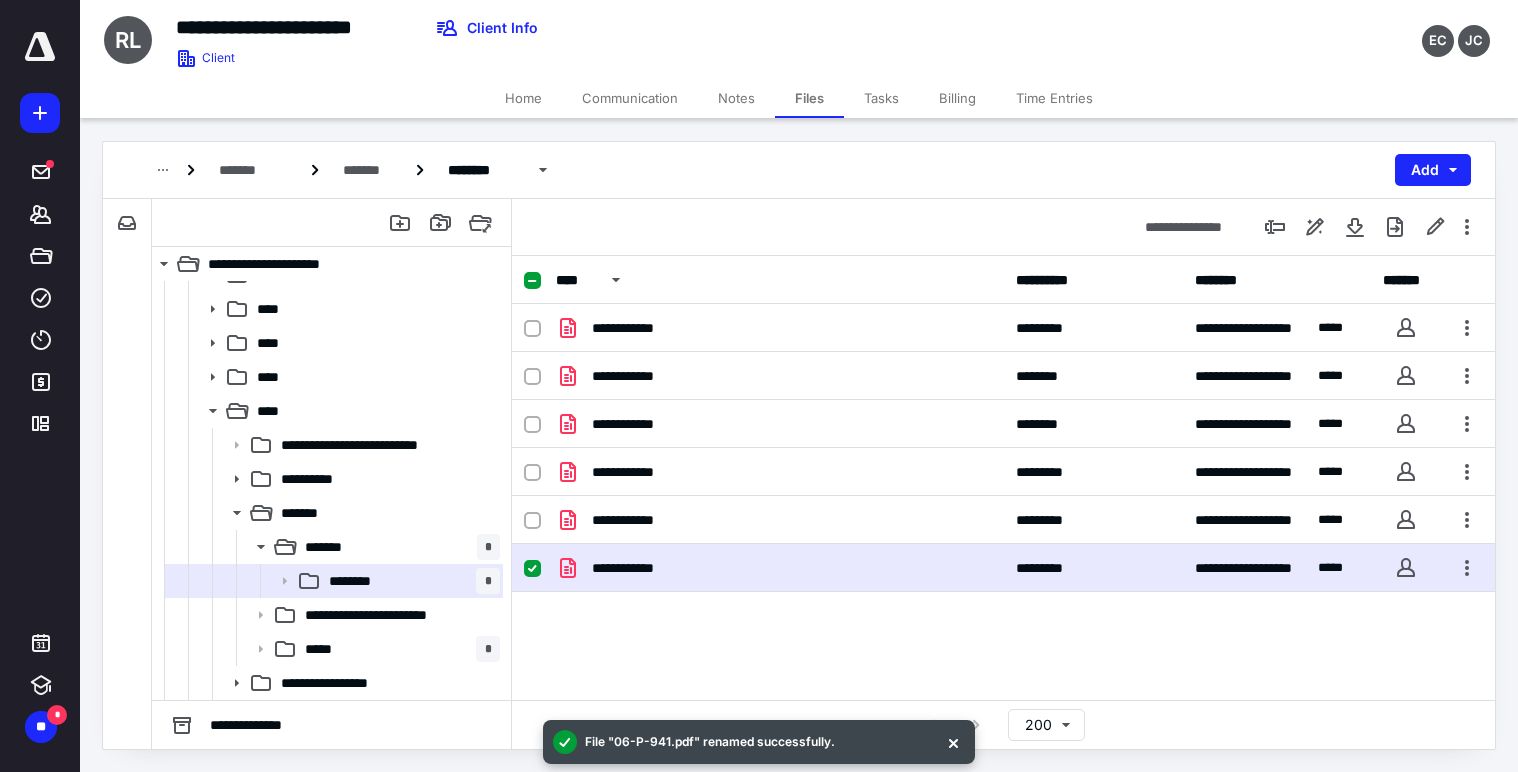 click on "**********" at bounding box center (1003, 478) 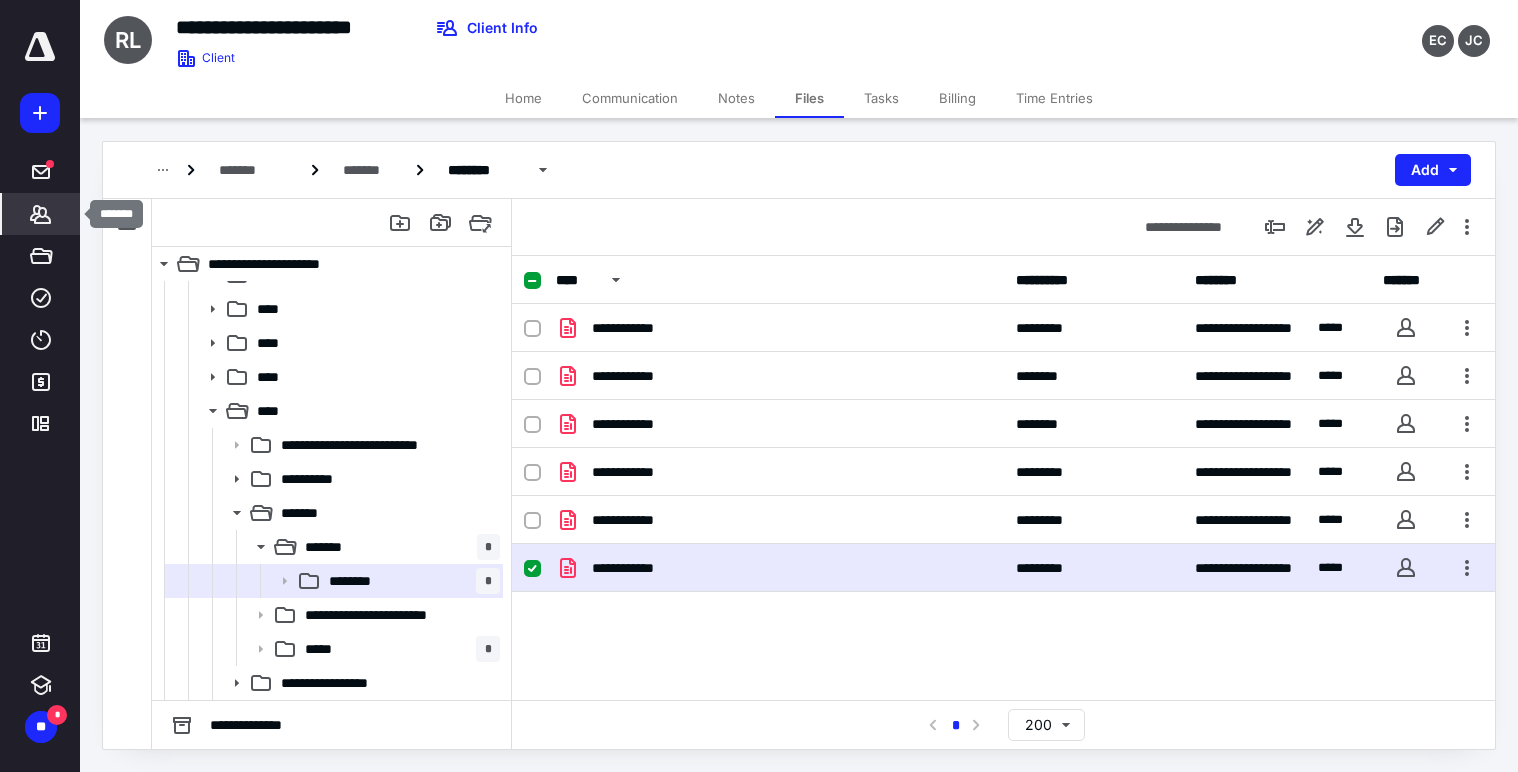 click 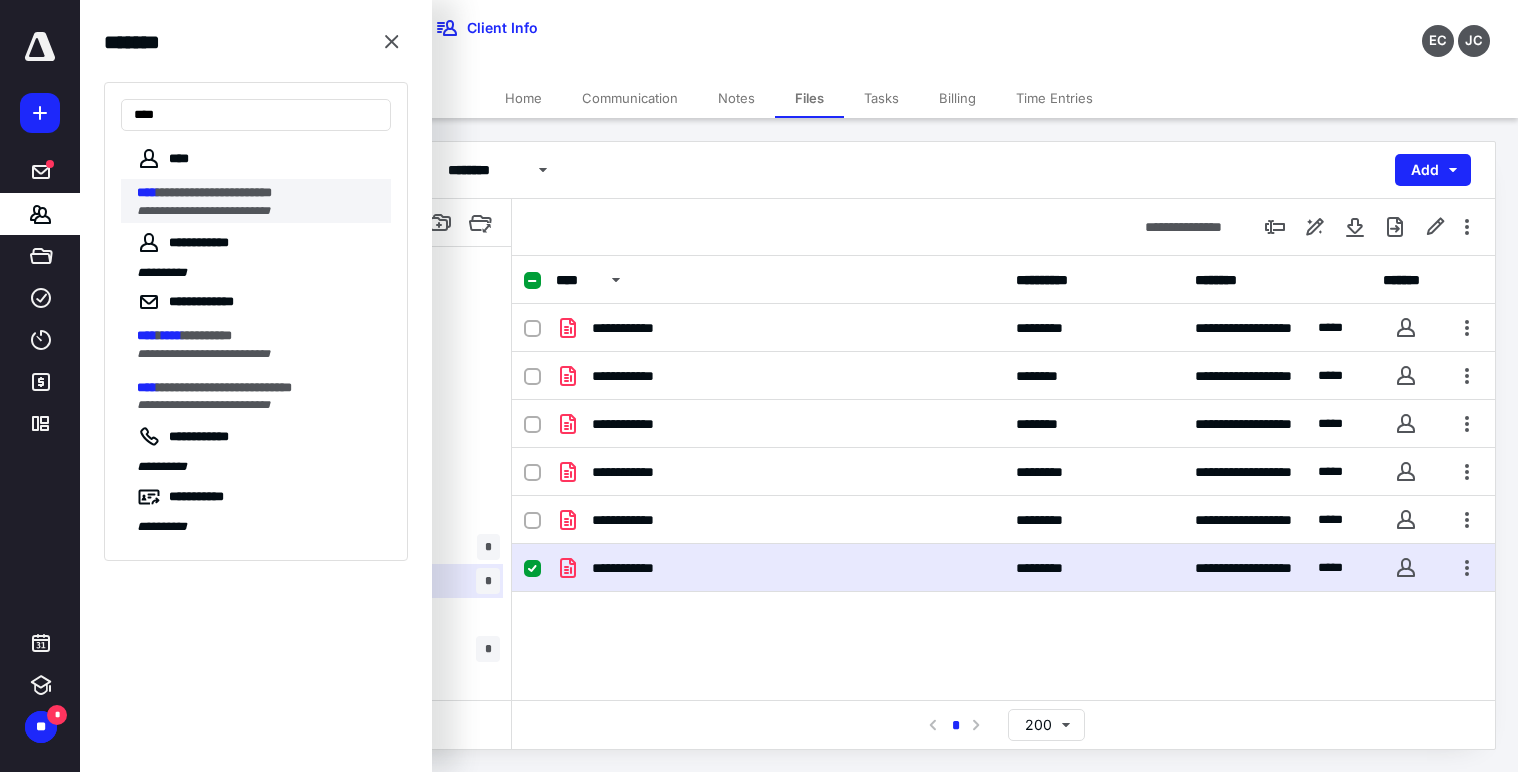 type on "****" 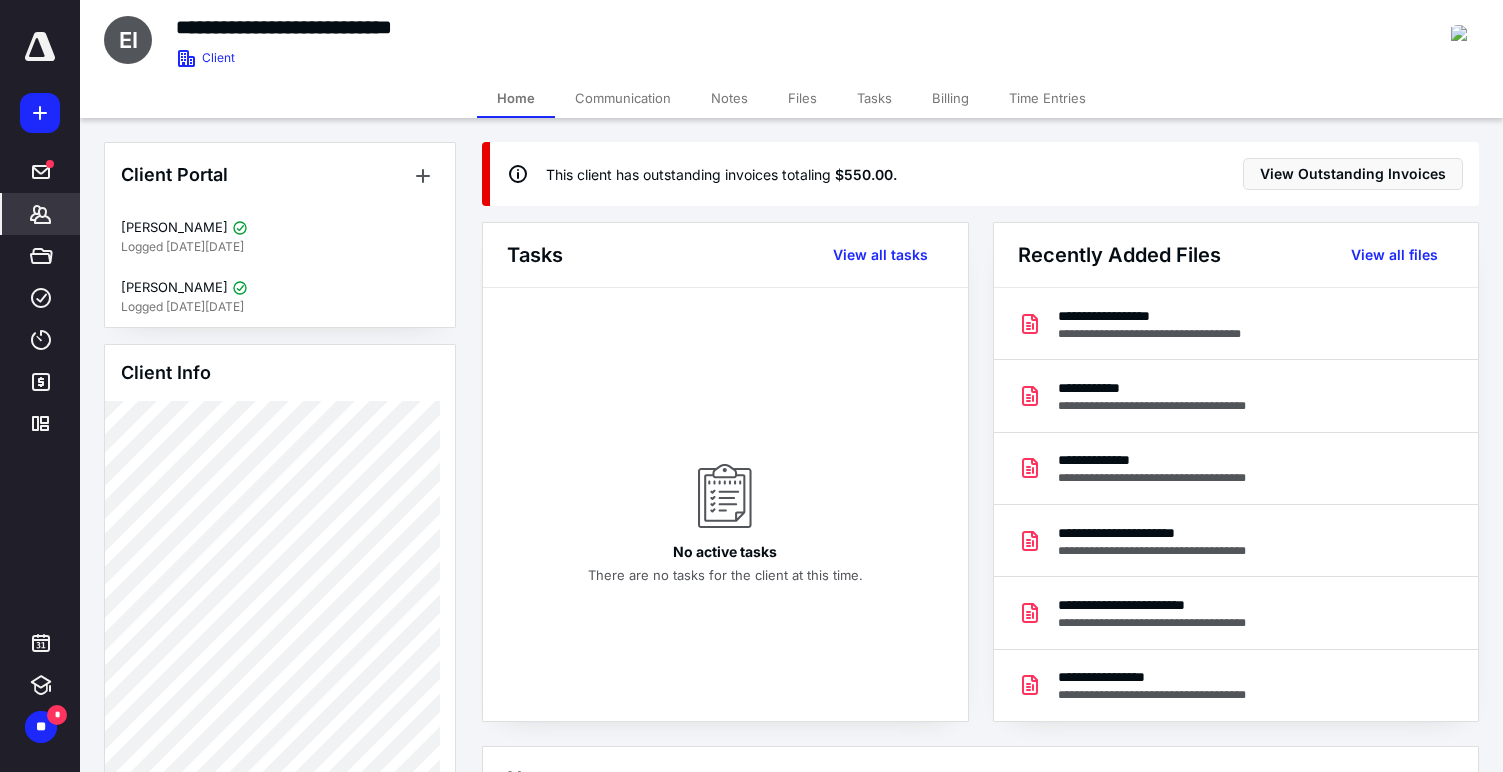 click on "Billing" at bounding box center [950, 98] 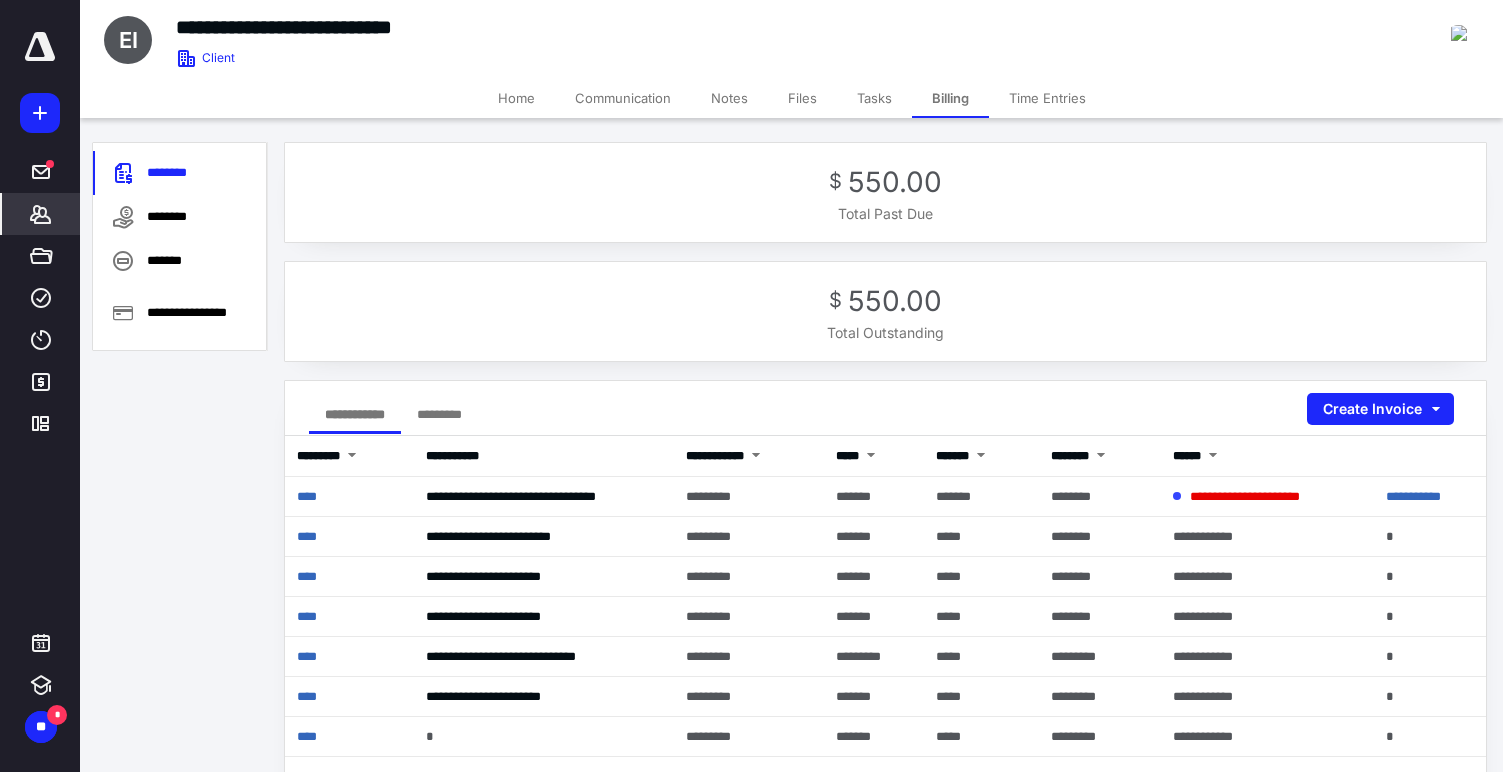 click 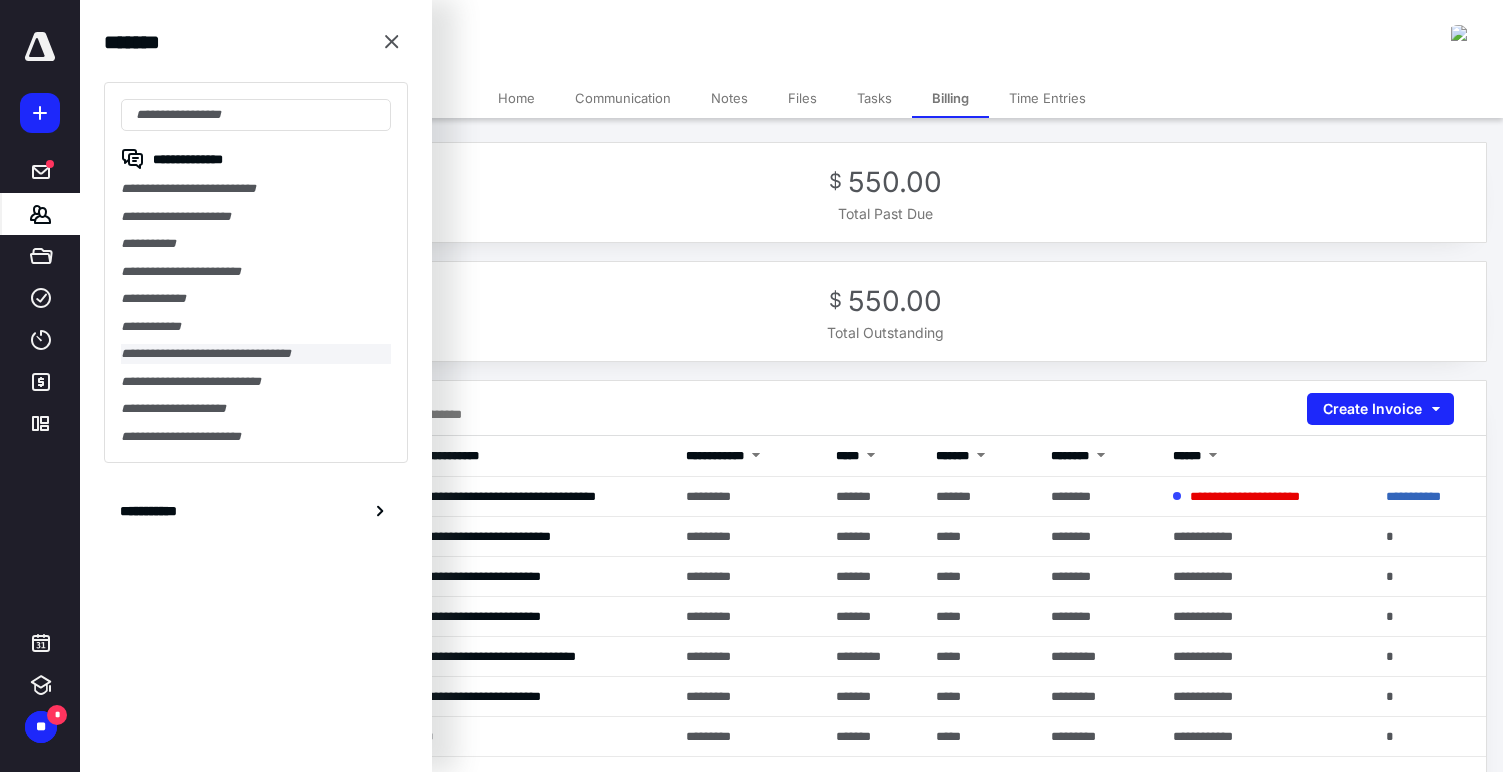 click on "**********" at bounding box center (256, 354) 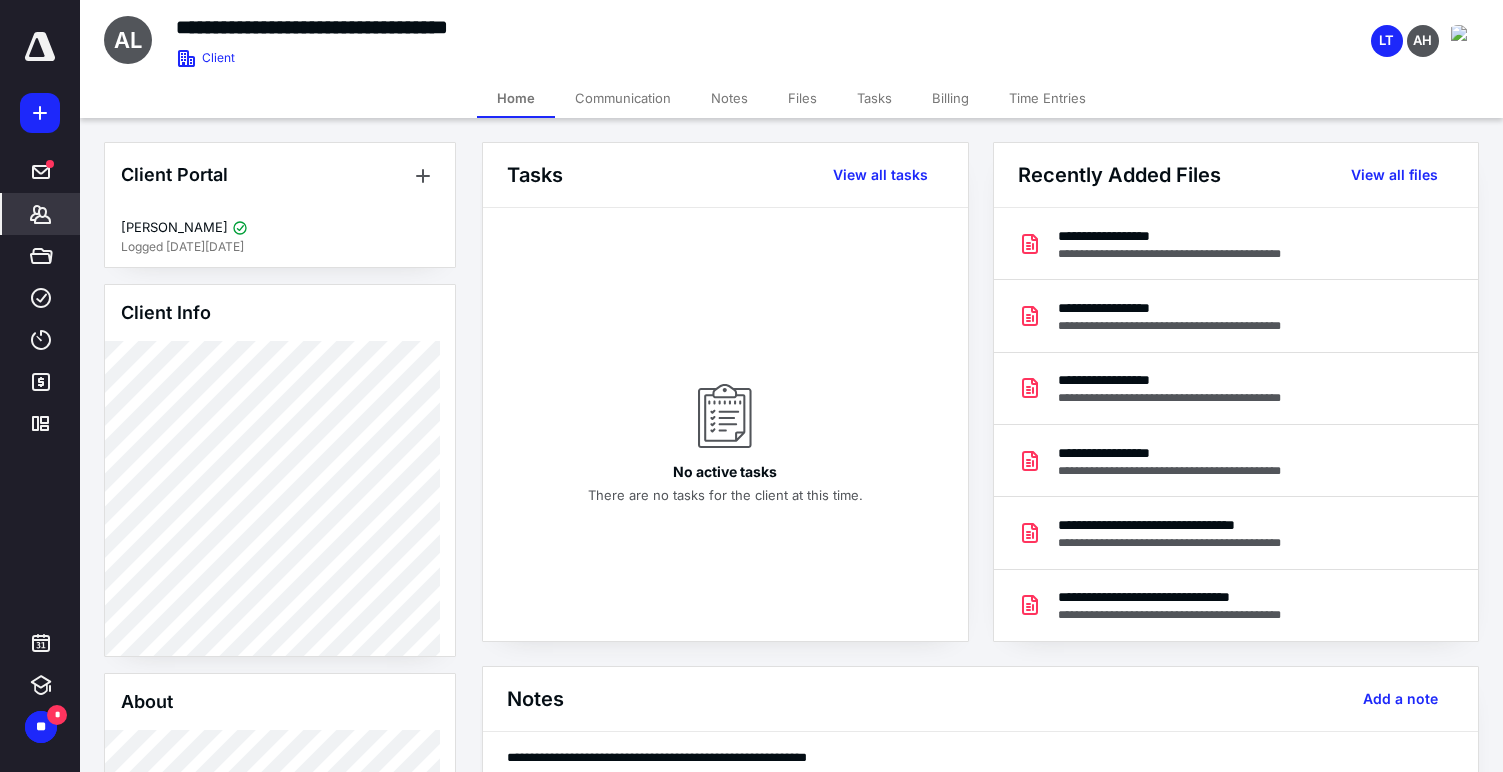 click on "Files" at bounding box center (802, 98) 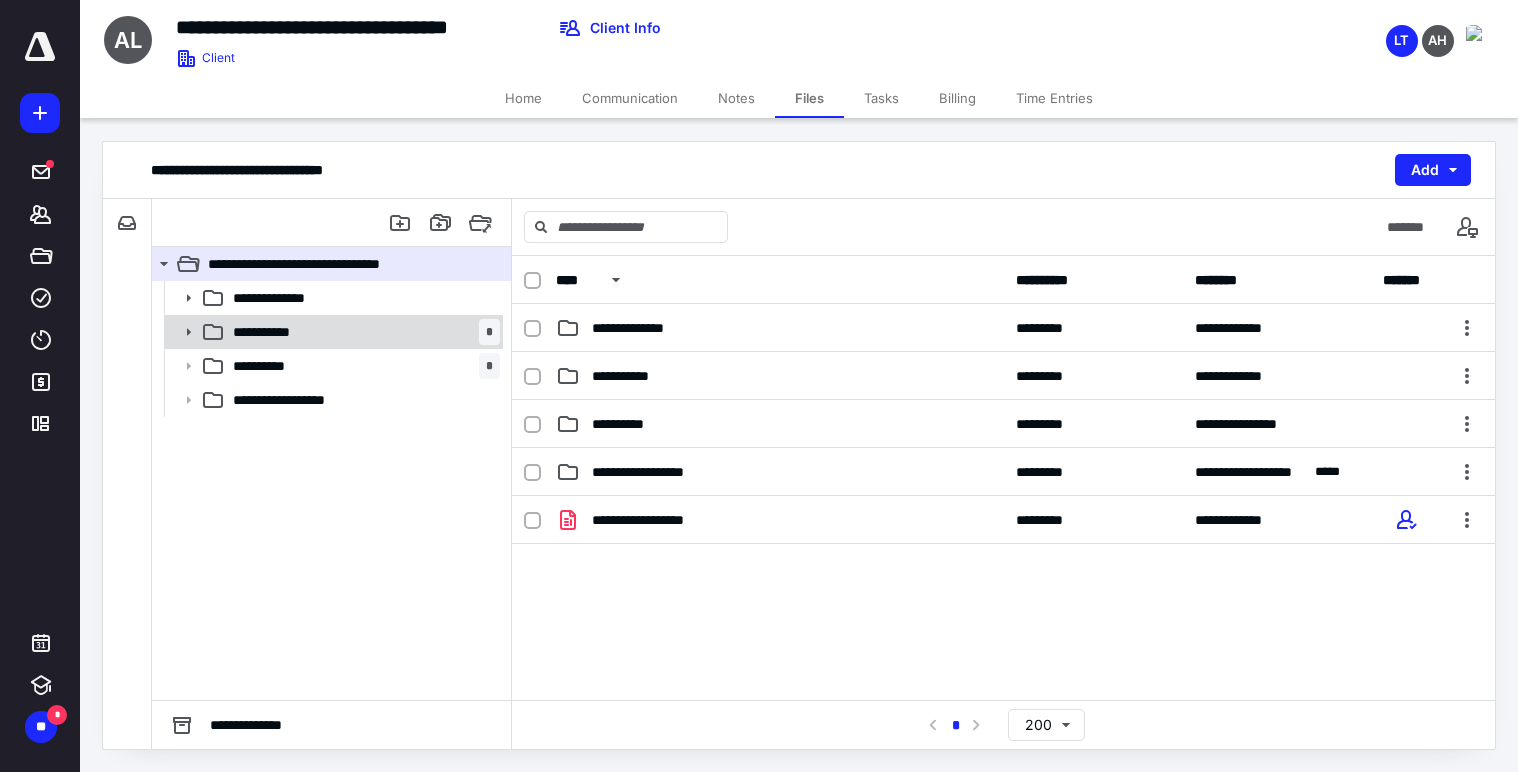 click 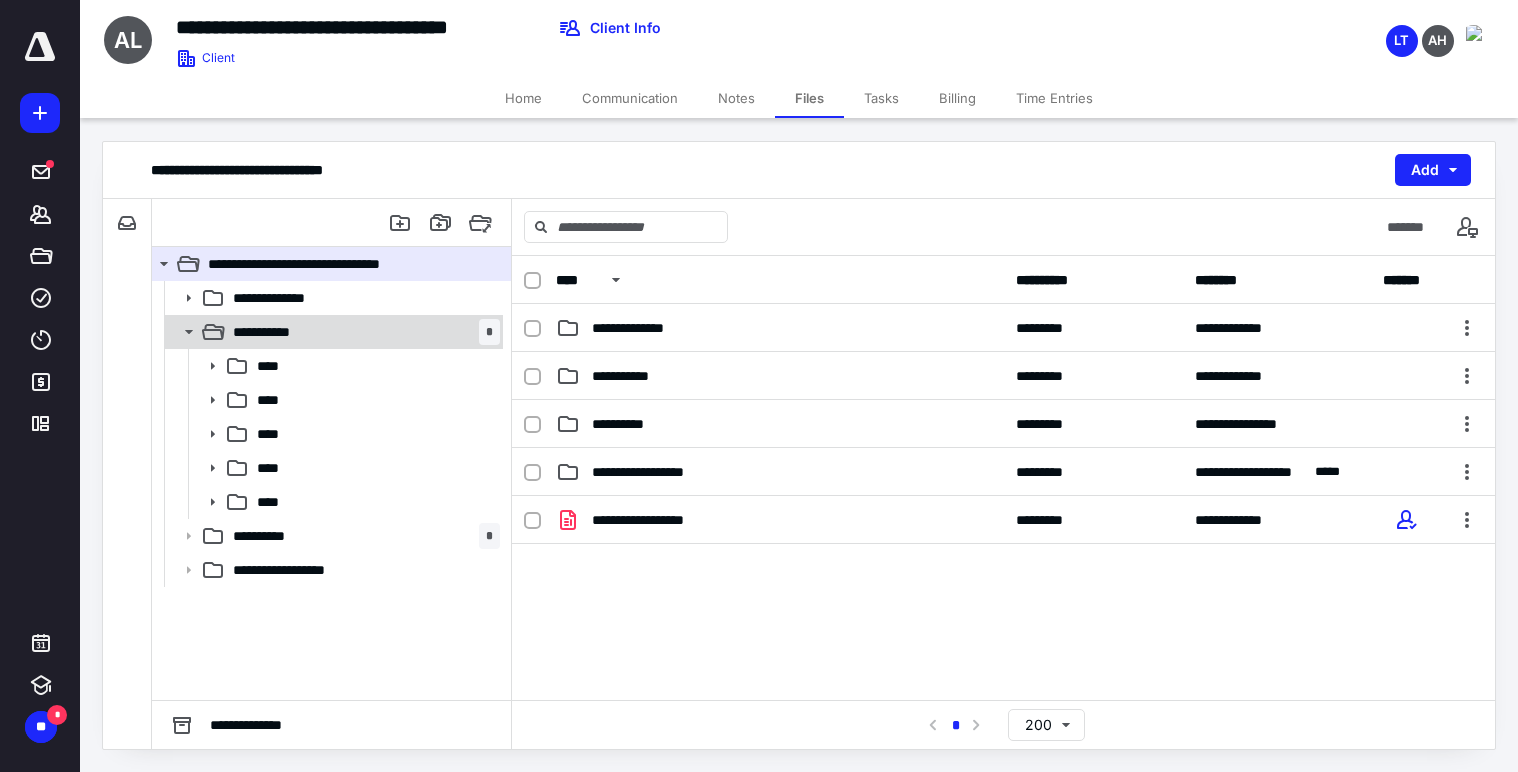 click 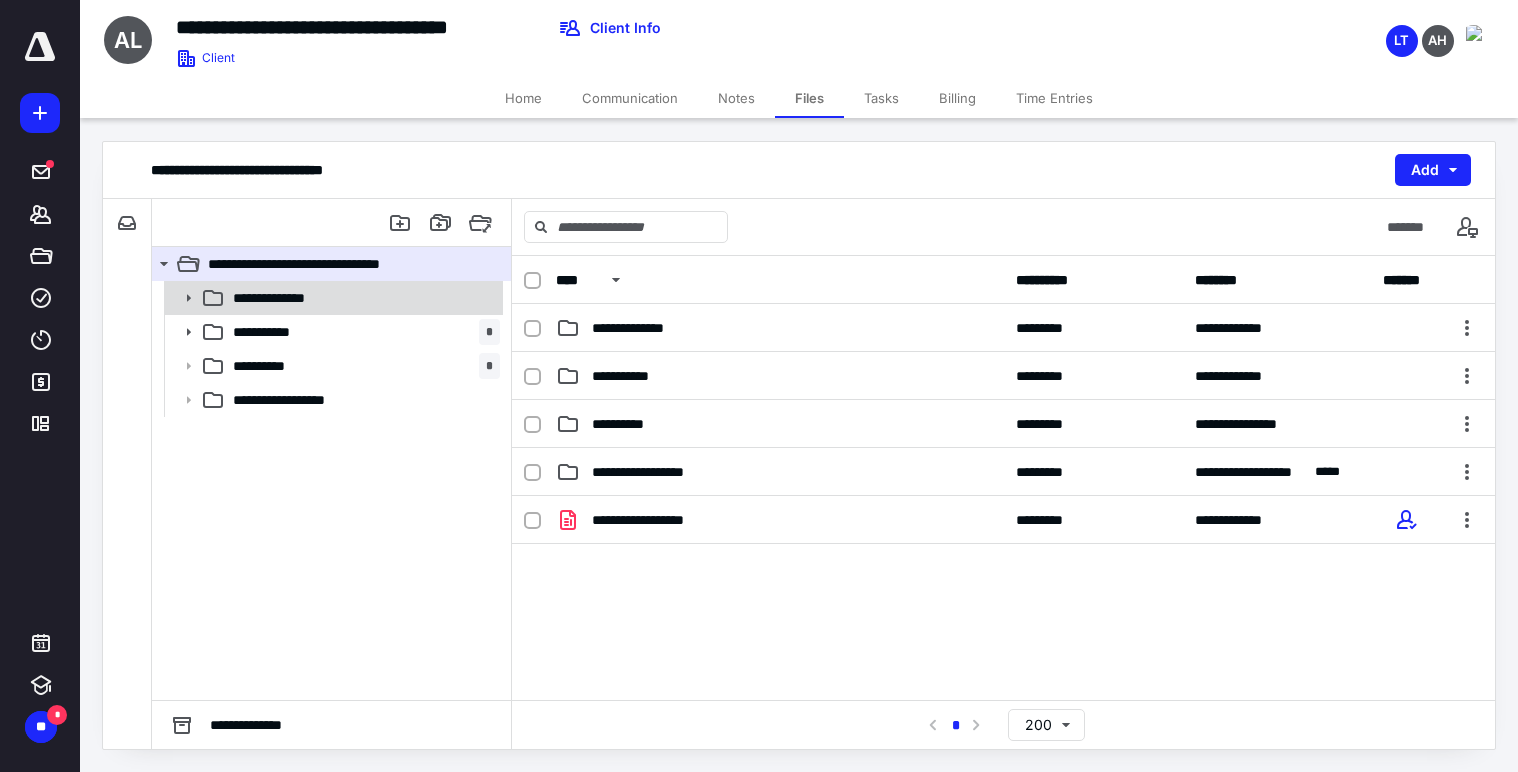 click at bounding box center [182, 298] 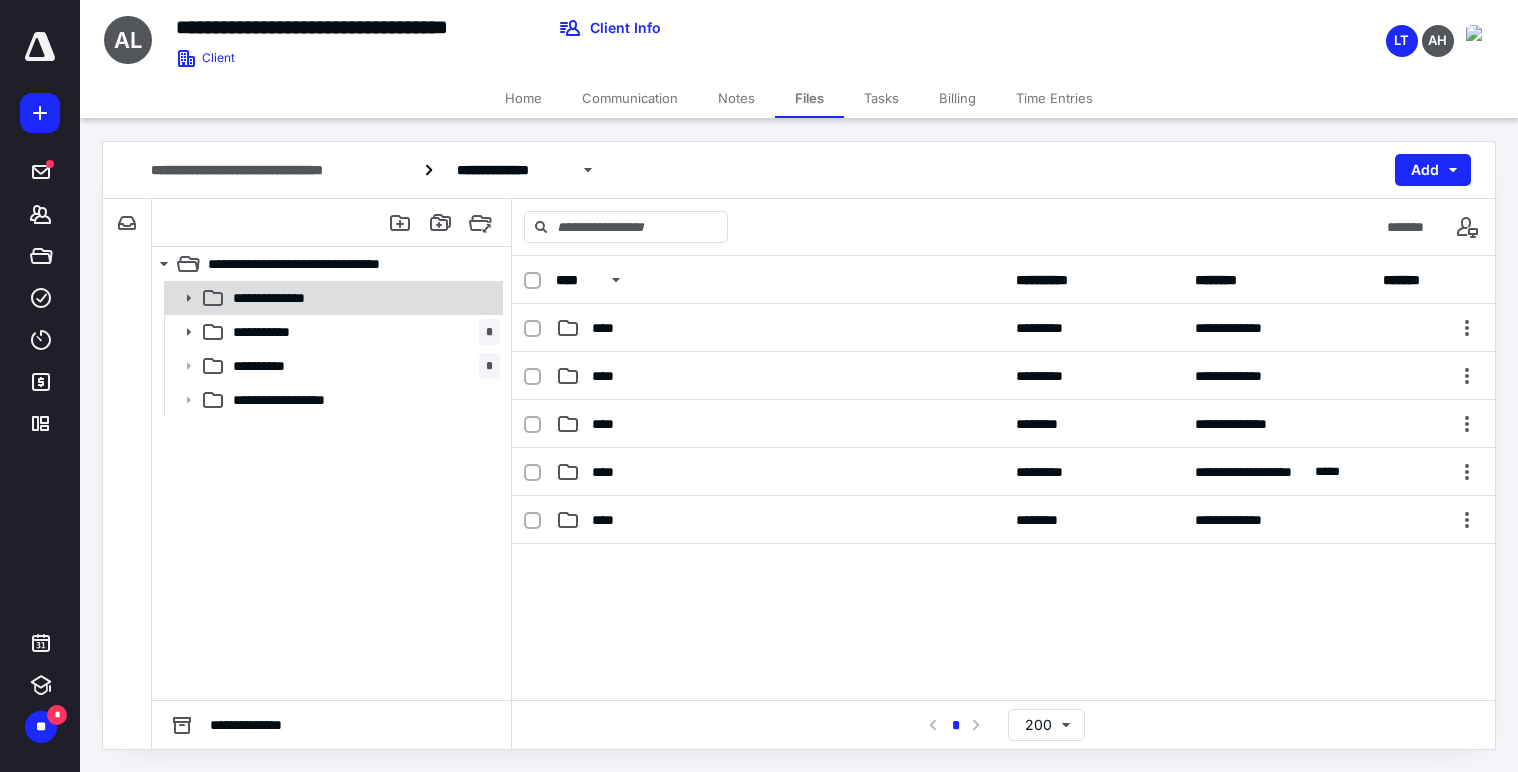 click 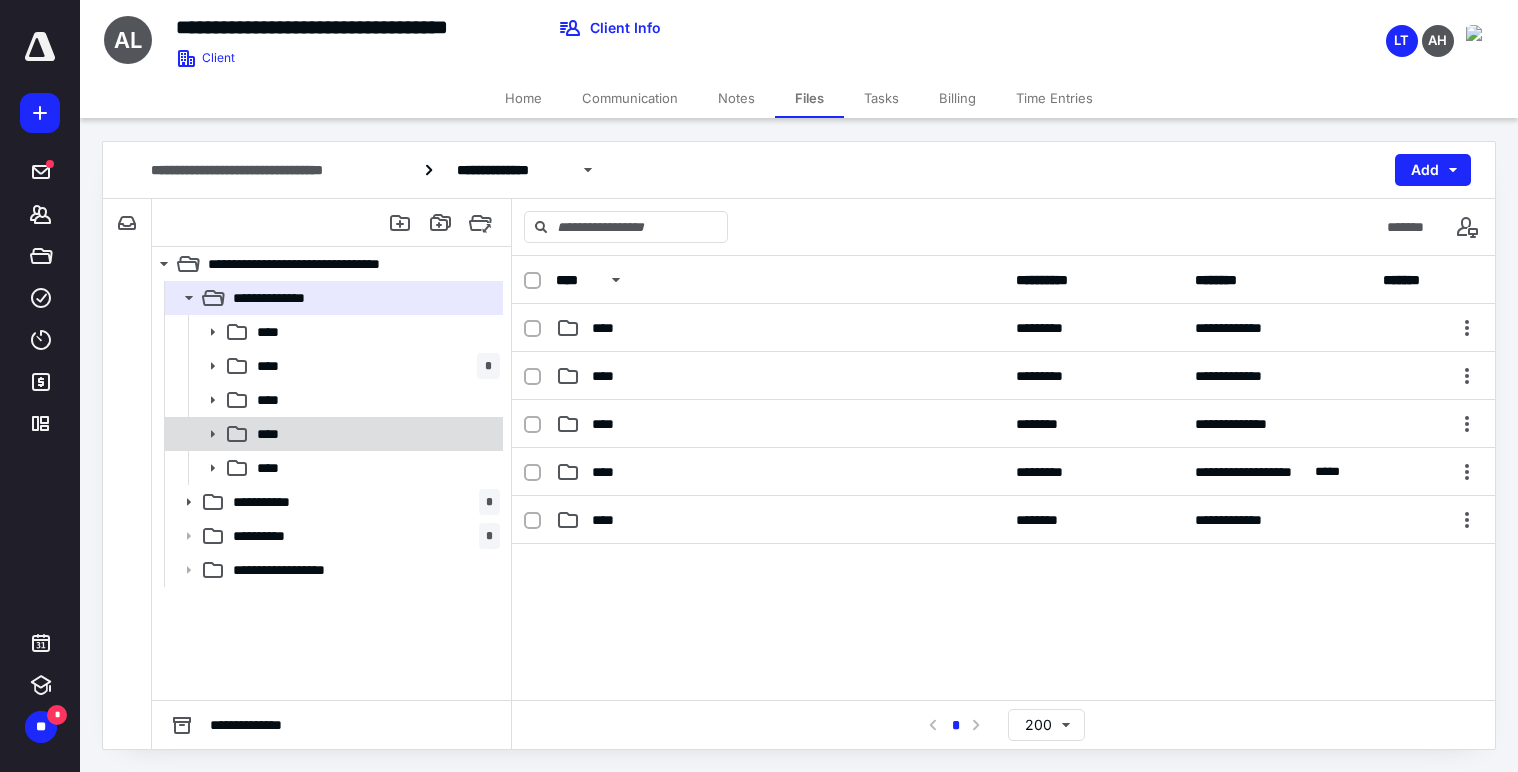 click 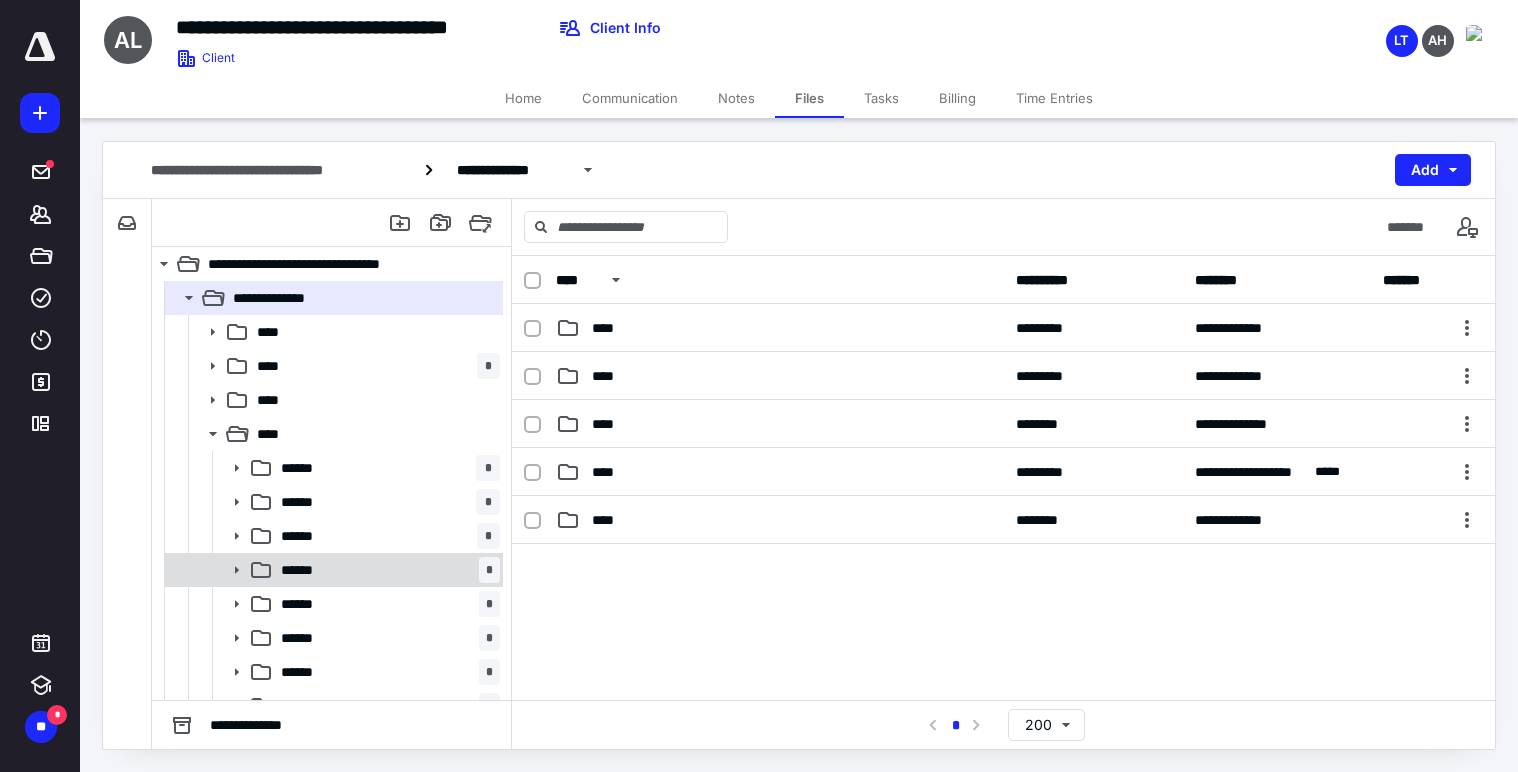 click 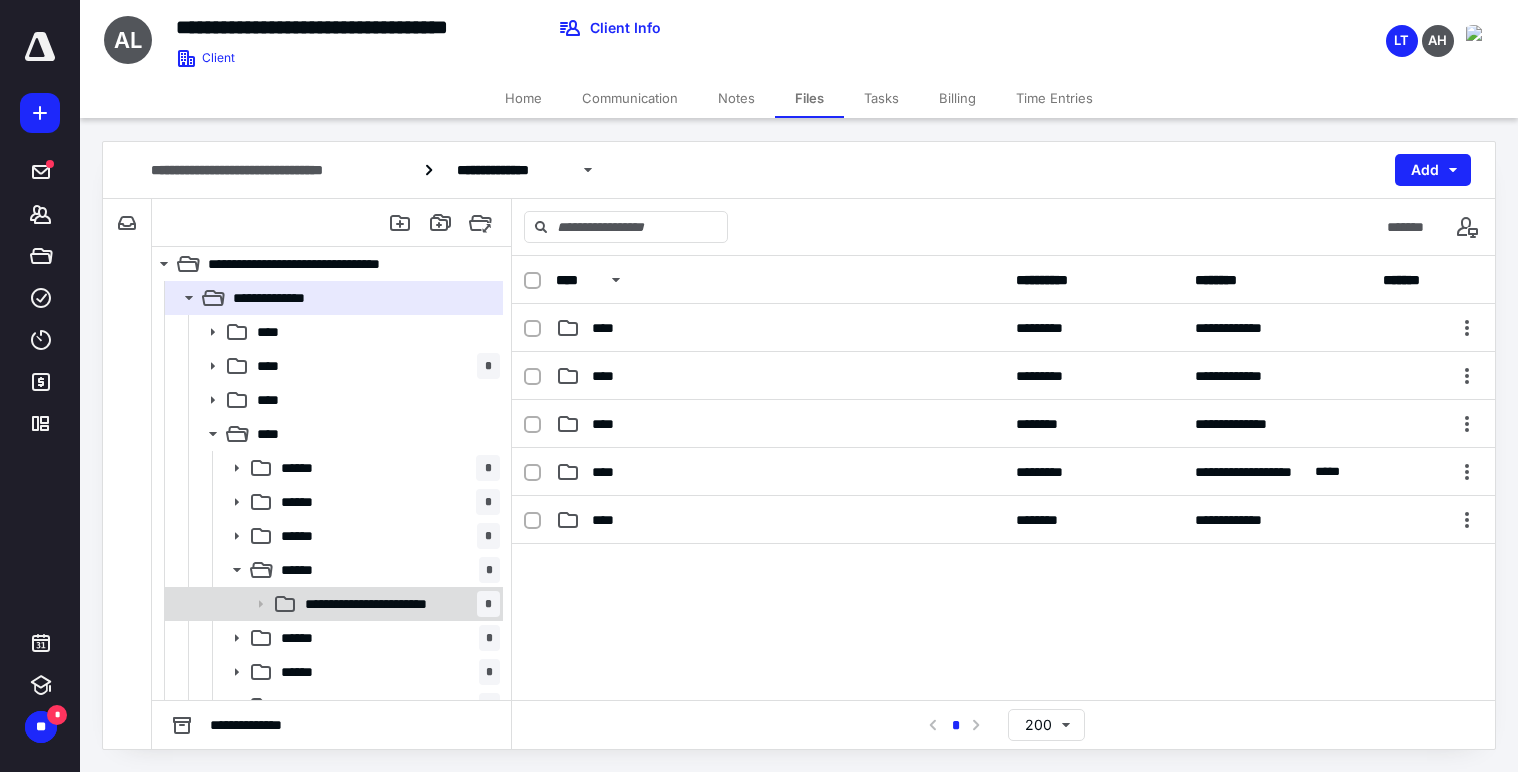 click at bounding box center [224, 604] 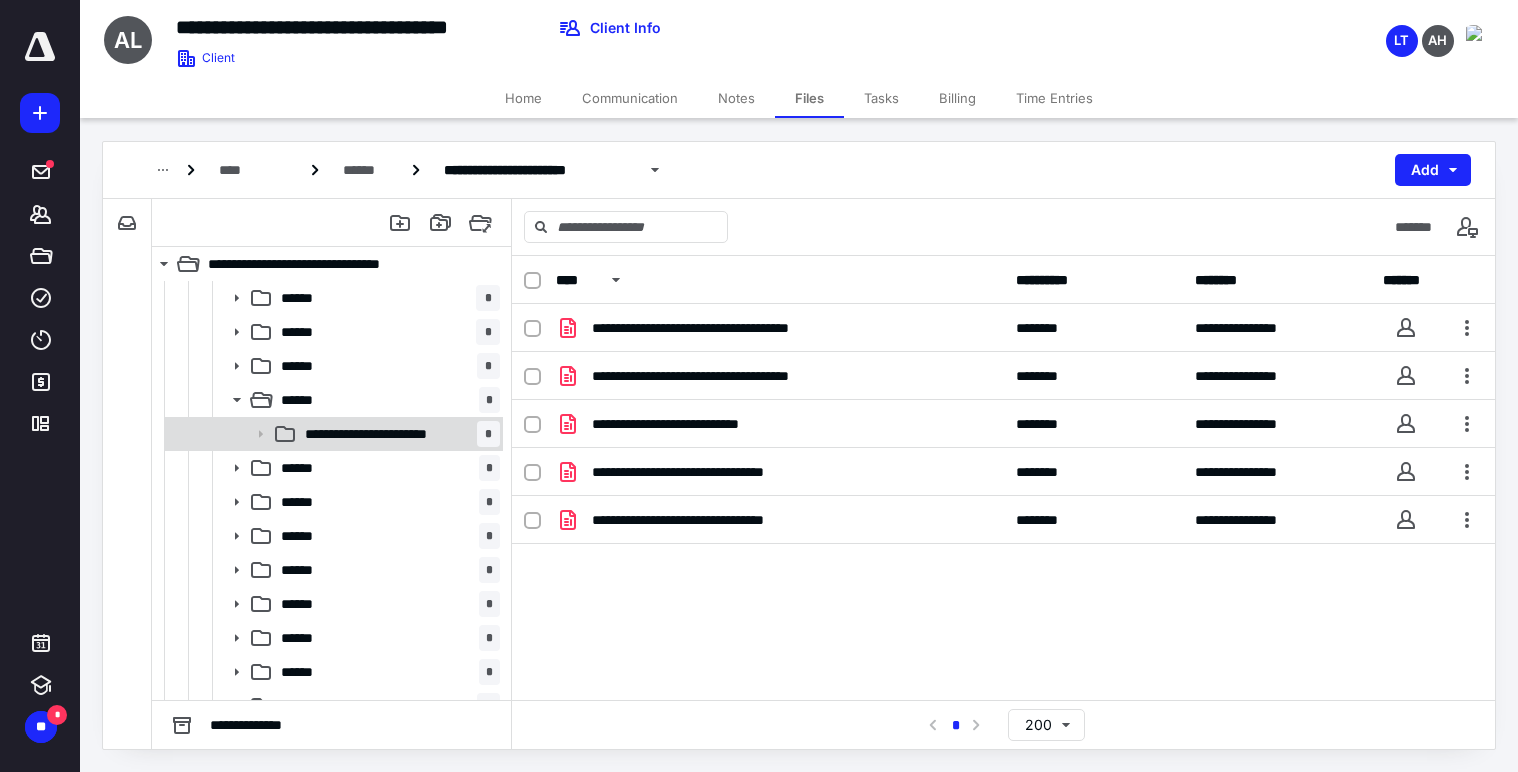 scroll, scrollTop: 200, scrollLeft: 0, axis: vertical 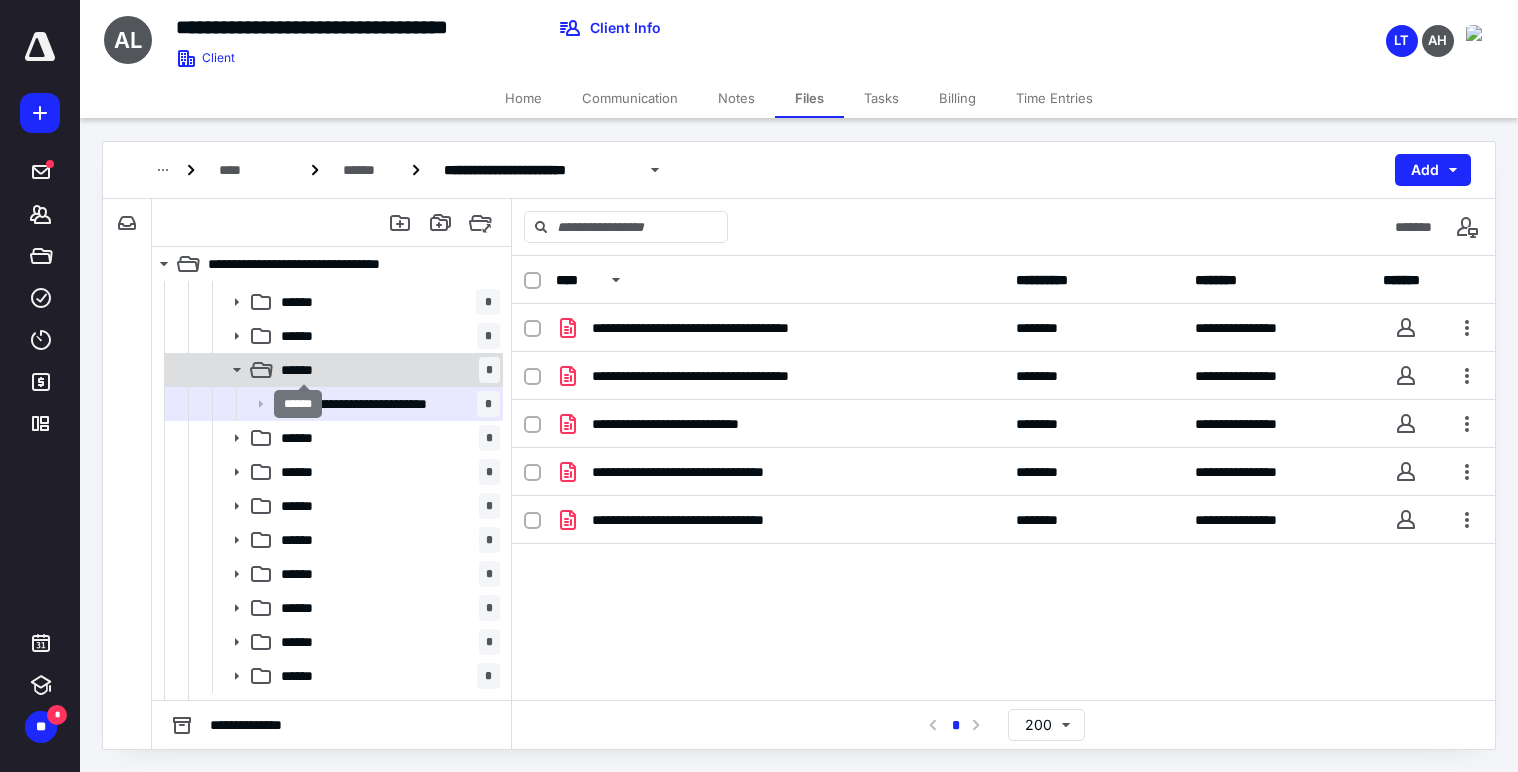 click on "******" at bounding box center [303, 370] 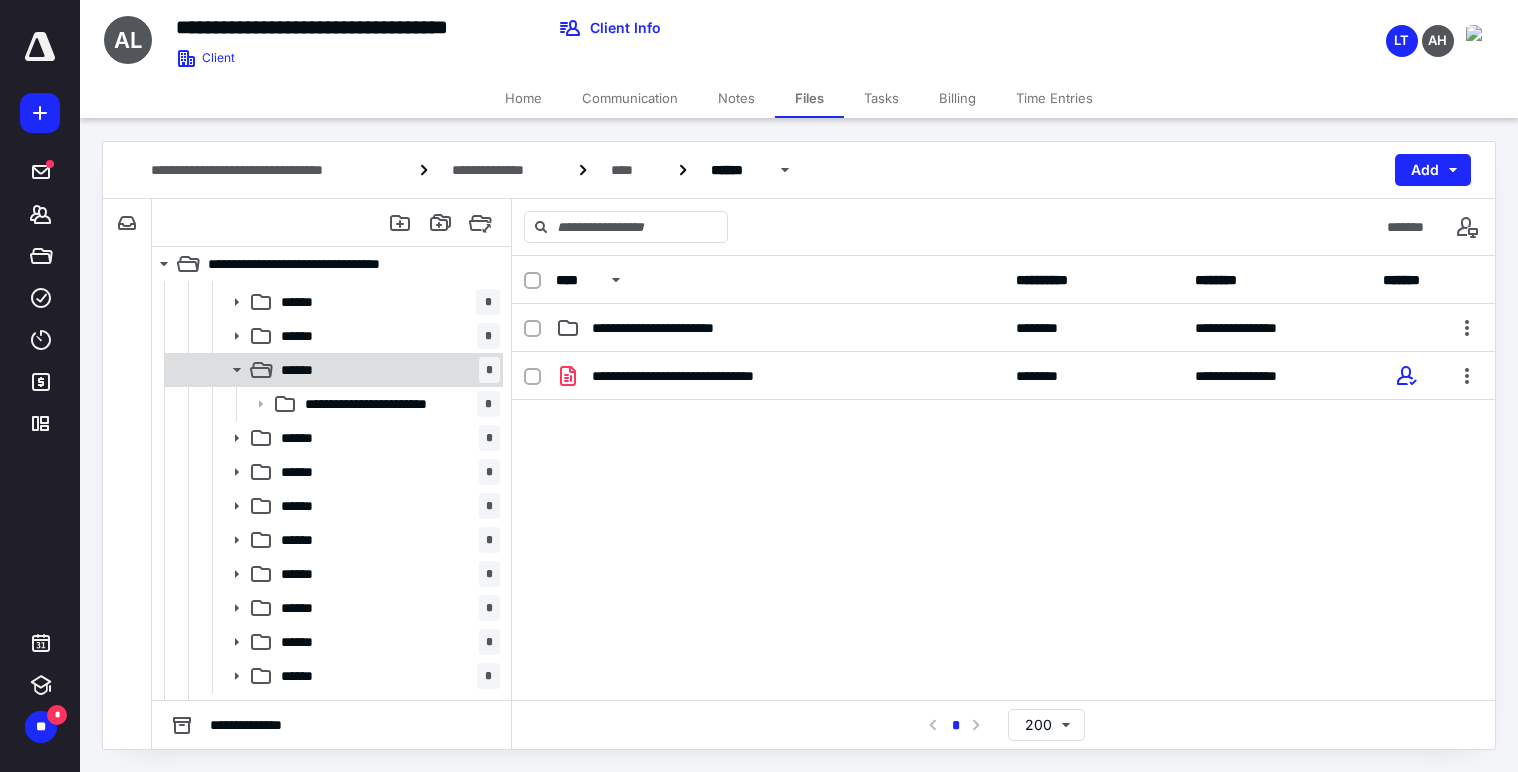 click 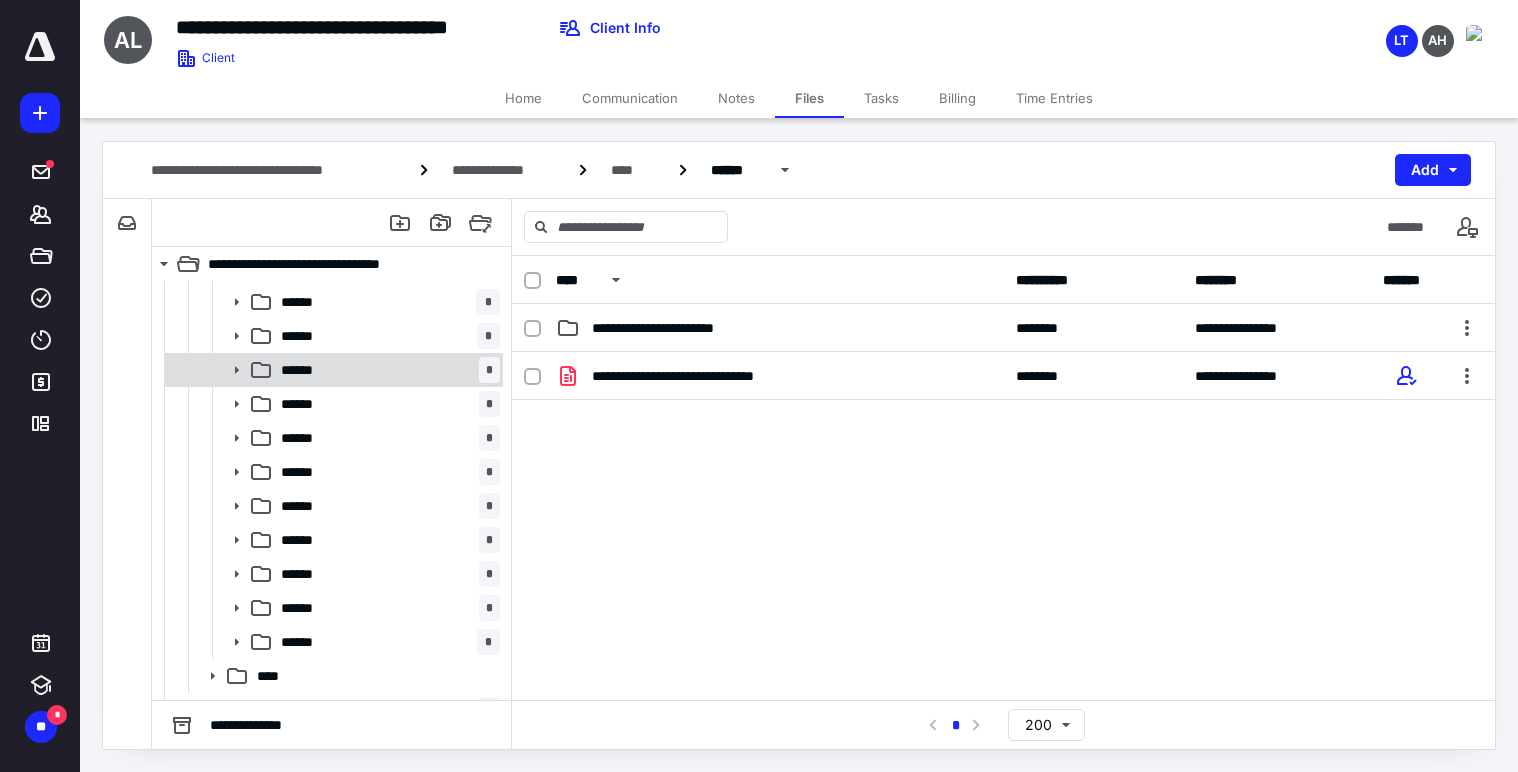 click 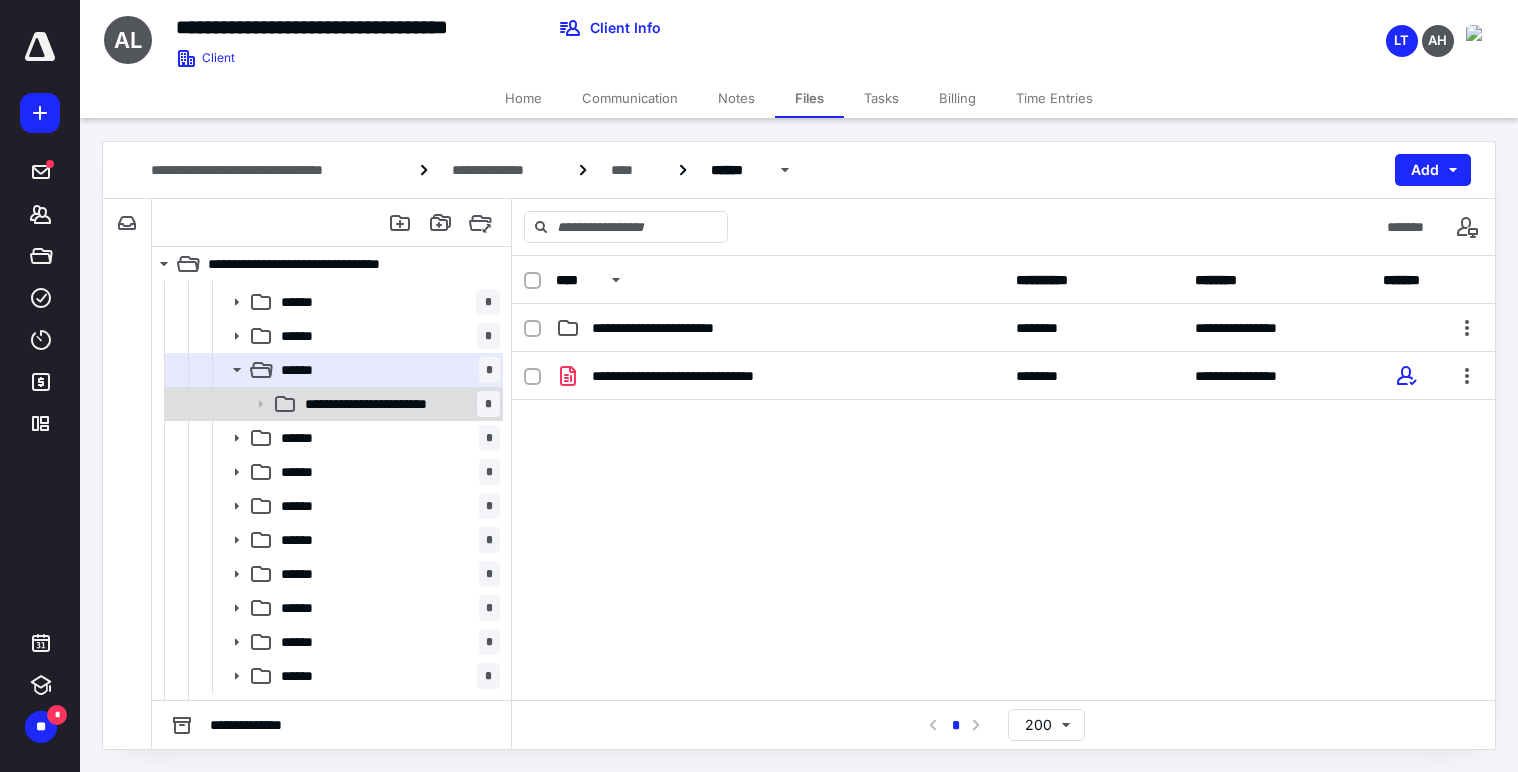 click 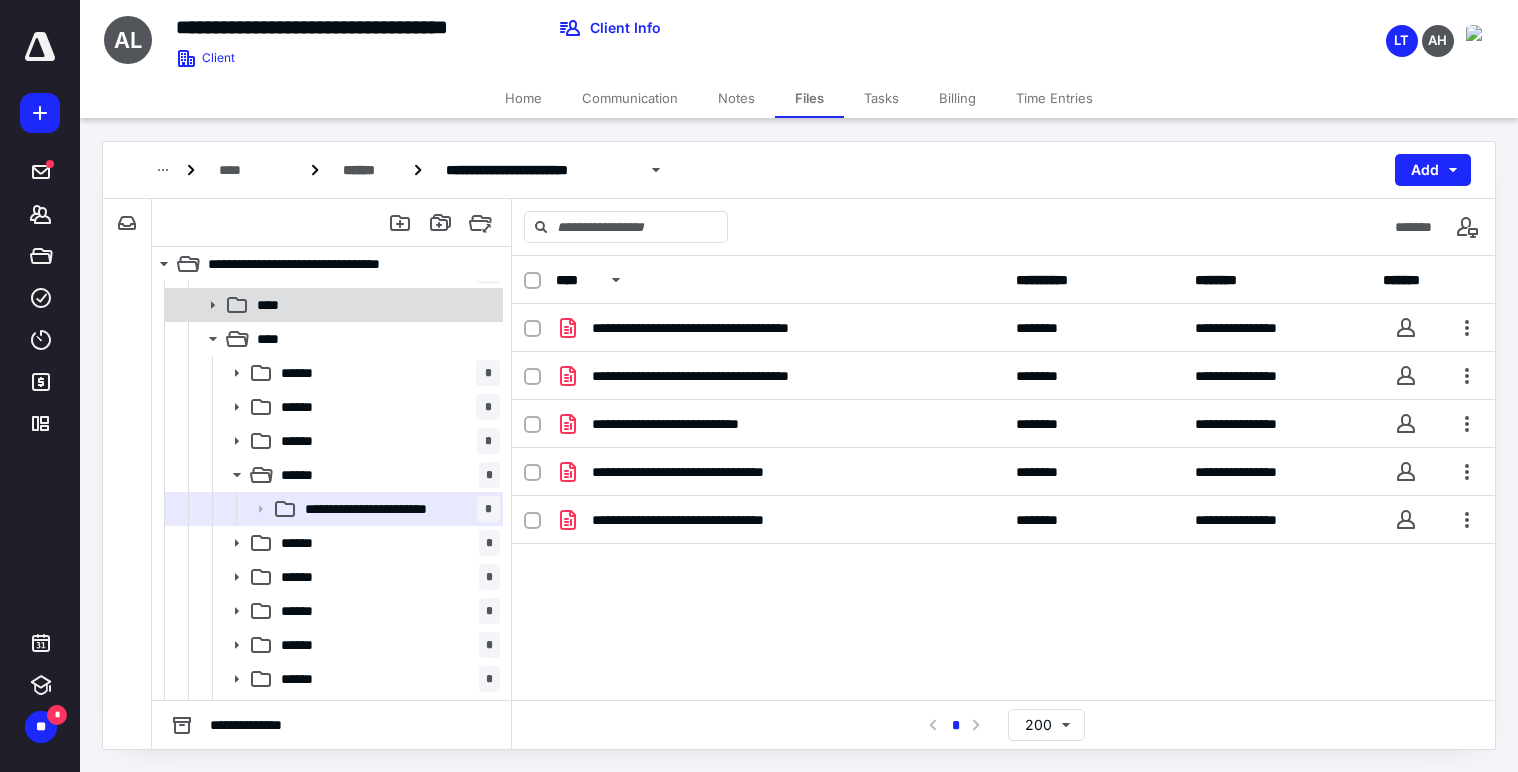 scroll, scrollTop: 0, scrollLeft: 0, axis: both 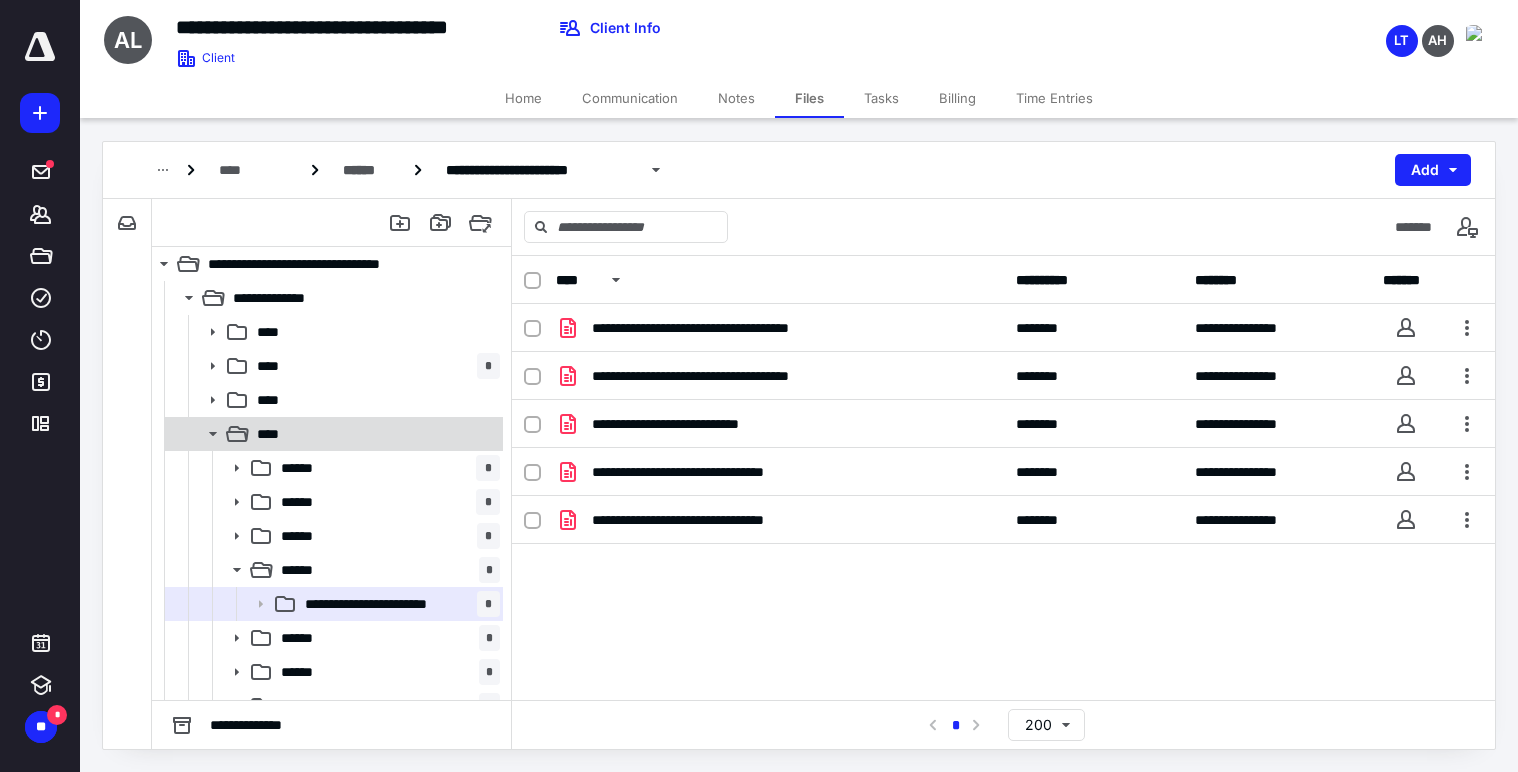 click 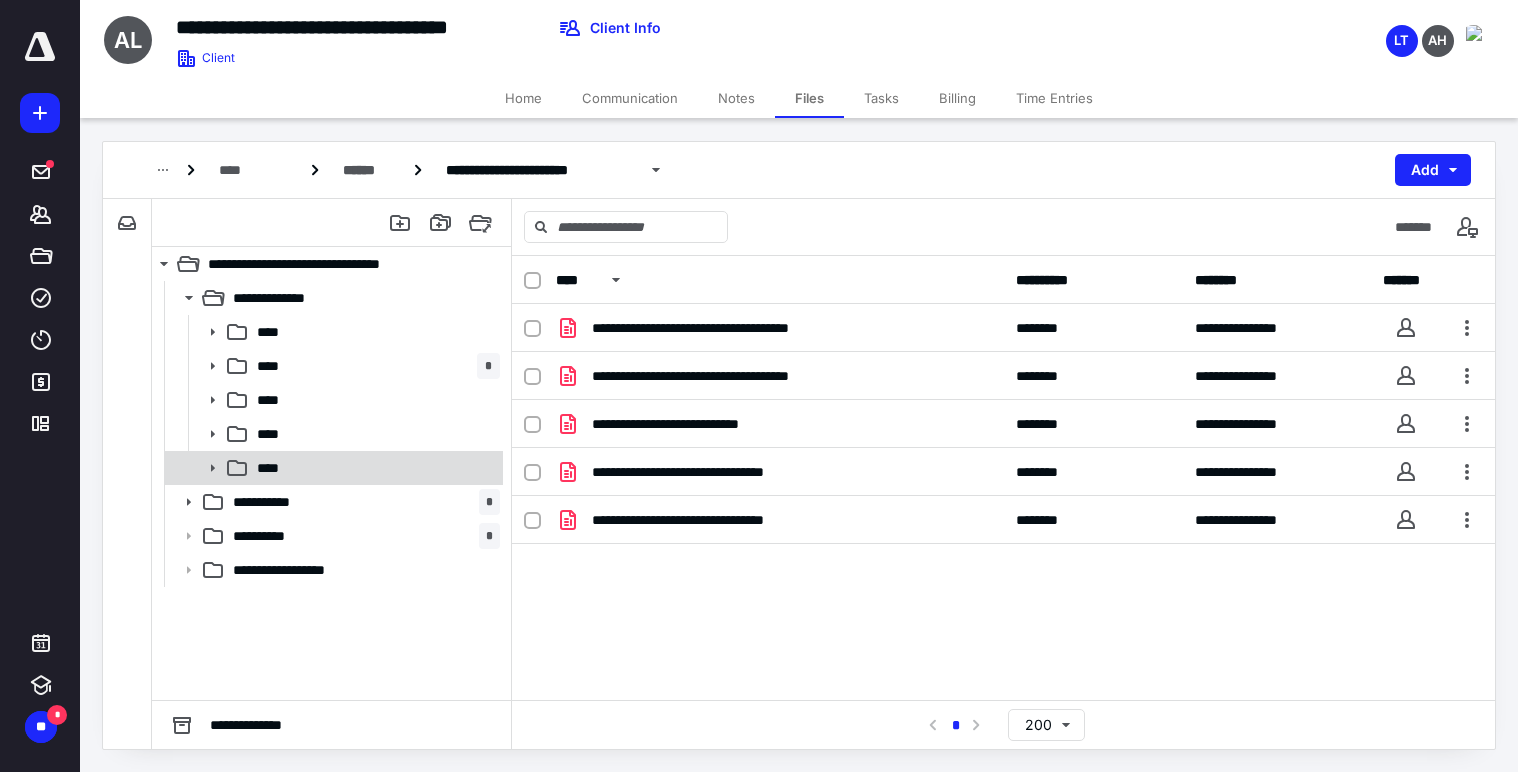 click 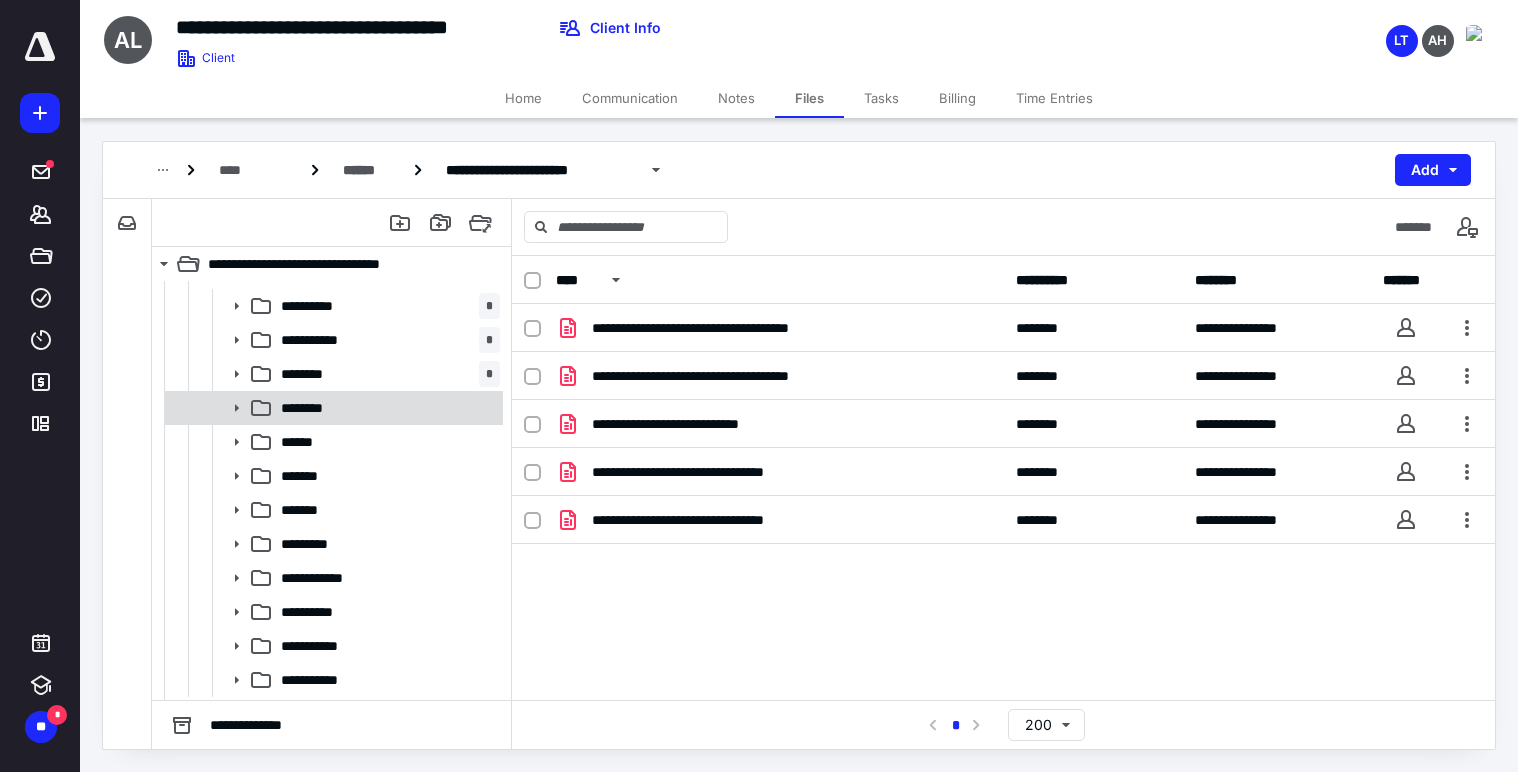 scroll, scrollTop: 195, scrollLeft: 0, axis: vertical 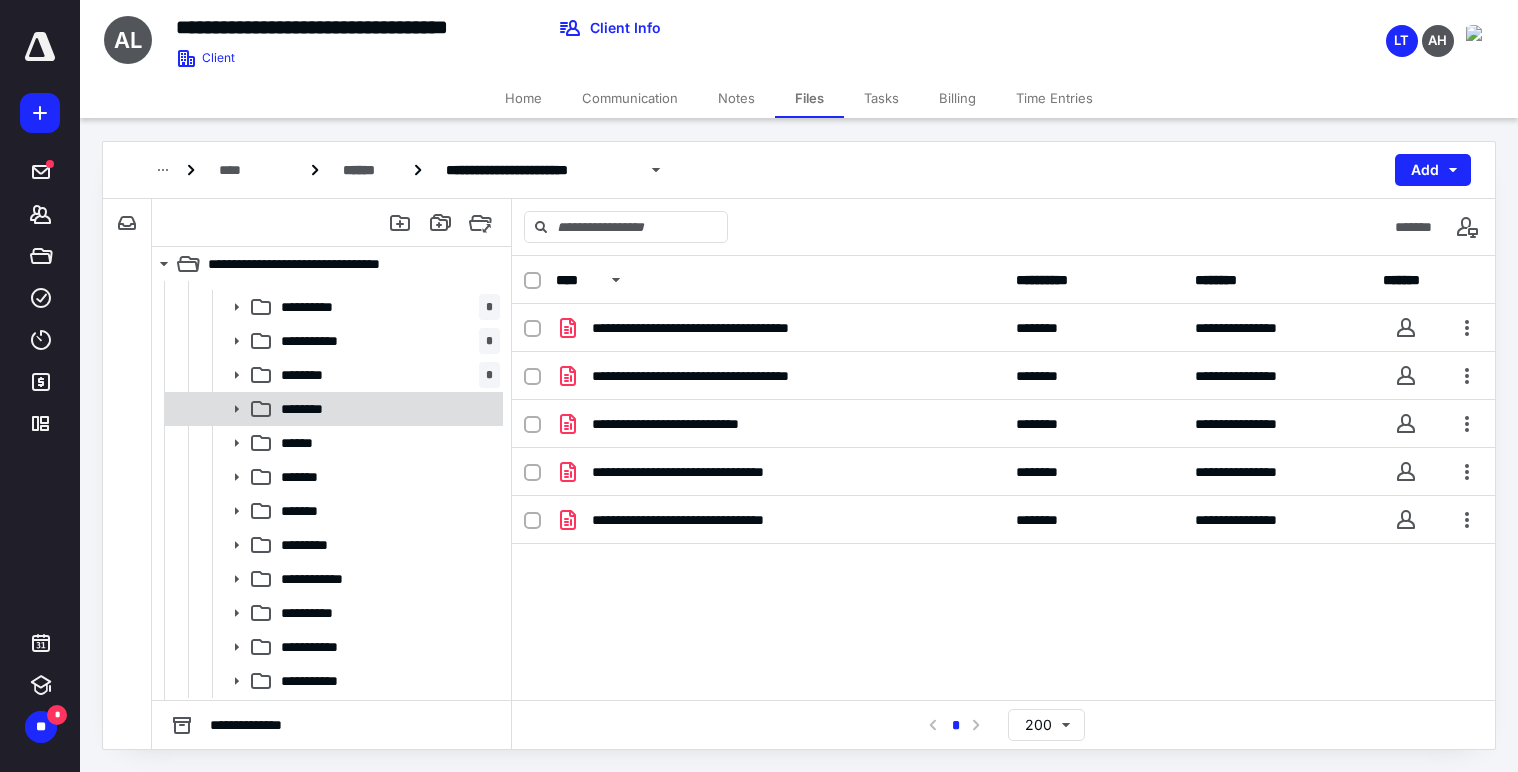 click 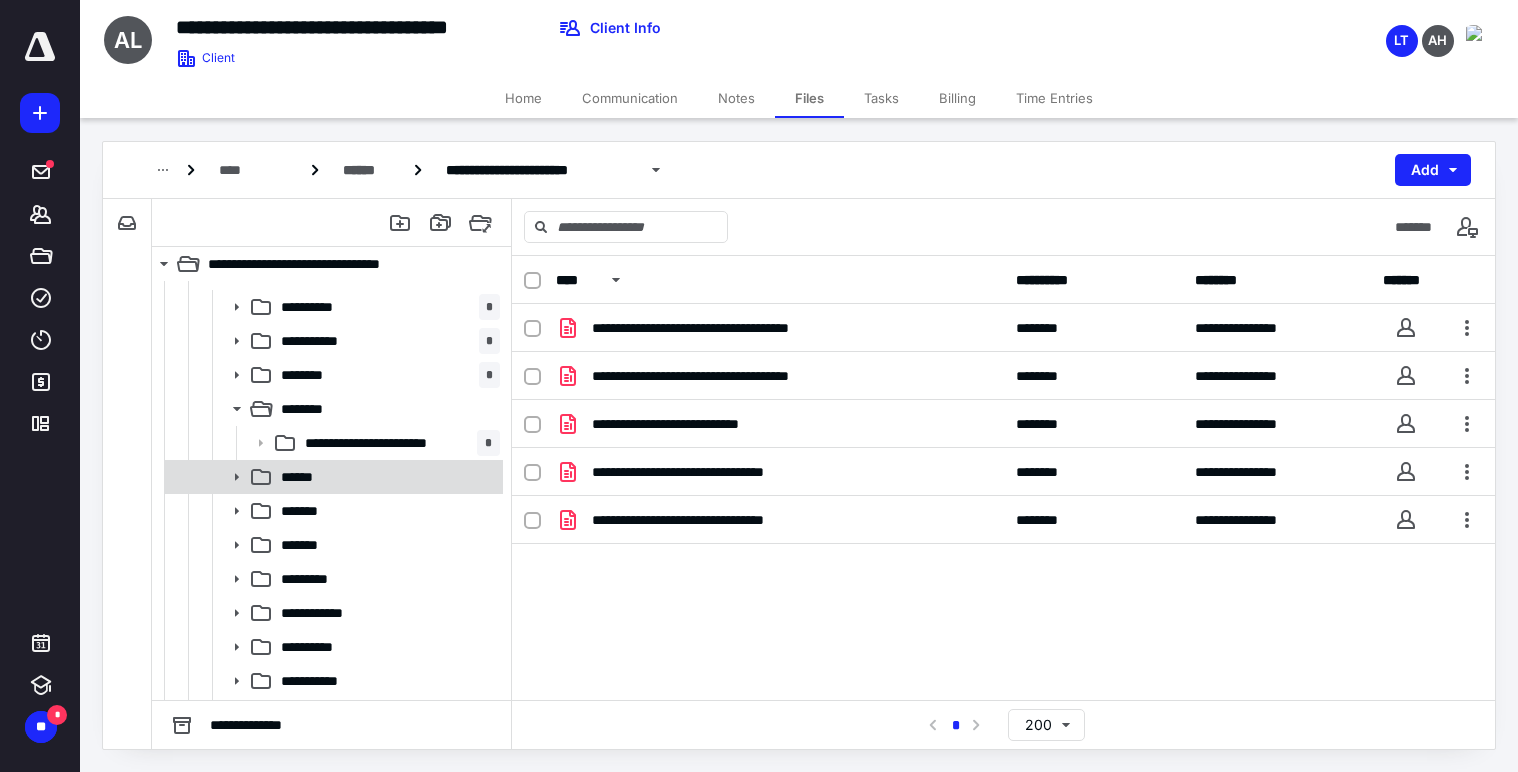 click 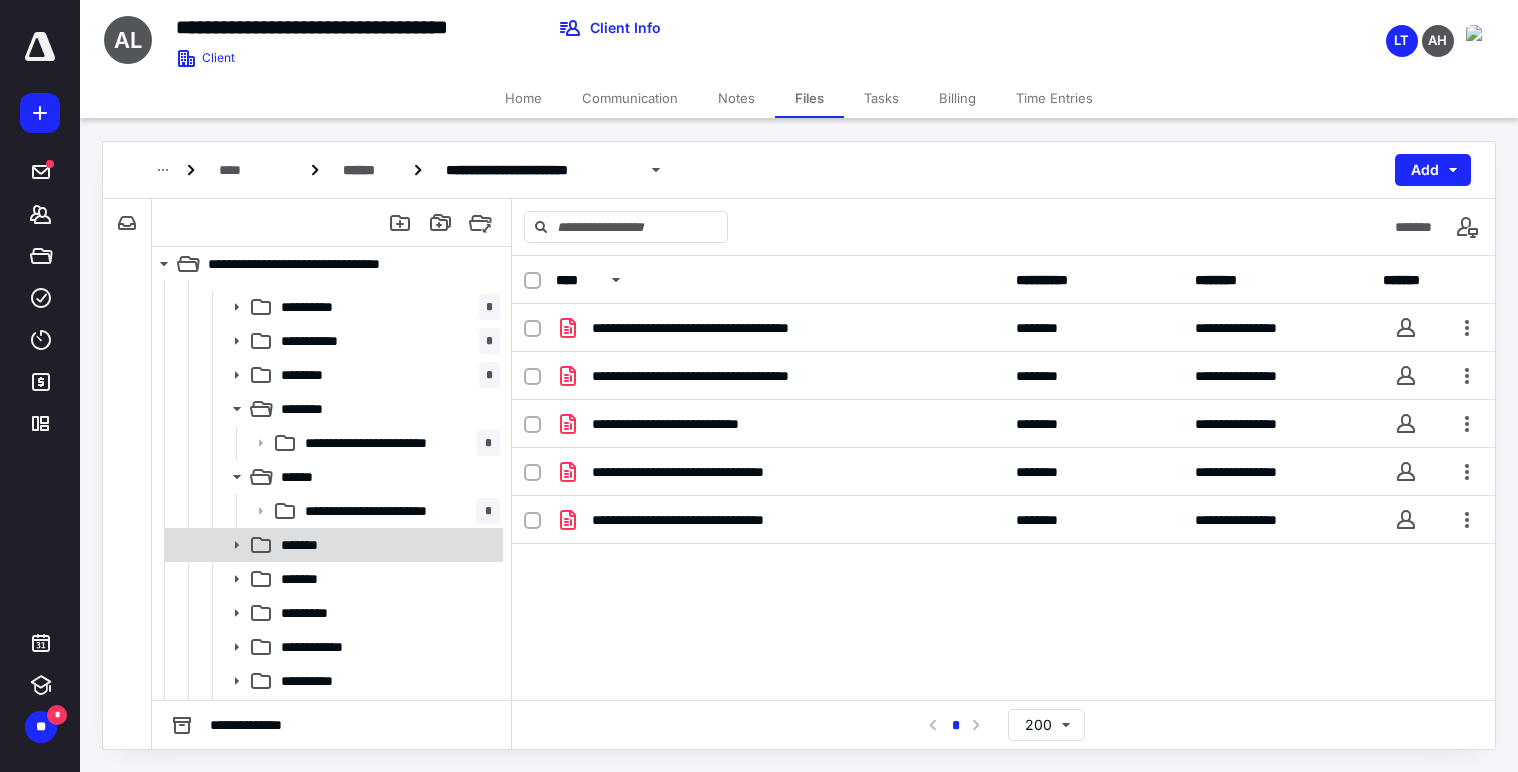 click 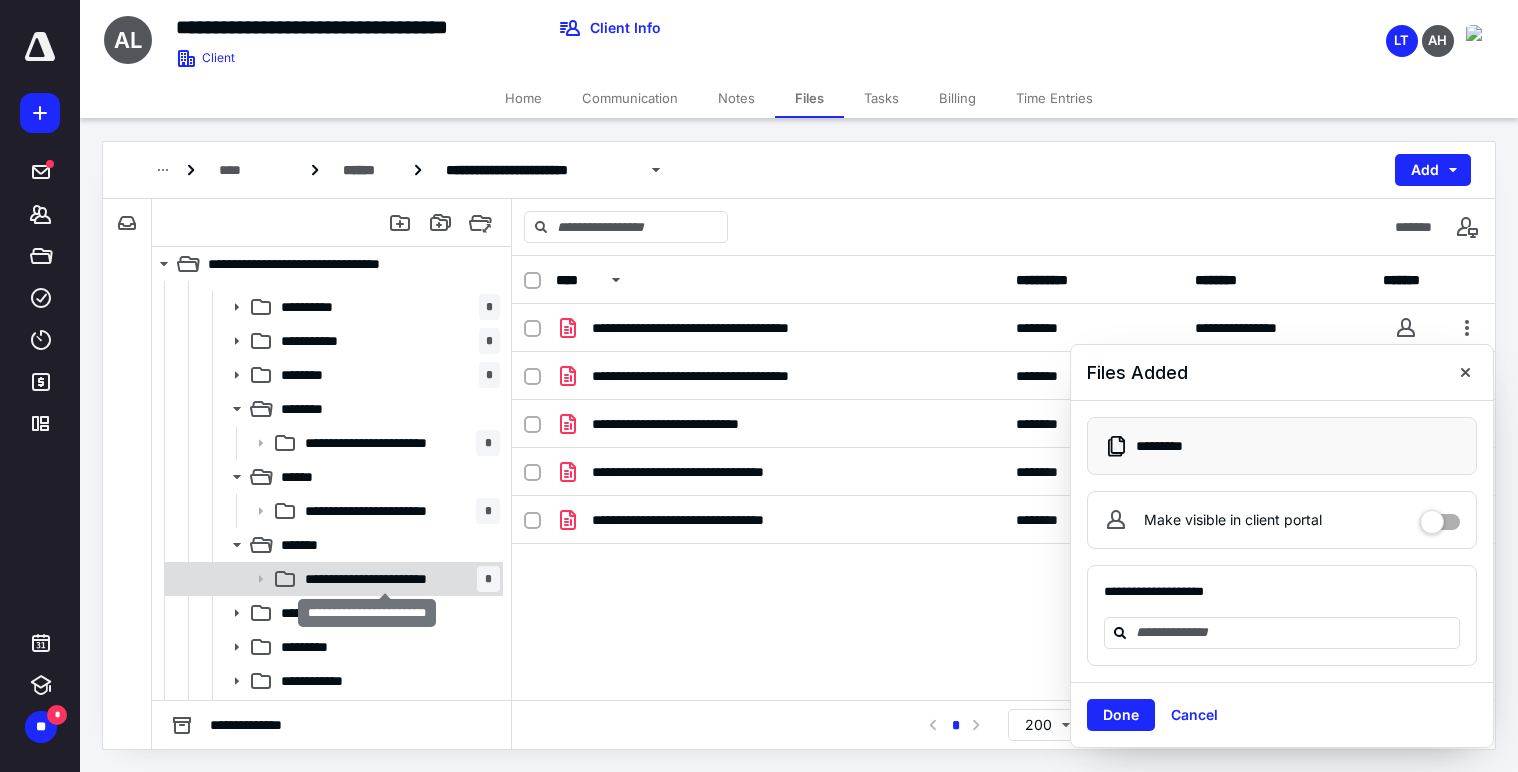 click on "**********" at bounding box center (385, 579) 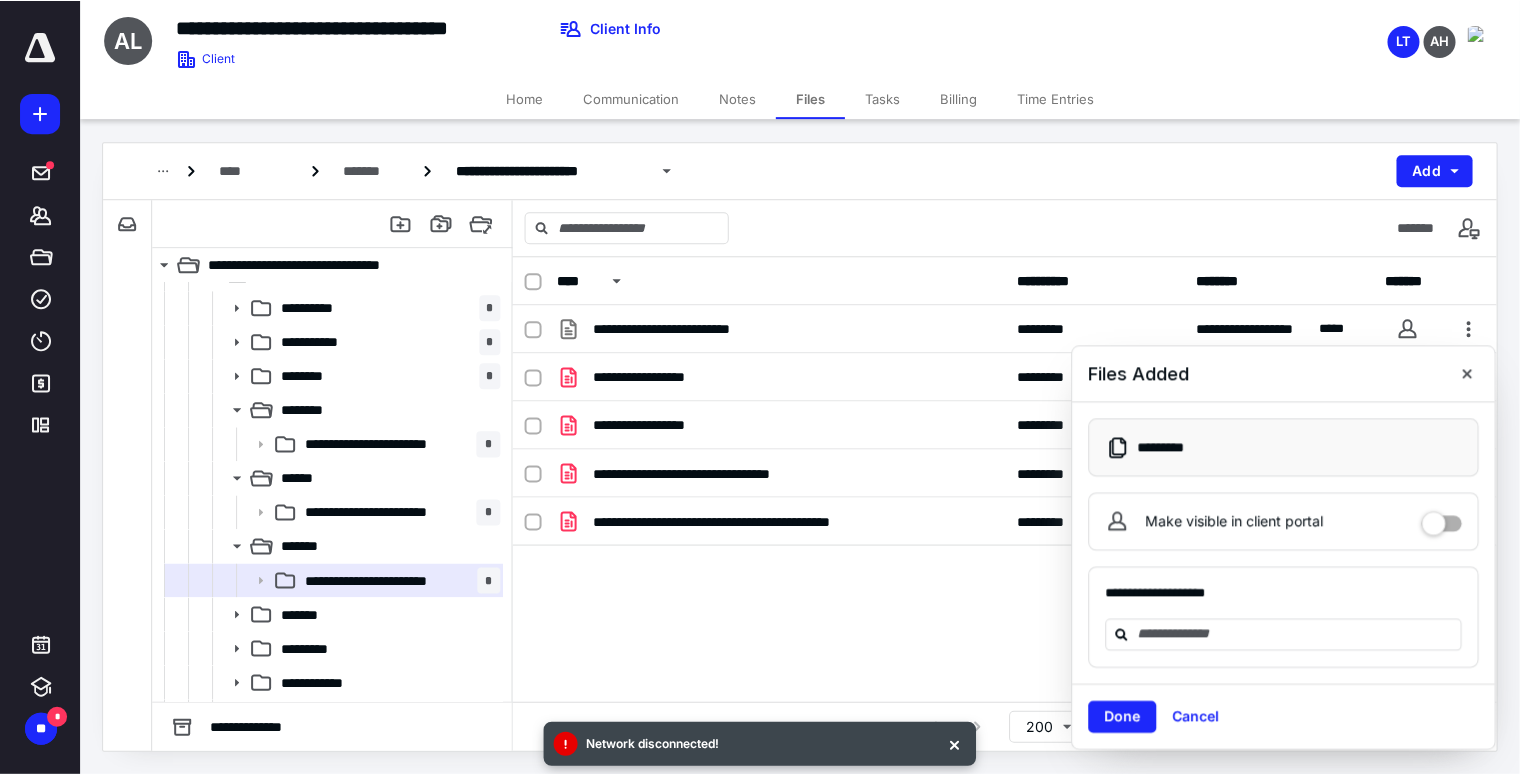 scroll, scrollTop: 195, scrollLeft: 0, axis: vertical 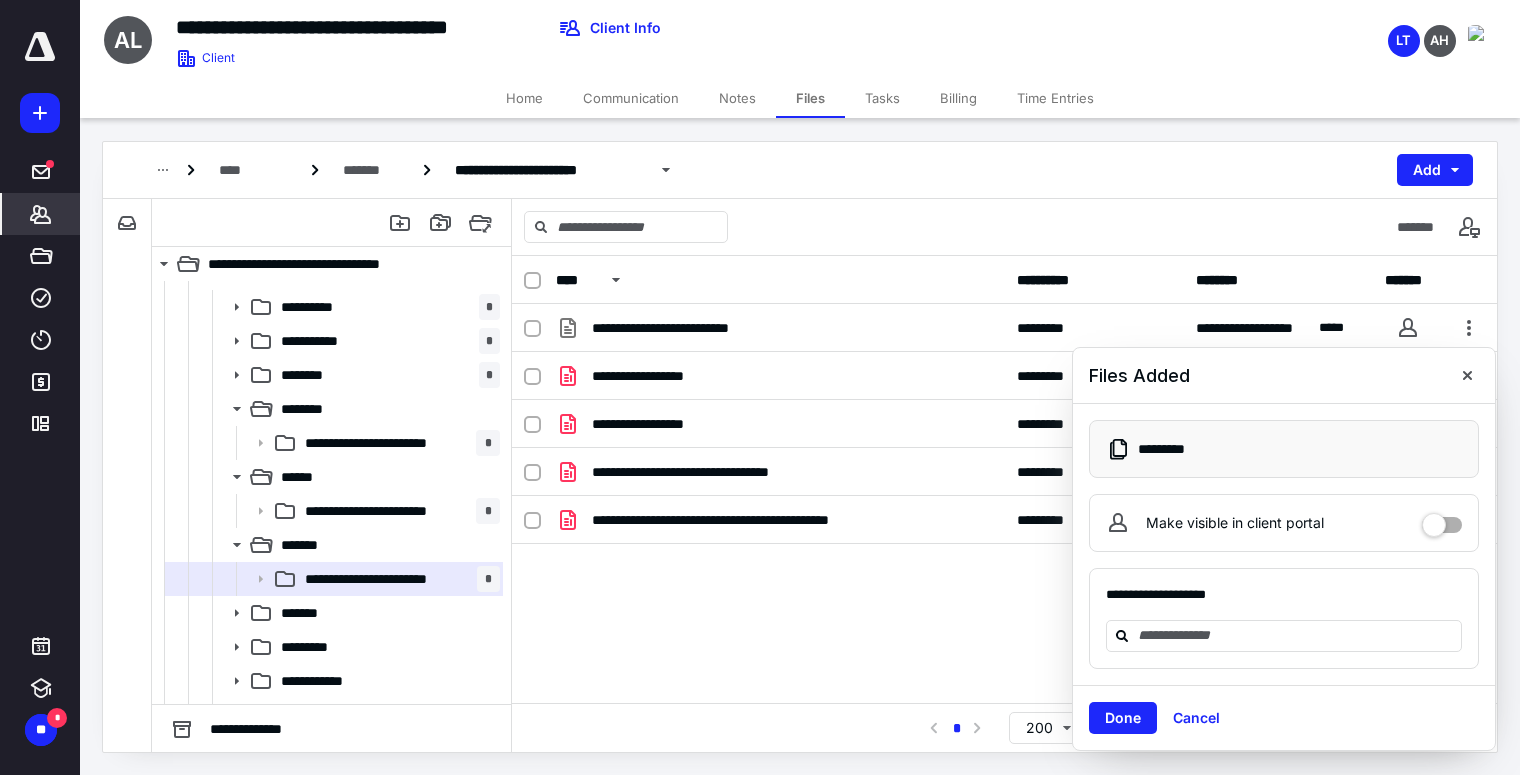 click on "*******" at bounding box center [41, 214] 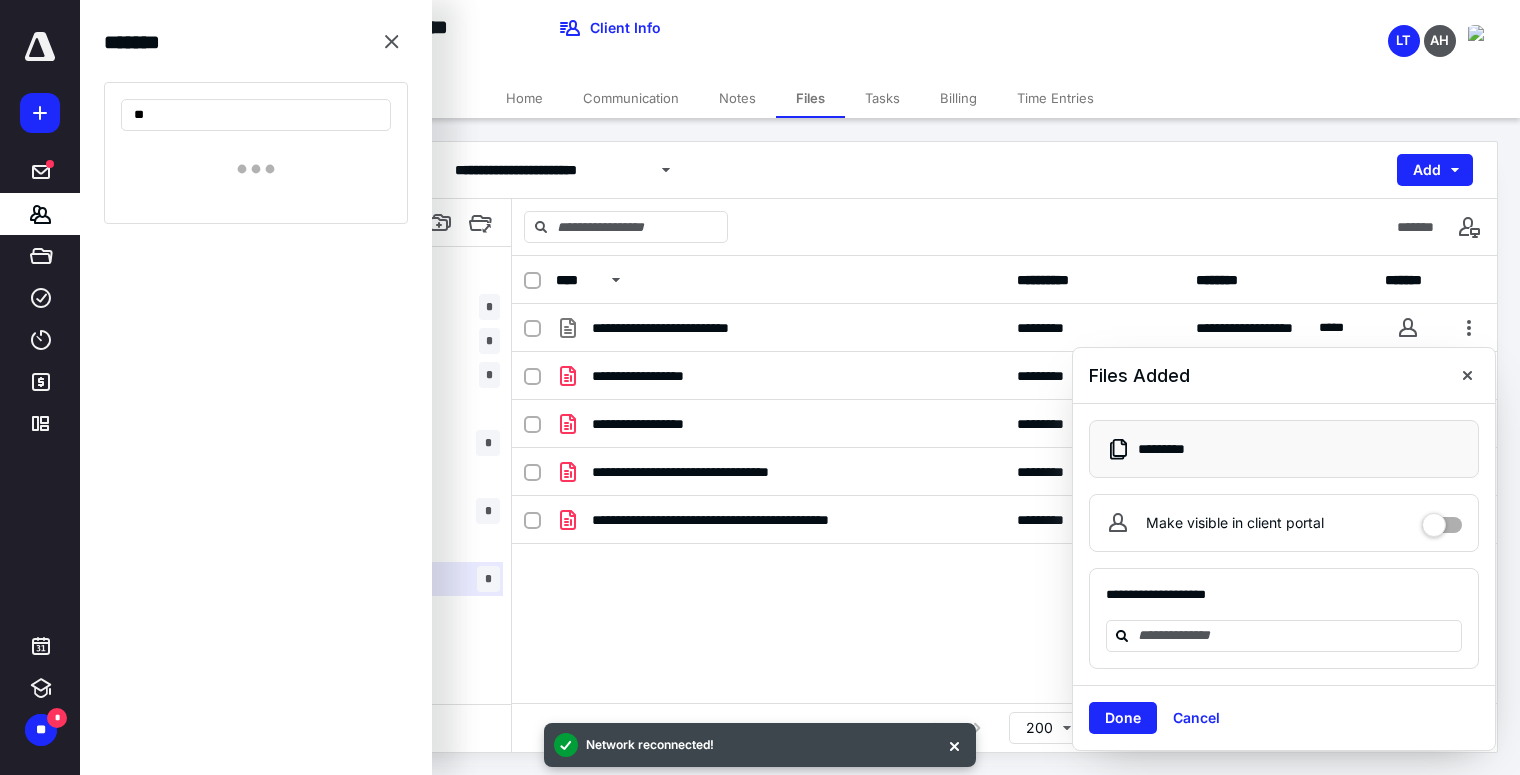 type on "*" 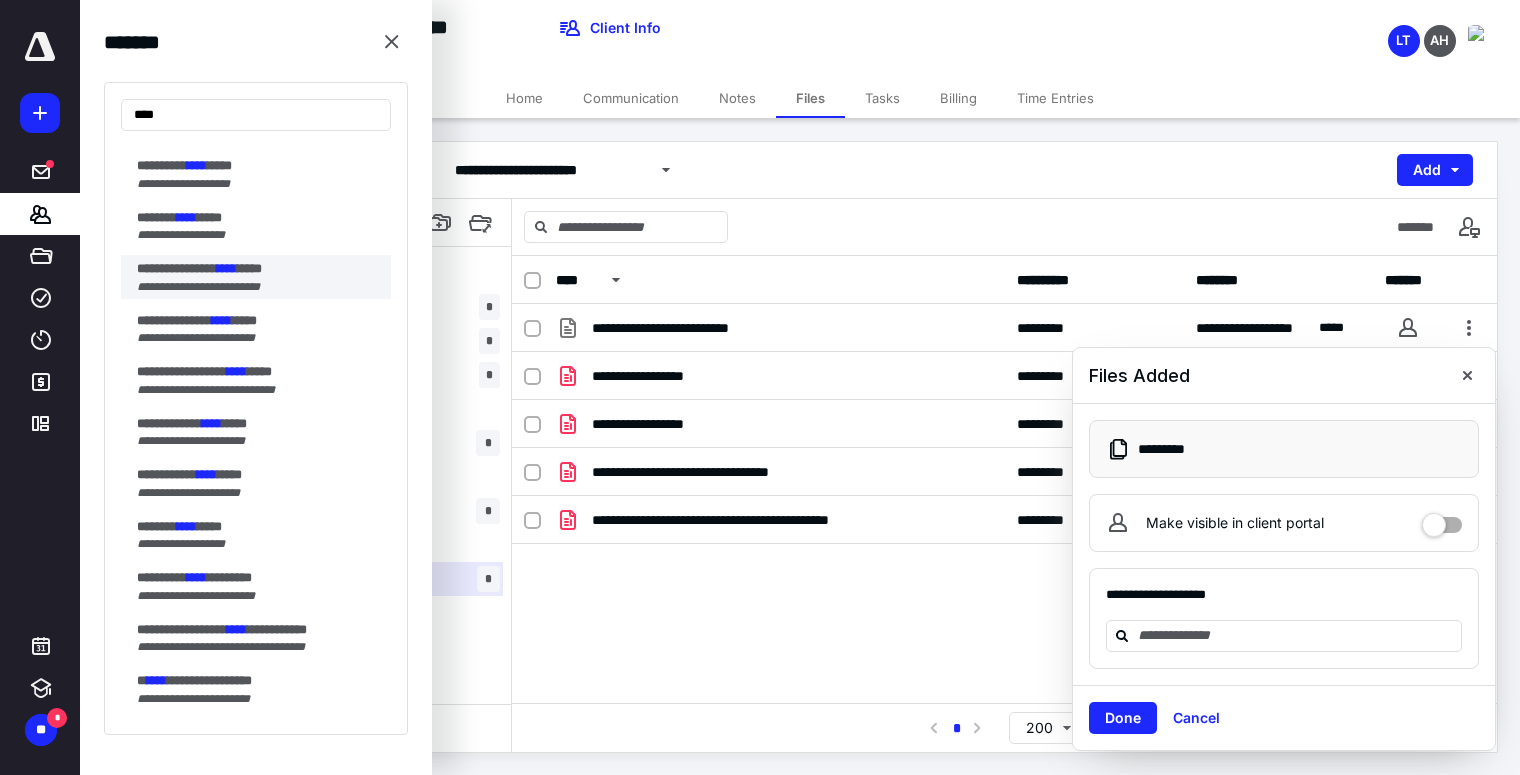 scroll, scrollTop: 955, scrollLeft: 0, axis: vertical 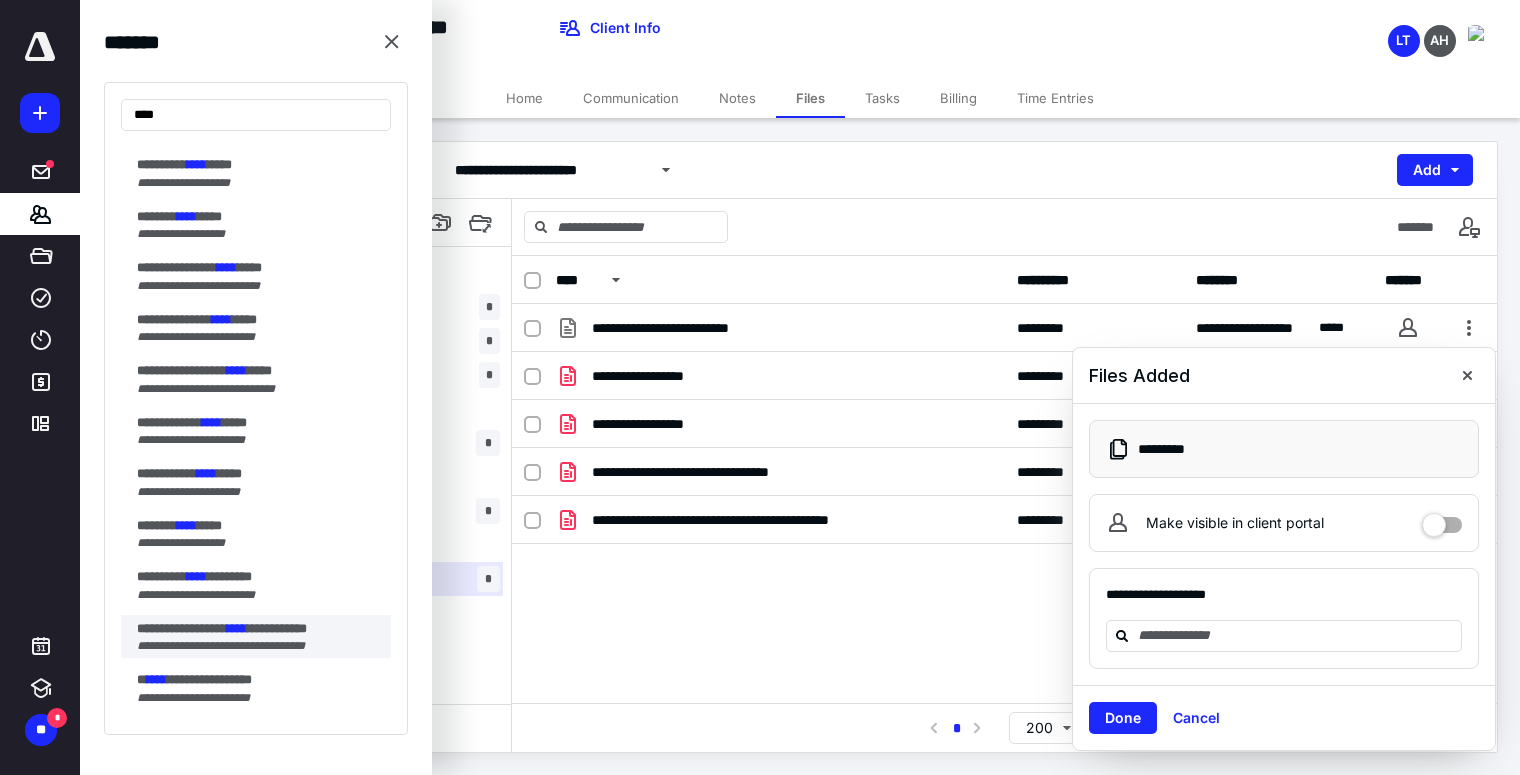 type on "****" 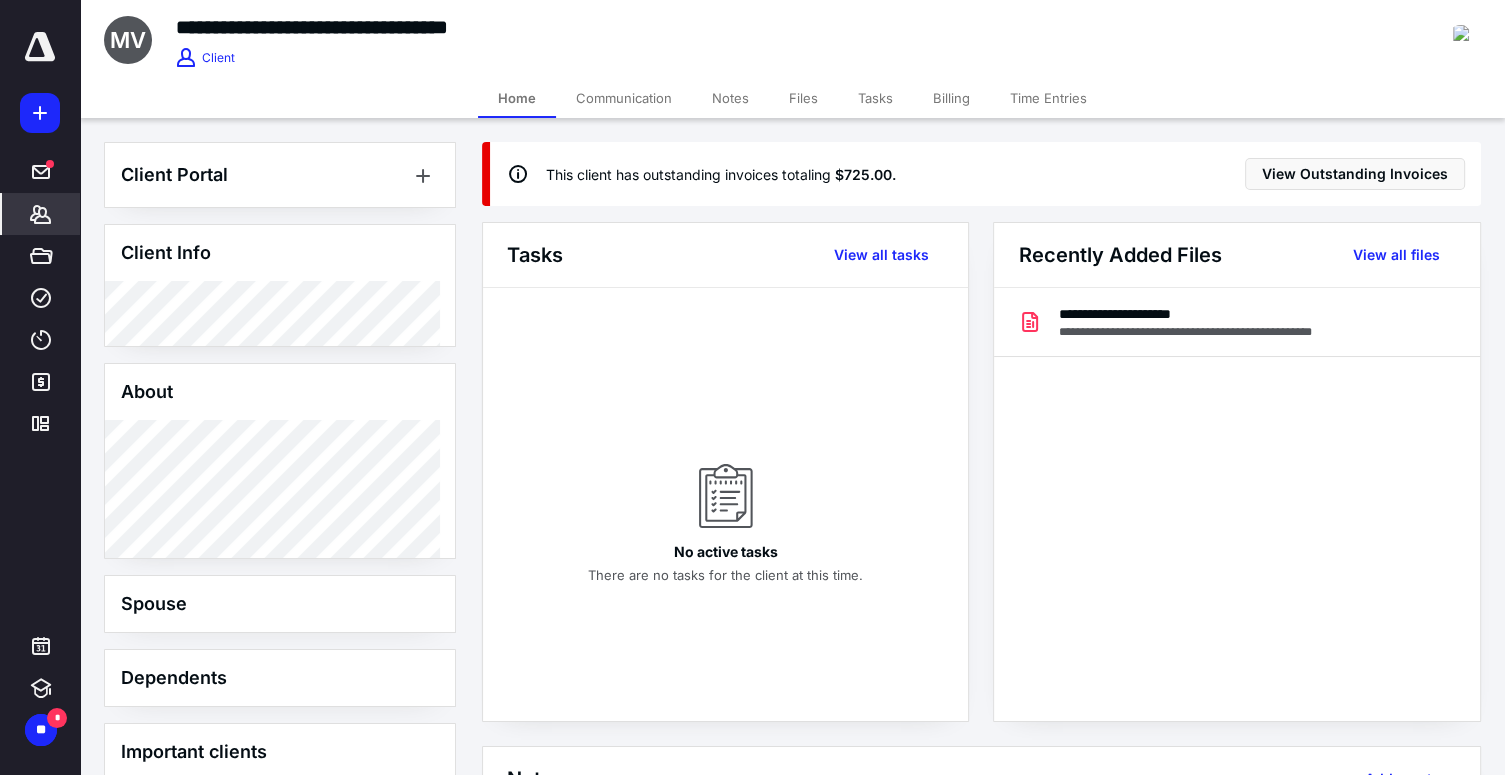 click on "Billing" at bounding box center (951, 98) 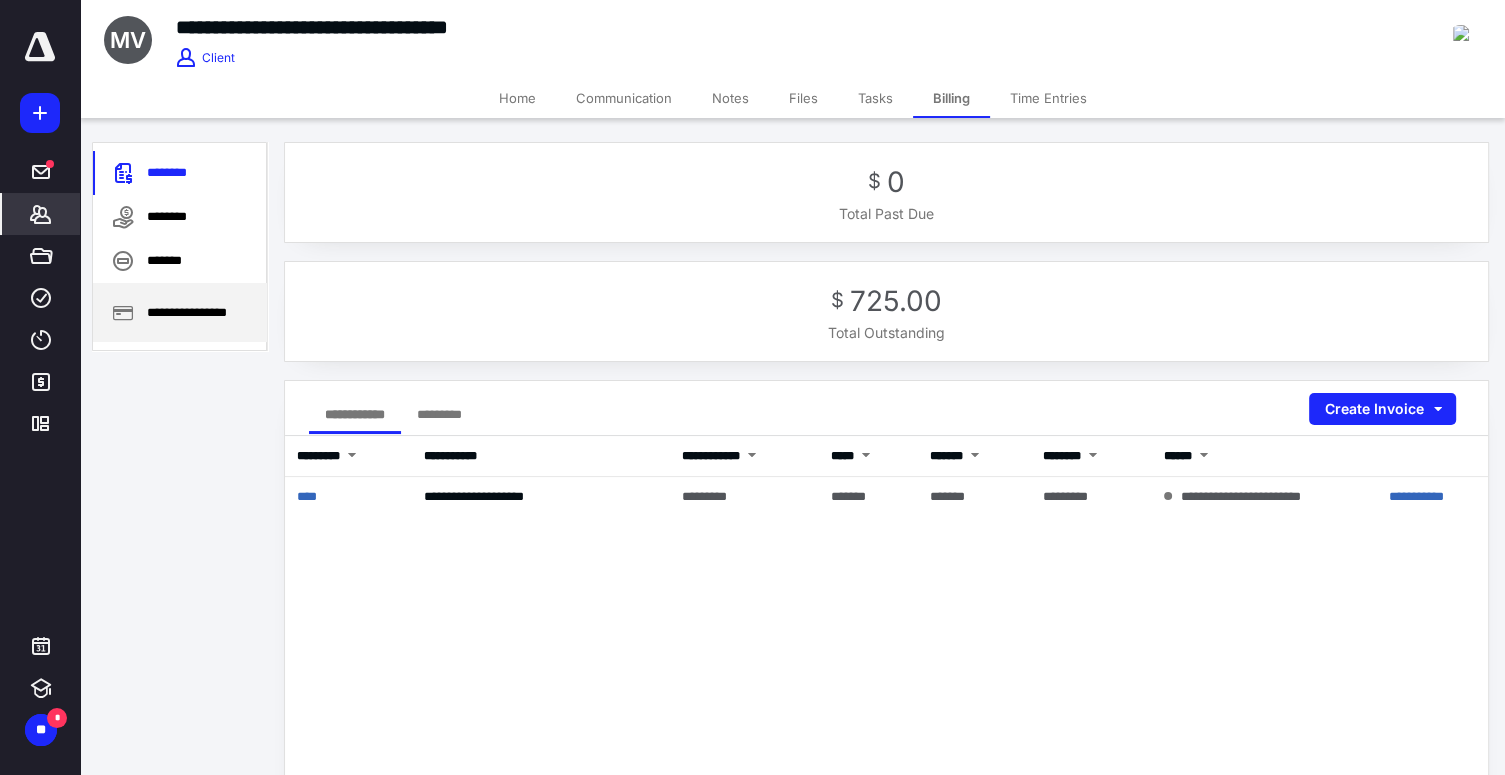 click on "**********" at bounding box center [180, 312] 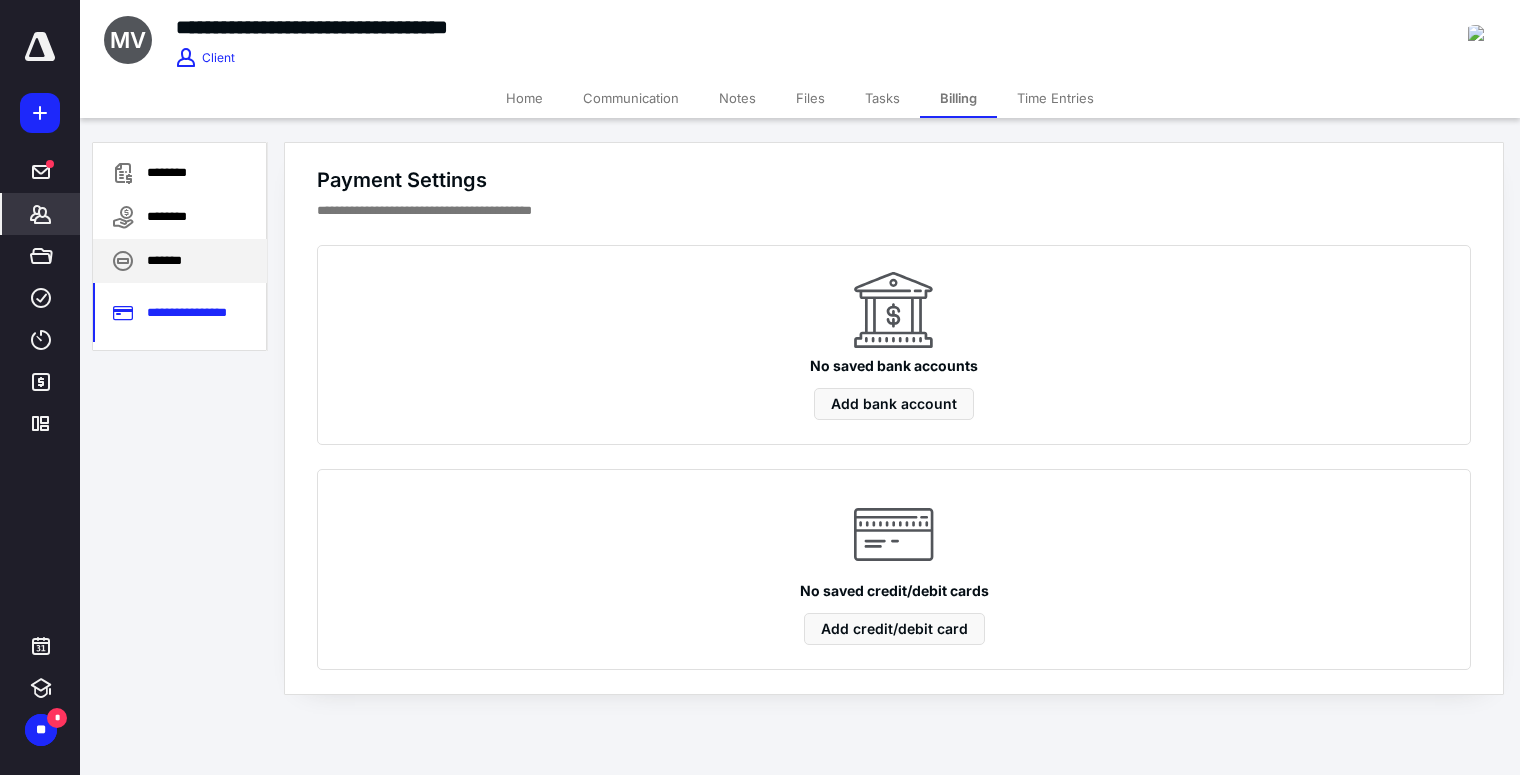 click on "*******" at bounding box center (180, 261) 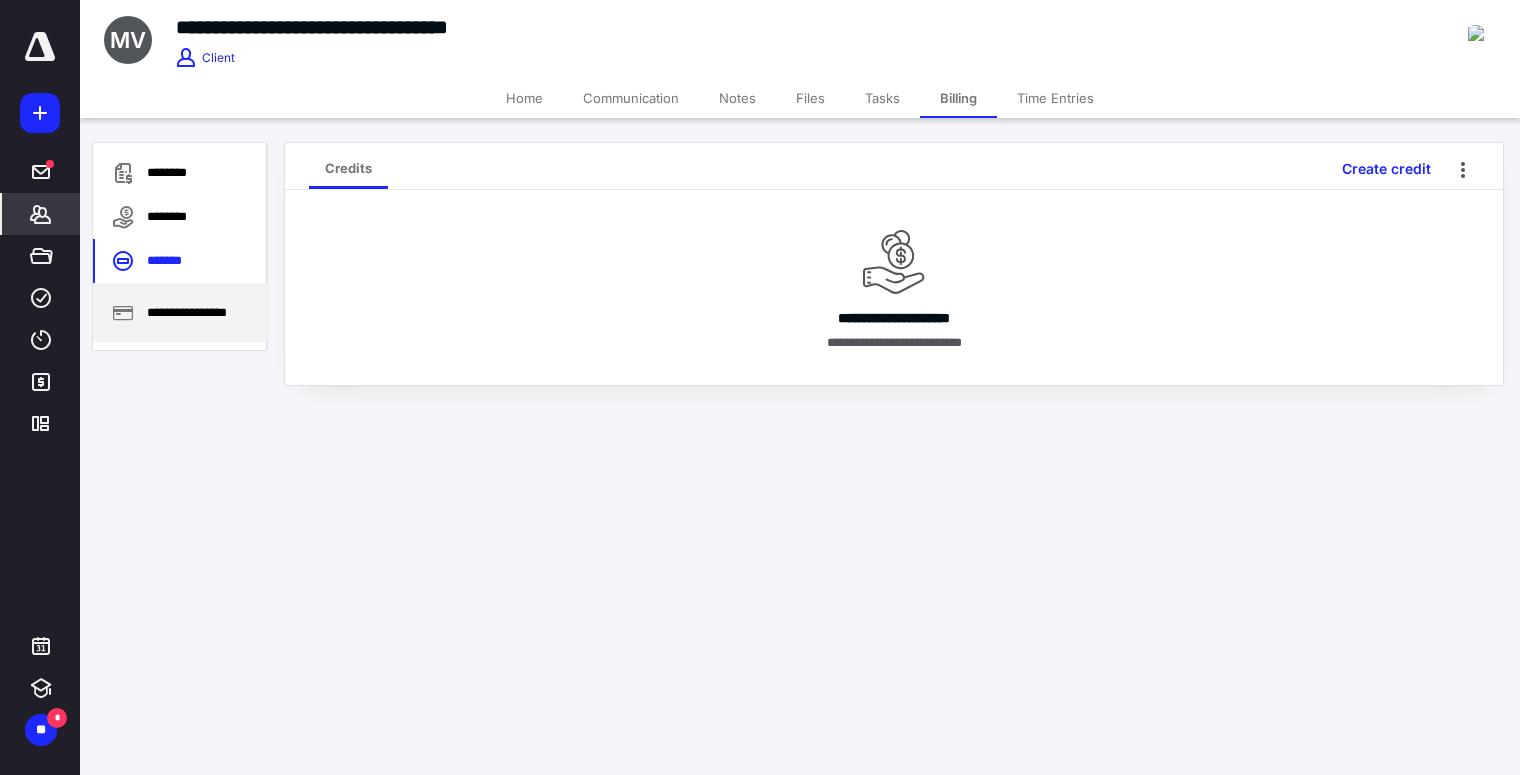 click on "**********" at bounding box center (180, 312) 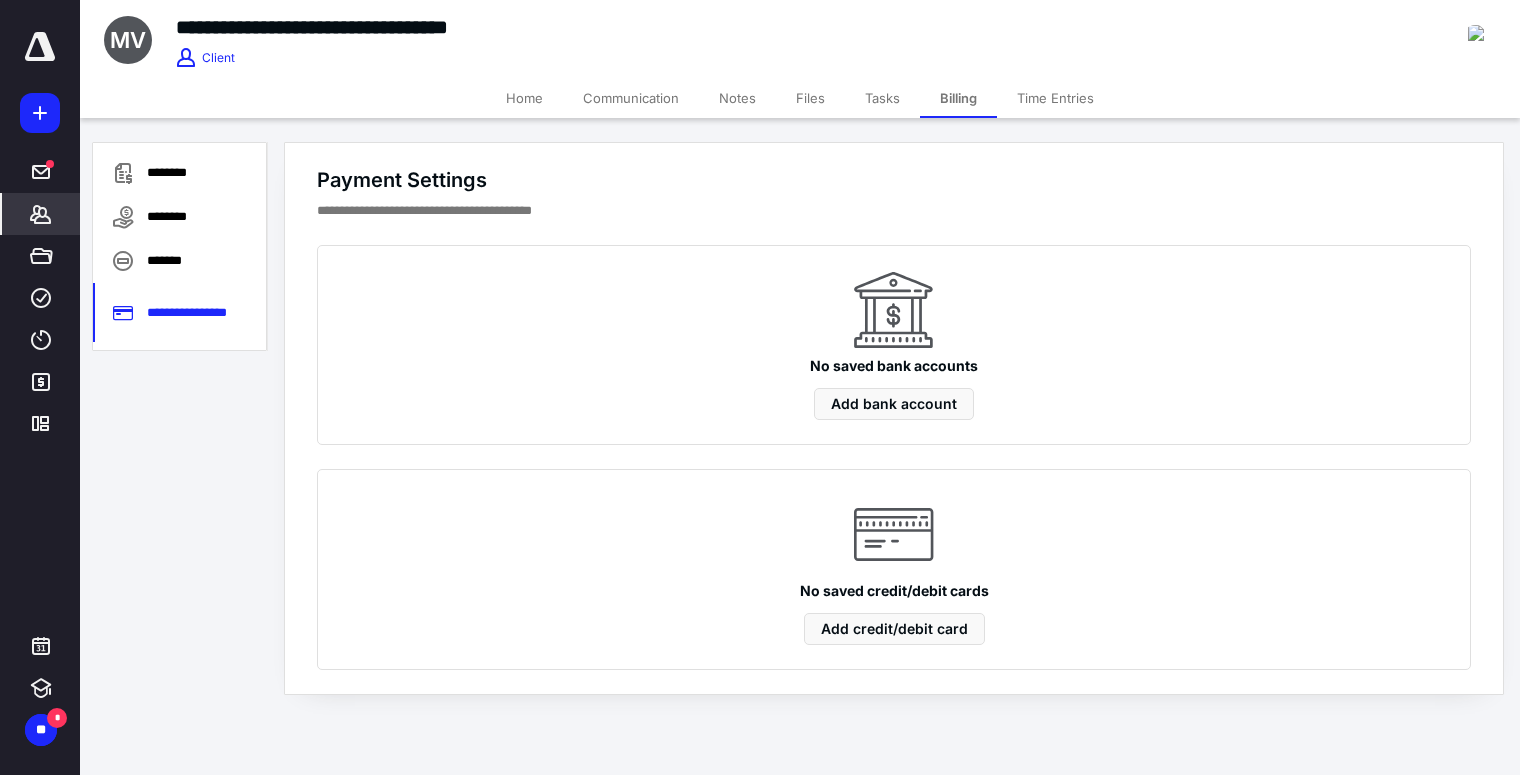 click on "Billing" at bounding box center (958, 98) 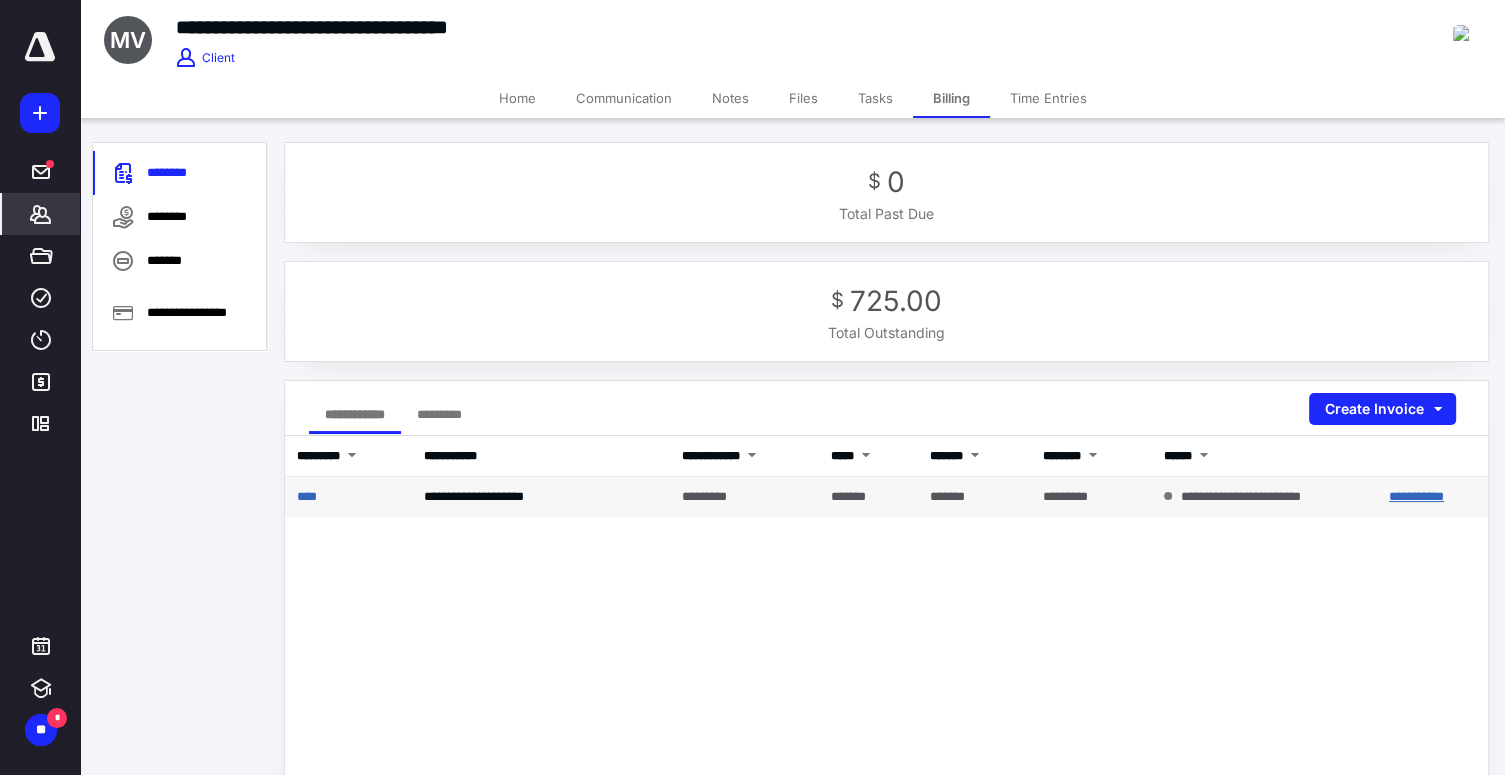 click on "**********" at bounding box center [1416, 496] 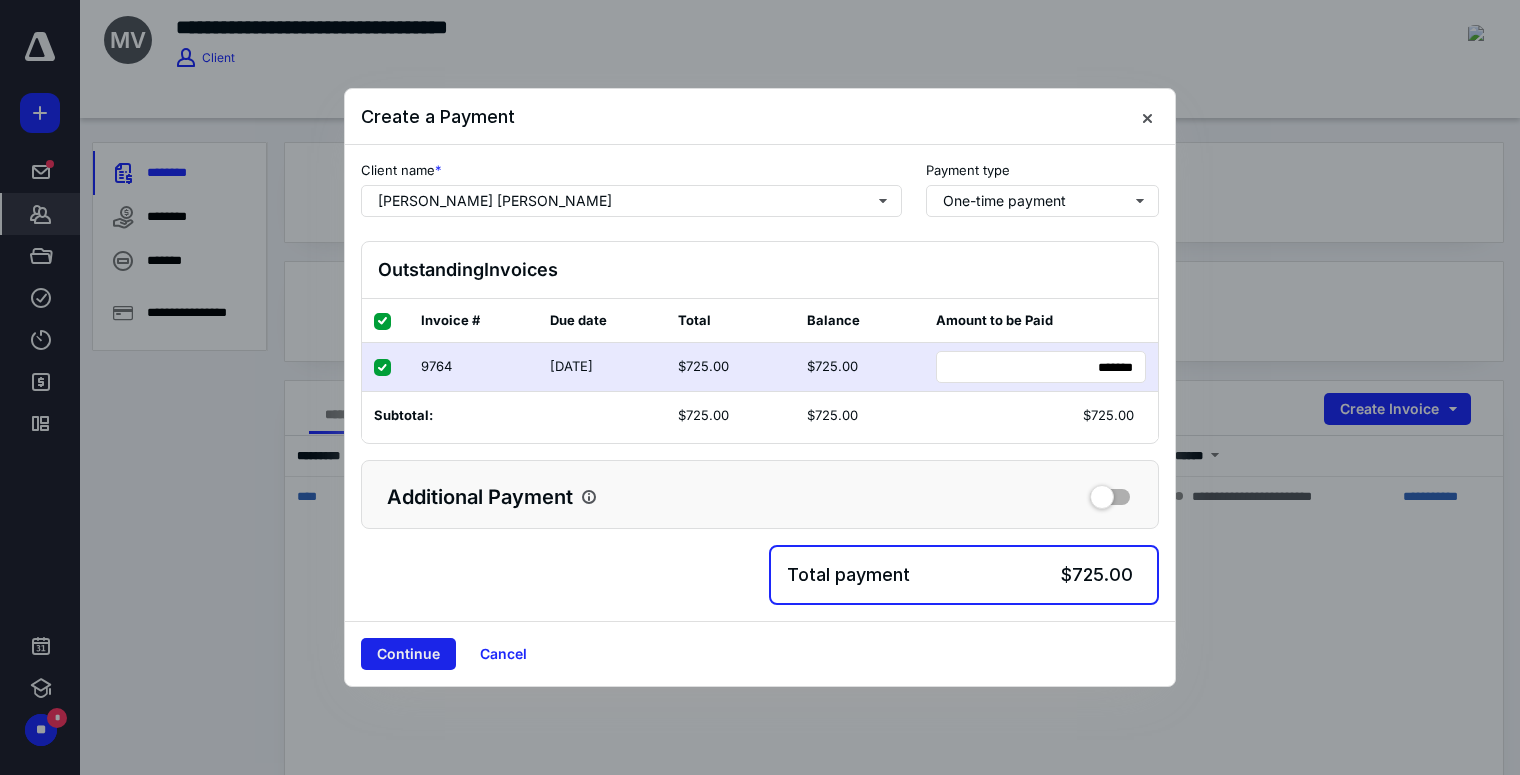 click on "Continue" at bounding box center (408, 654) 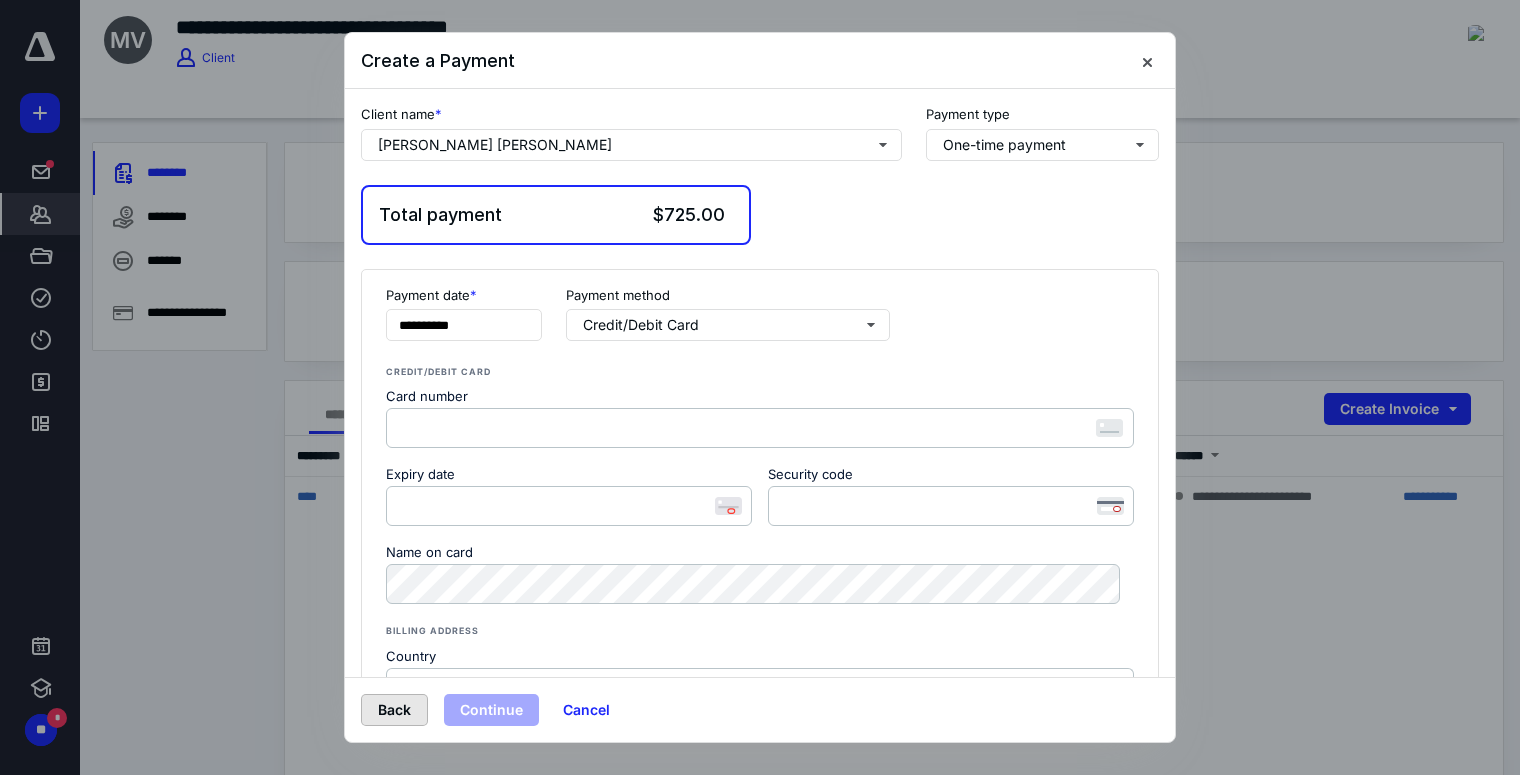click on "Back" at bounding box center (394, 710) 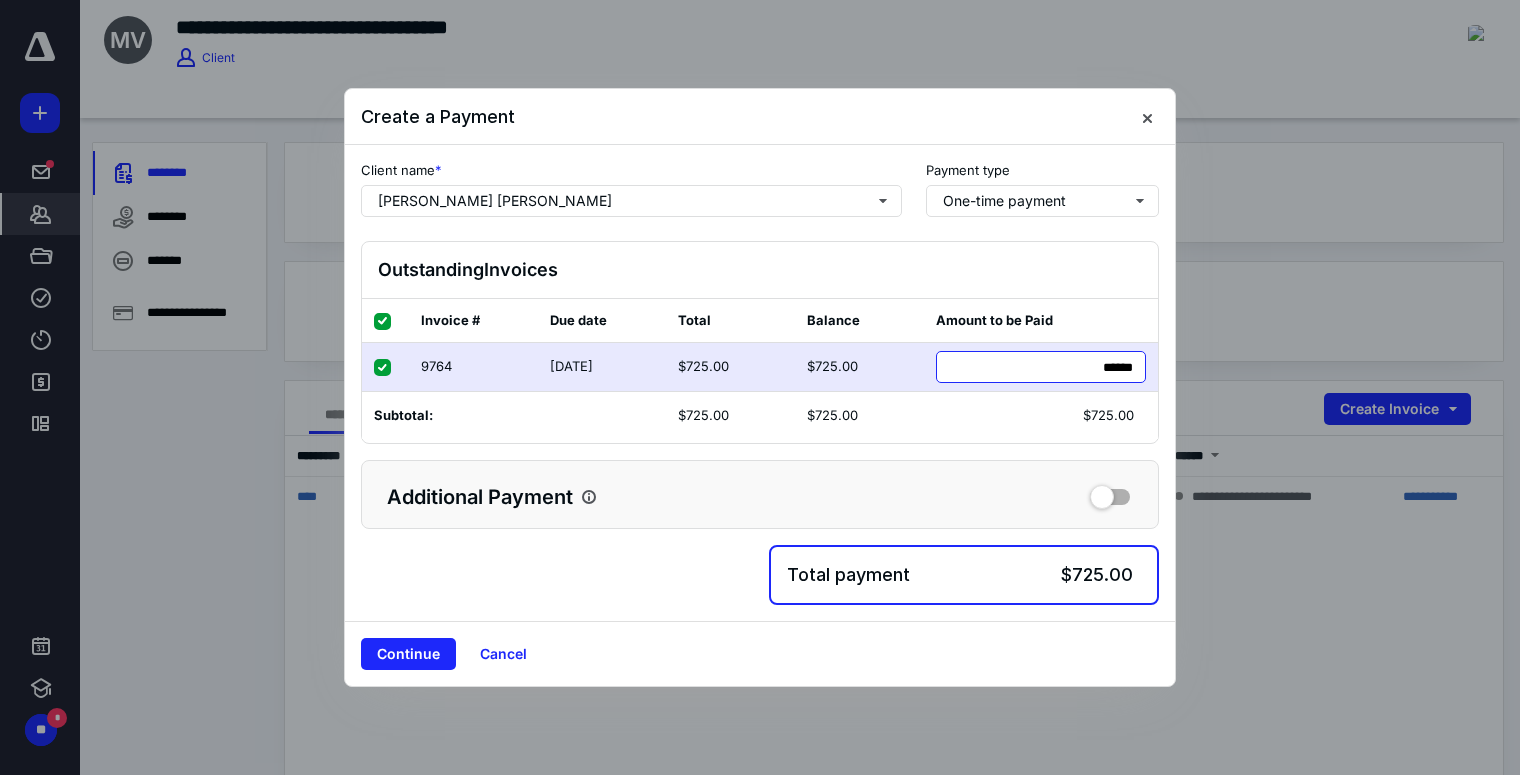 drag, startPoint x: 1064, startPoint y: 367, endPoint x: 1209, endPoint y: 383, distance: 145.88008 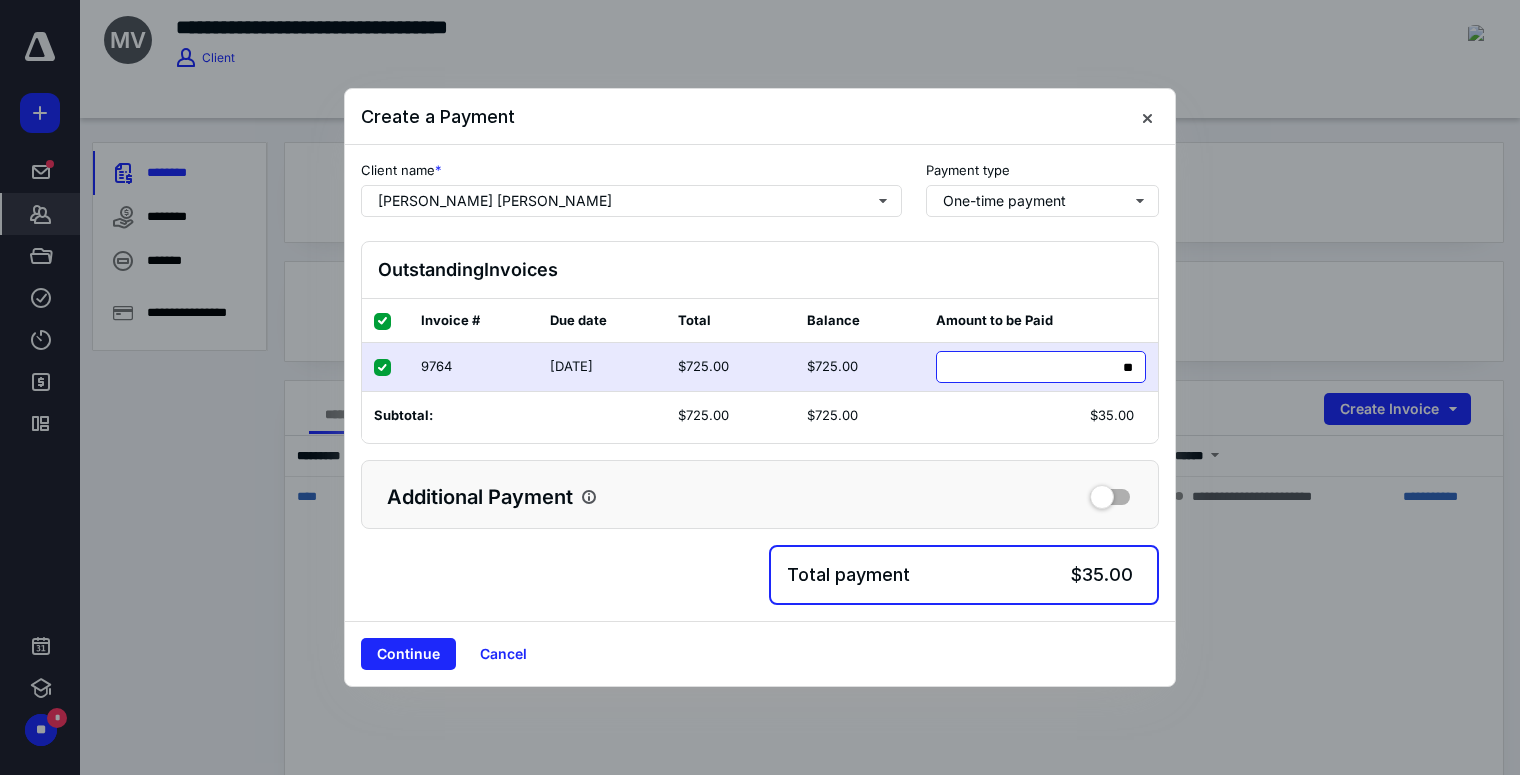 type on "***" 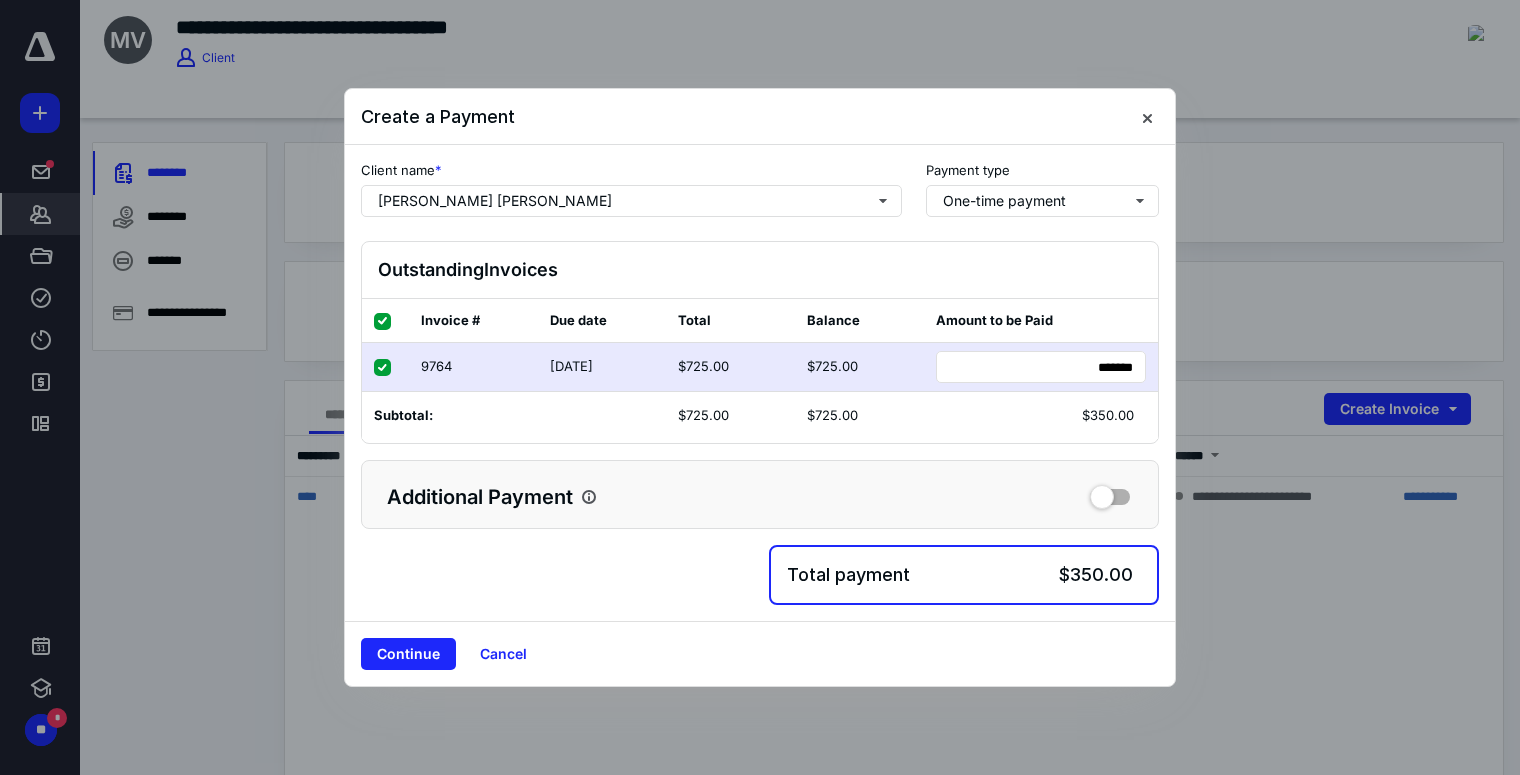 click on "Additional Payment" at bounding box center (760, 494) 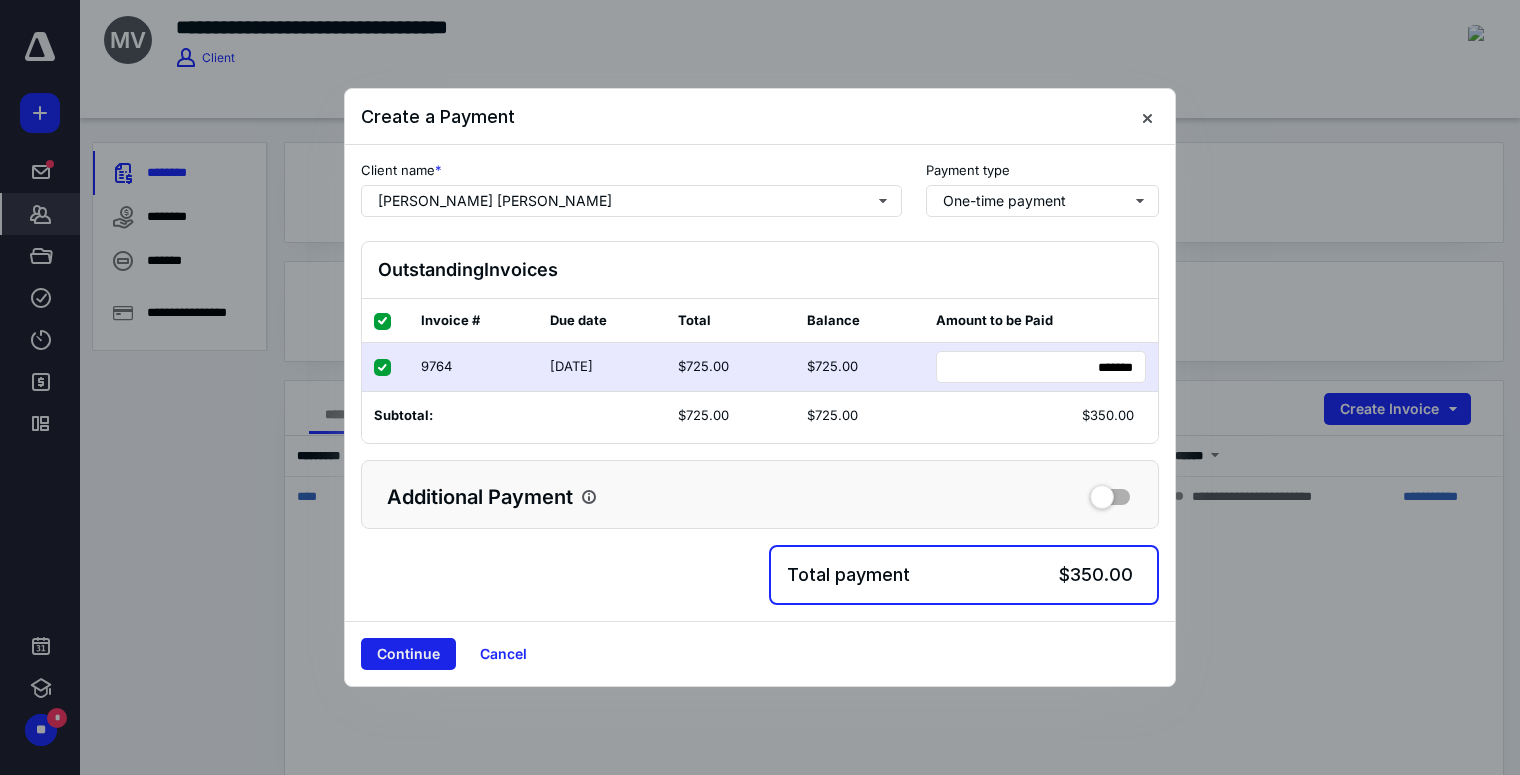 click on "Continue" at bounding box center (408, 654) 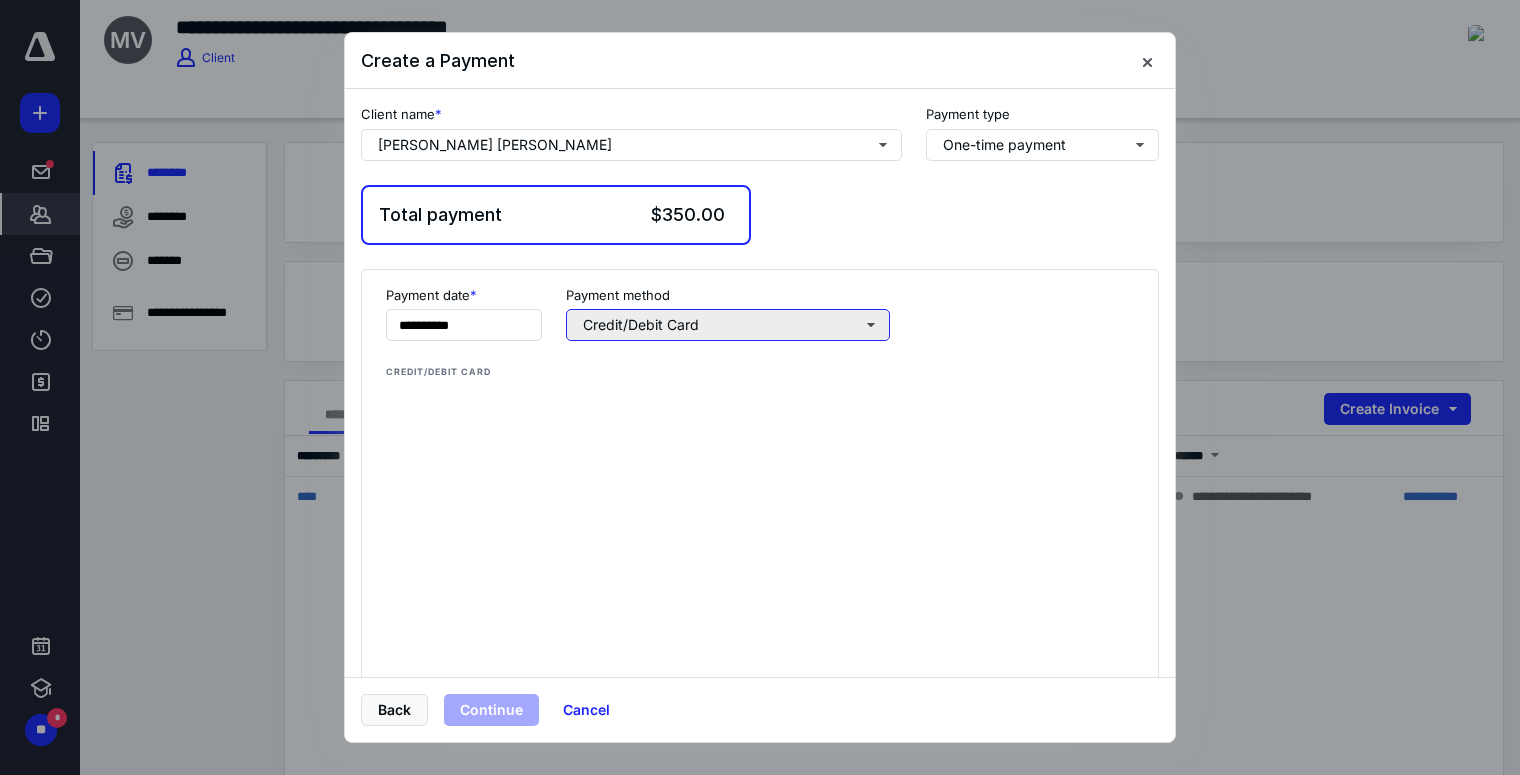 click on "Credit/Debit Card" at bounding box center [728, 325] 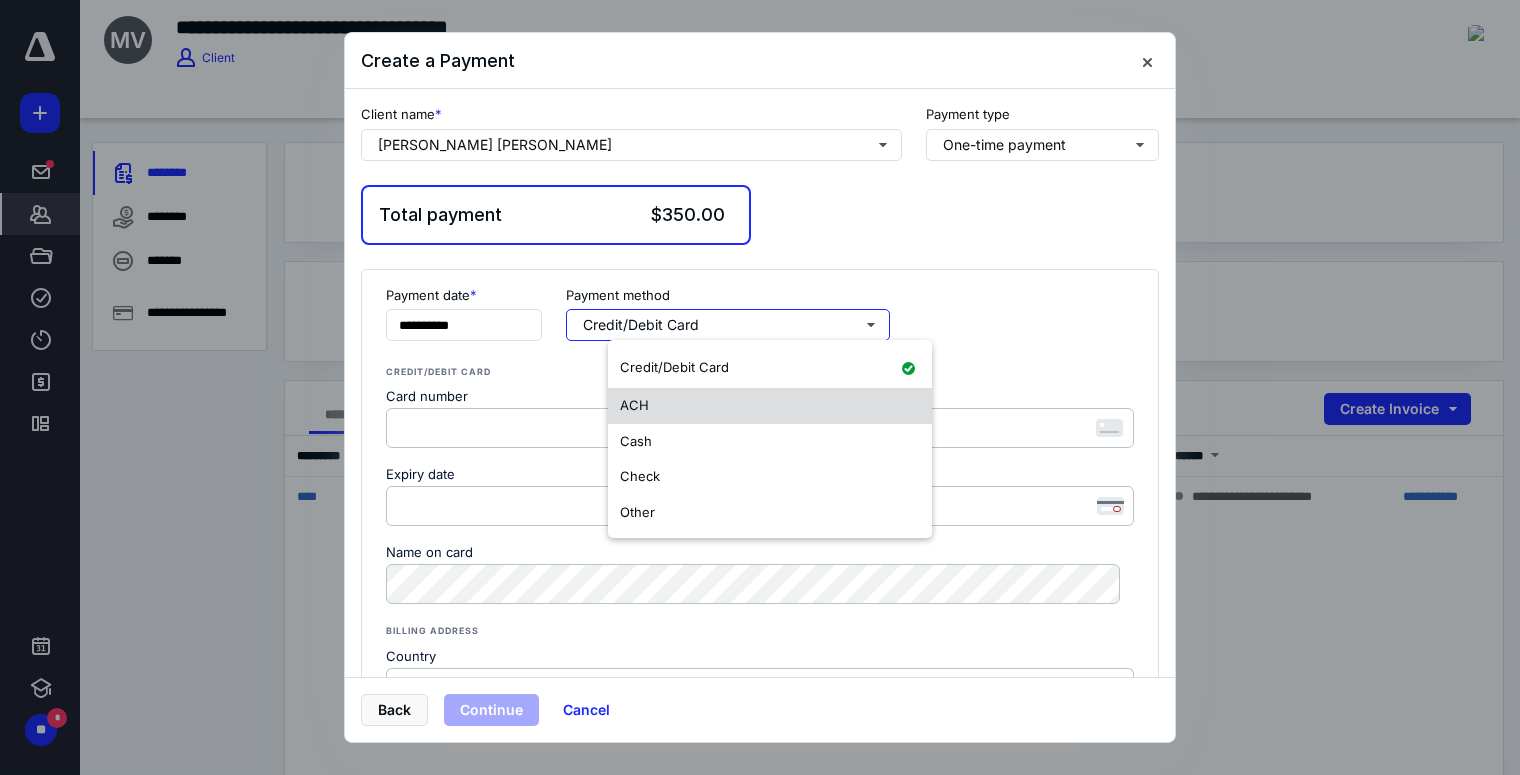 click on "ACH" at bounding box center [770, 406] 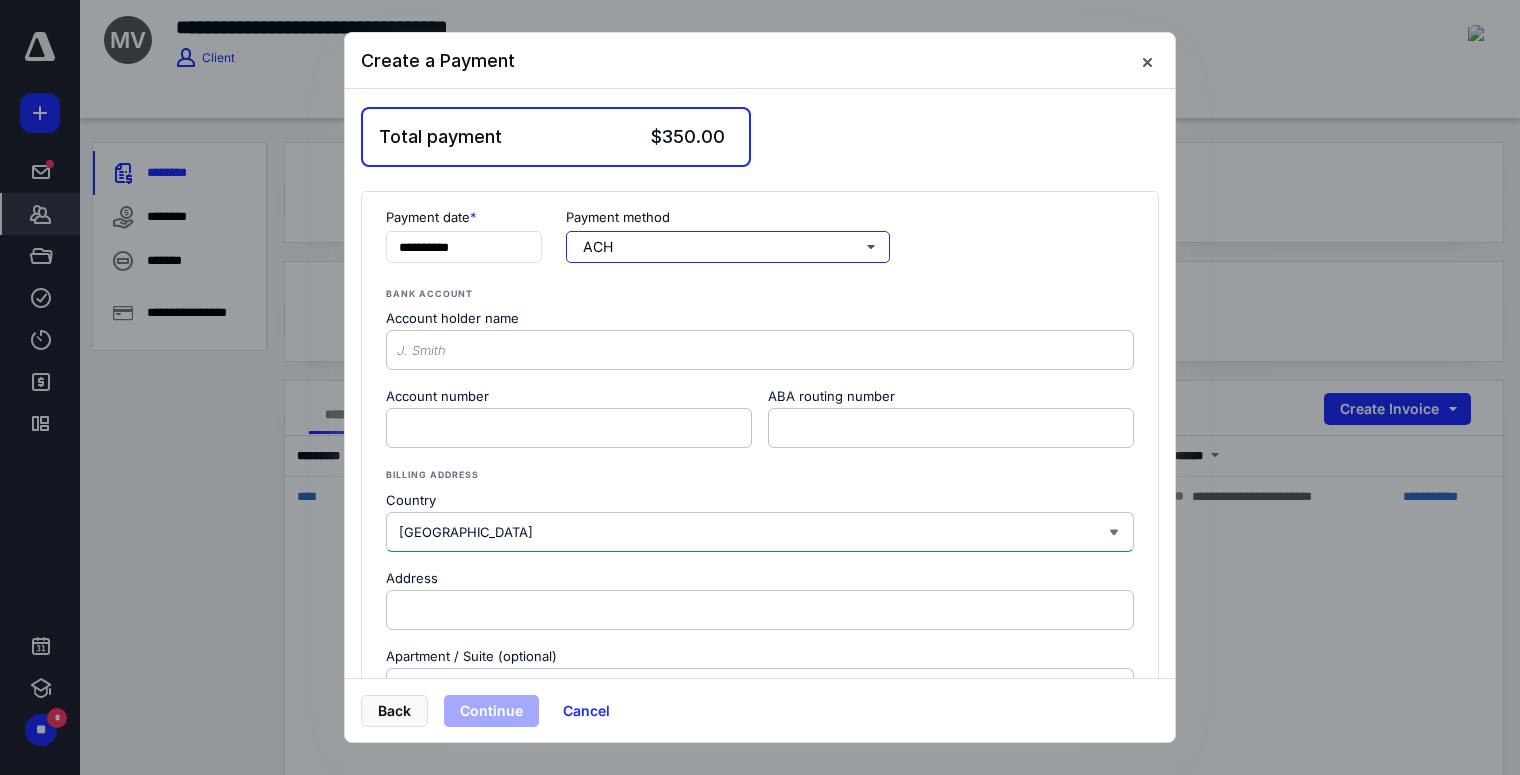 scroll, scrollTop: 79, scrollLeft: 0, axis: vertical 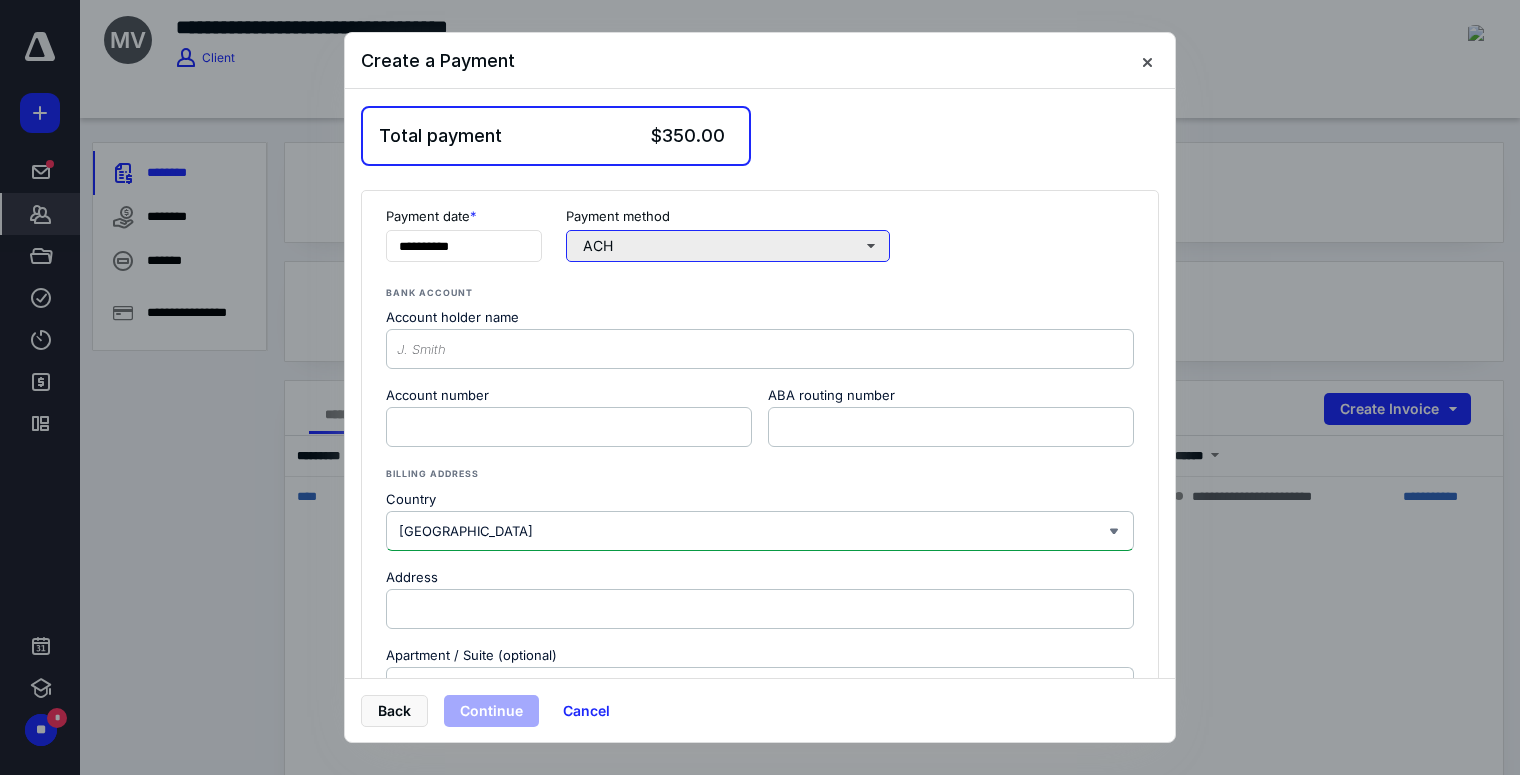 click on "ACH" at bounding box center (728, 246) 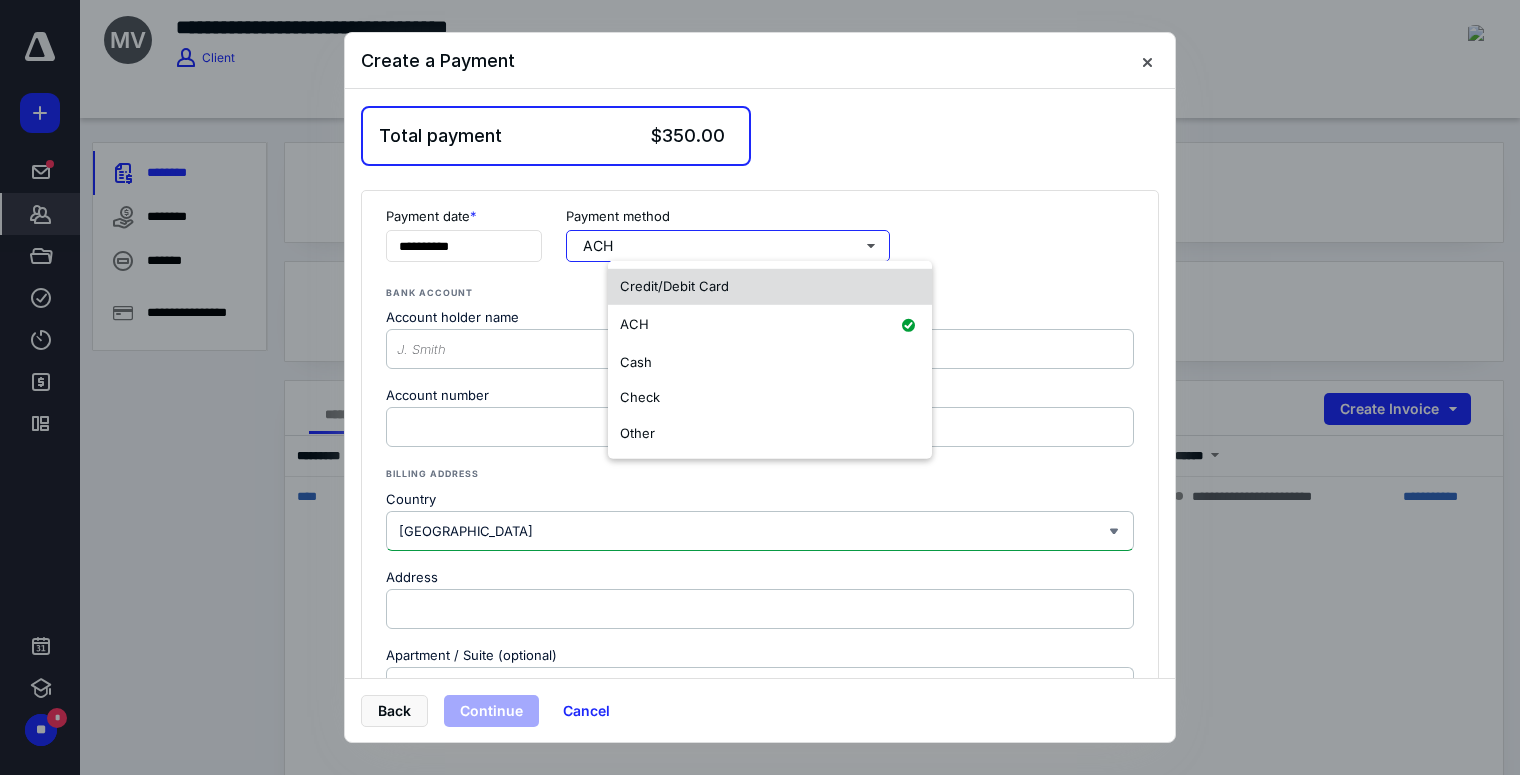 click on "Credit/Debit Card" at bounding box center [674, 287] 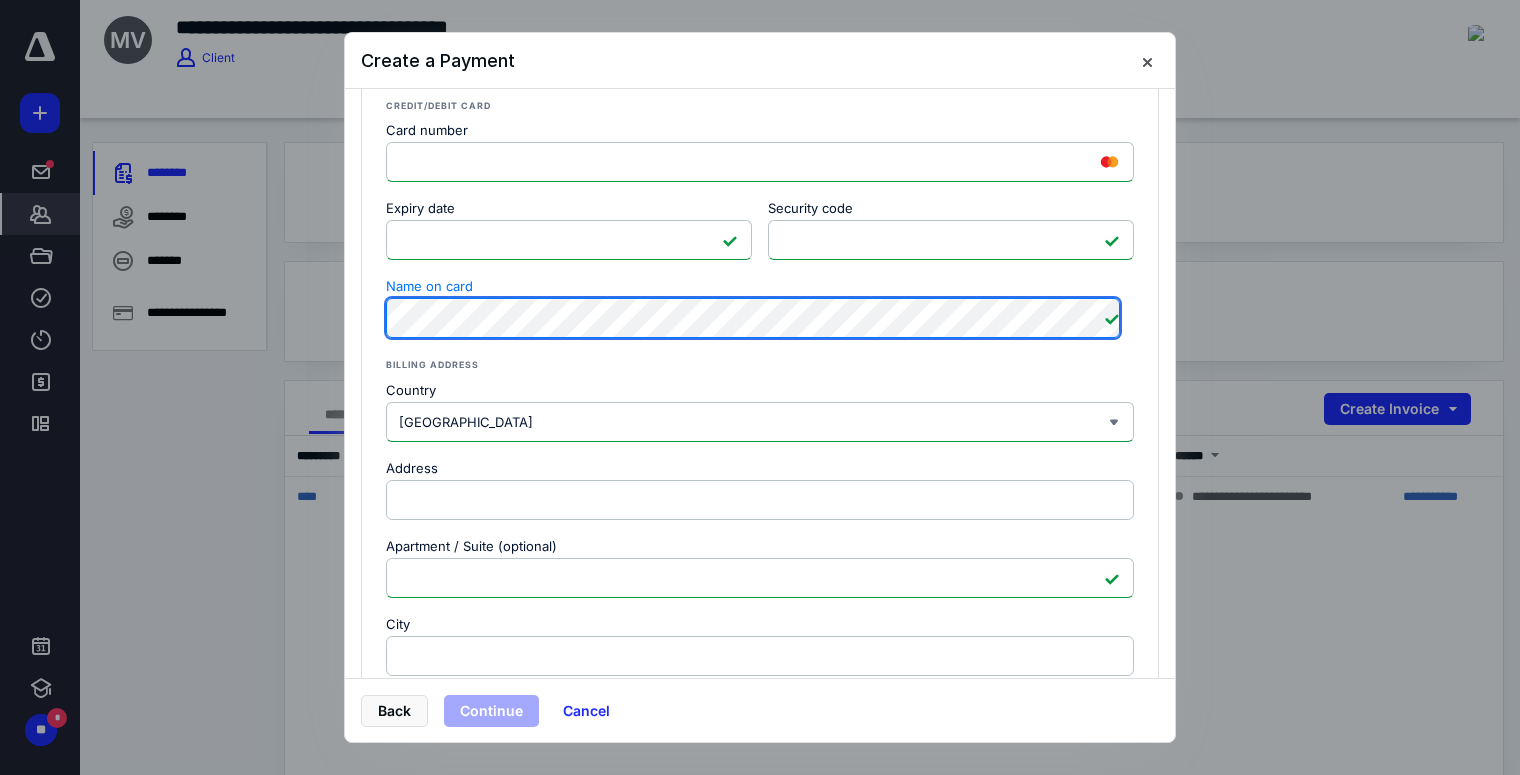 scroll, scrollTop: 267, scrollLeft: 0, axis: vertical 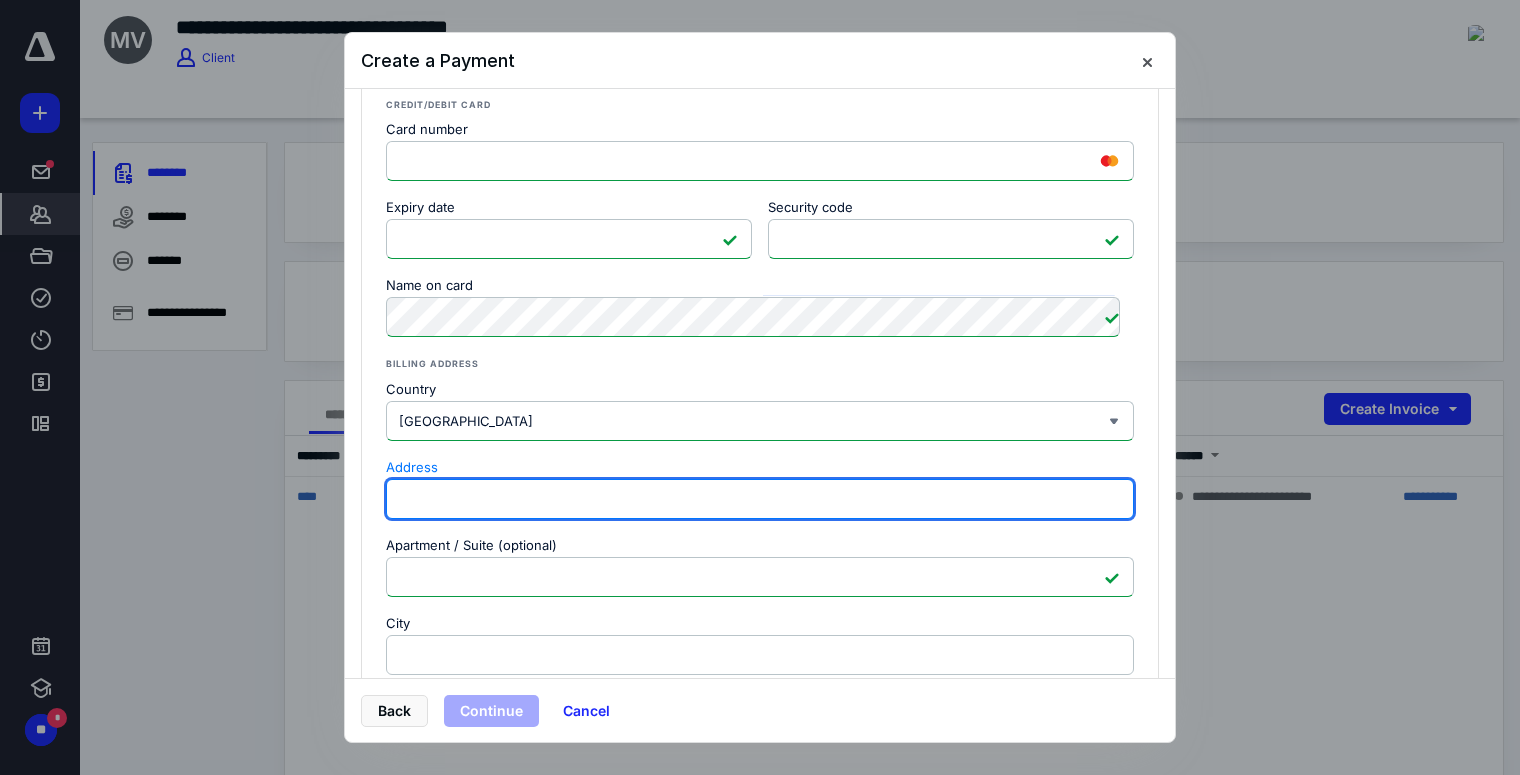 click on "Address" at bounding box center (760, 499) 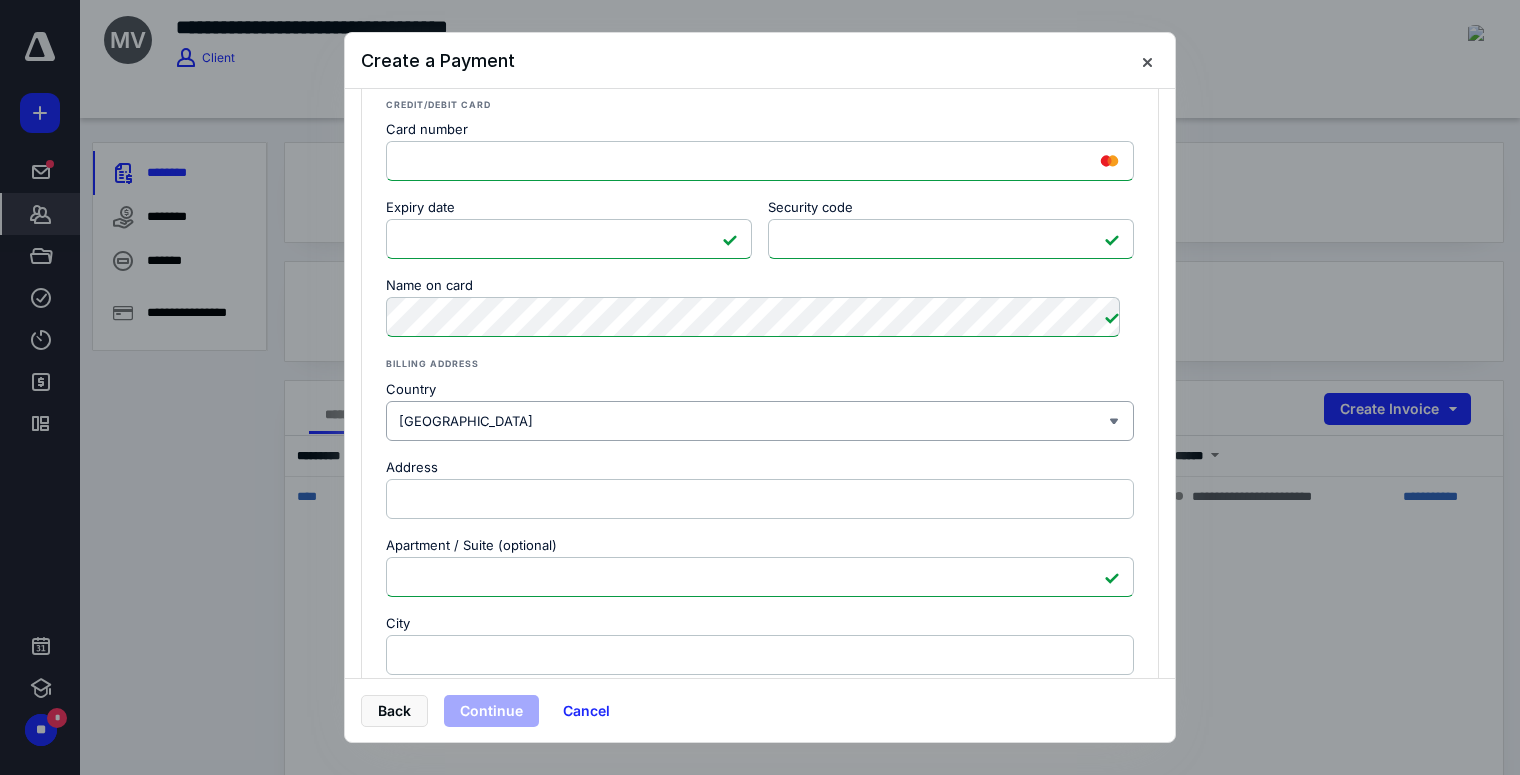 click on "[GEOGRAPHIC_DATA]" at bounding box center (760, 421) 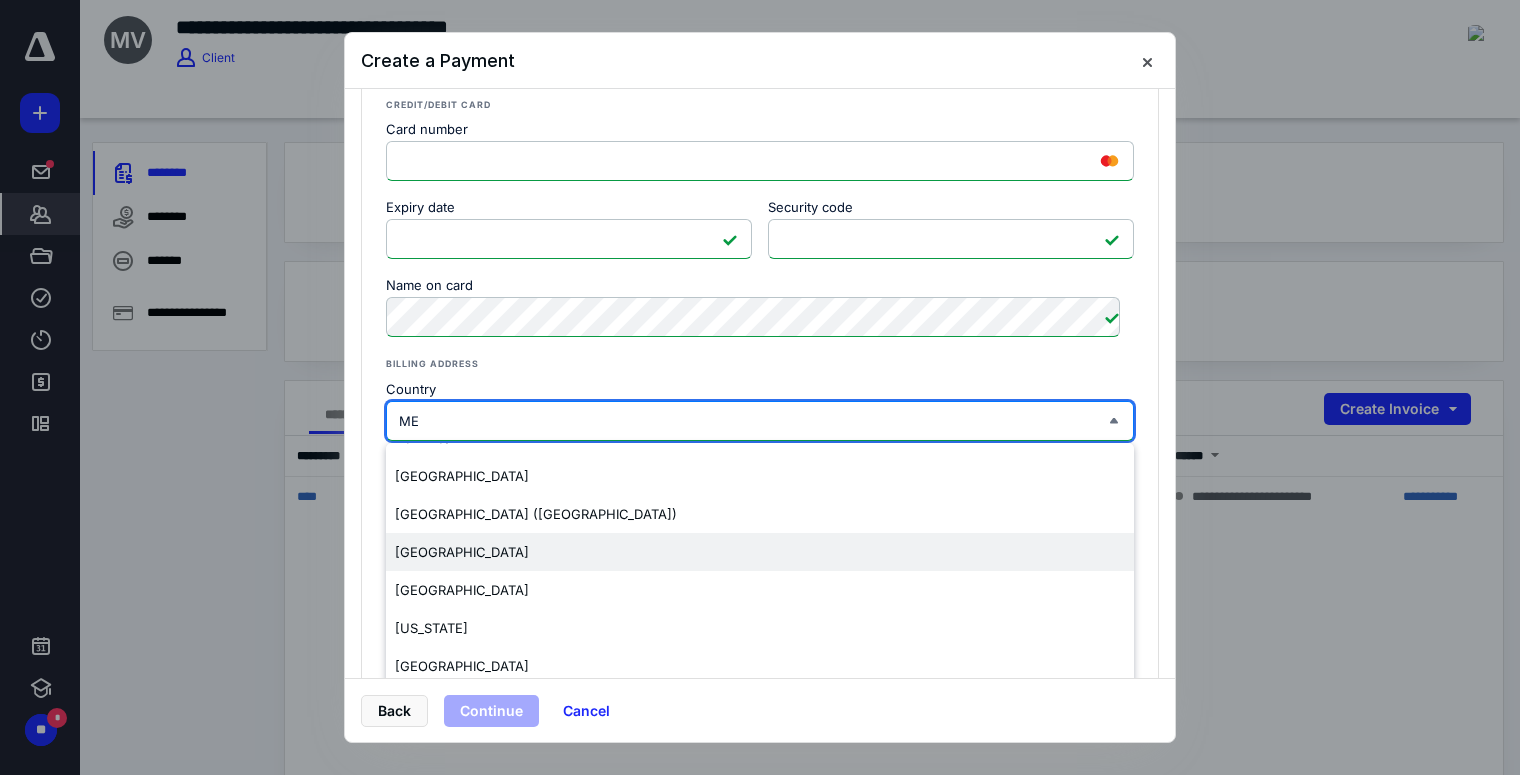 scroll, scrollTop: 0, scrollLeft: 0, axis: both 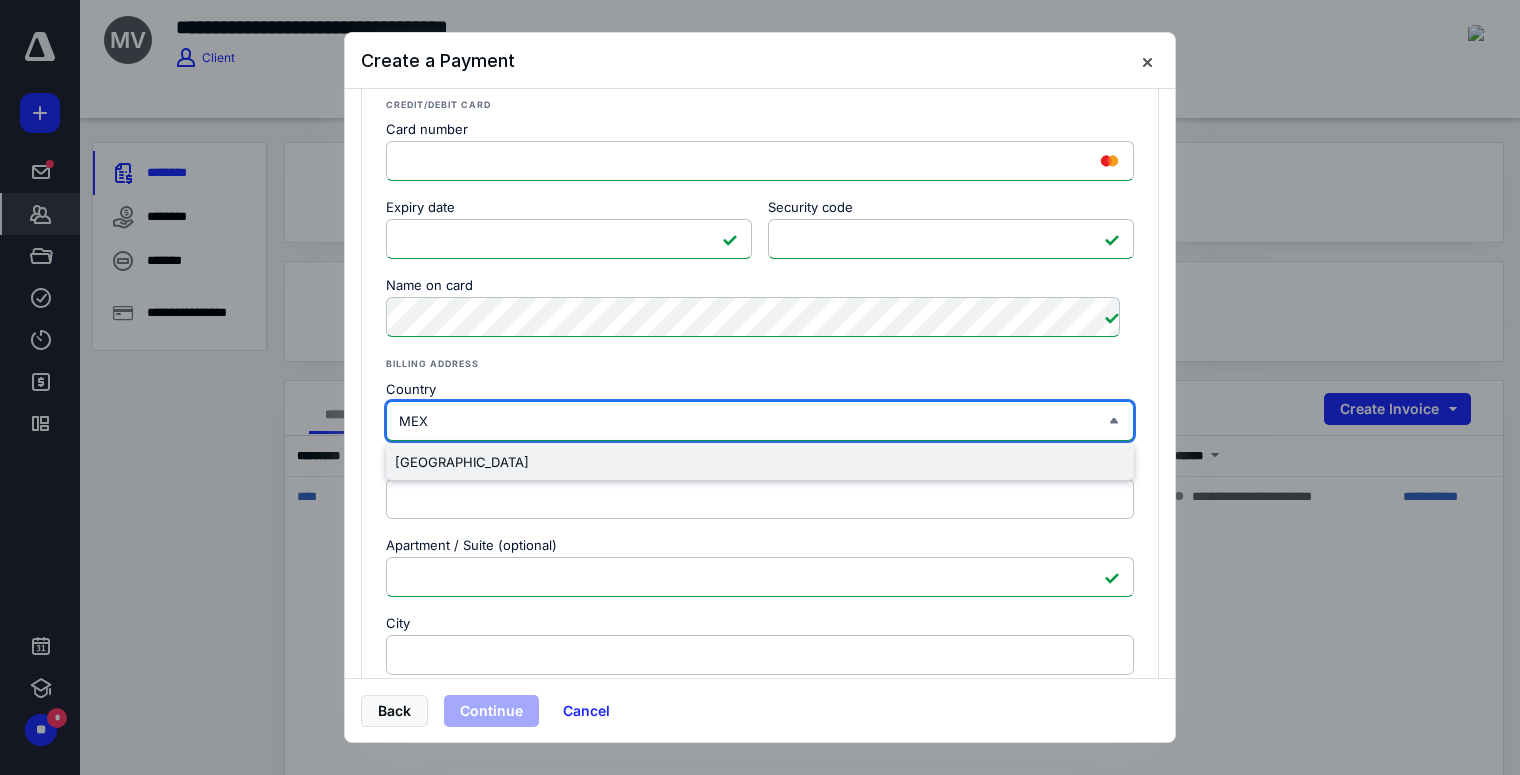 click on "[GEOGRAPHIC_DATA]" at bounding box center (760, 462) 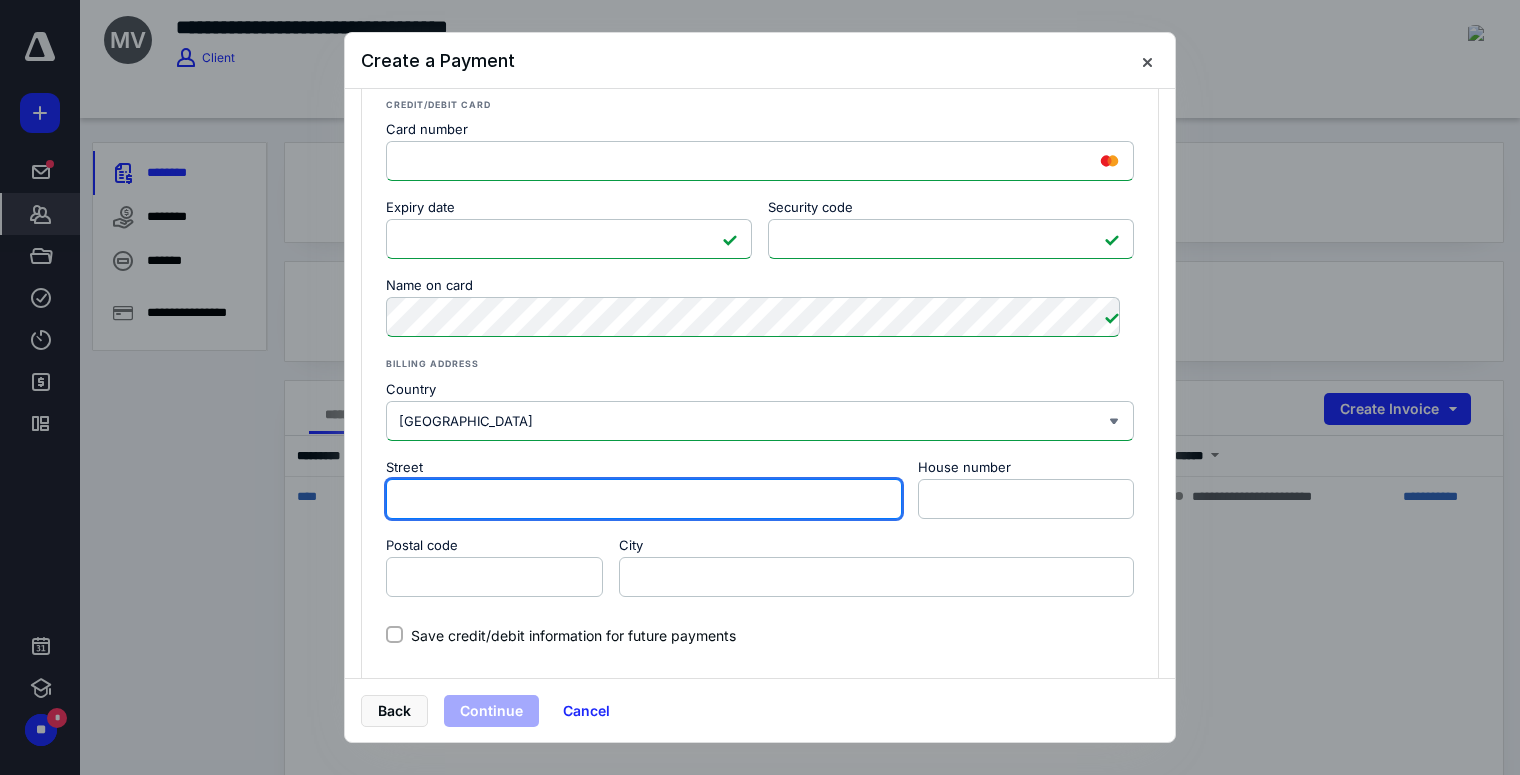 click on "Street" at bounding box center (644, 499) 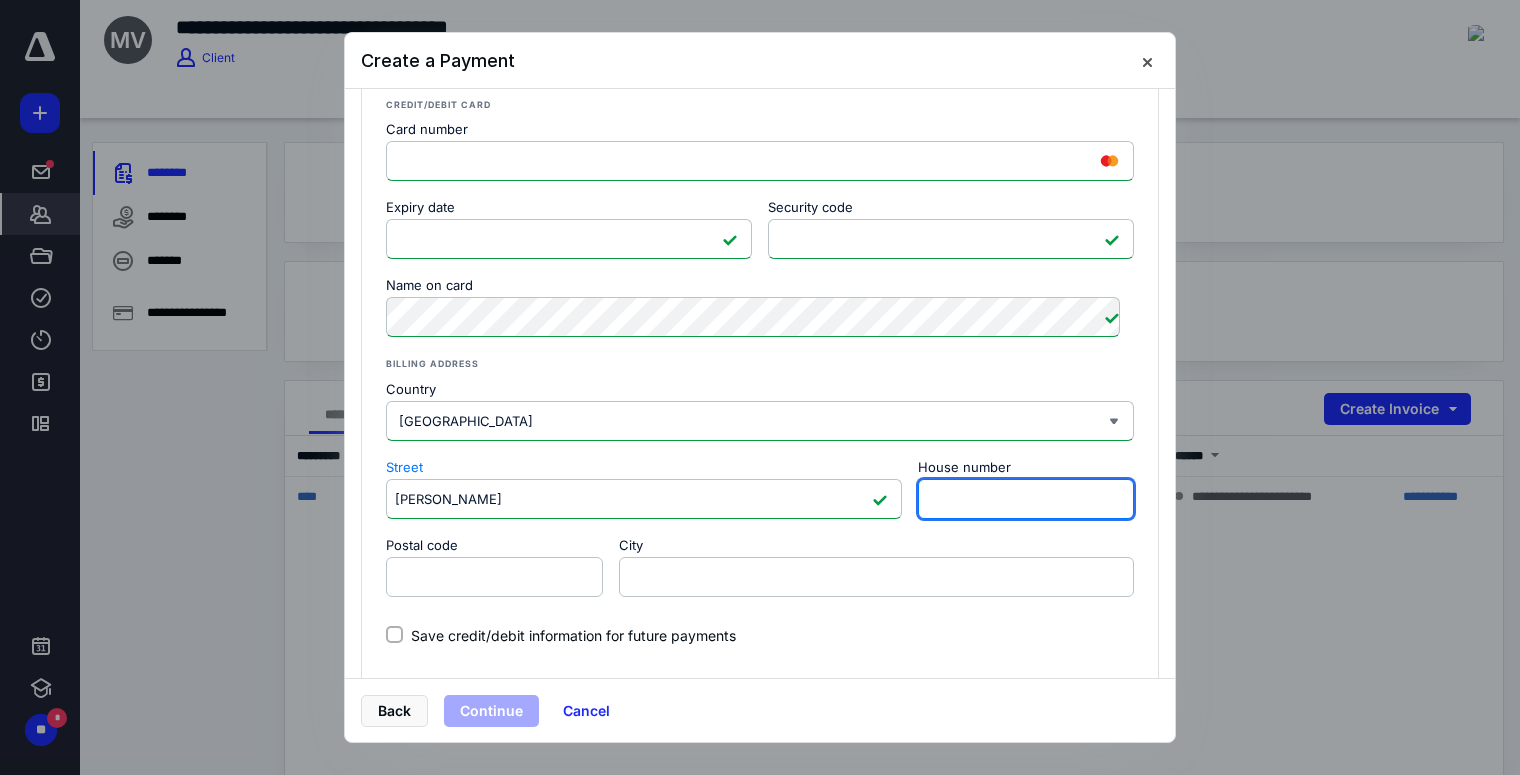 type on "[PERSON_NAME]" 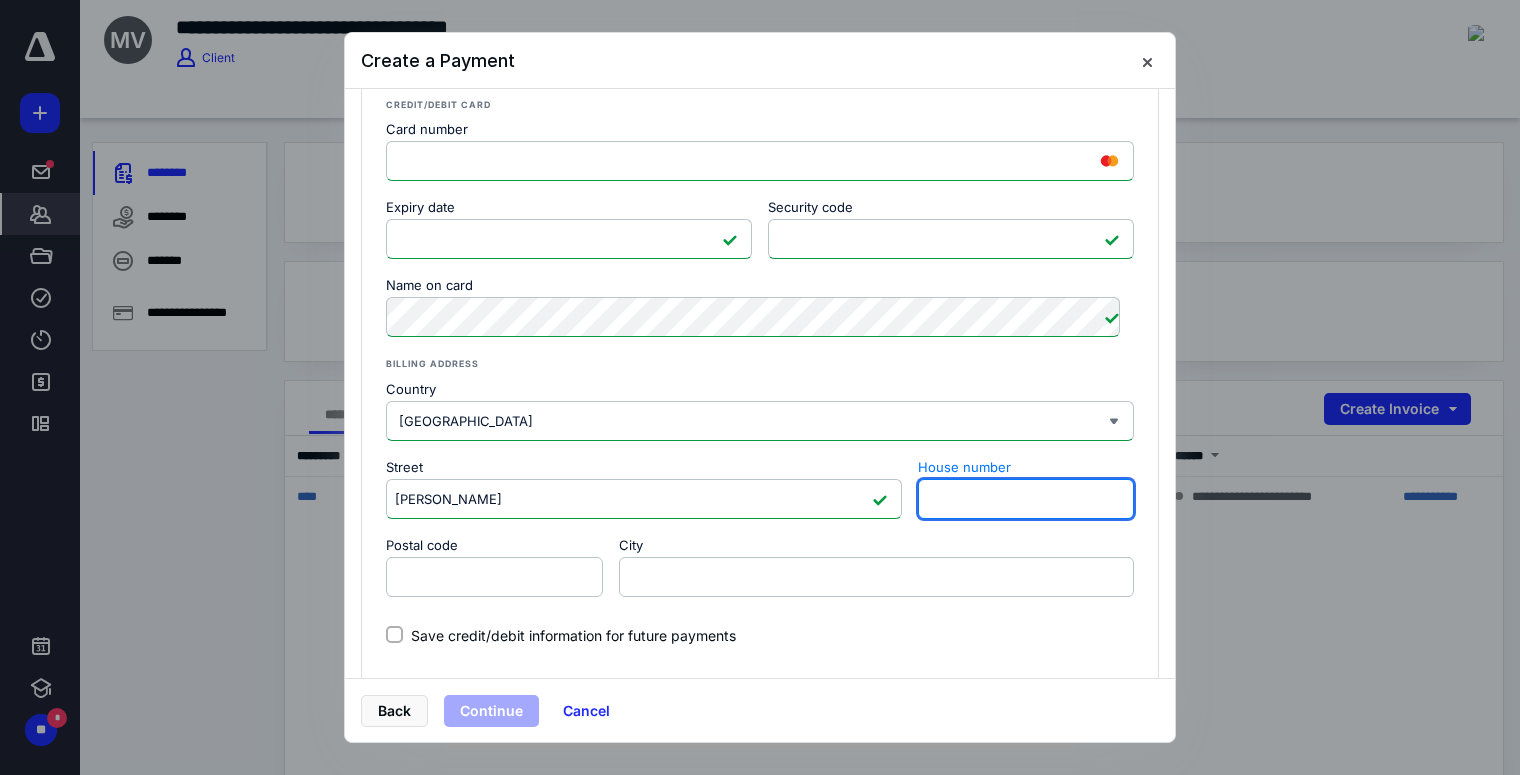 click on "House number" at bounding box center [1026, 499] 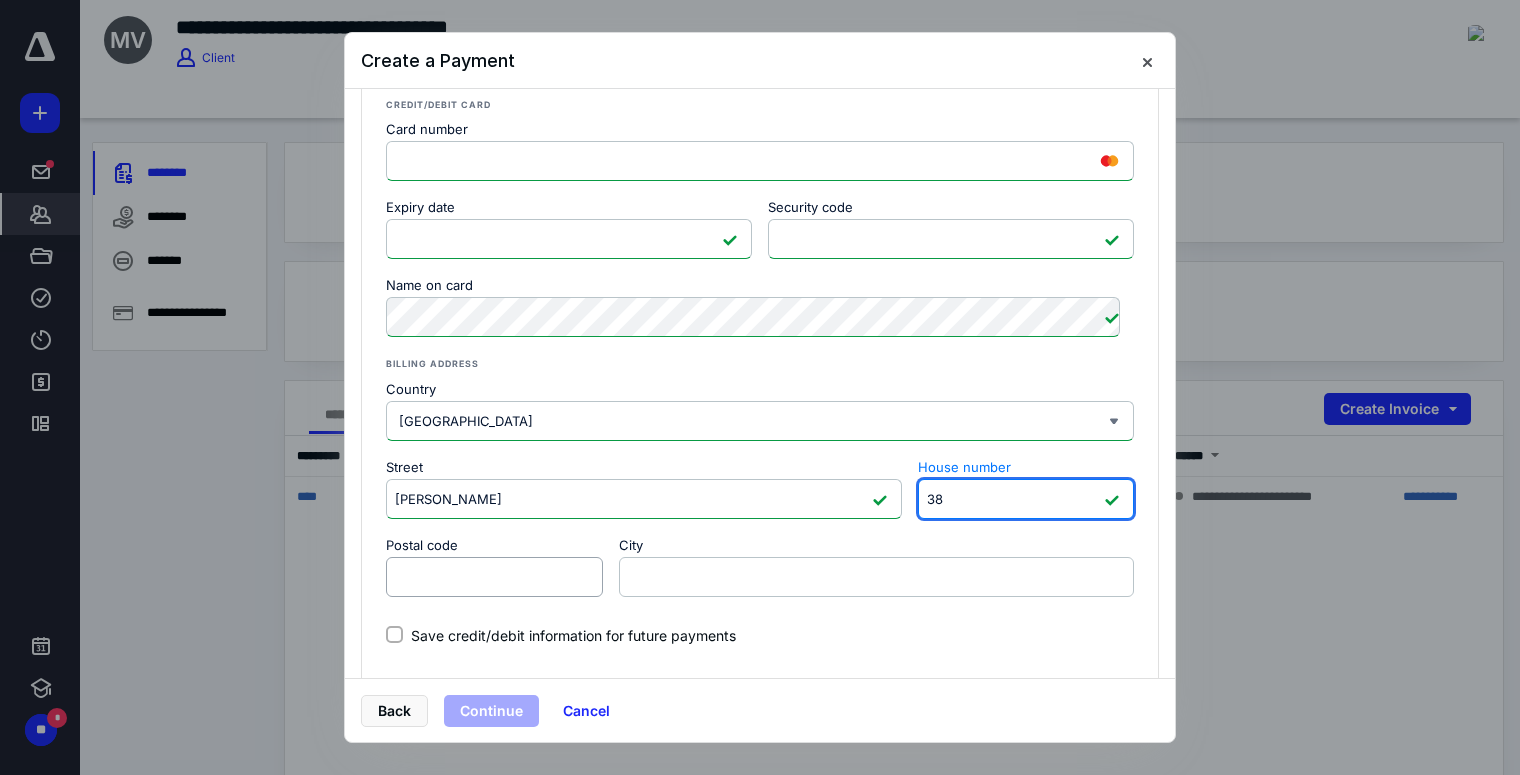 type on "38" 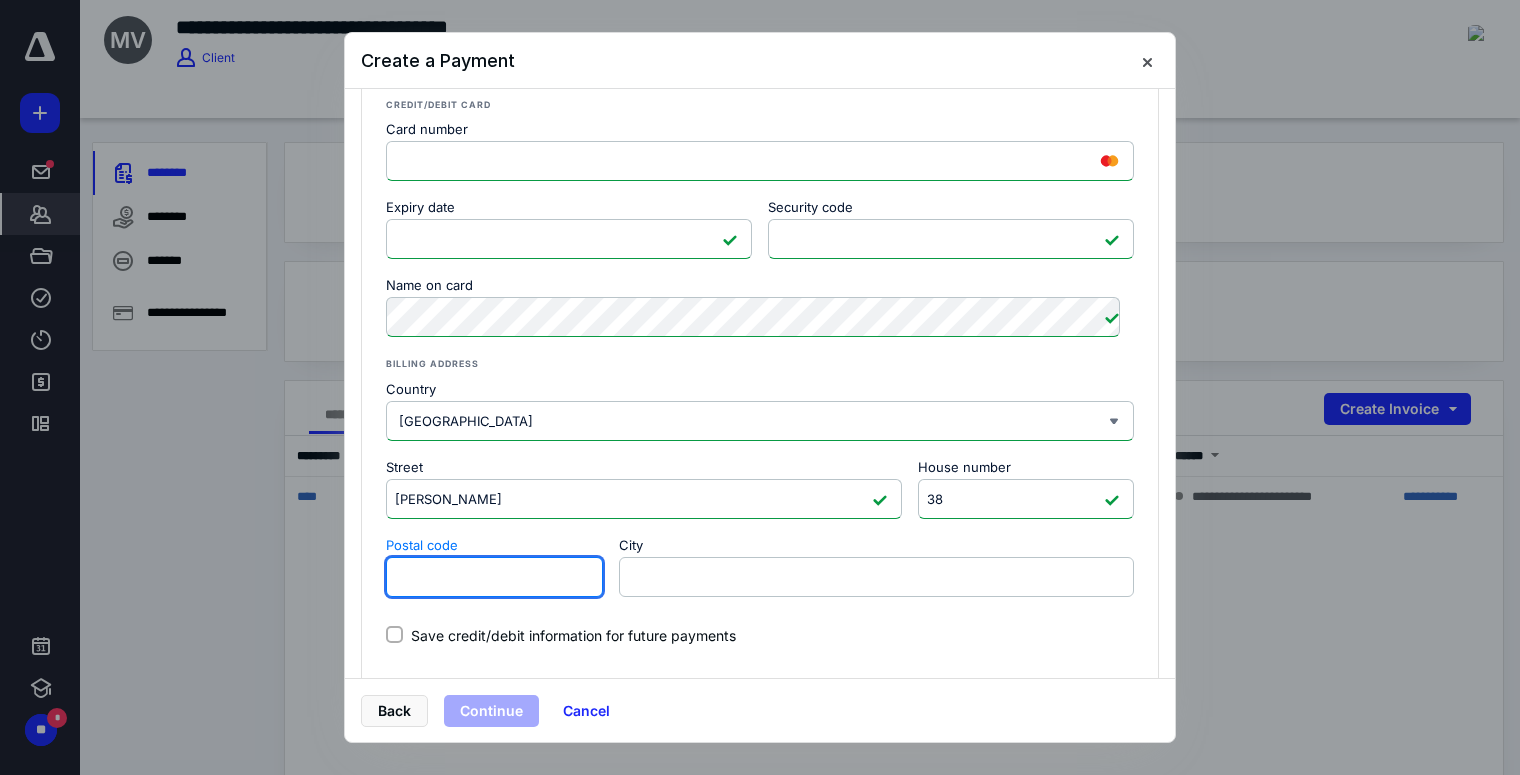 click on "Postal code" at bounding box center (494, 577) 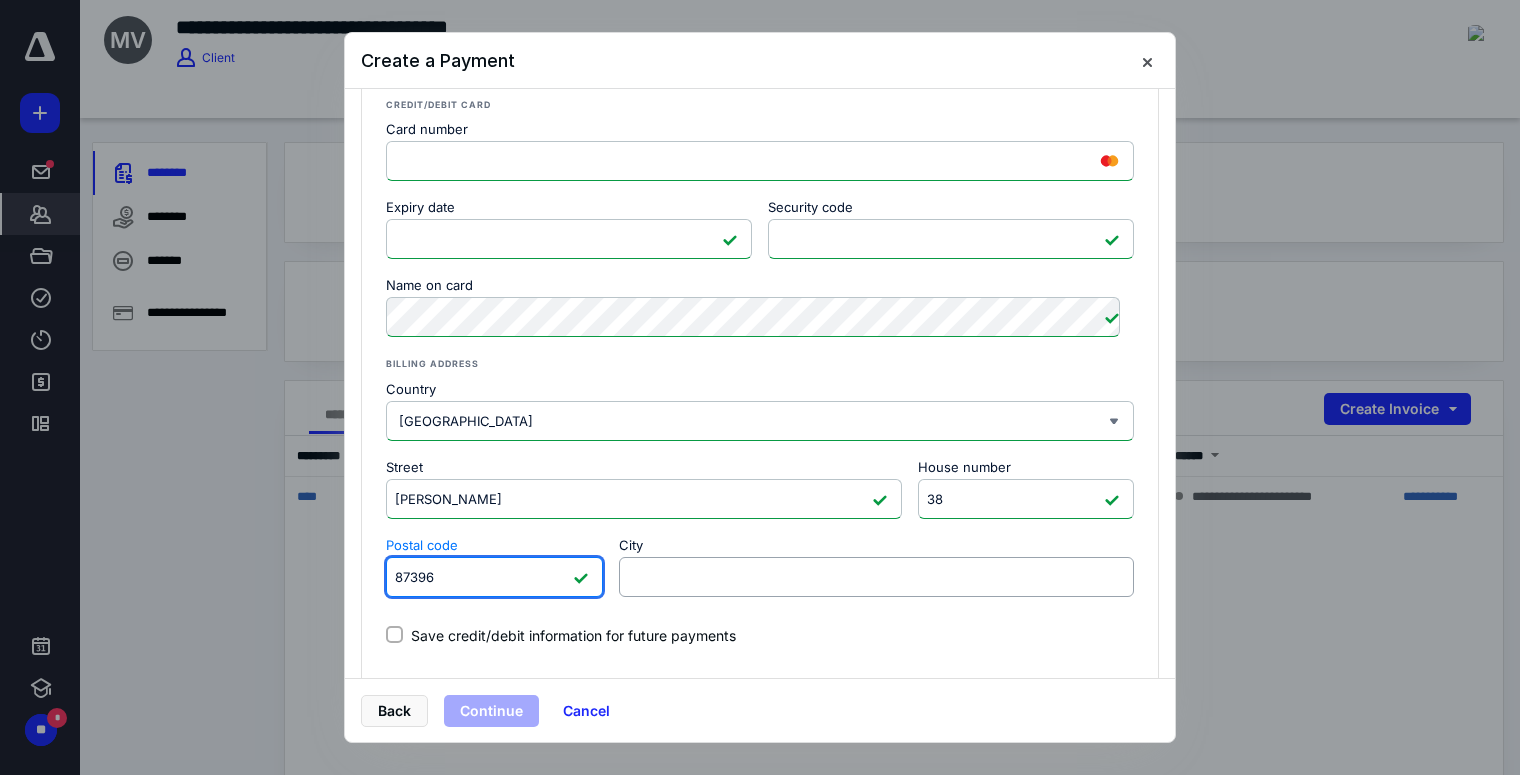type on "87396" 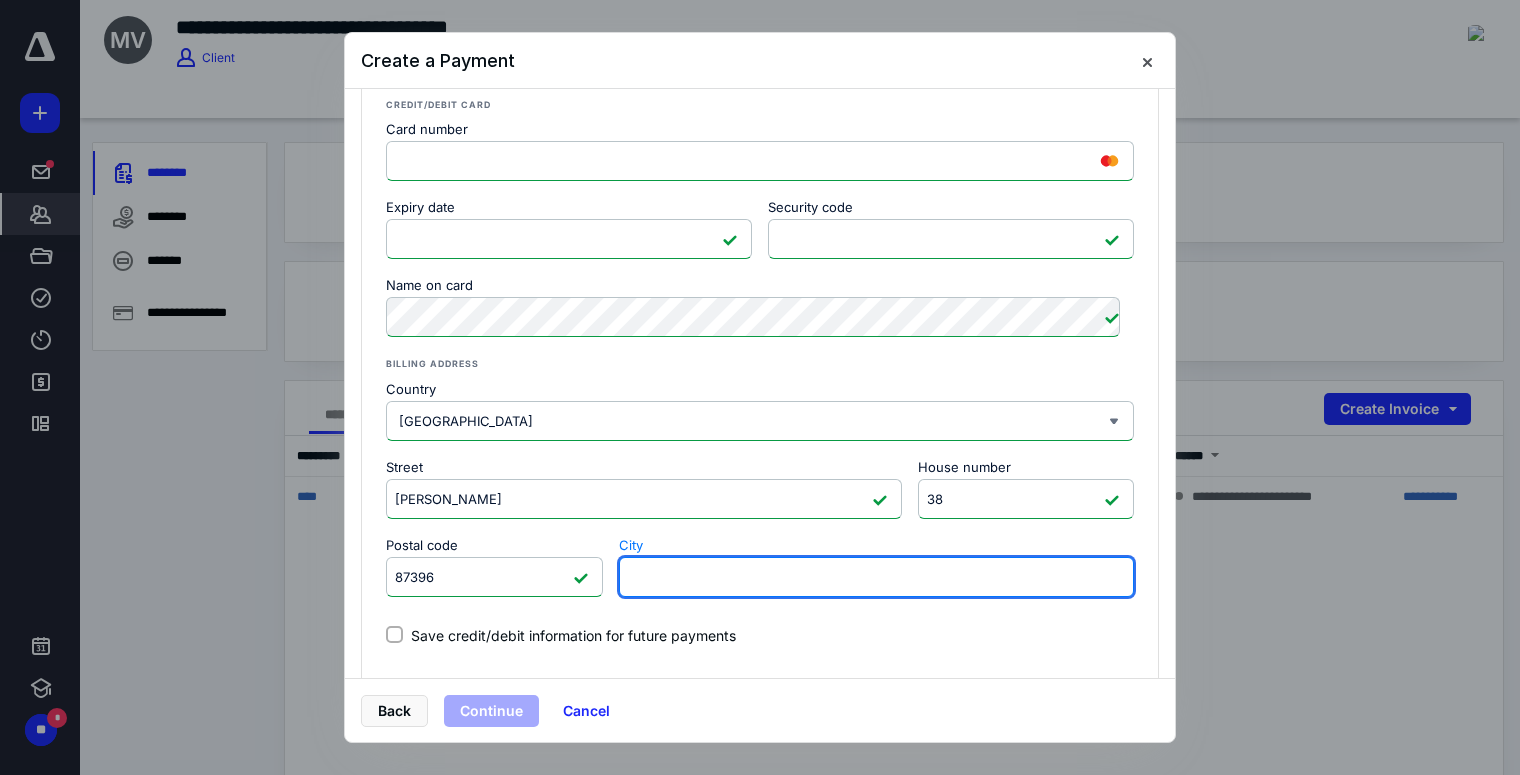 click on "City" at bounding box center (877, 577) 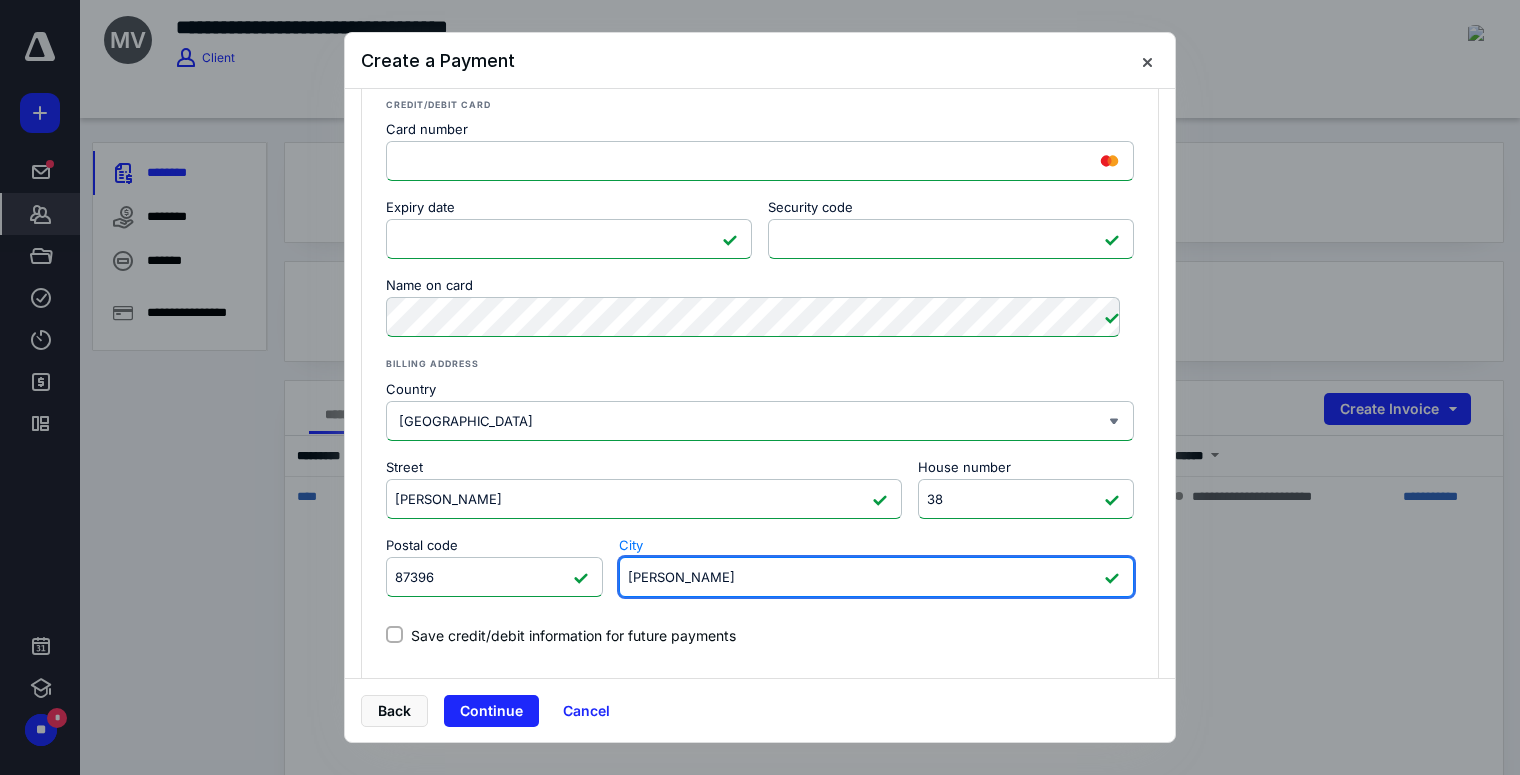 scroll, scrollTop: 346, scrollLeft: 0, axis: vertical 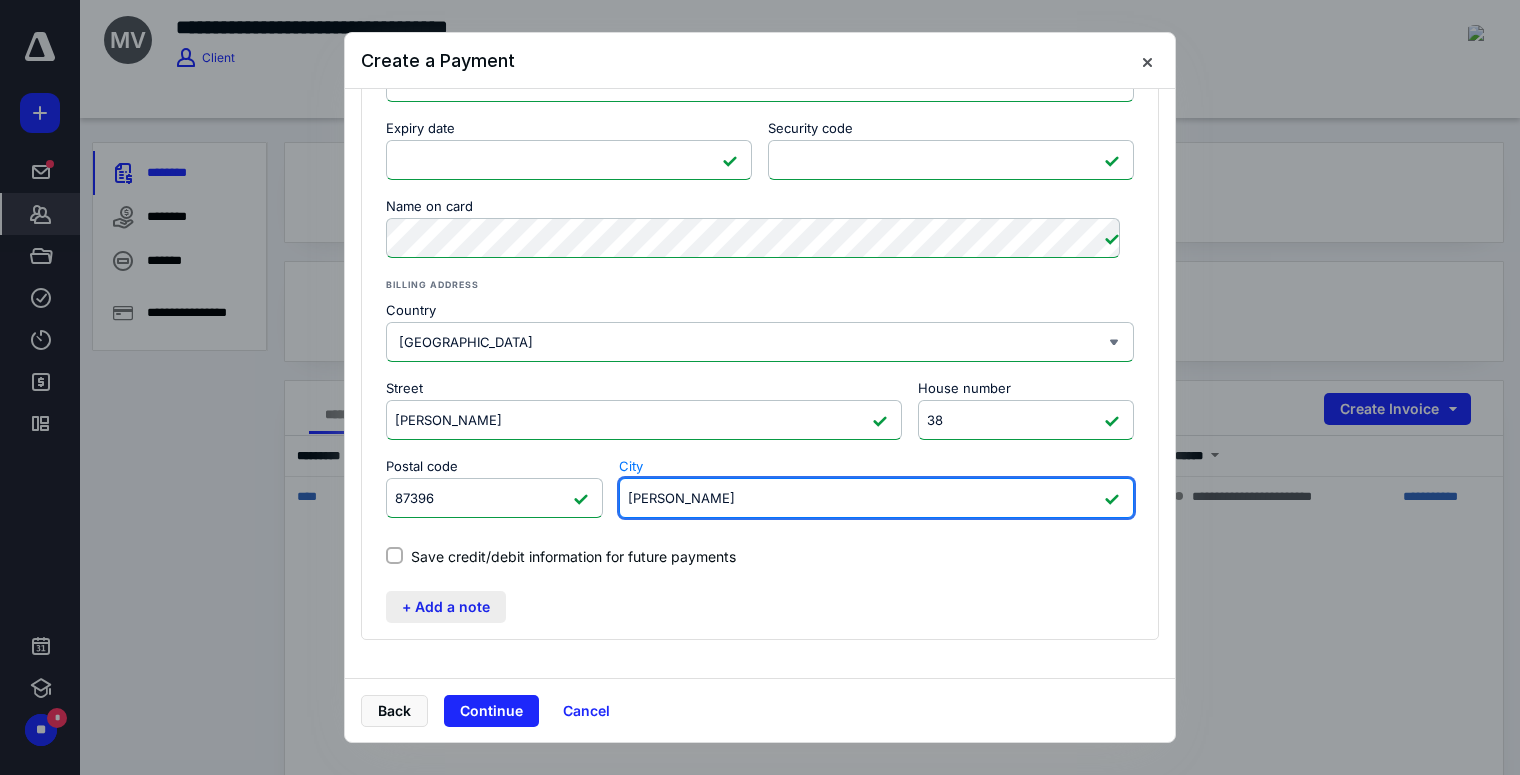 type on "[PERSON_NAME]" 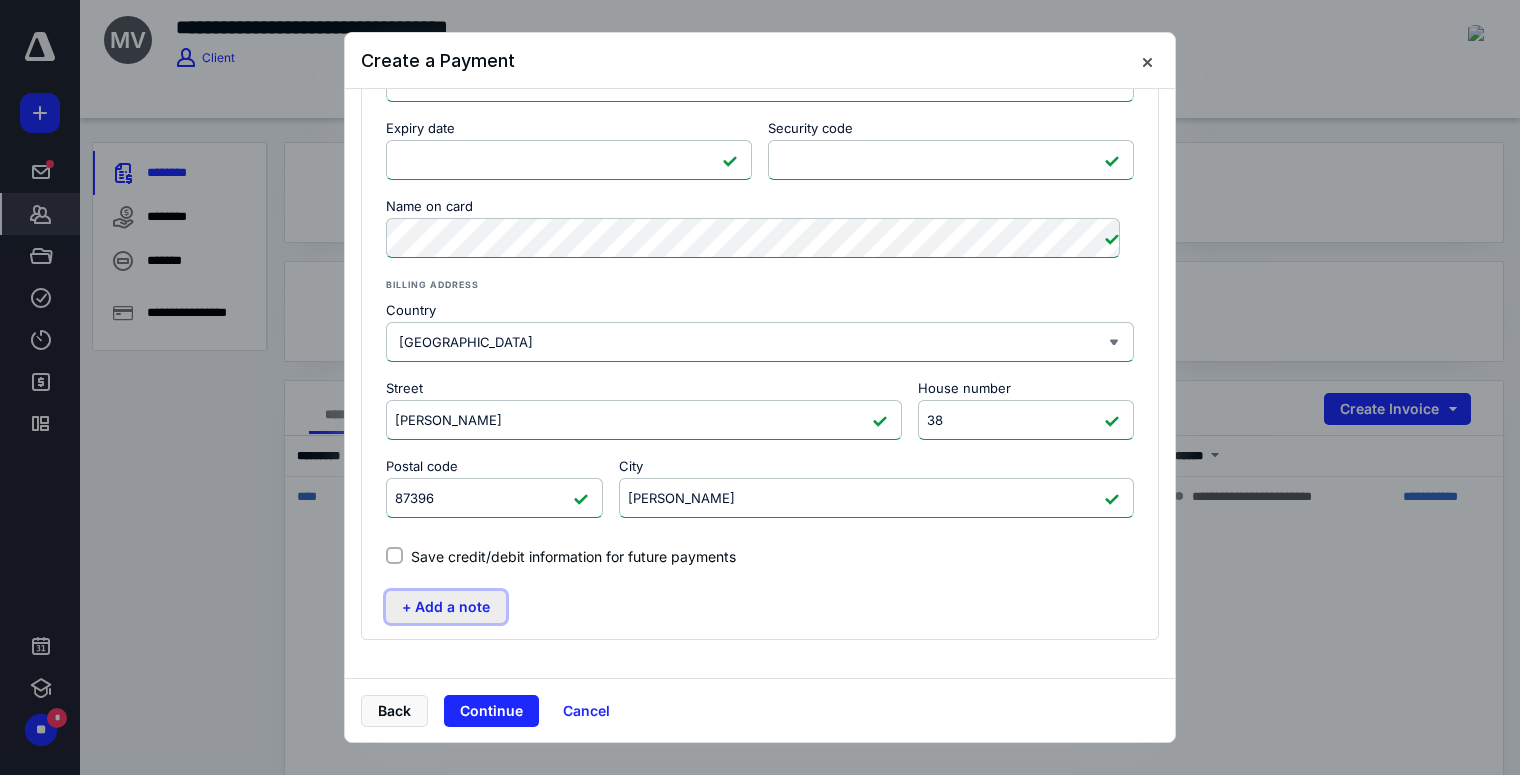 click on "+ Add a note" at bounding box center (446, 607) 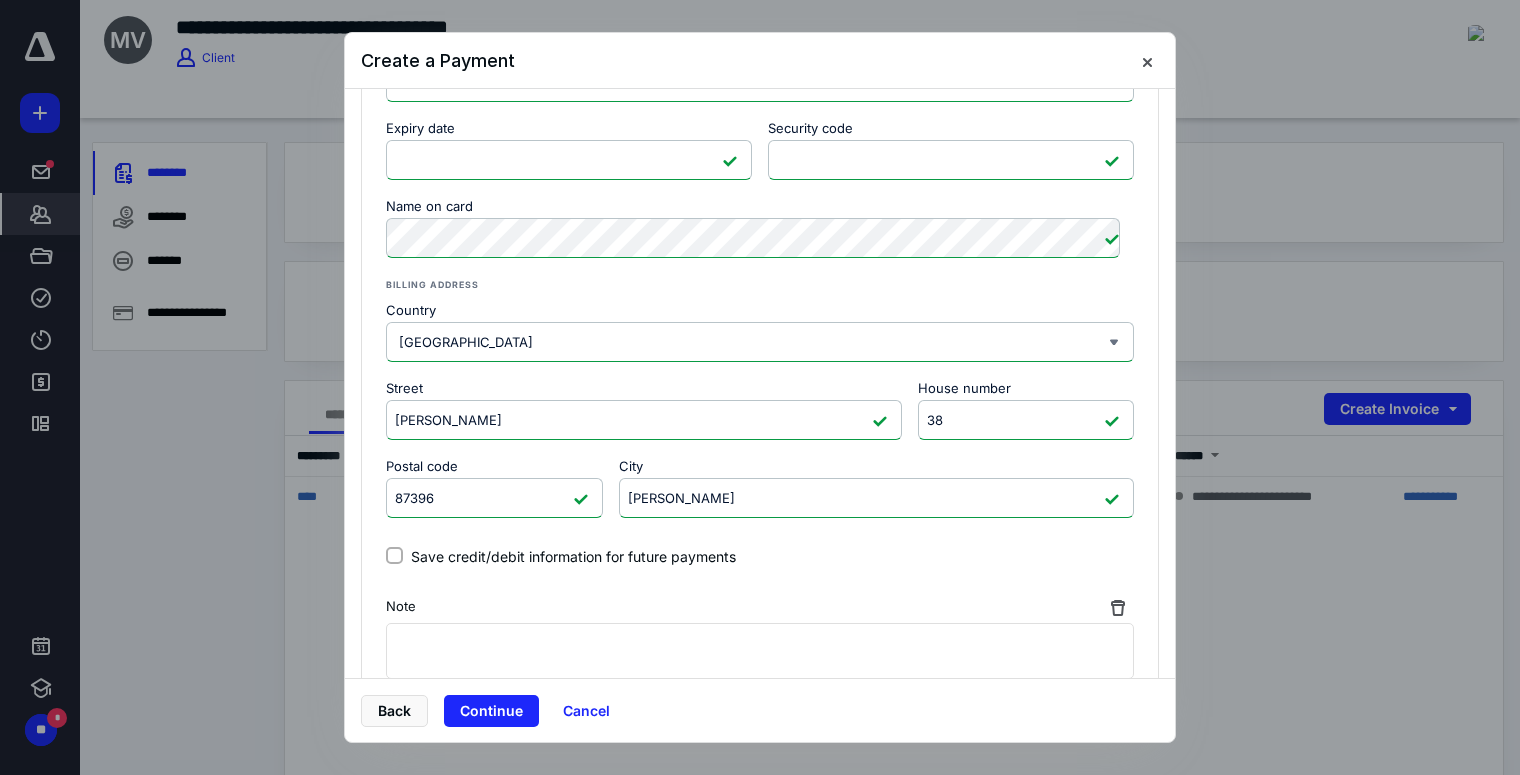 click on "Note" at bounding box center (760, 607) 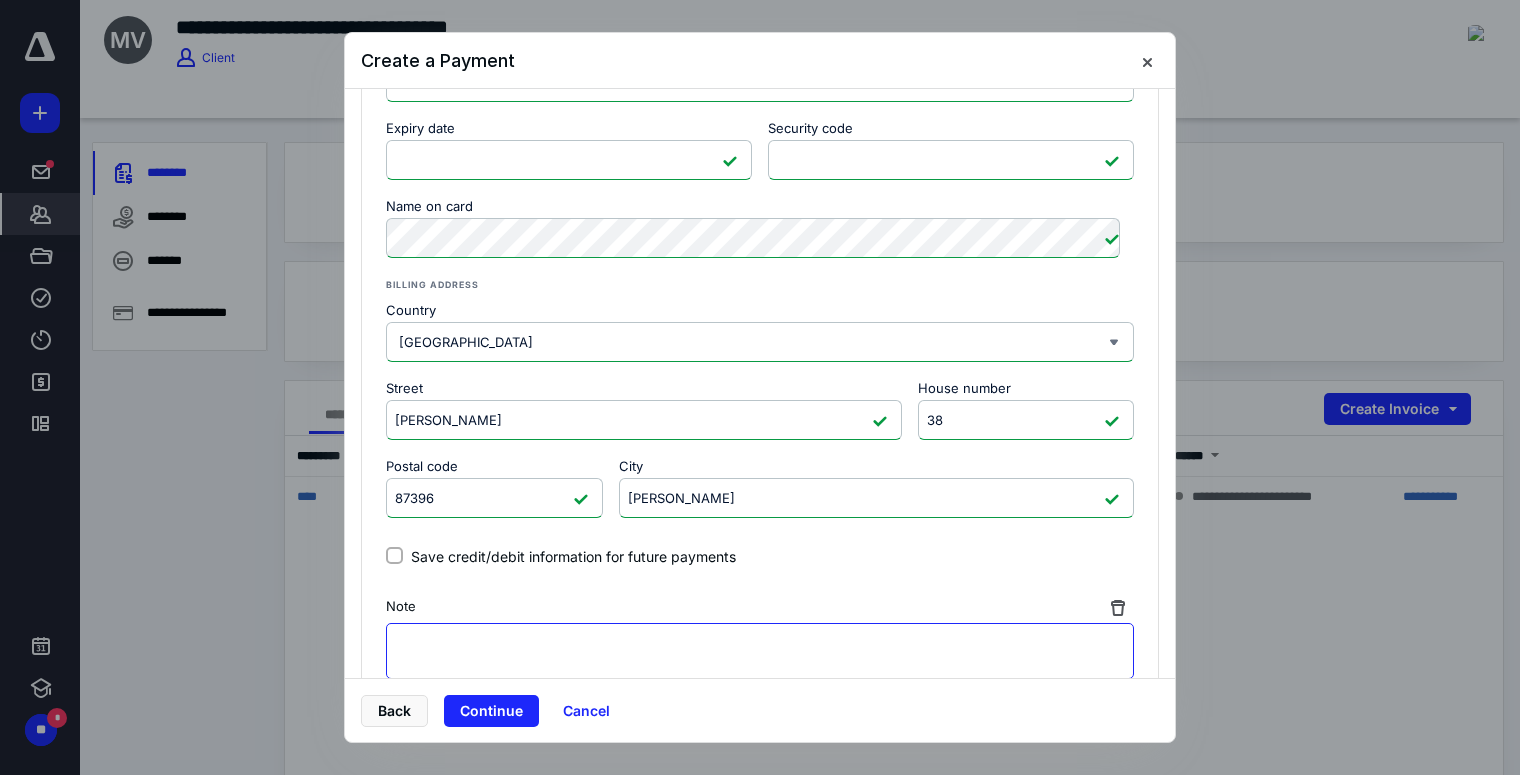 click at bounding box center [760, 651] 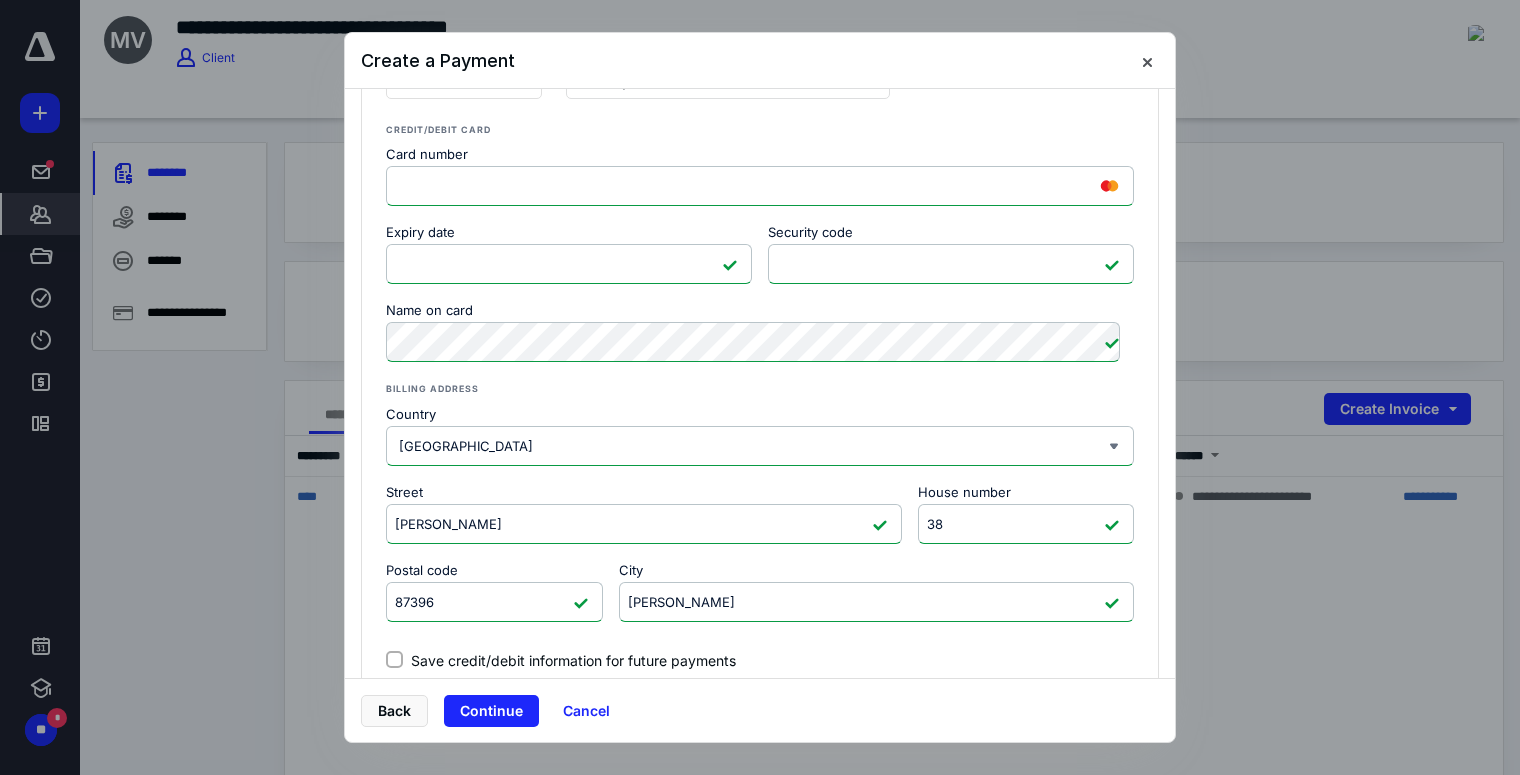 scroll, scrollTop: 402, scrollLeft: 0, axis: vertical 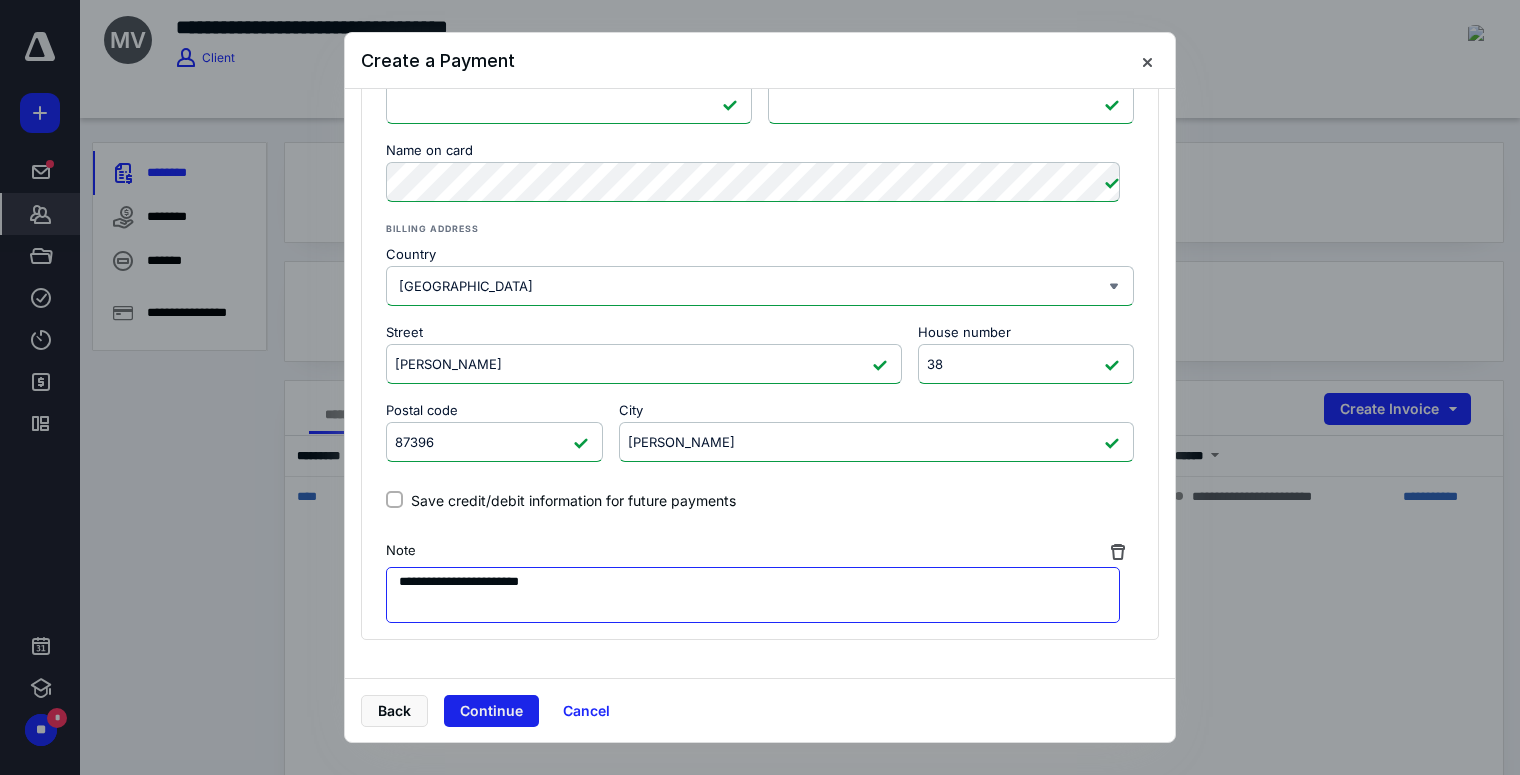 type on "**********" 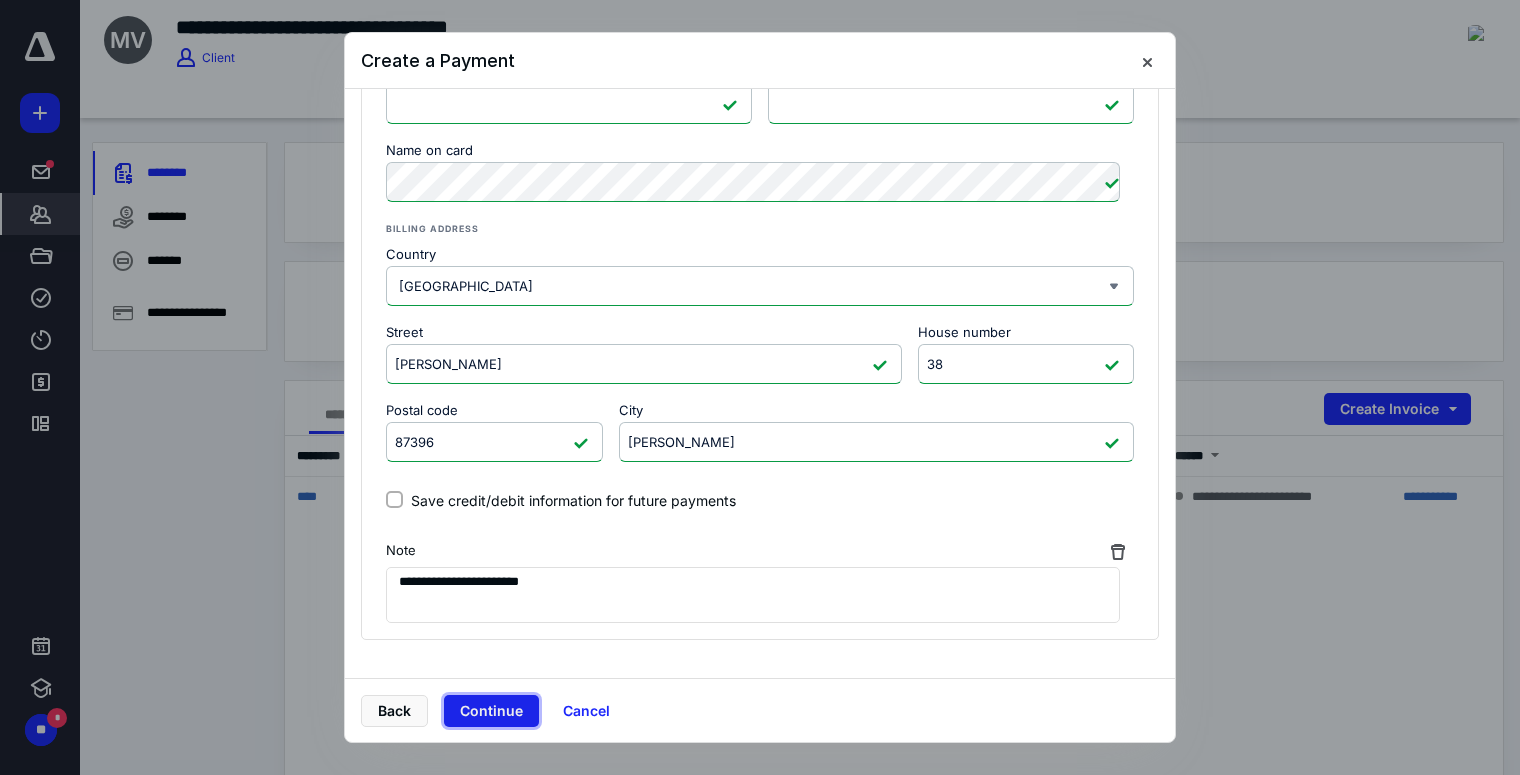 click on "Continue" at bounding box center [491, 711] 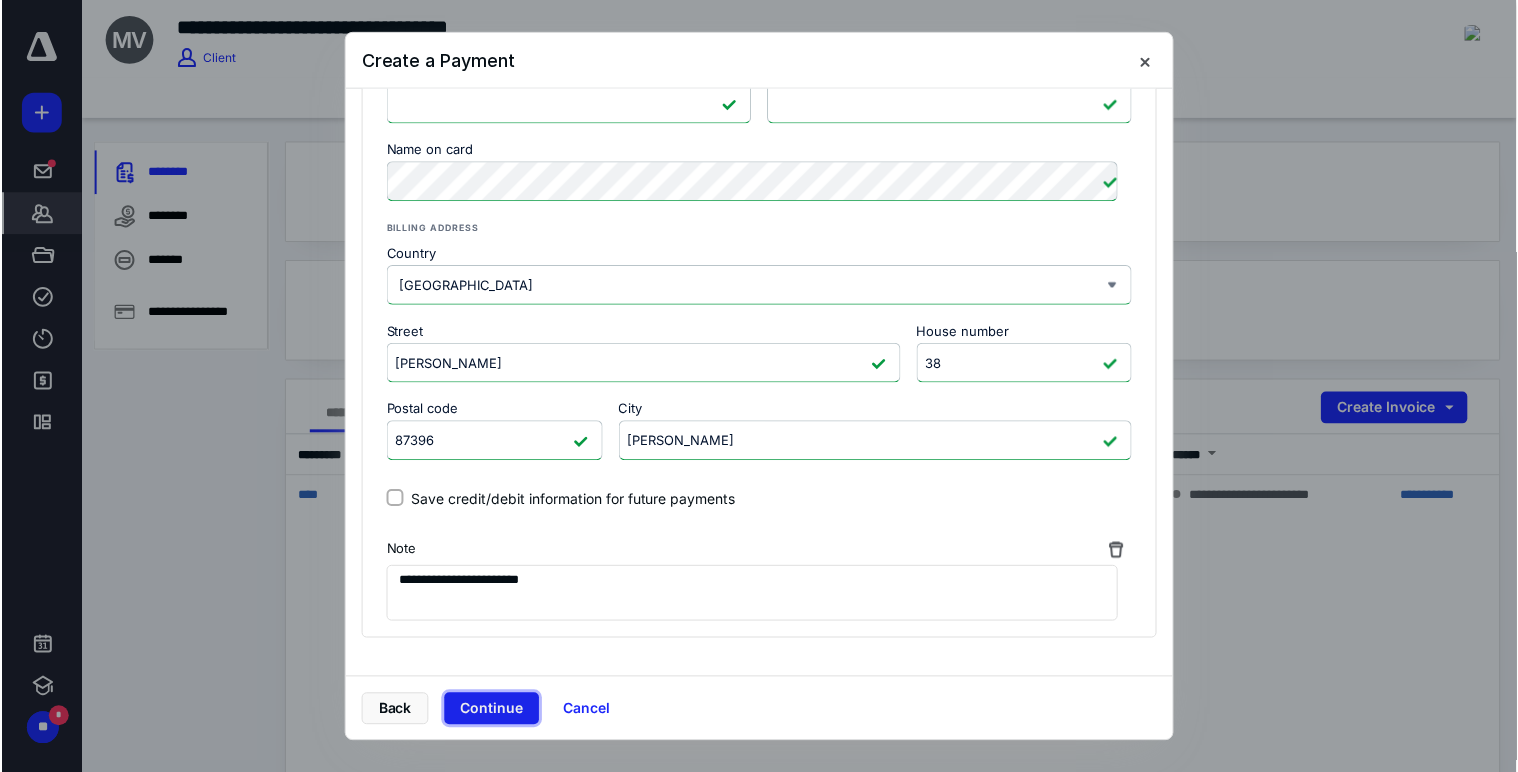 scroll, scrollTop: 0, scrollLeft: 0, axis: both 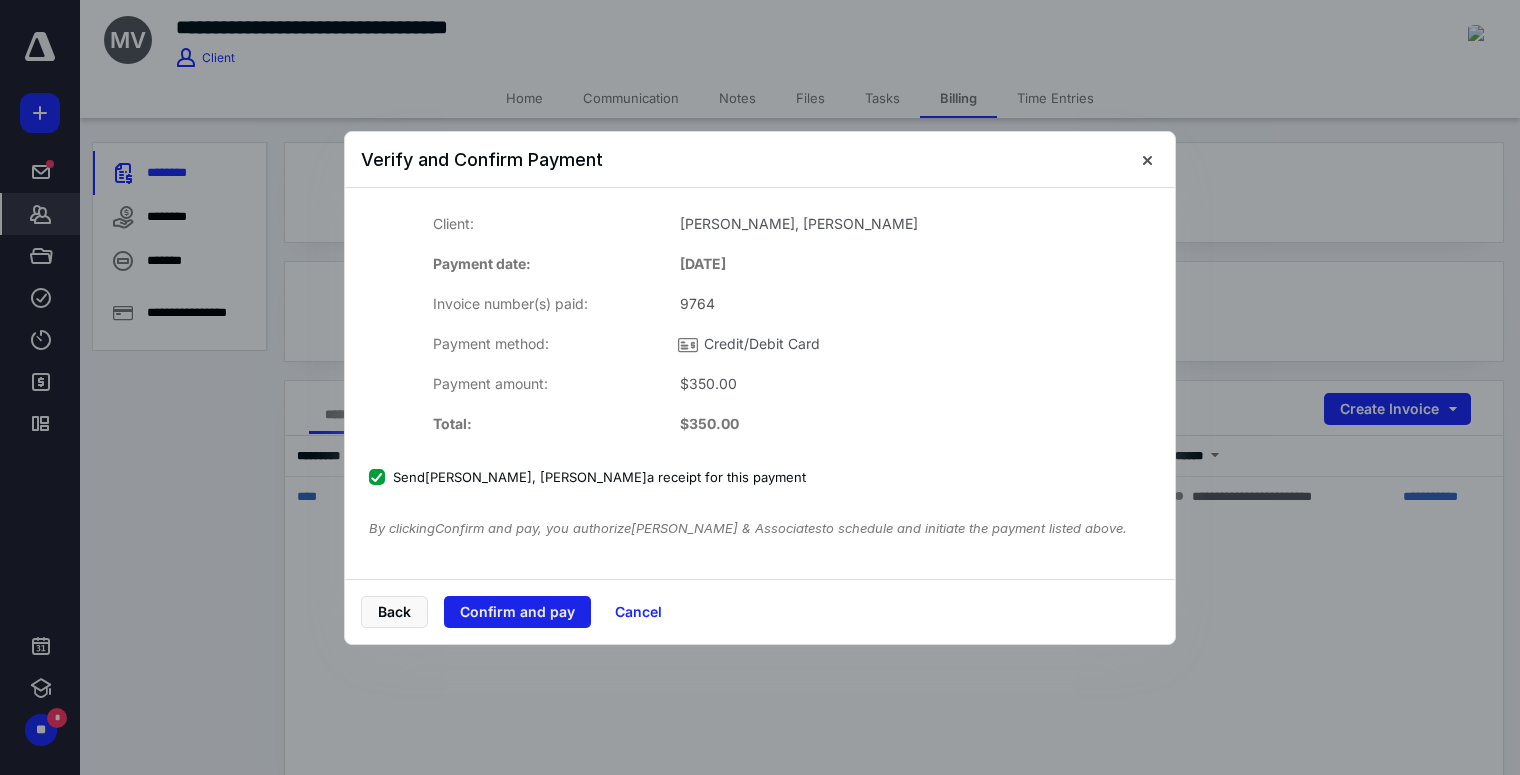 click on "Confirm and pay" at bounding box center [517, 612] 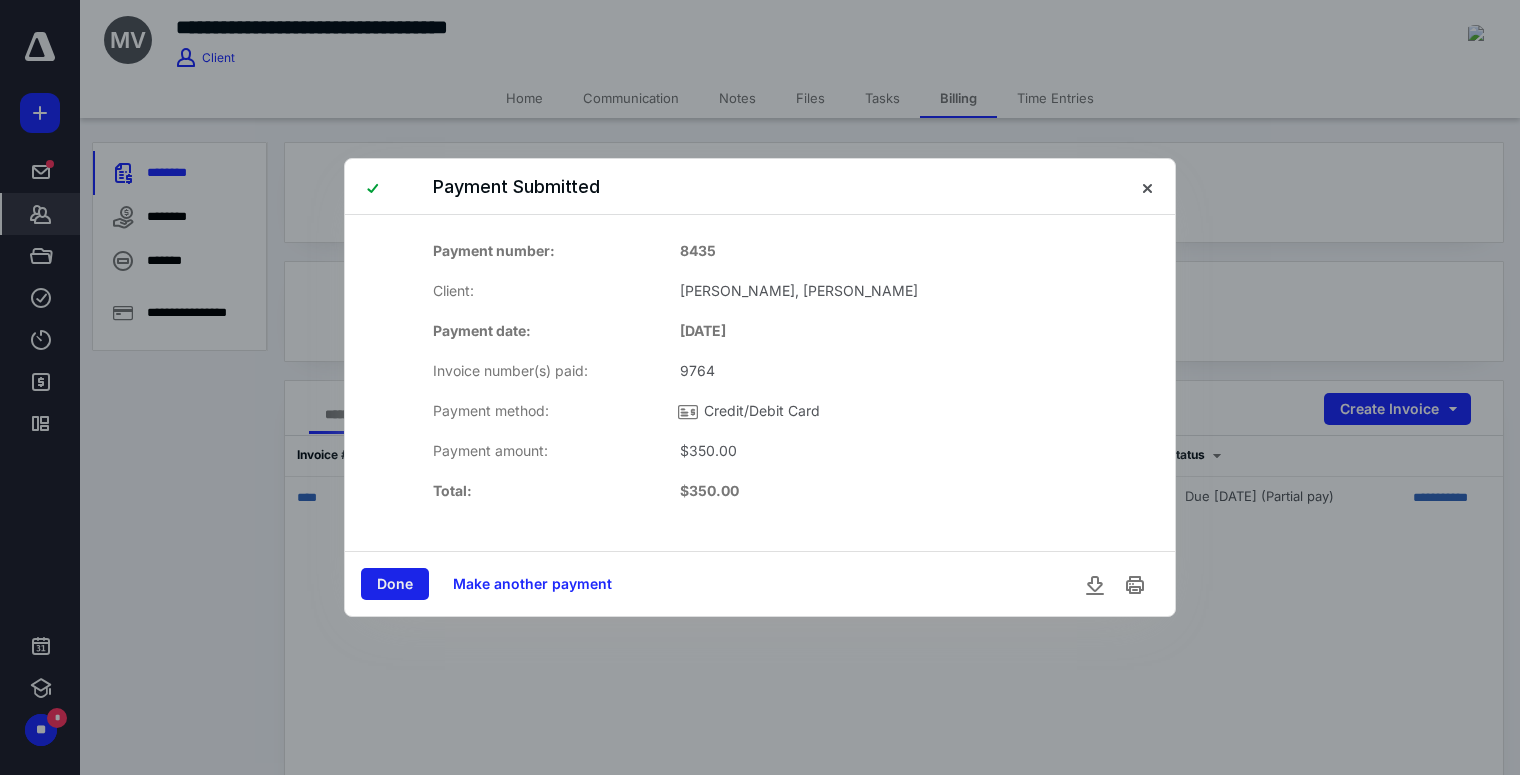 click on "Done" at bounding box center (395, 584) 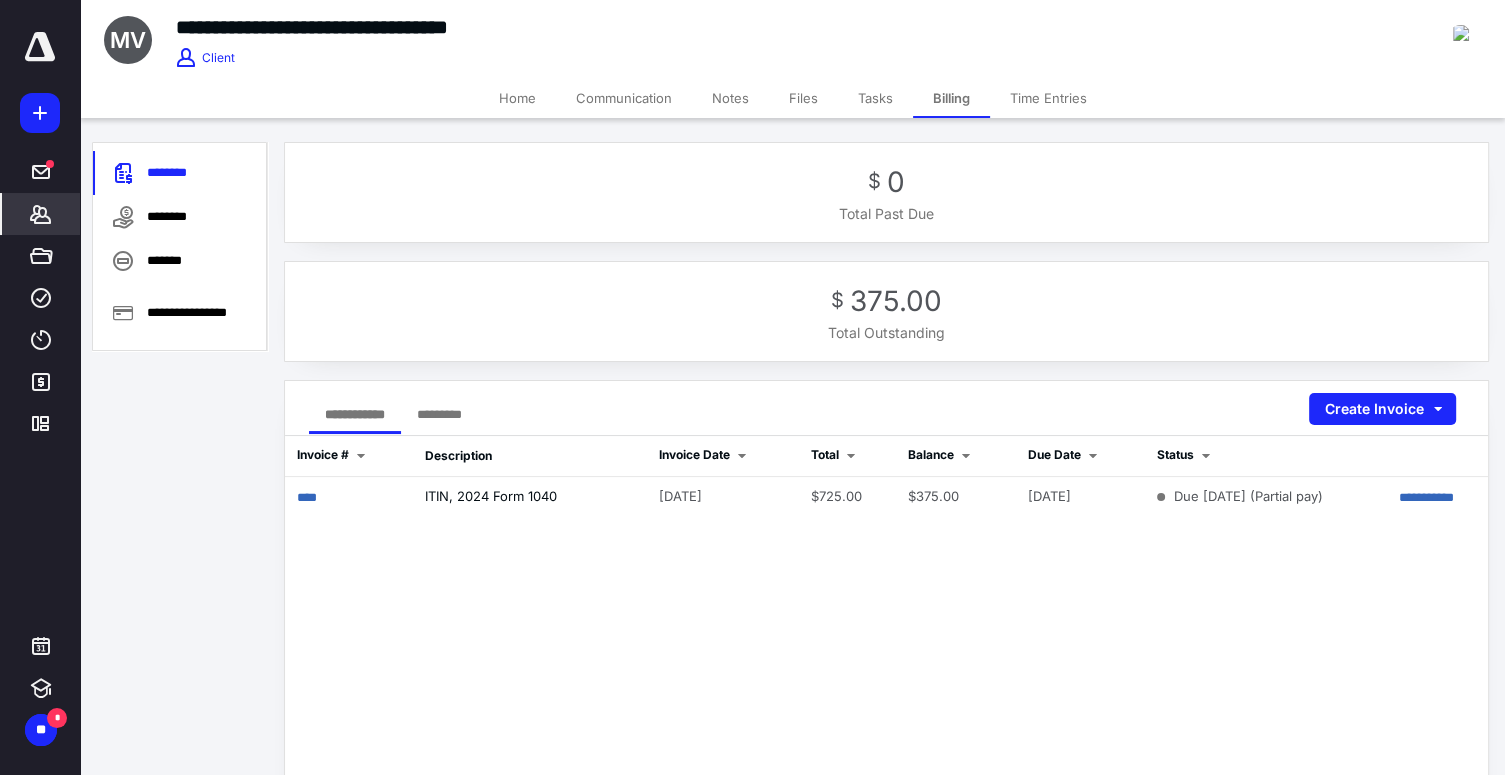 click on "Home" at bounding box center (517, 98) 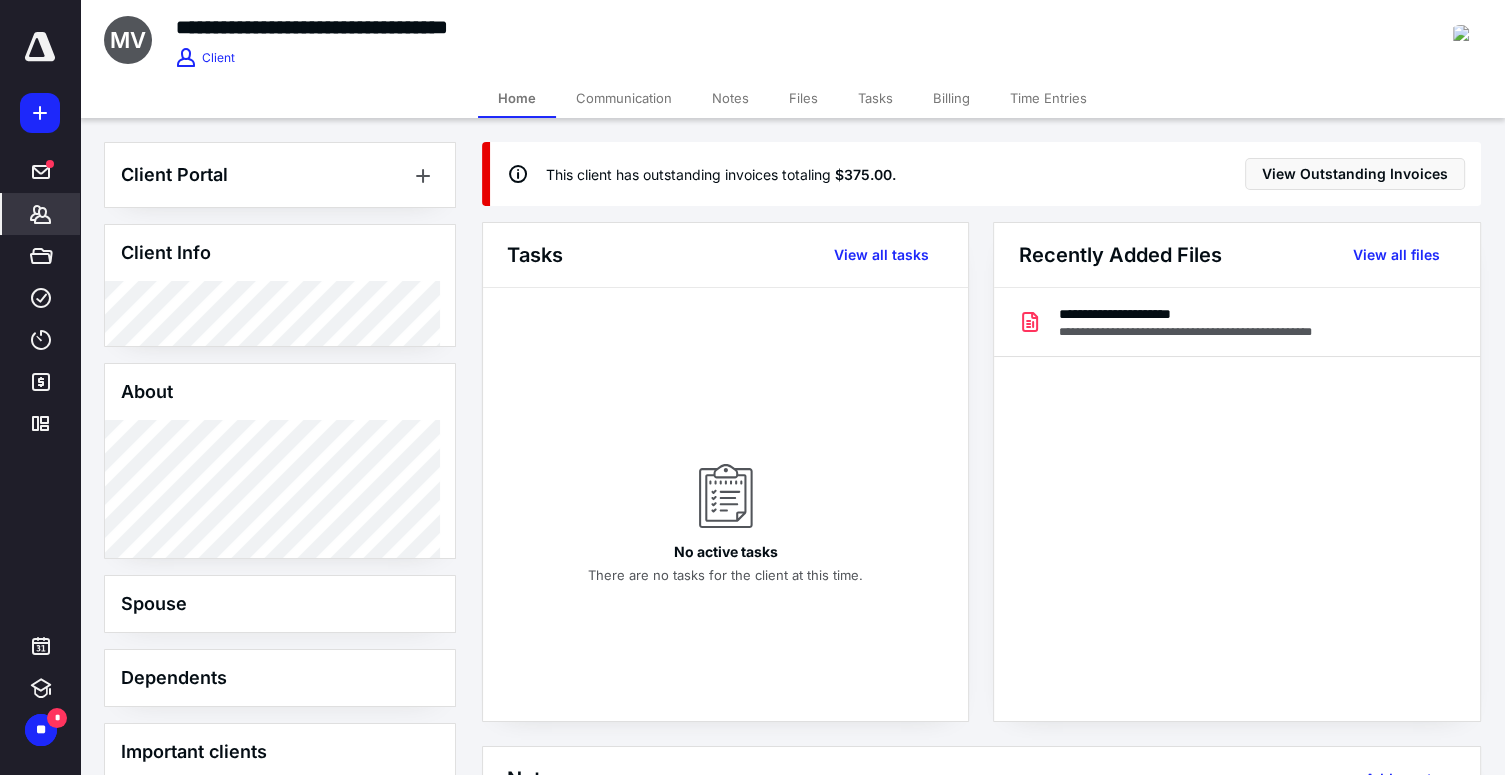 click on "Billing" at bounding box center (951, 98) 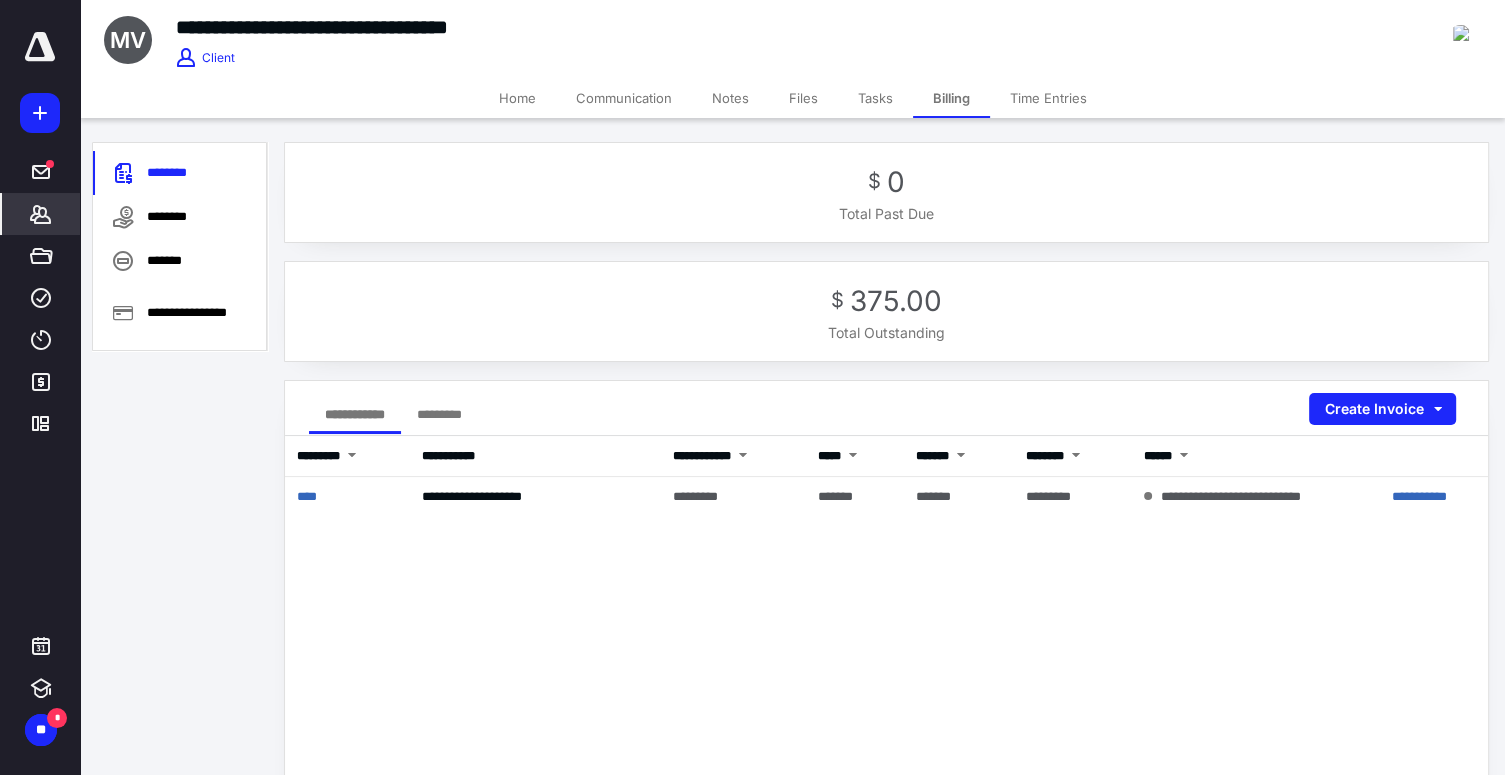 click on "**********" at bounding box center [596, 27] 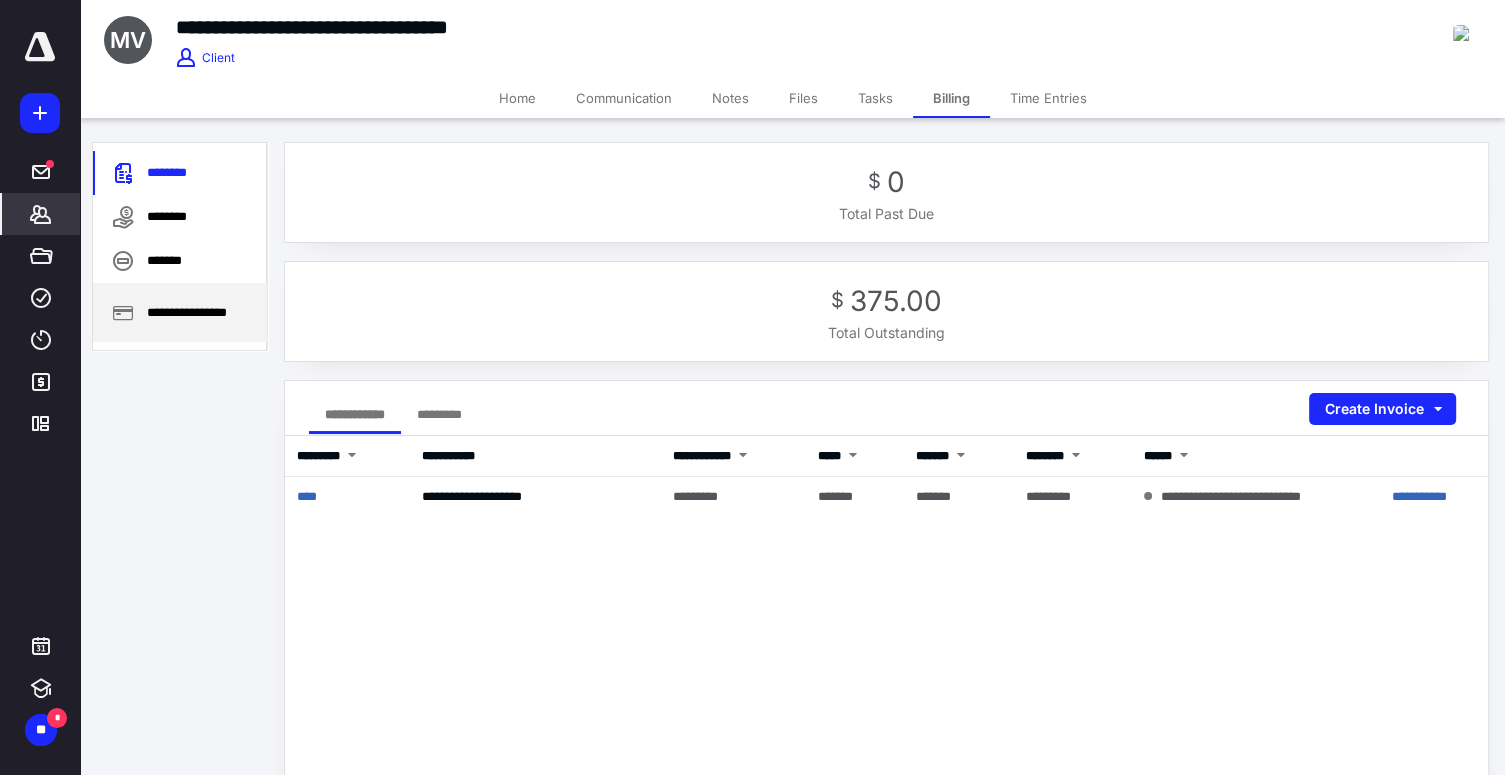 click on "**********" at bounding box center (180, 312) 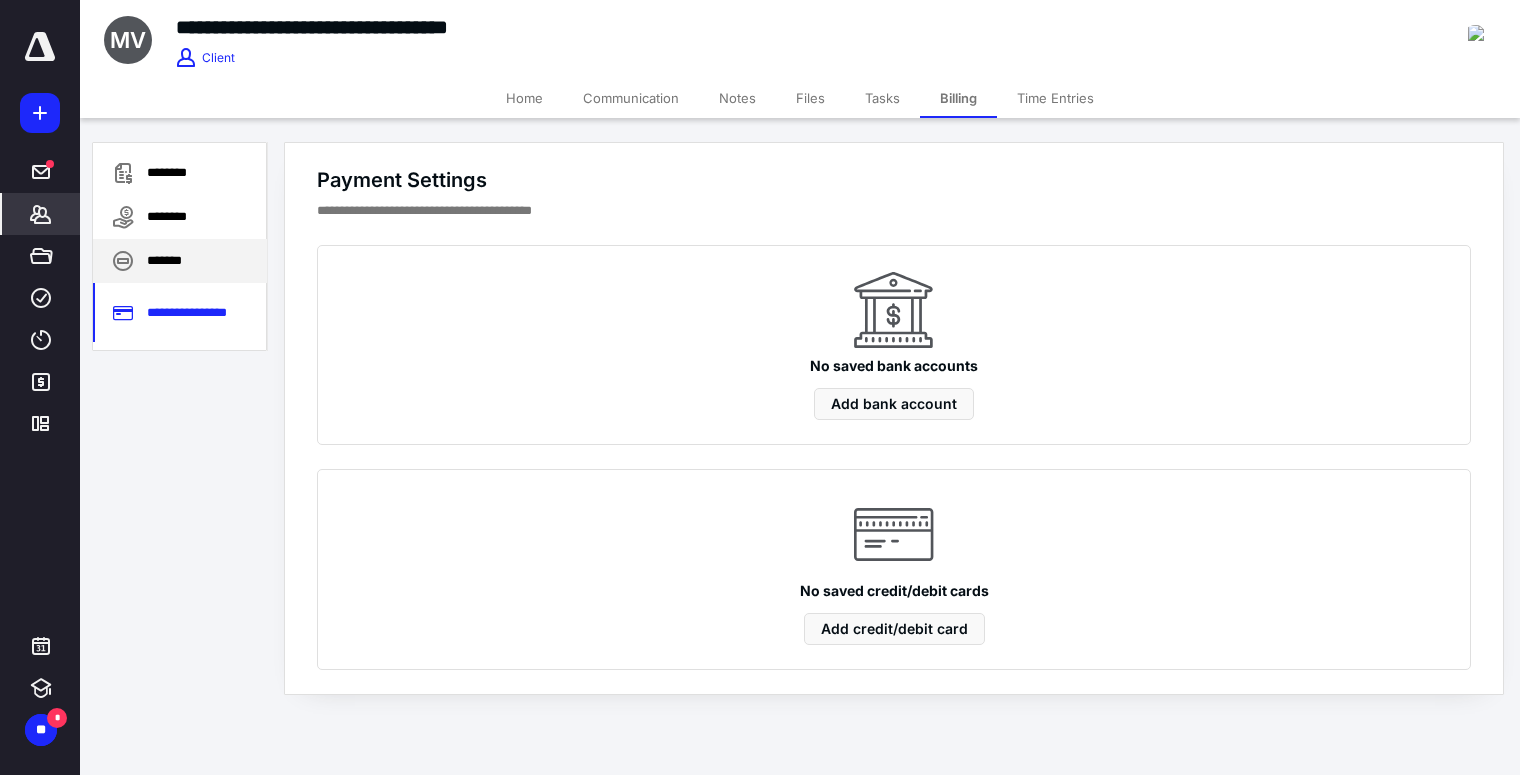 click on "*******" at bounding box center (180, 261) 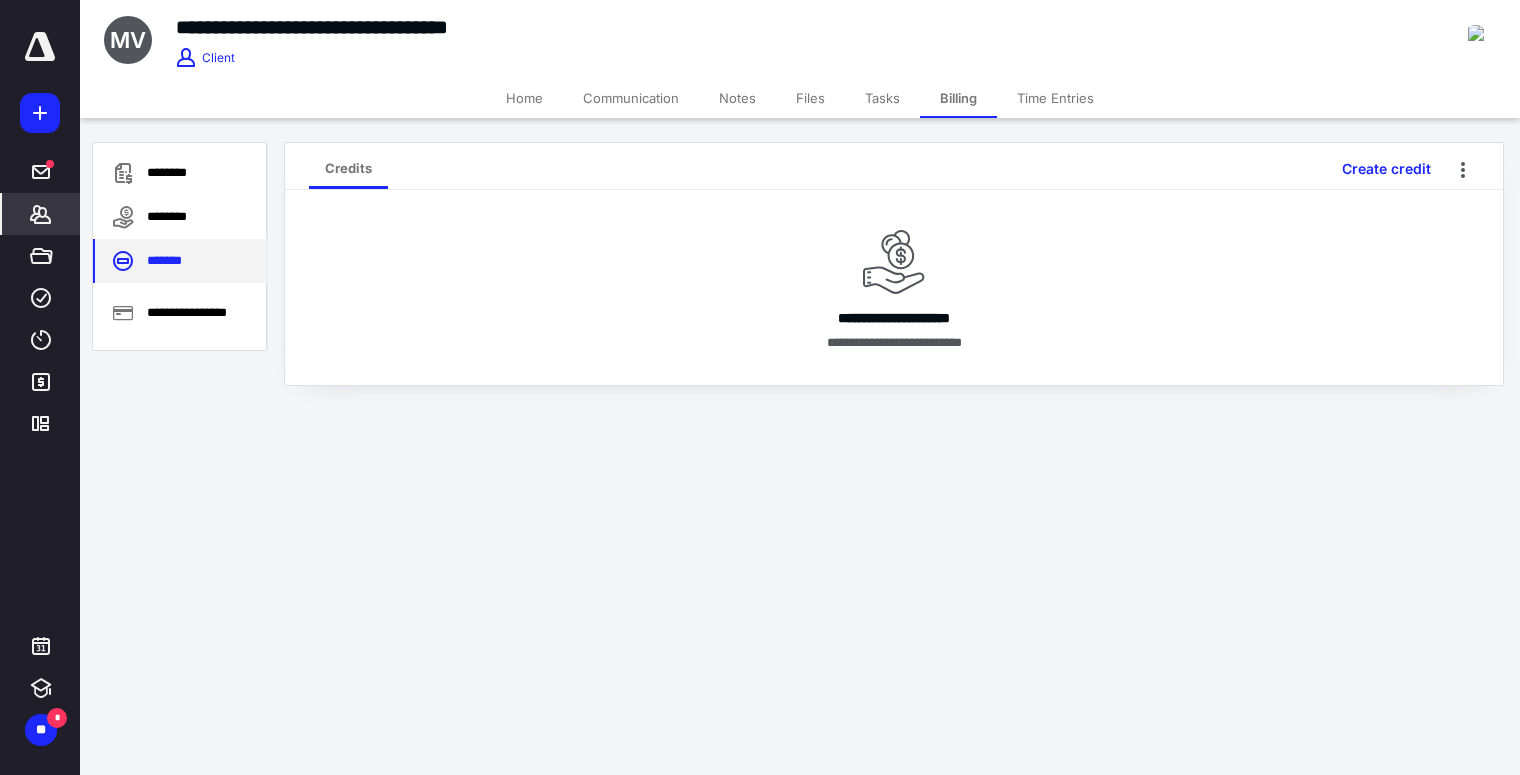 click on "*******" at bounding box center [180, 261] 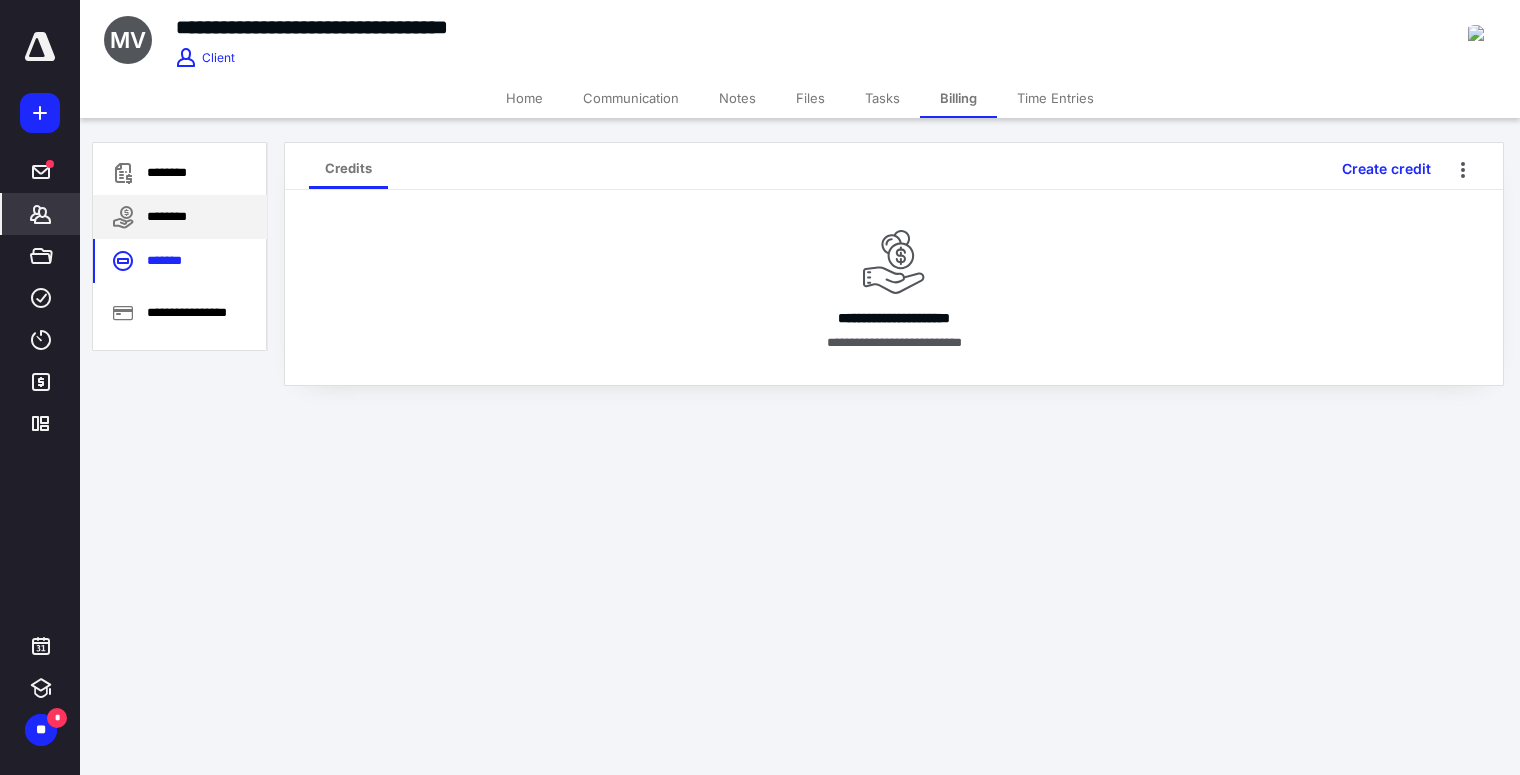 click on "********" at bounding box center (180, 217) 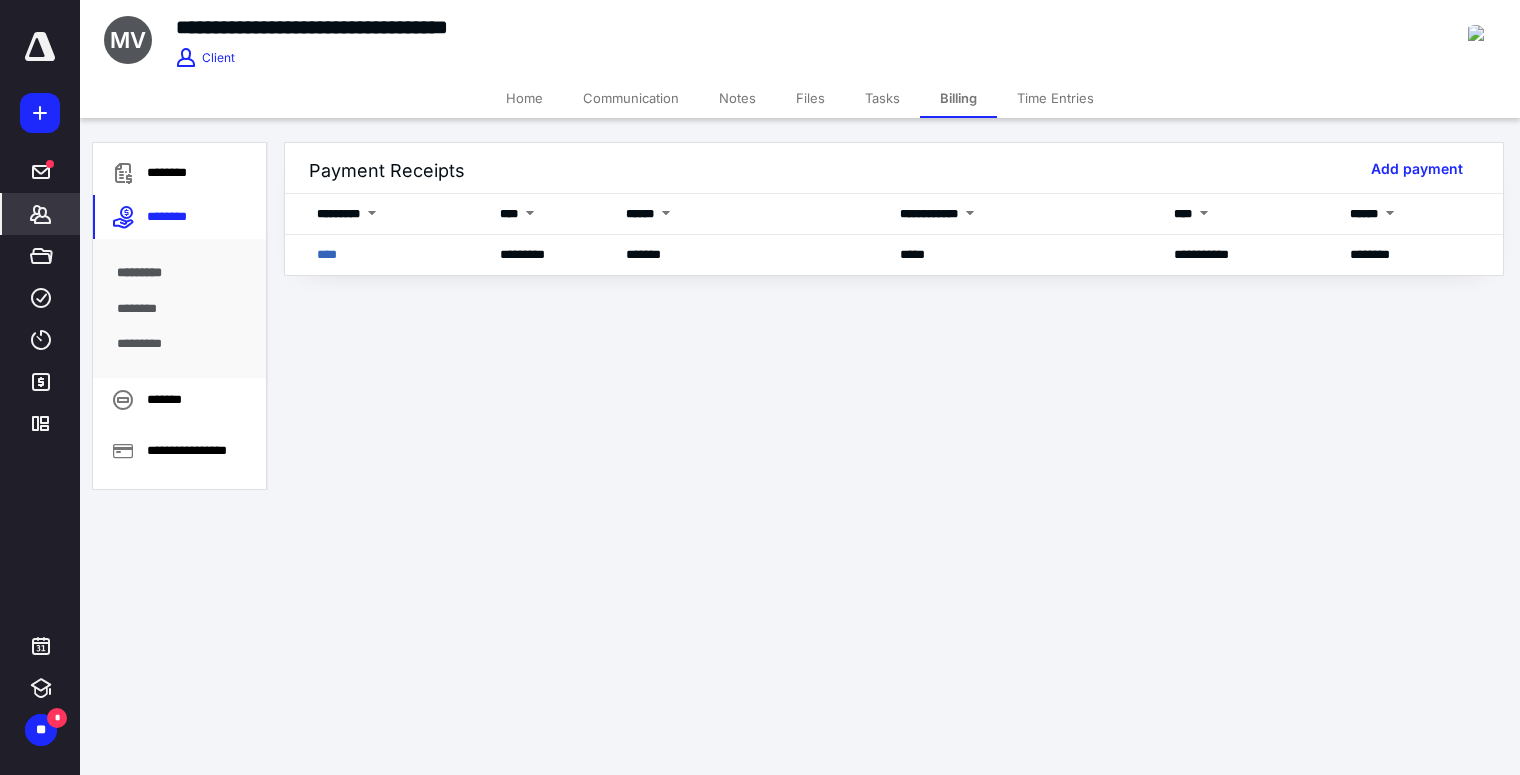 click on "Billing" at bounding box center (958, 98) 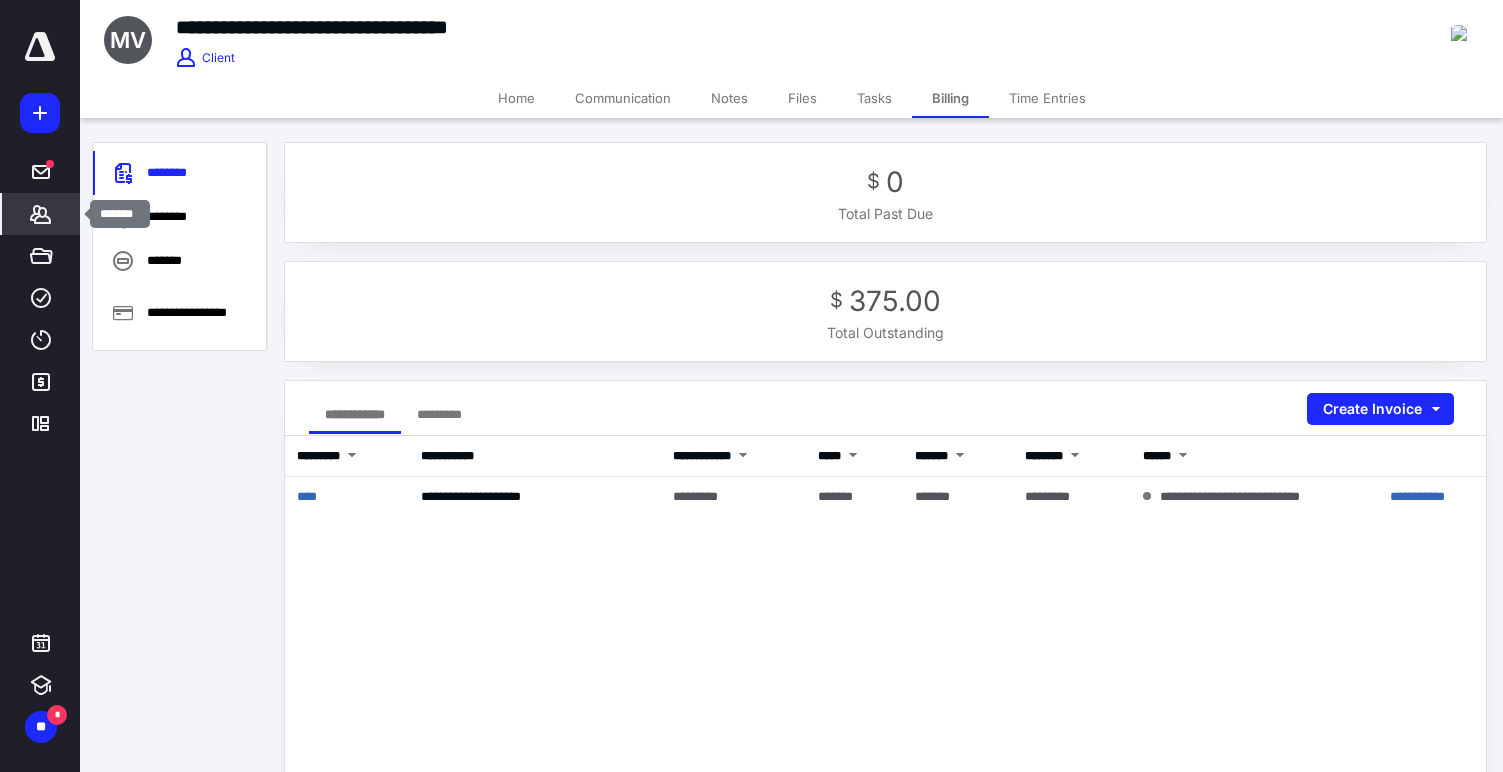 click 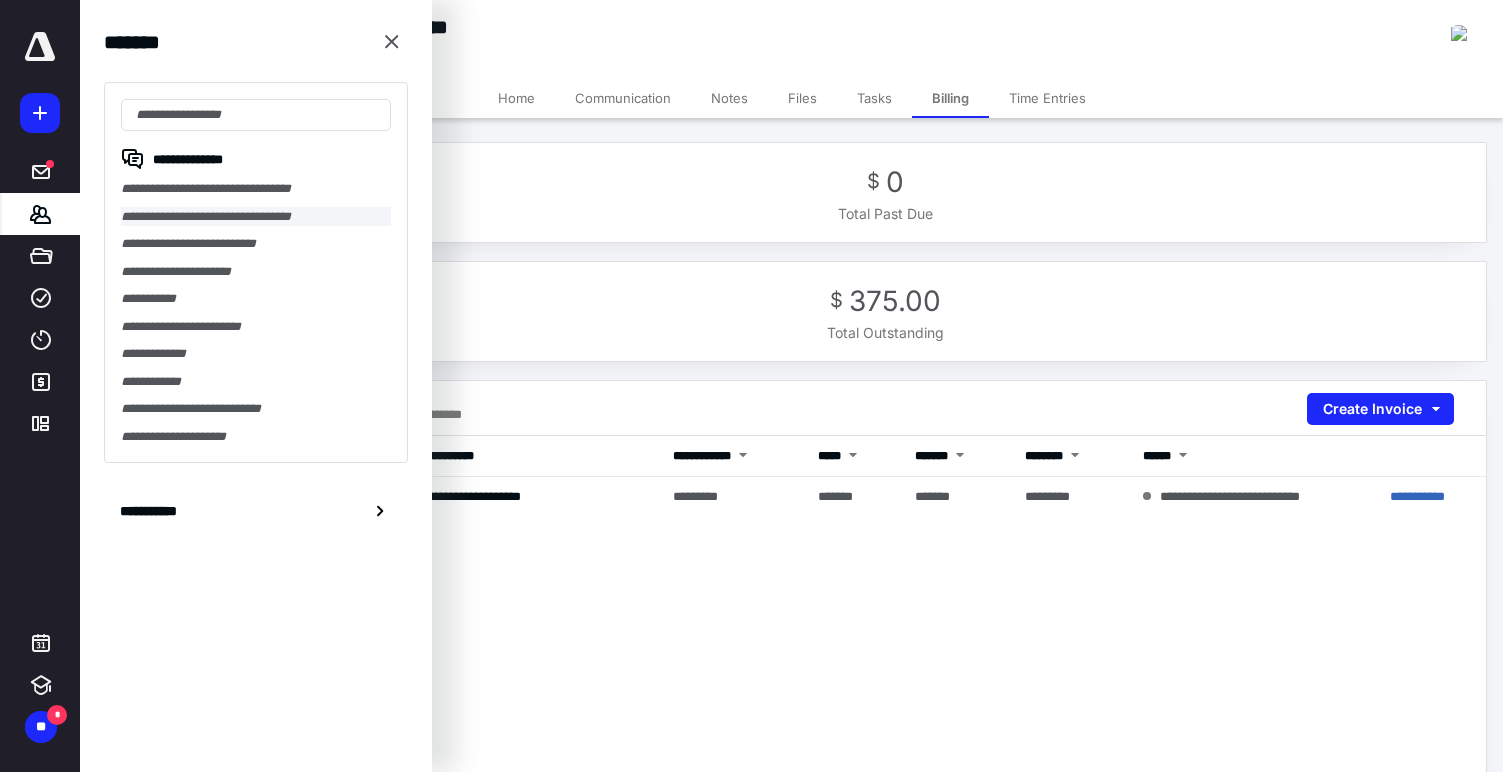 click on "**********" at bounding box center (256, 272) 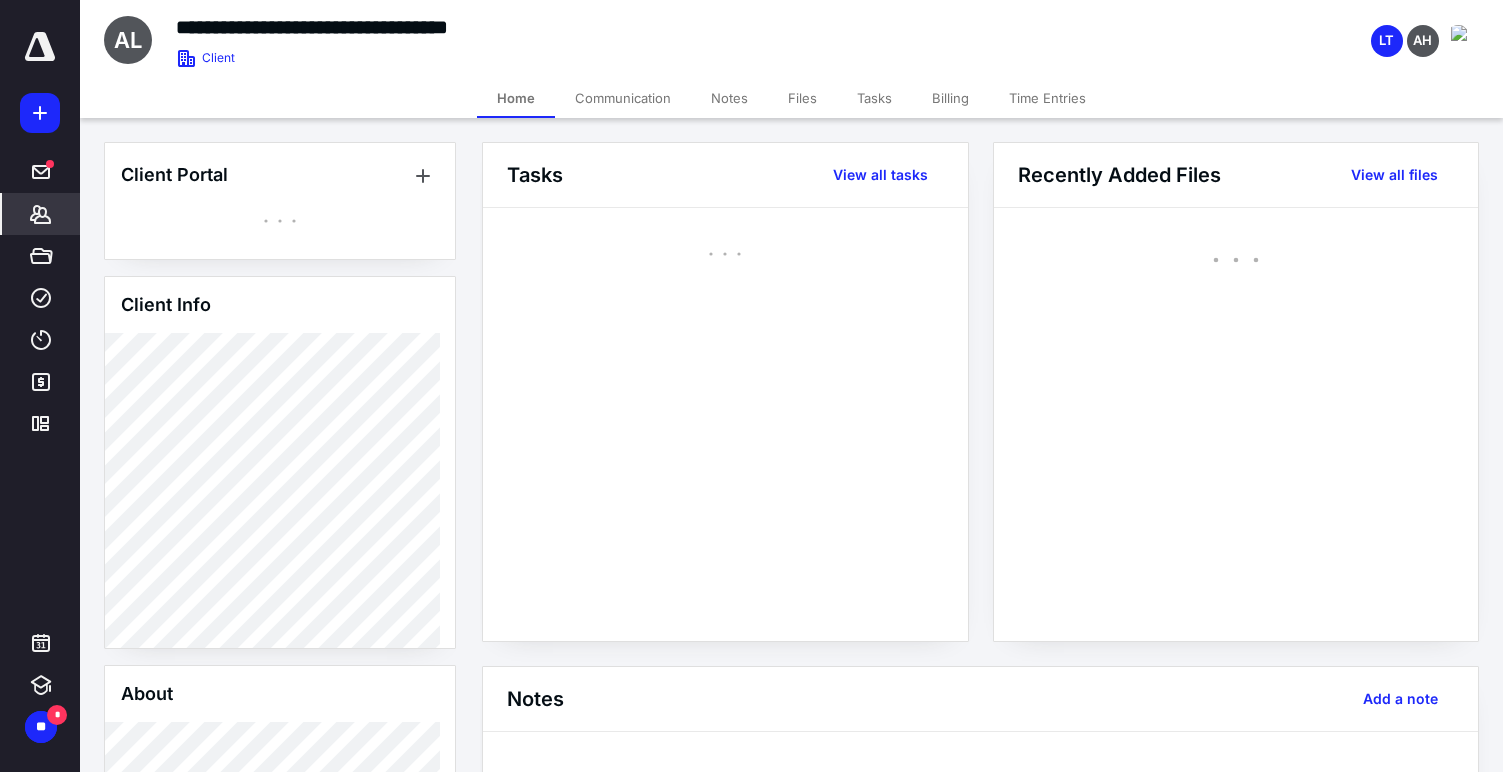 click on "Files" at bounding box center (802, 98) 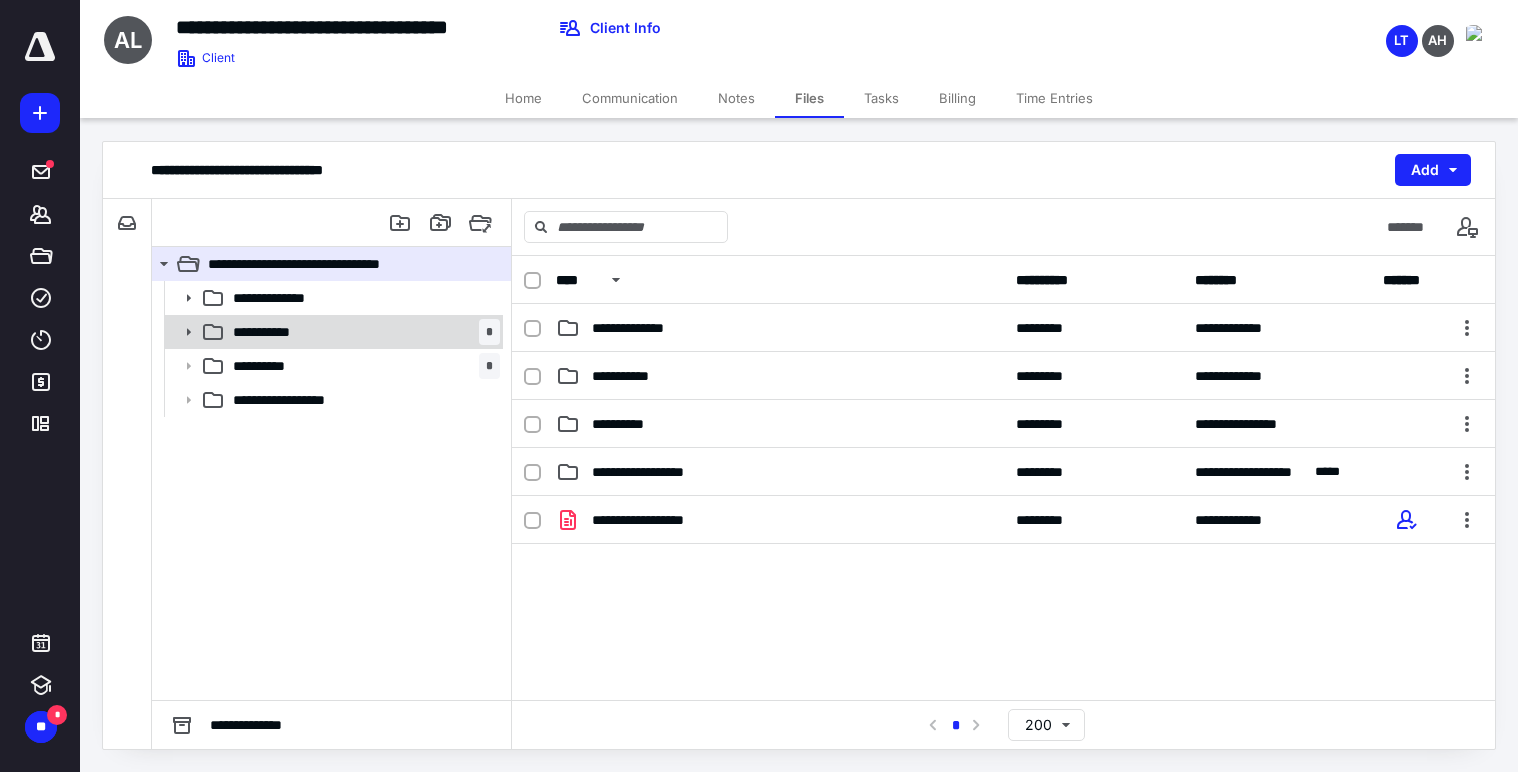 click 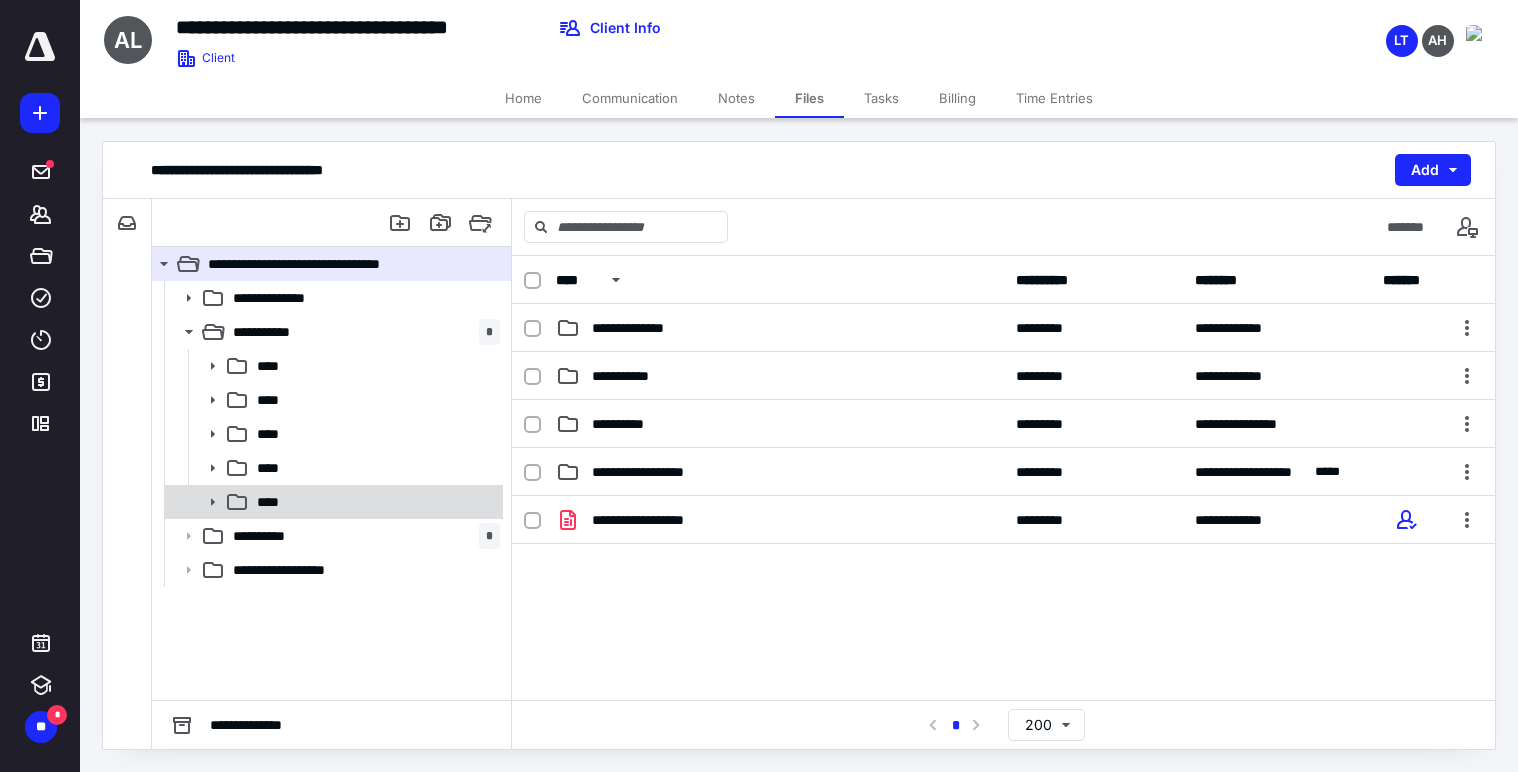 click 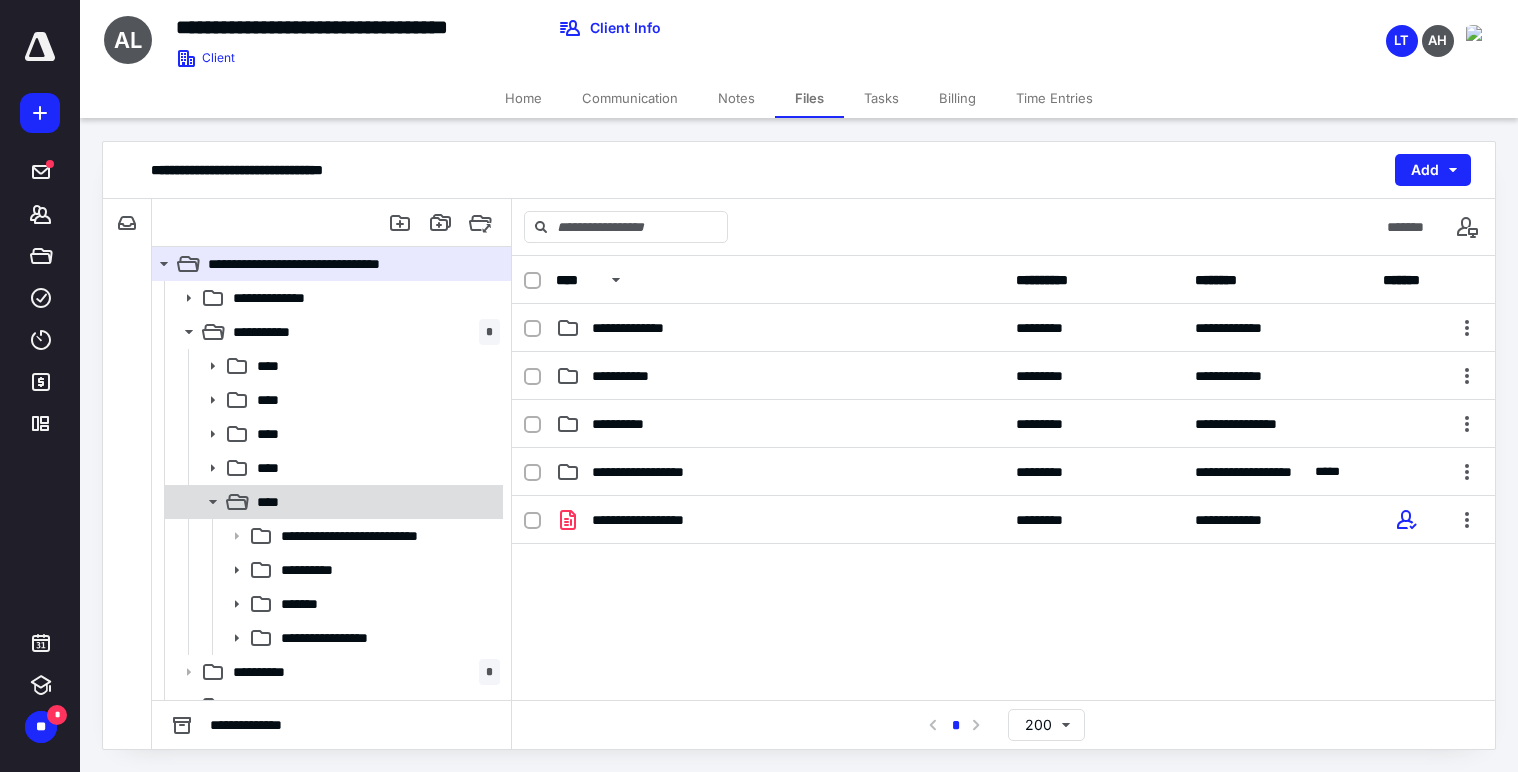 scroll, scrollTop: 23, scrollLeft: 0, axis: vertical 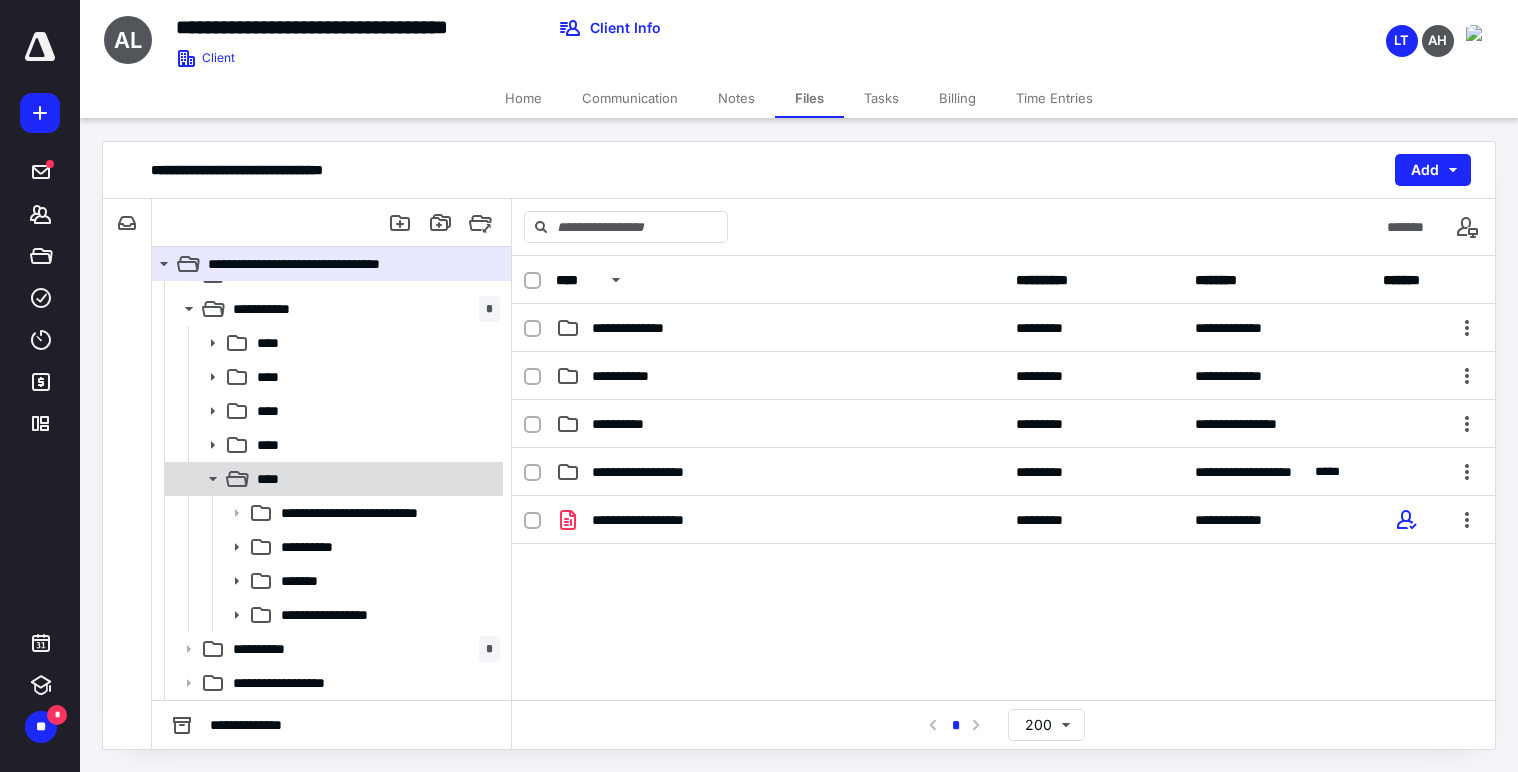 click 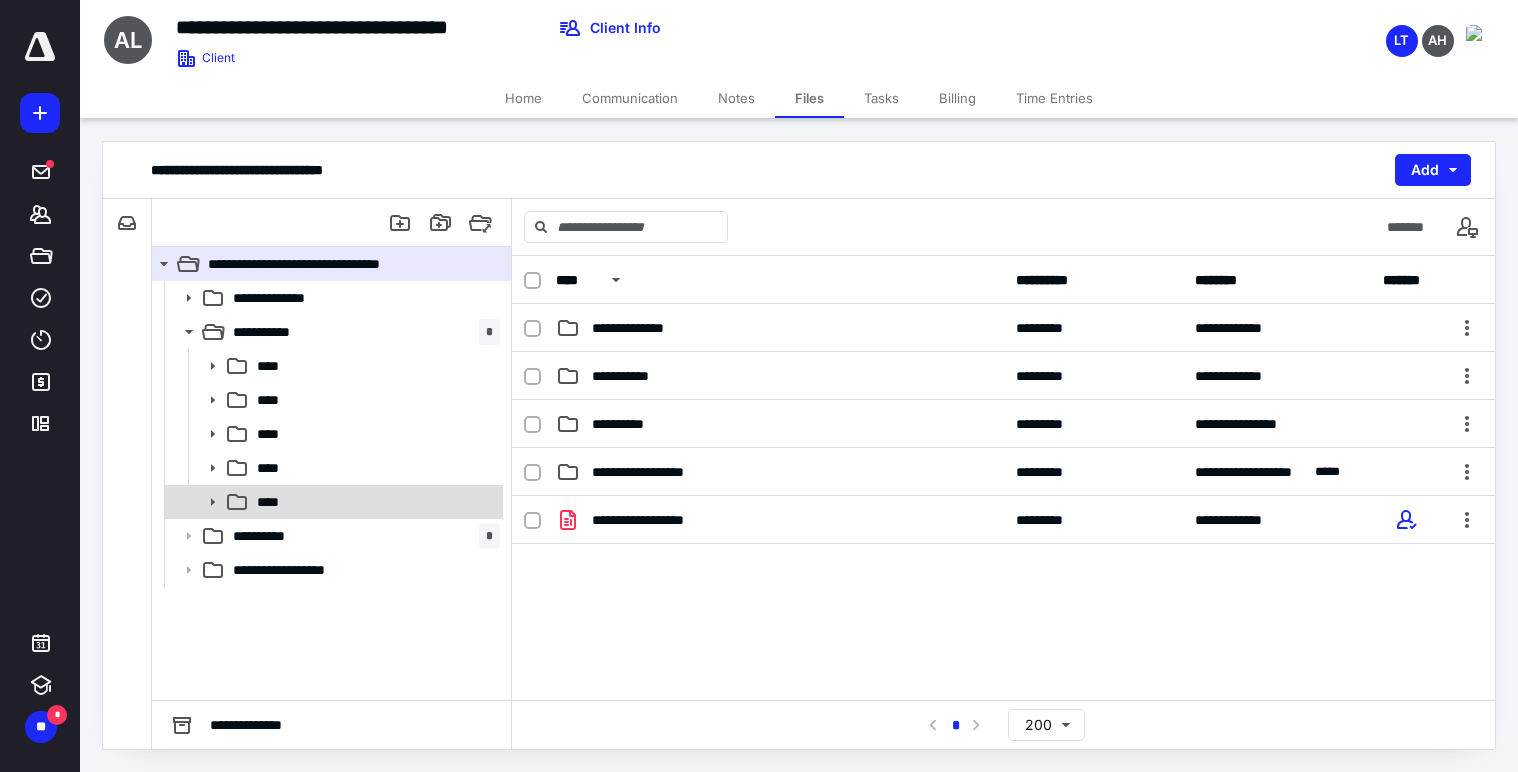 scroll, scrollTop: 0, scrollLeft: 0, axis: both 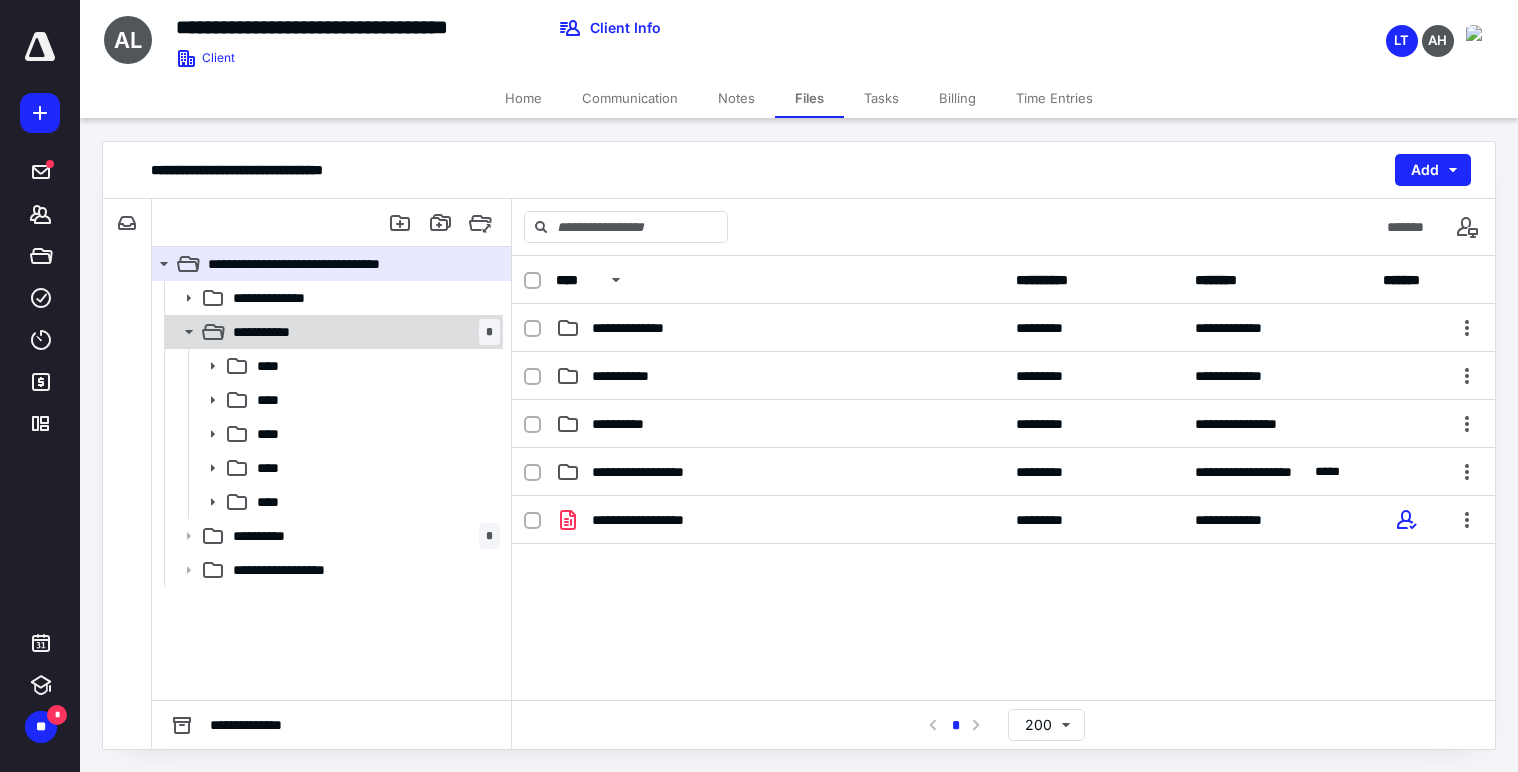 click 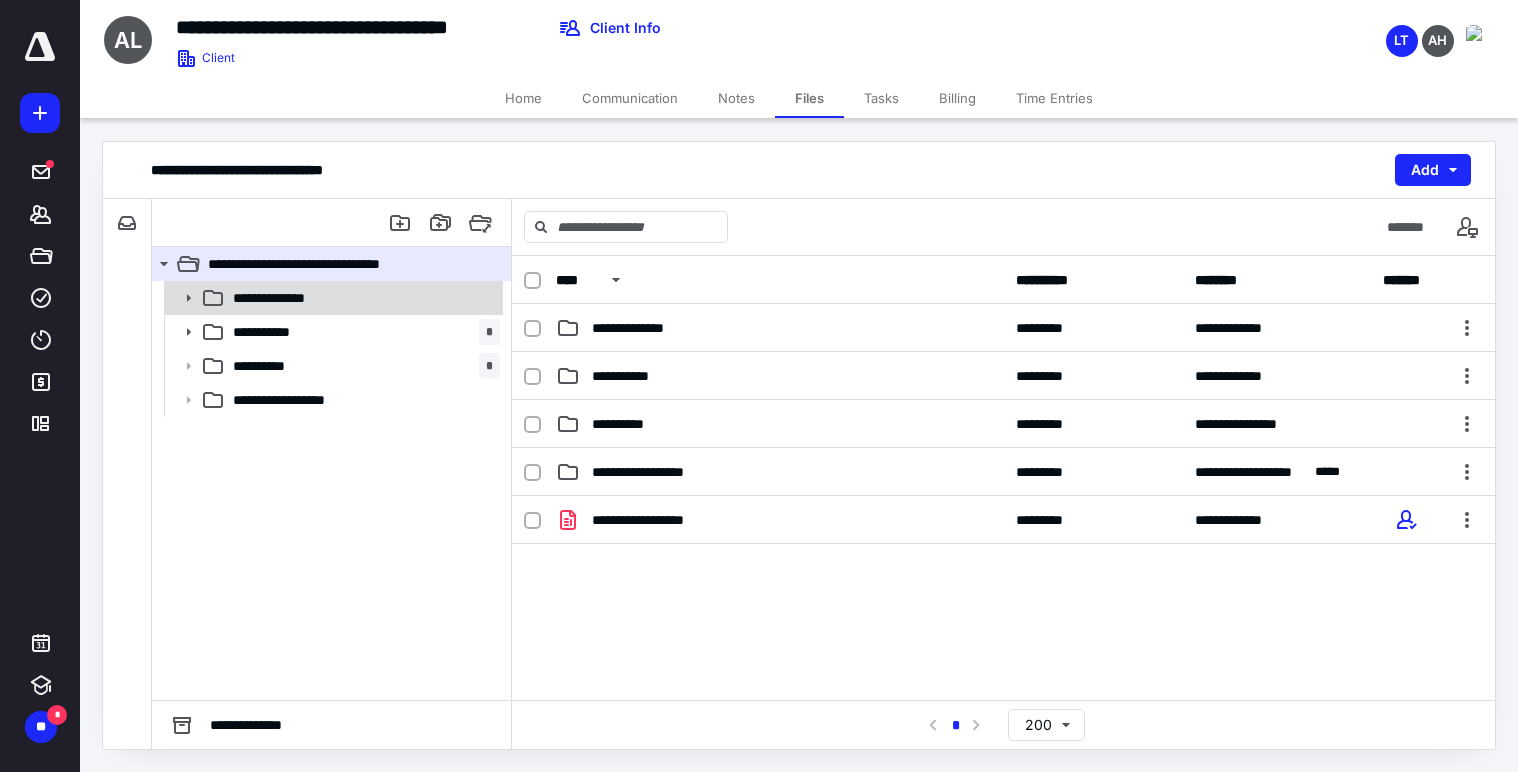 click 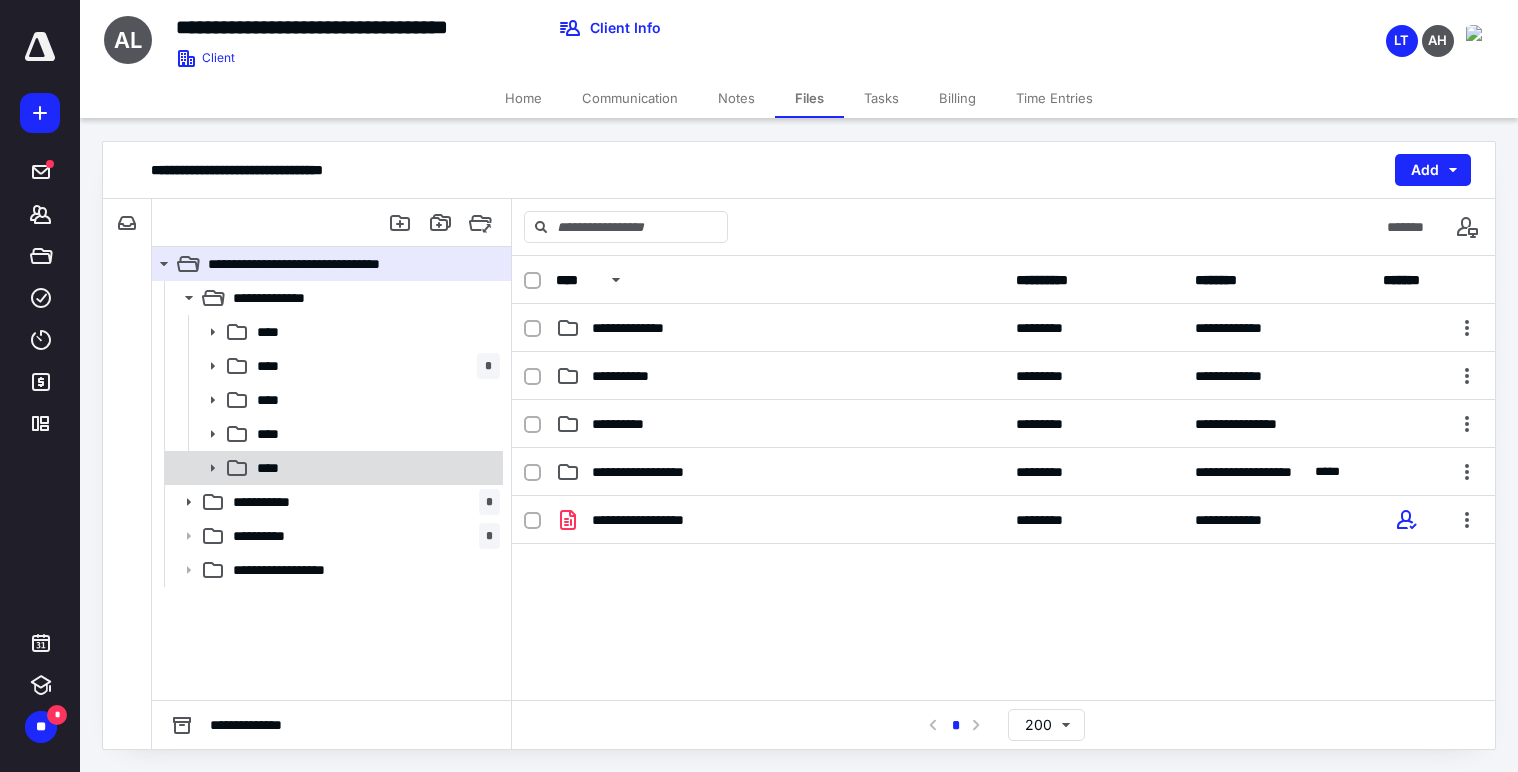 click 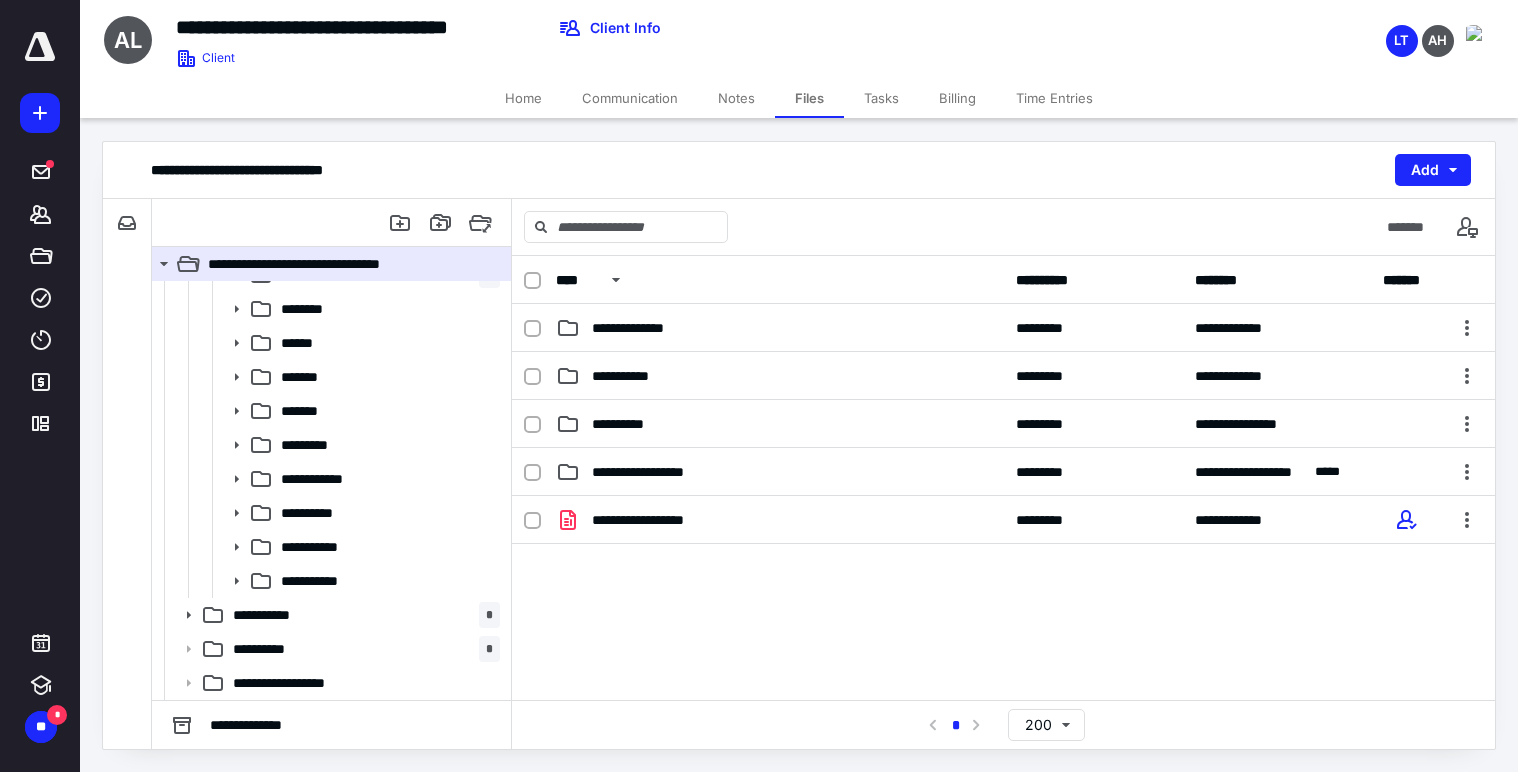 scroll, scrollTop: 195, scrollLeft: 0, axis: vertical 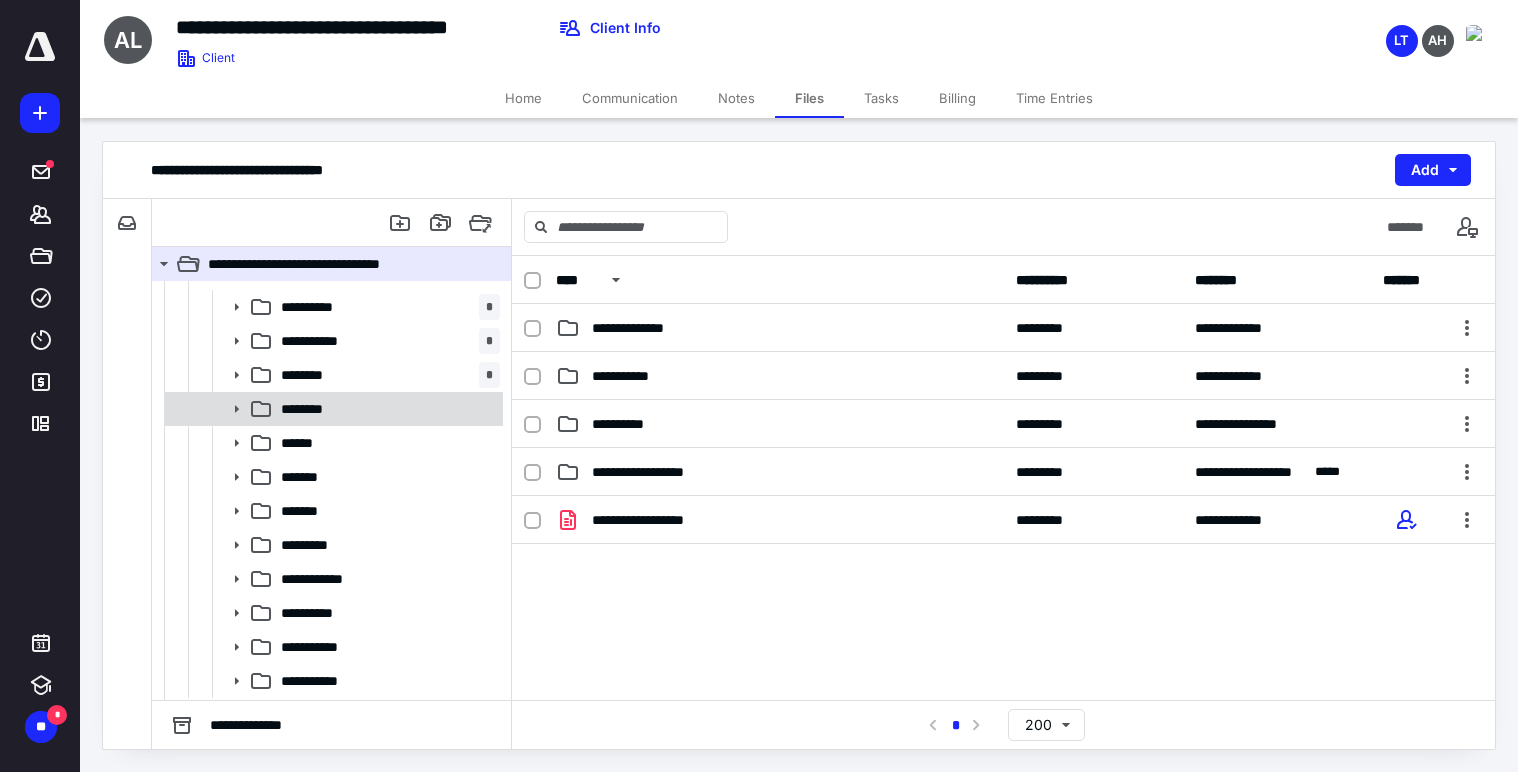 click 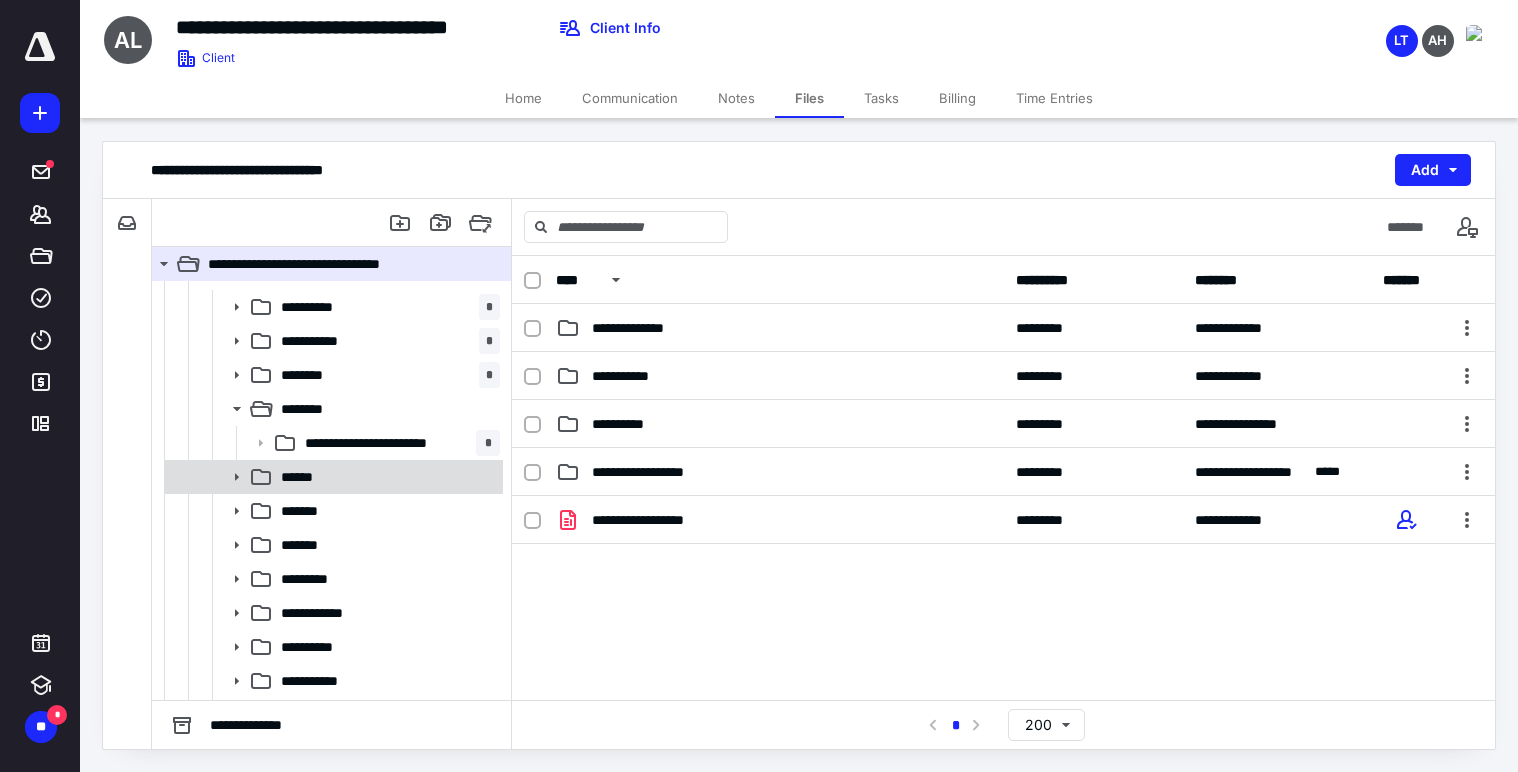 click 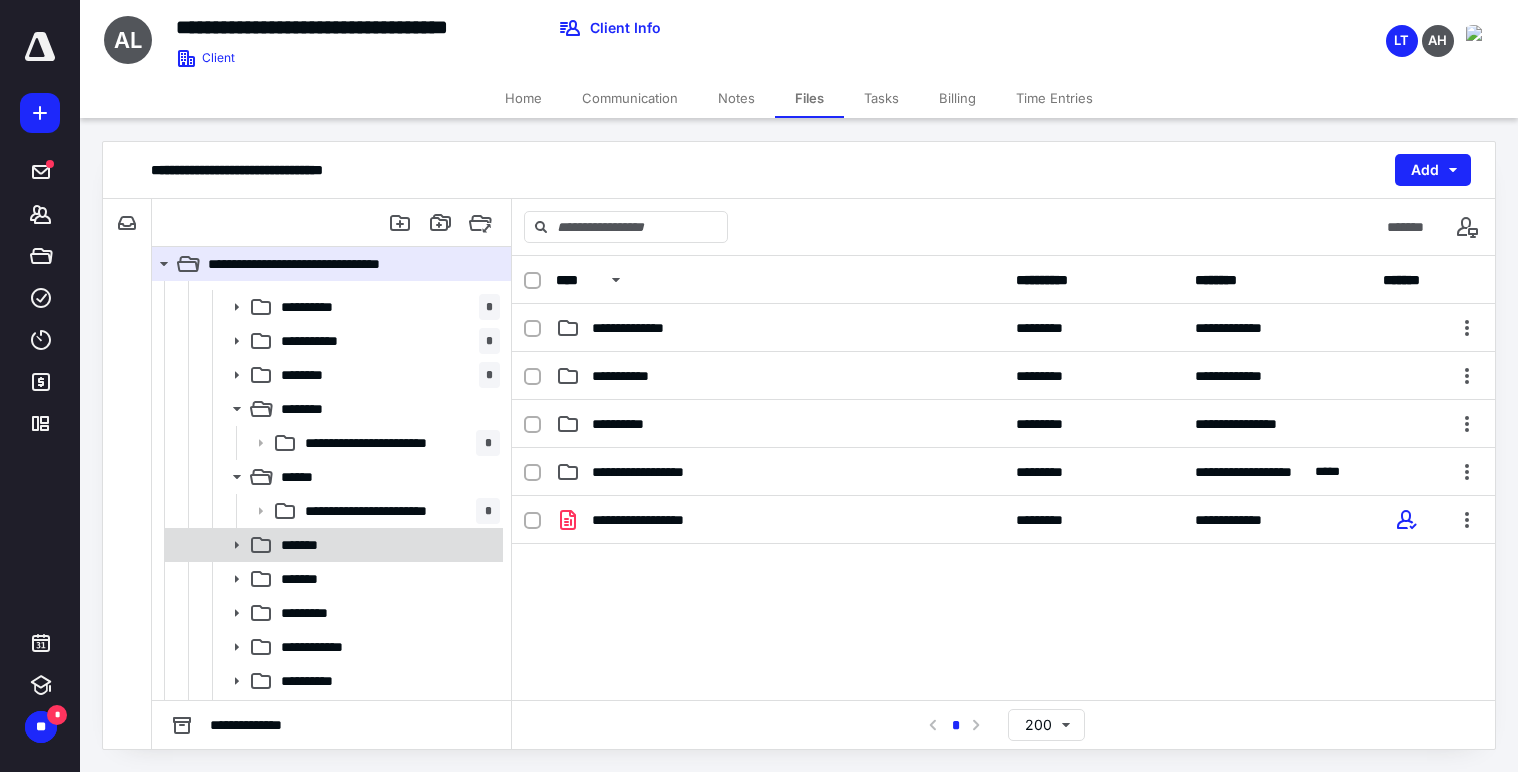 click 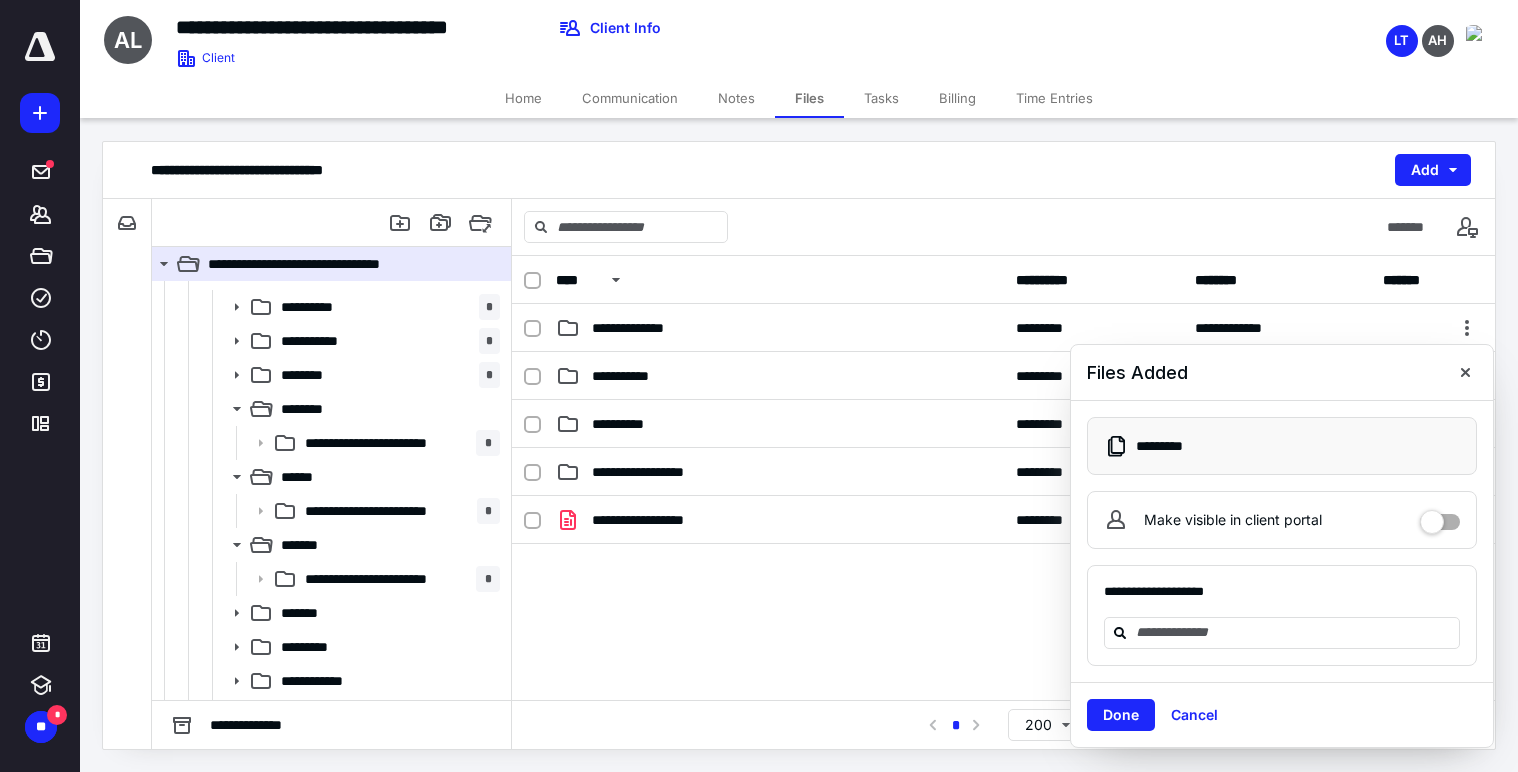 click on "**********" at bounding box center [1003, 646] 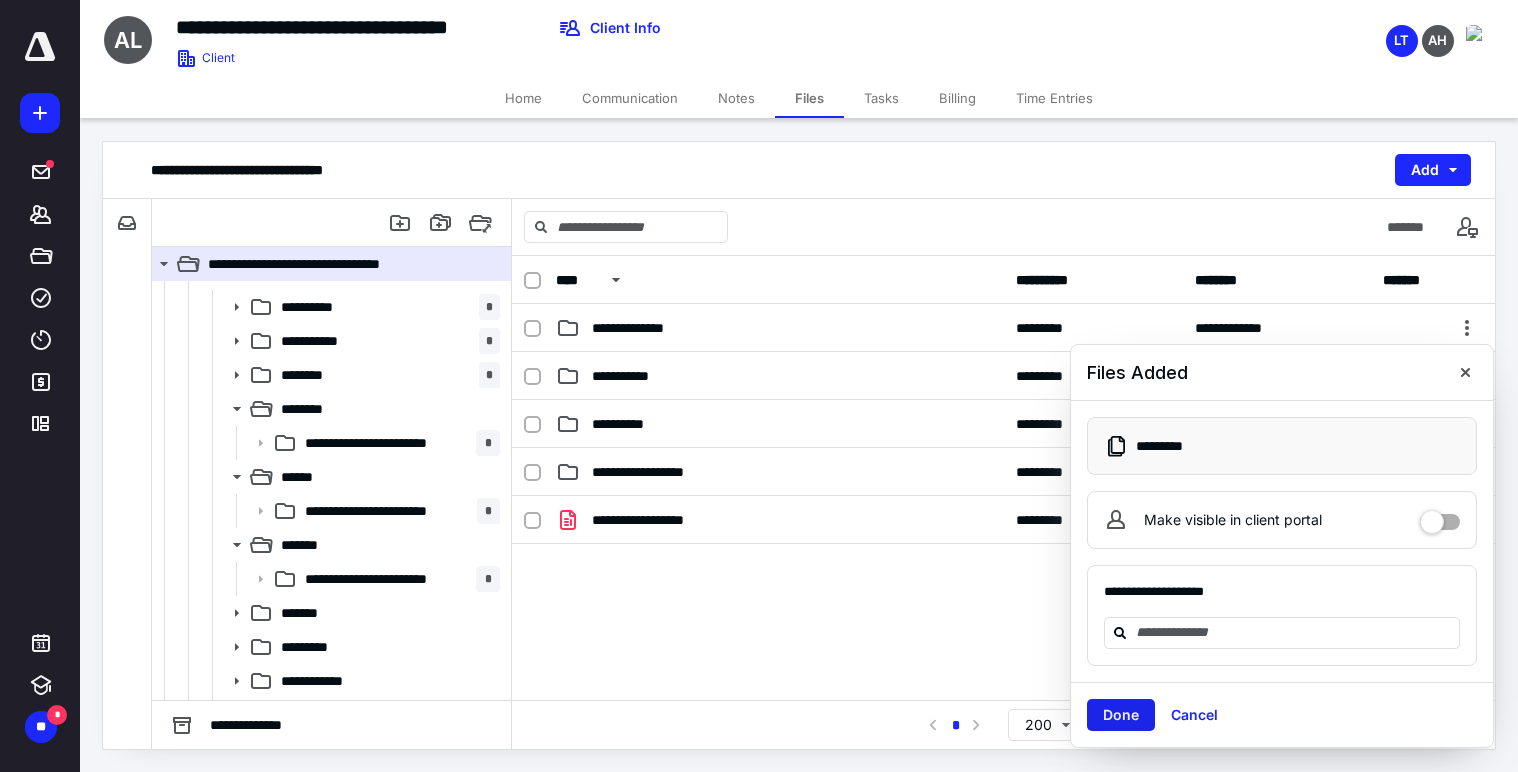 click on "Done" at bounding box center (1121, 715) 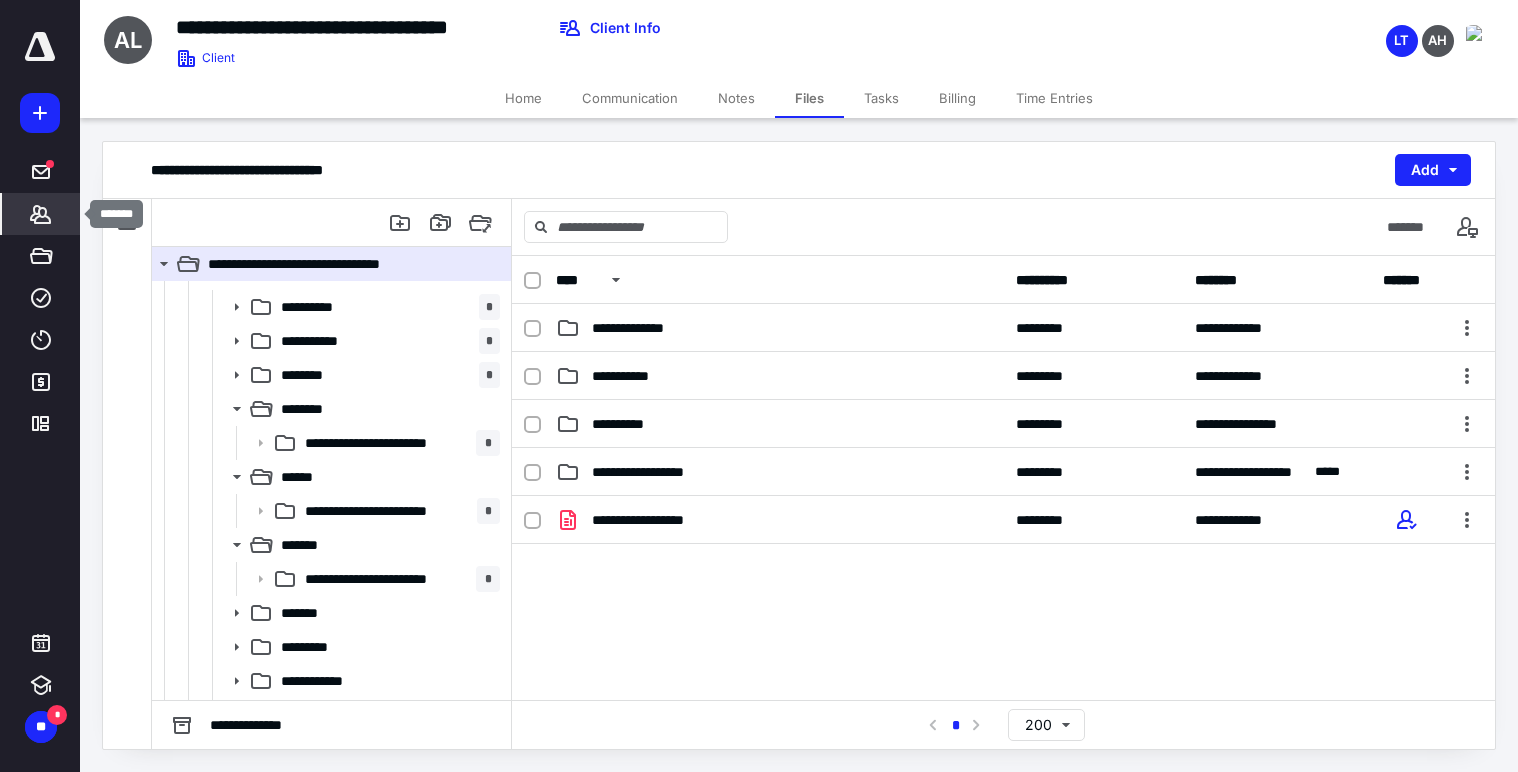 click on "*******" at bounding box center (41, 214) 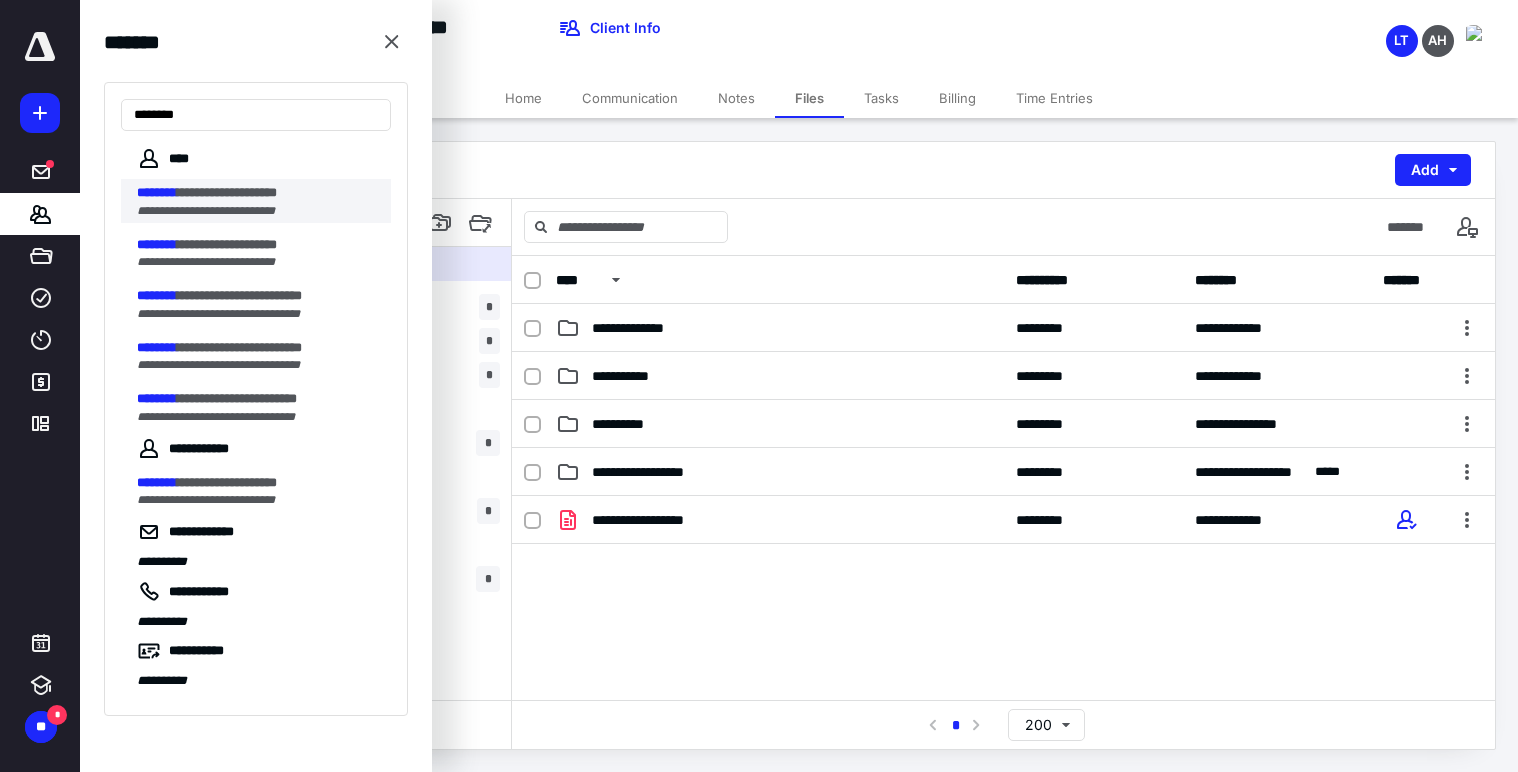 type on "********" 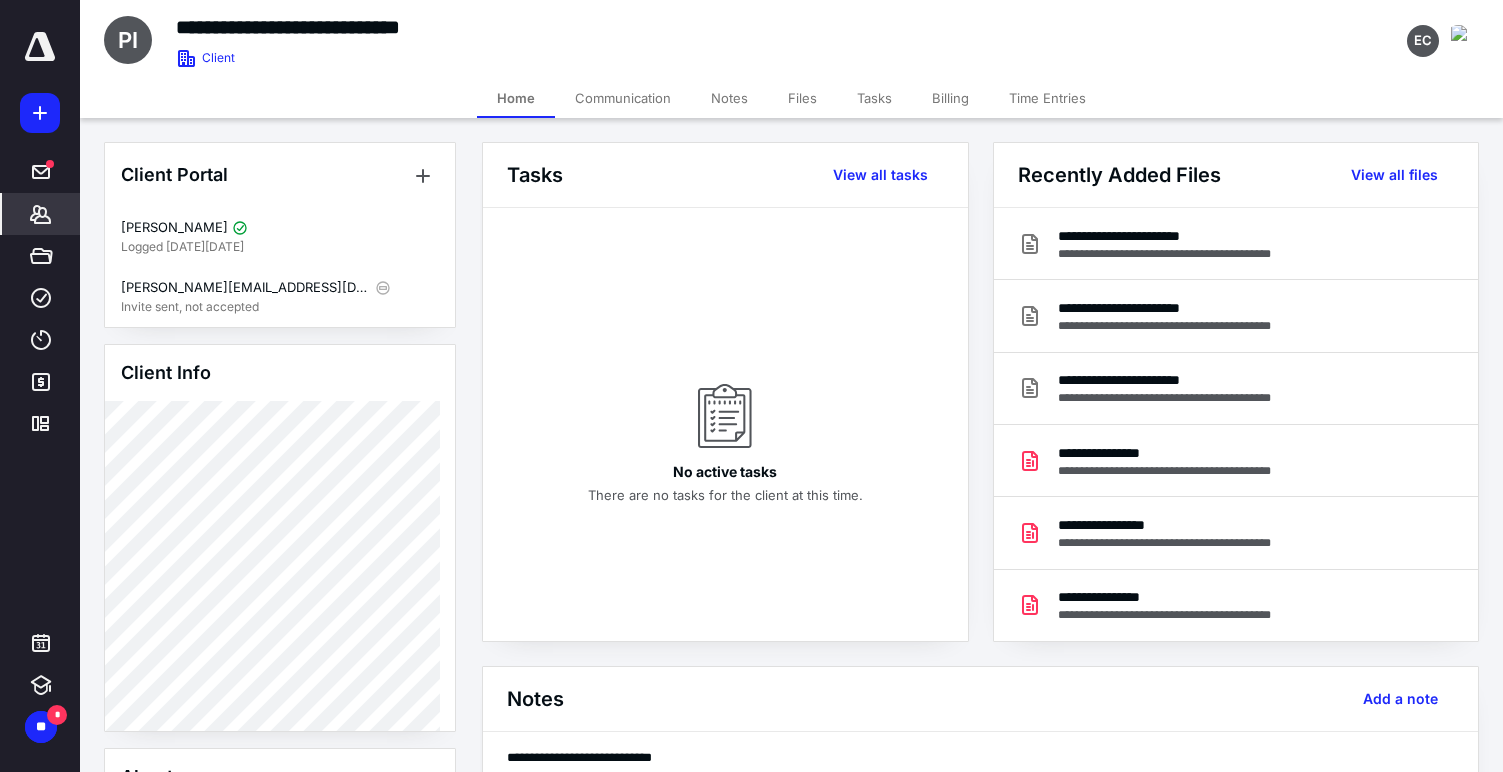 click on "Tasks" at bounding box center (874, 98) 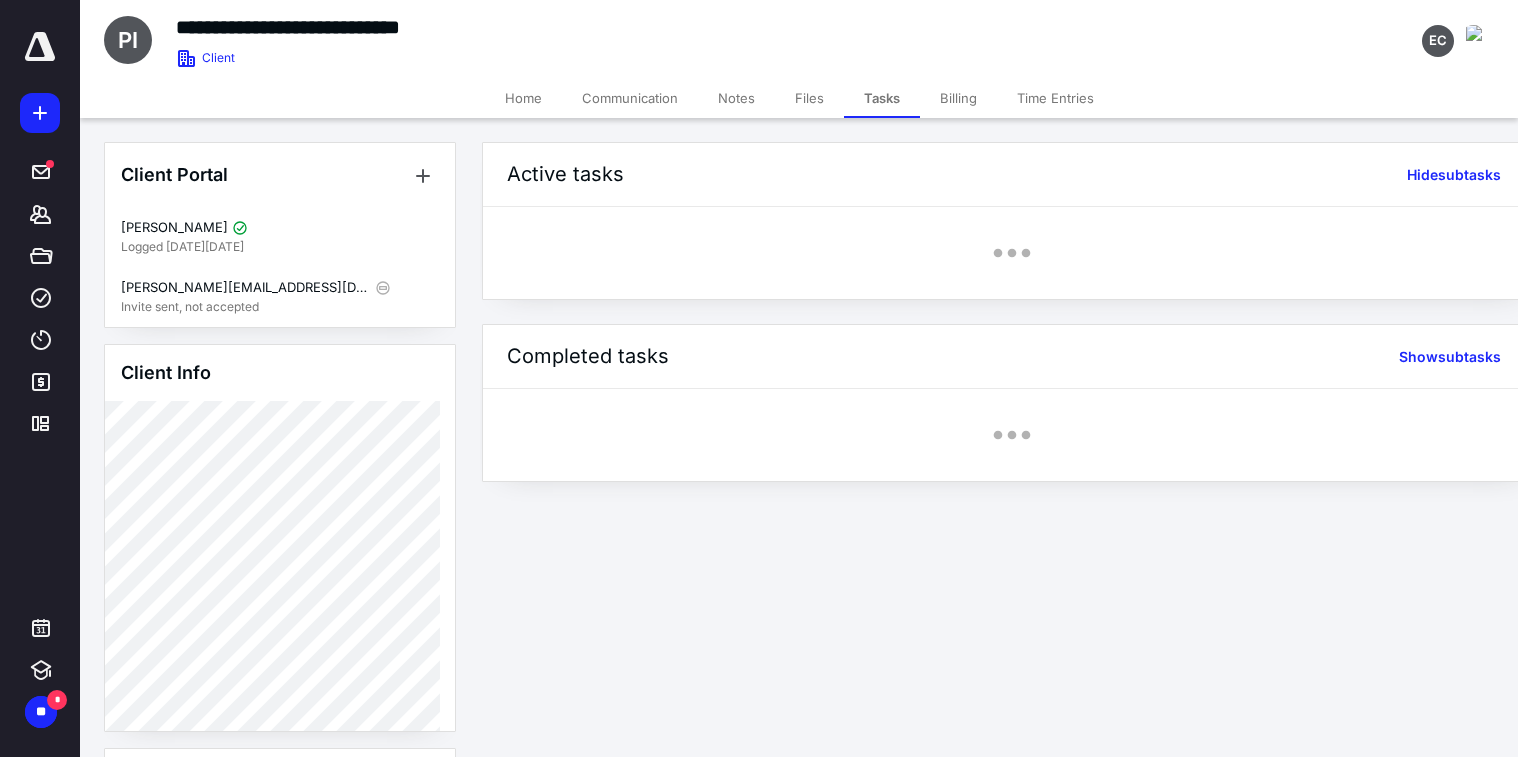 click on "Files" at bounding box center (809, 98) 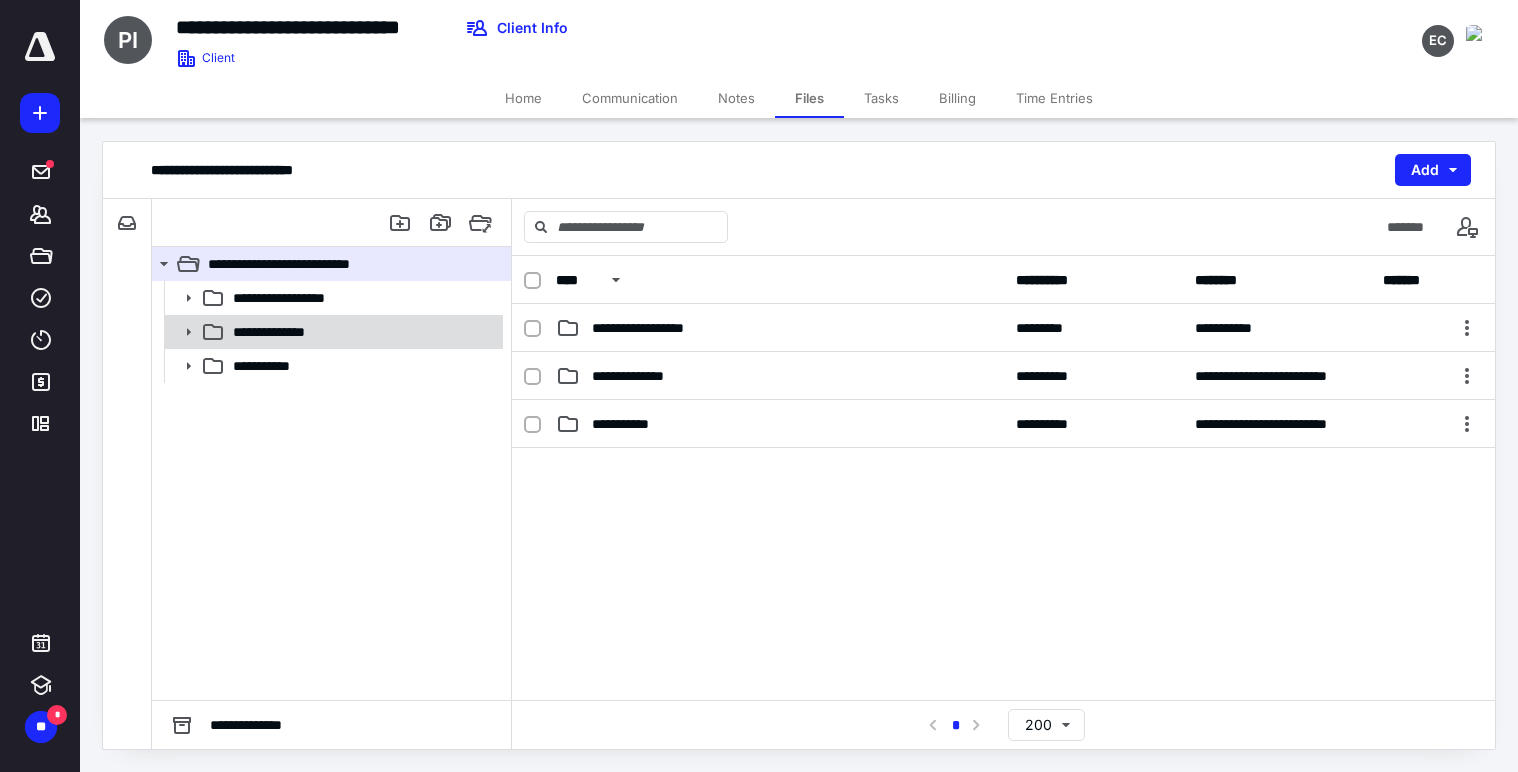 click 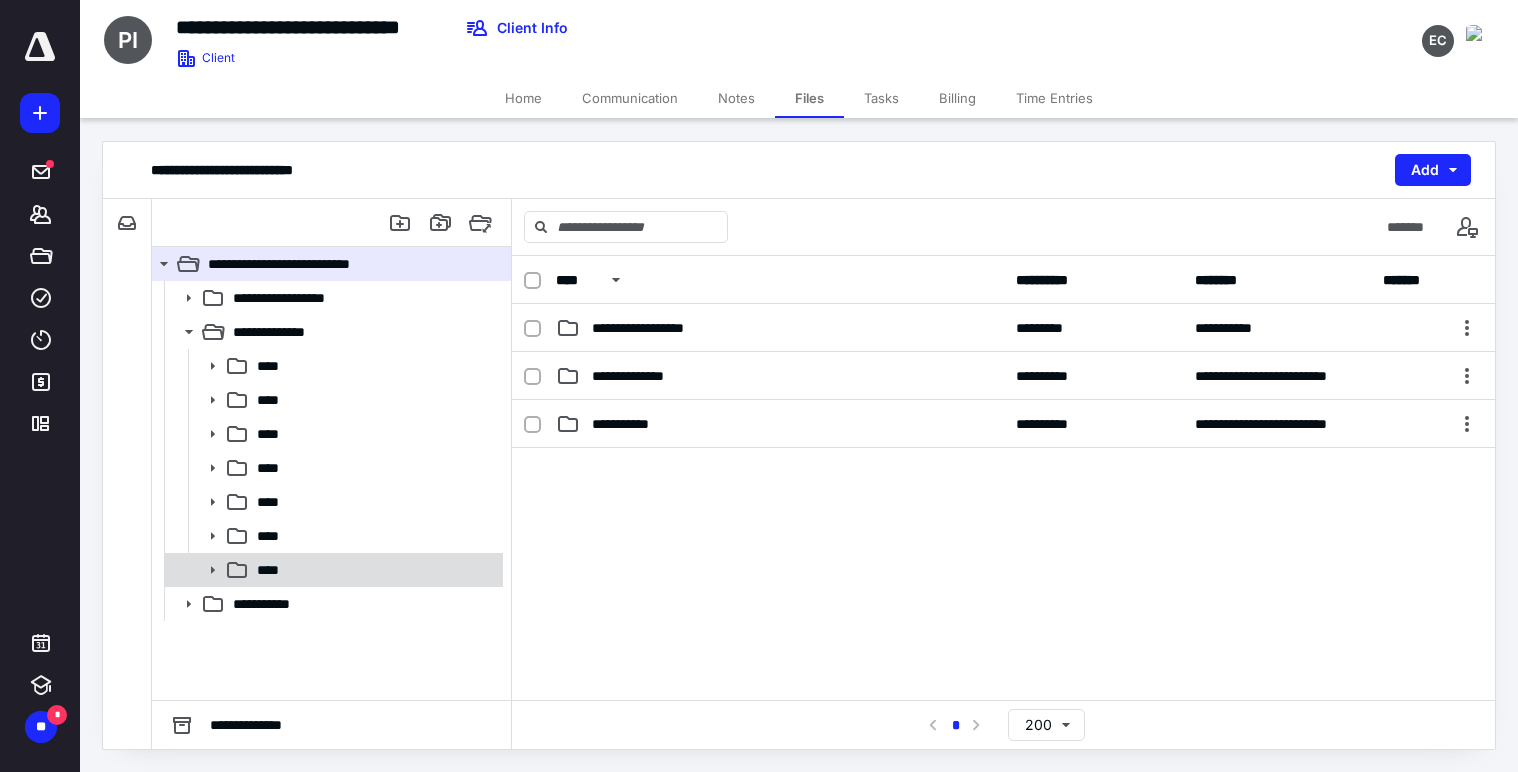 click 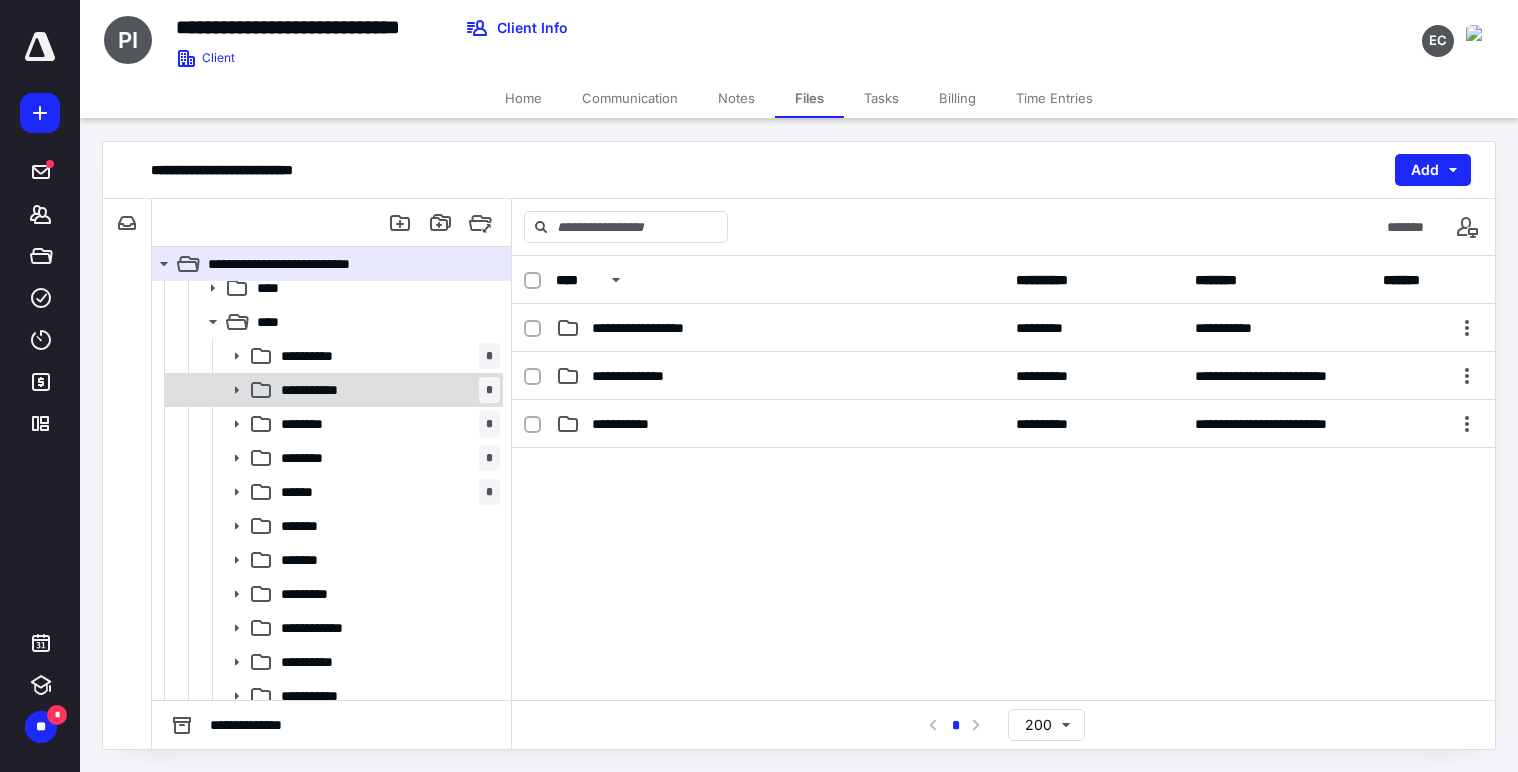 scroll, scrollTop: 300, scrollLeft: 0, axis: vertical 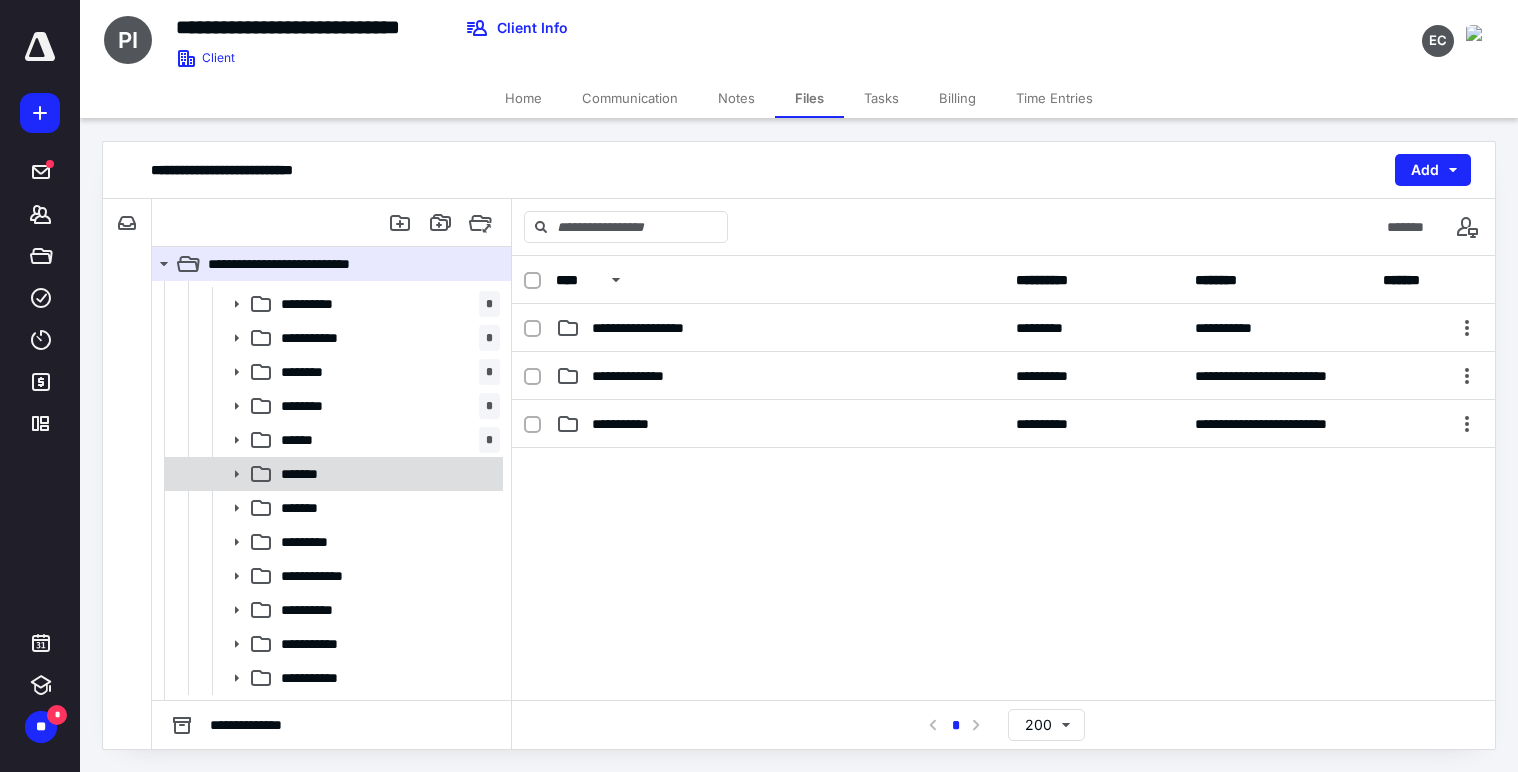 click 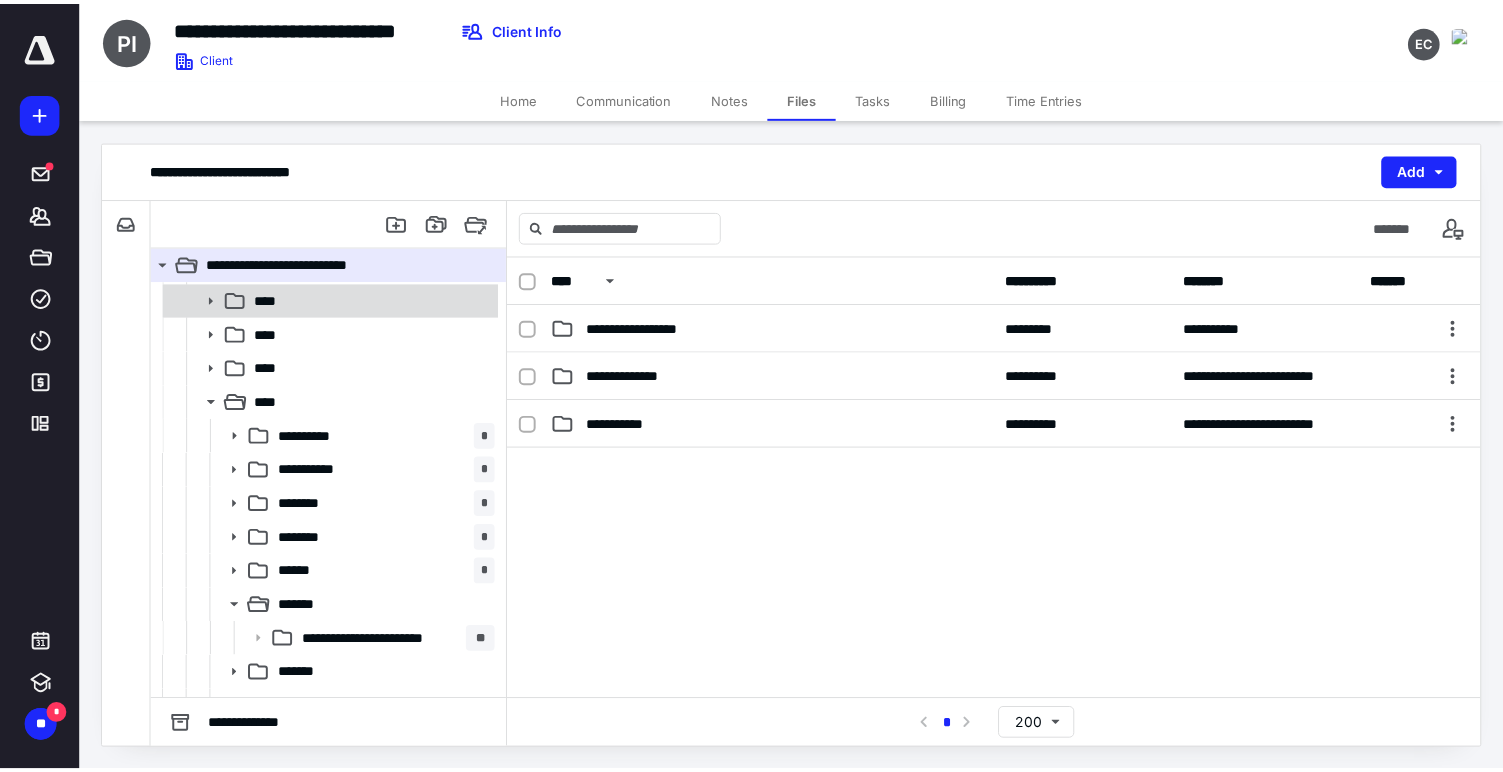 scroll, scrollTop: 0, scrollLeft: 0, axis: both 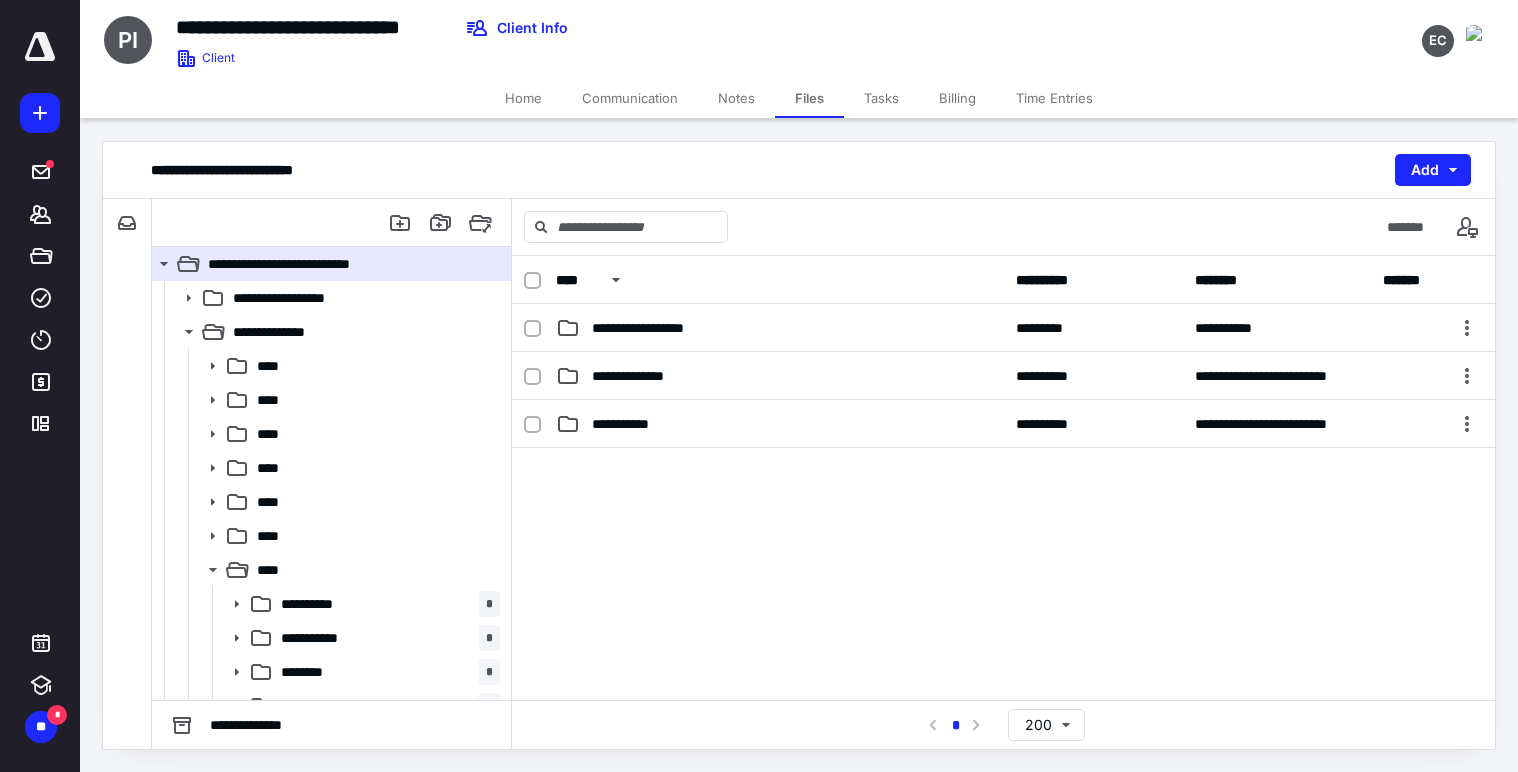 click on "Home" at bounding box center [523, 98] 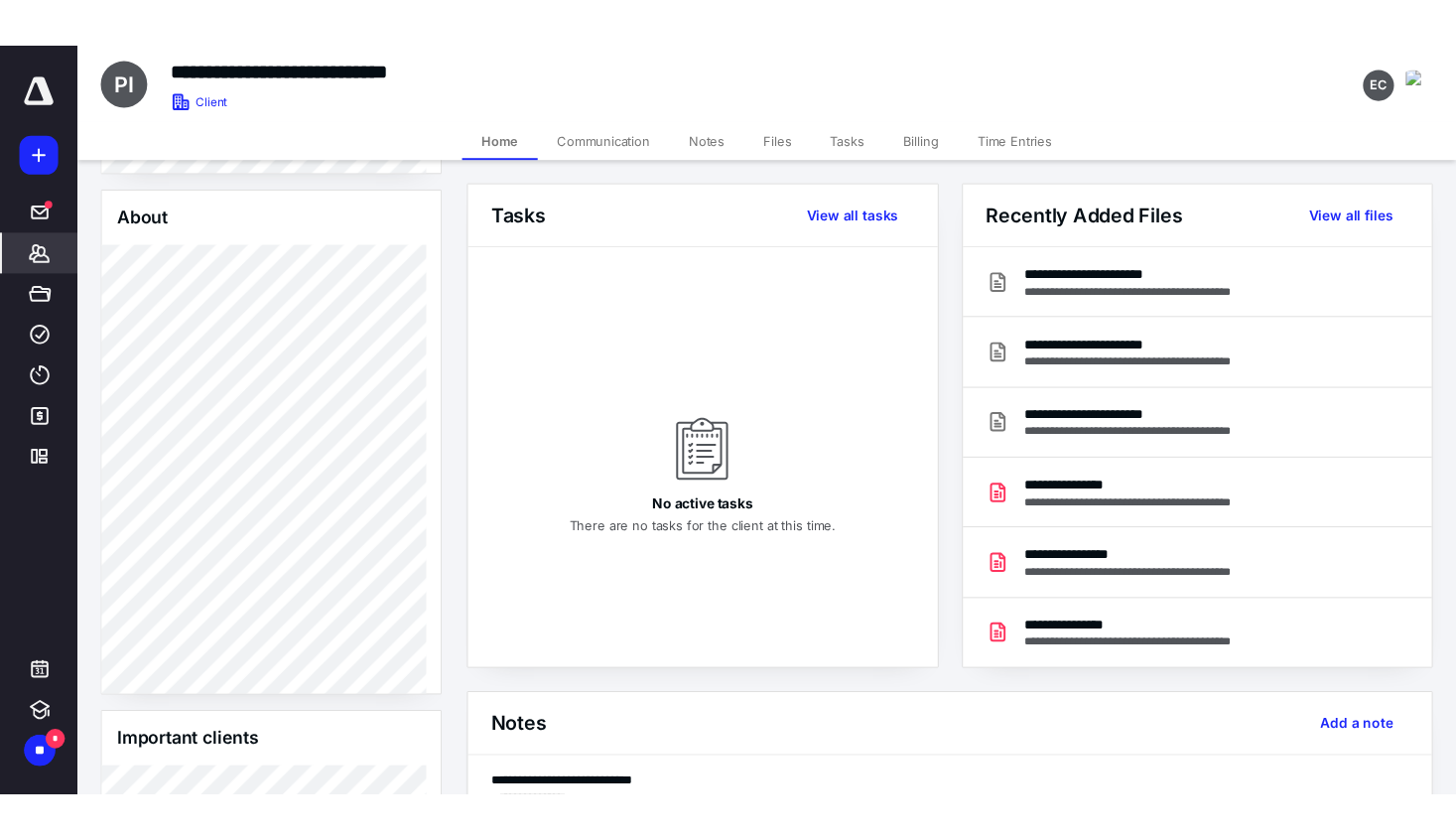 scroll, scrollTop: 872, scrollLeft: 0, axis: vertical 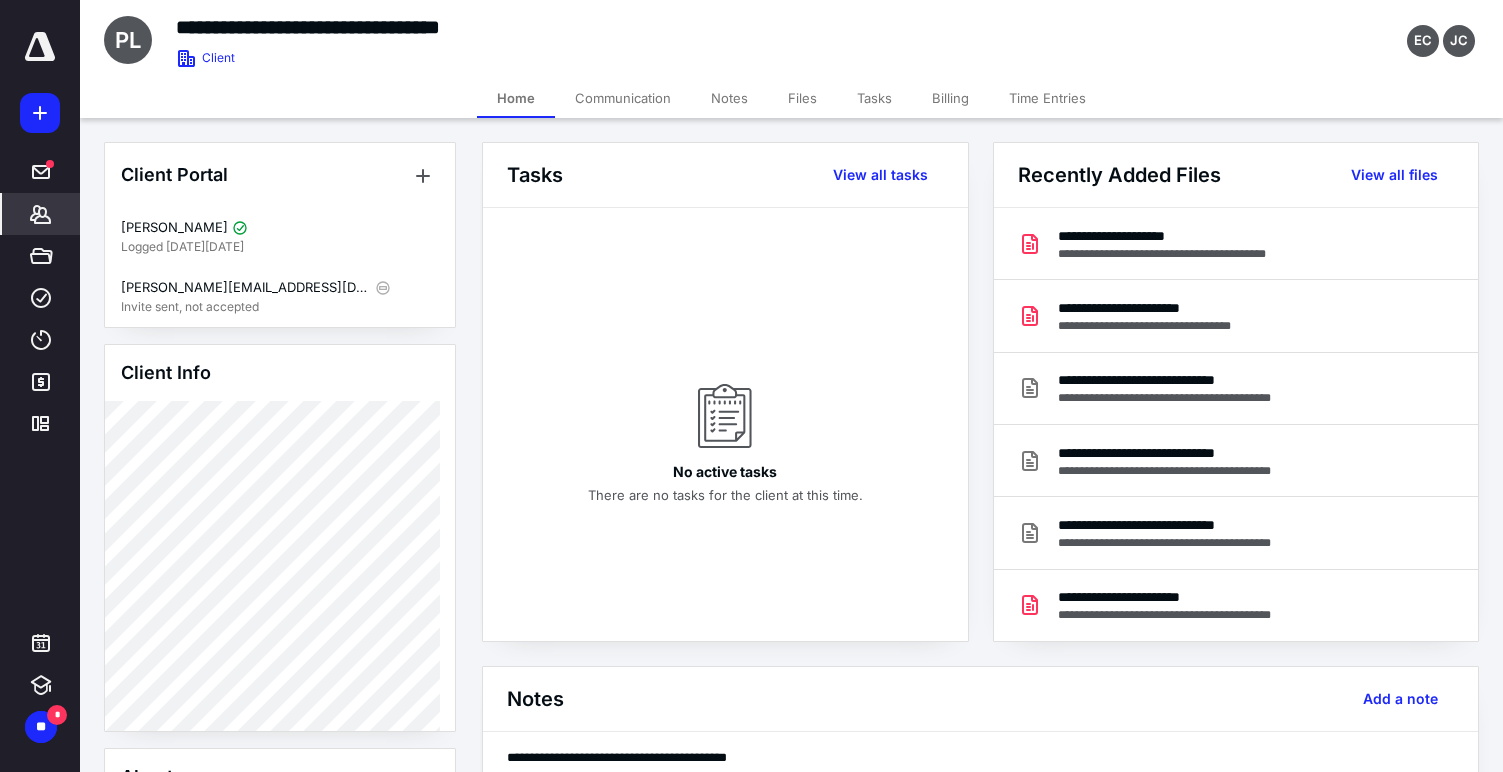click on "Files" at bounding box center [802, 98] 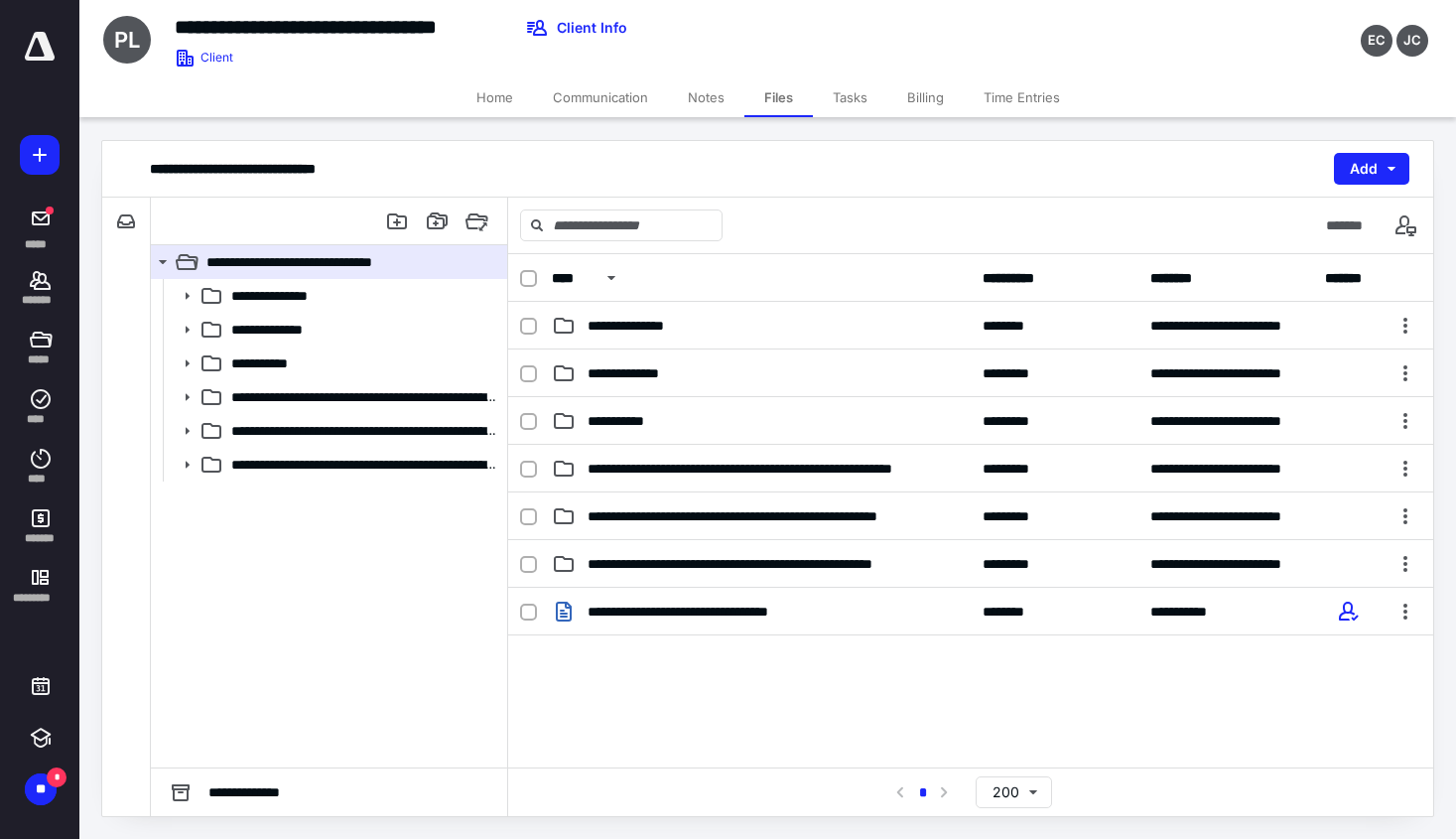 click on "**********" at bounding box center [971, 737] 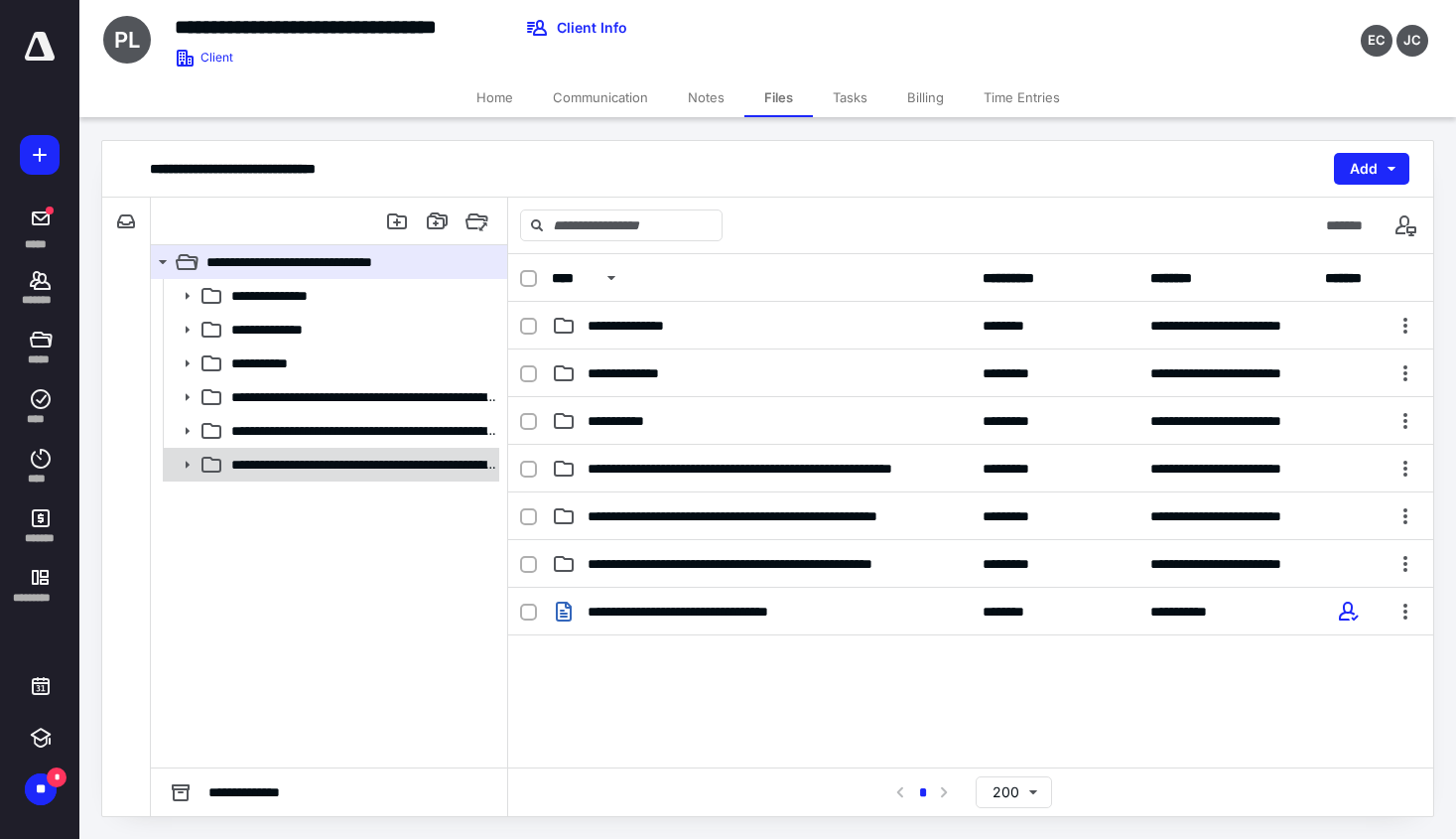 click on "**********" at bounding box center [363, 465] 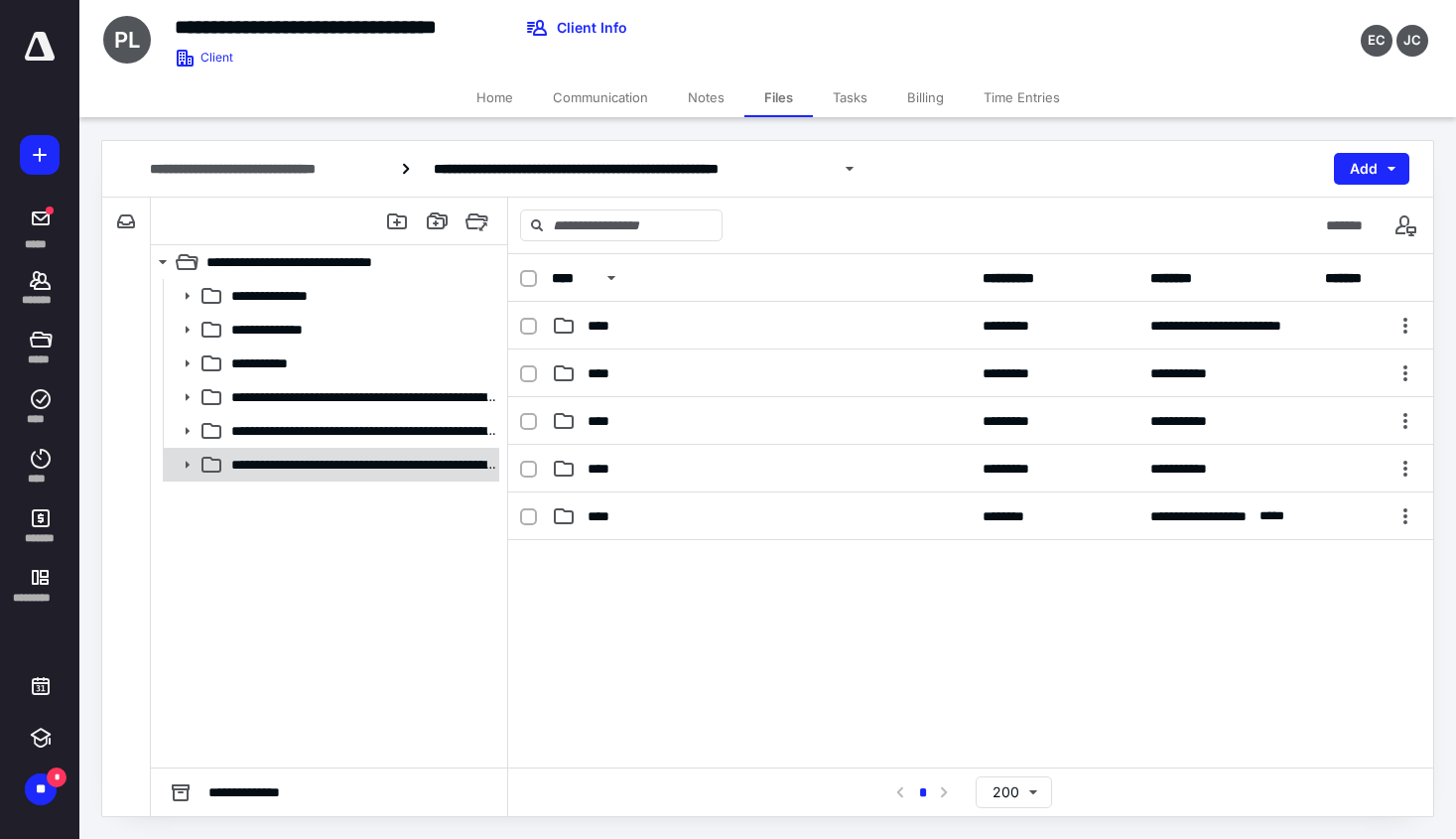click 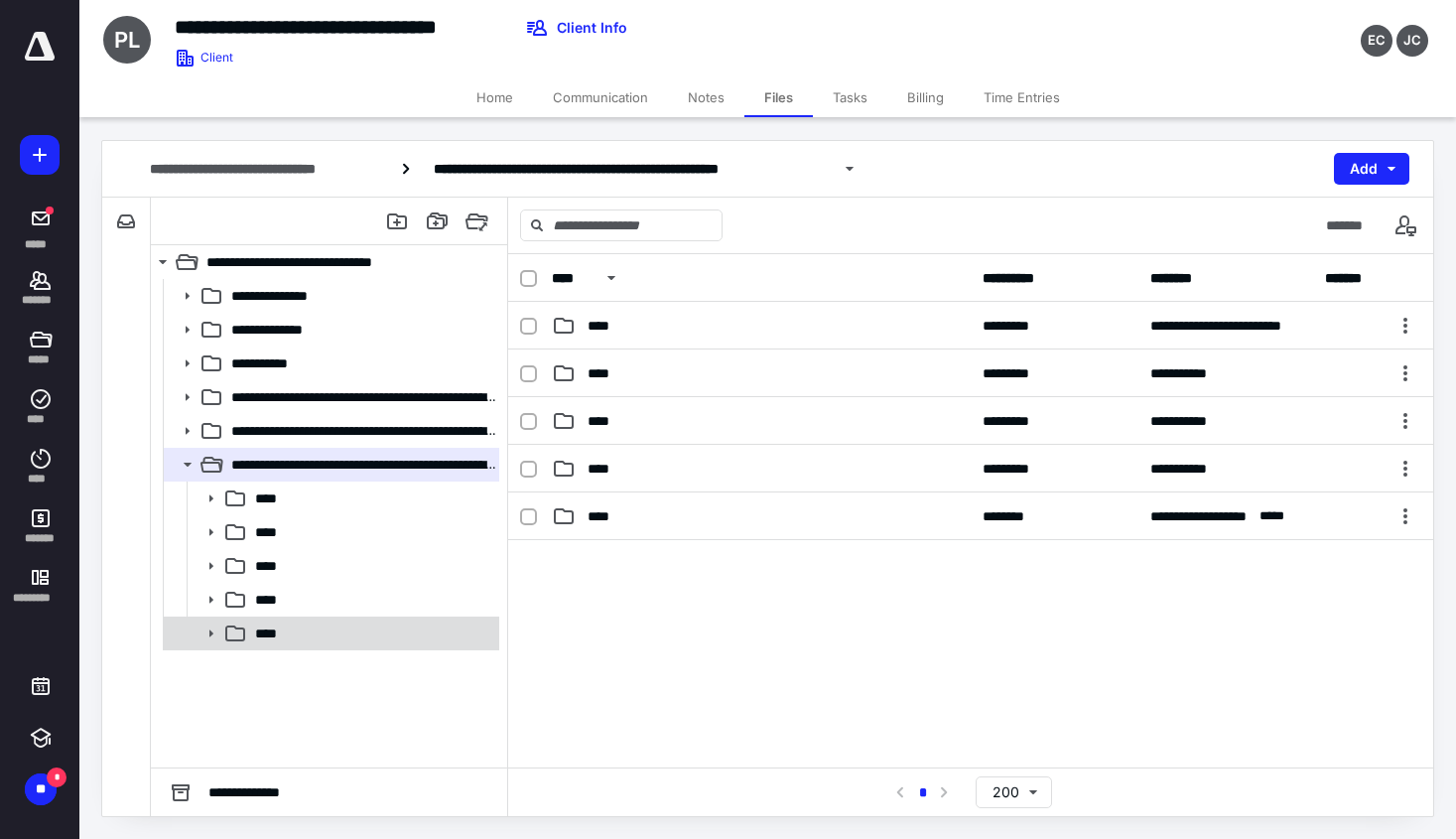 click 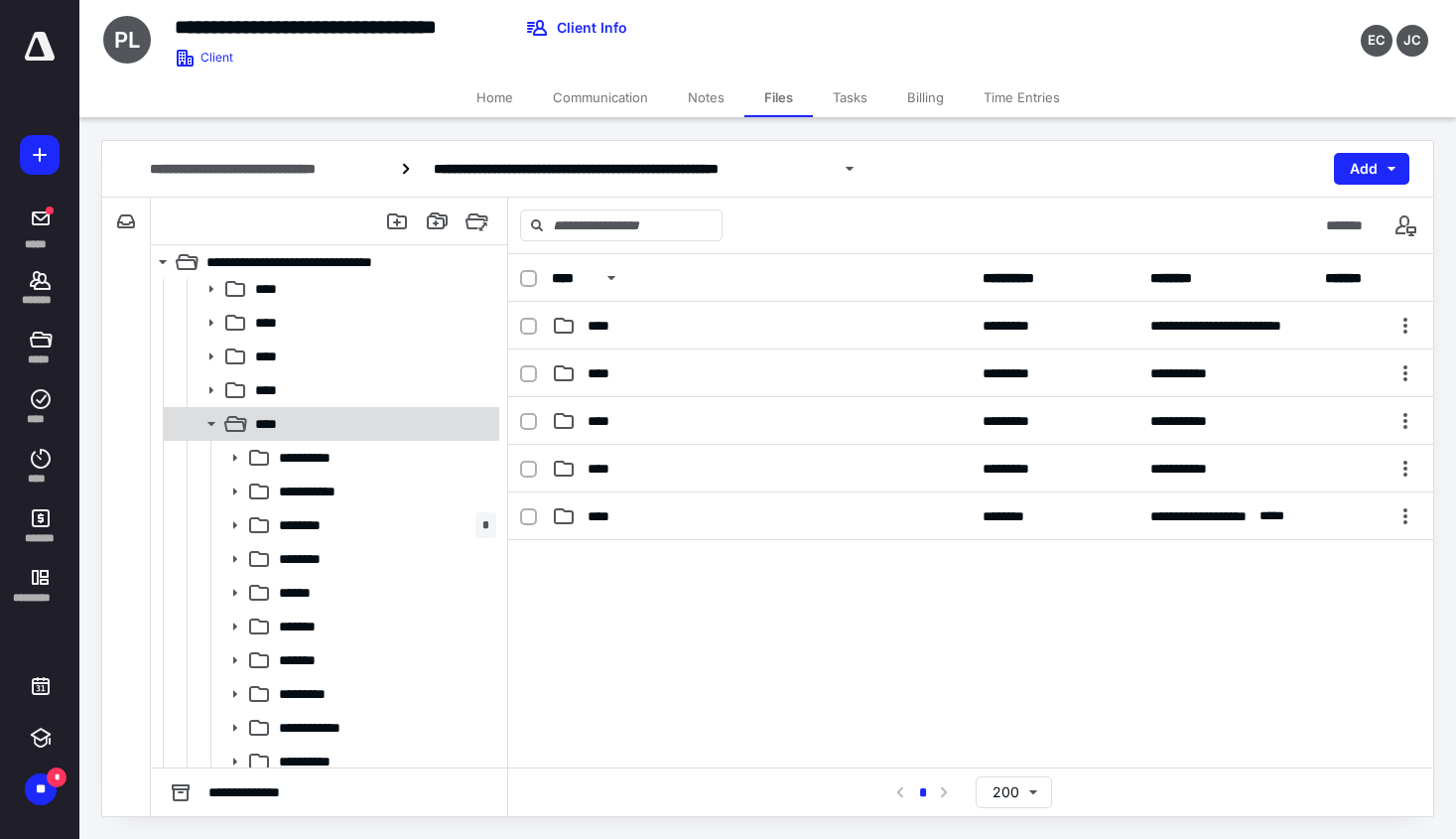 scroll, scrollTop: 288, scrollLeft: 0, axis: vertical 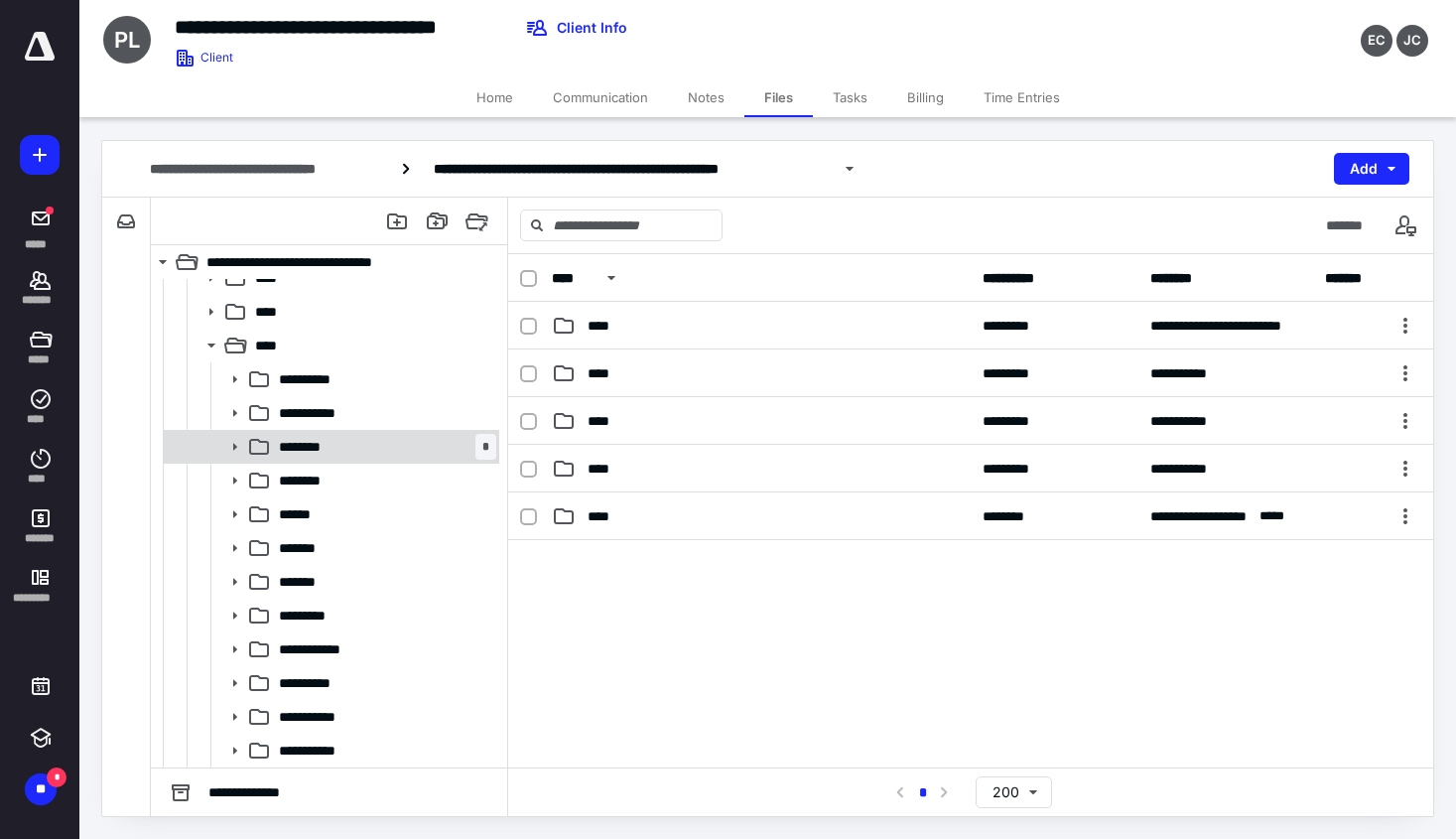 click 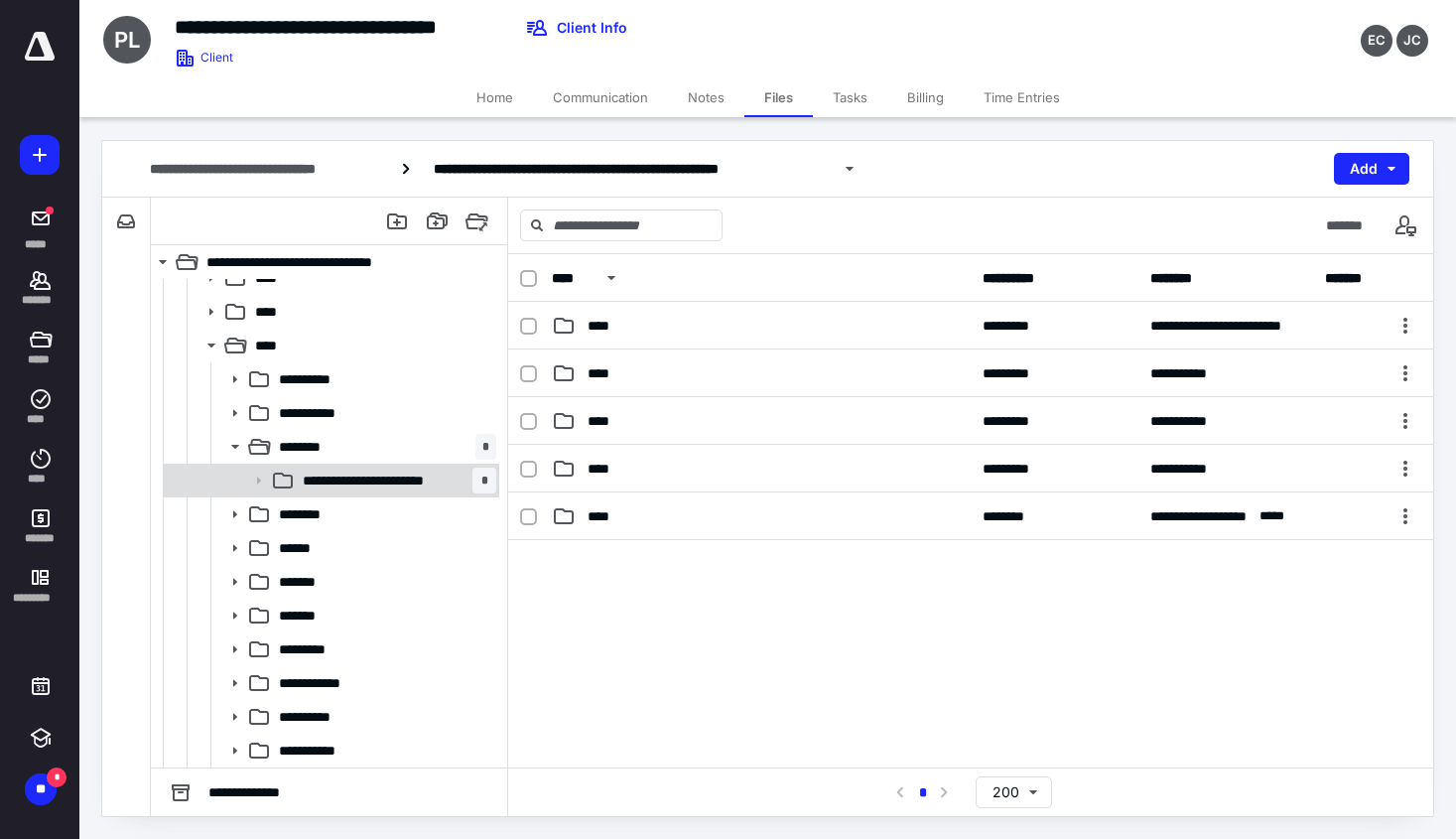 click 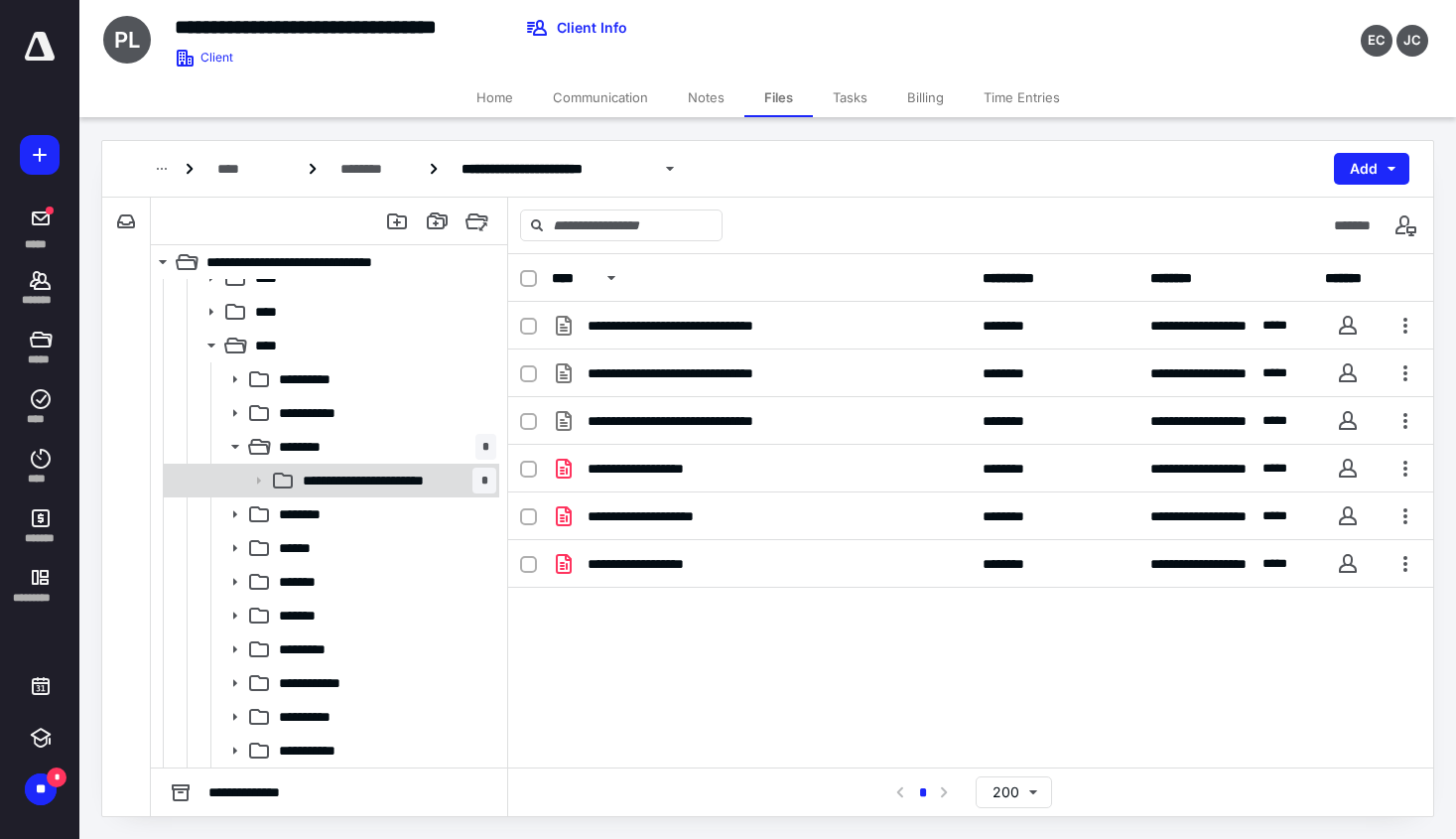 scroll, scrollTop: 322, scrollLeft: 0, axis: vertical 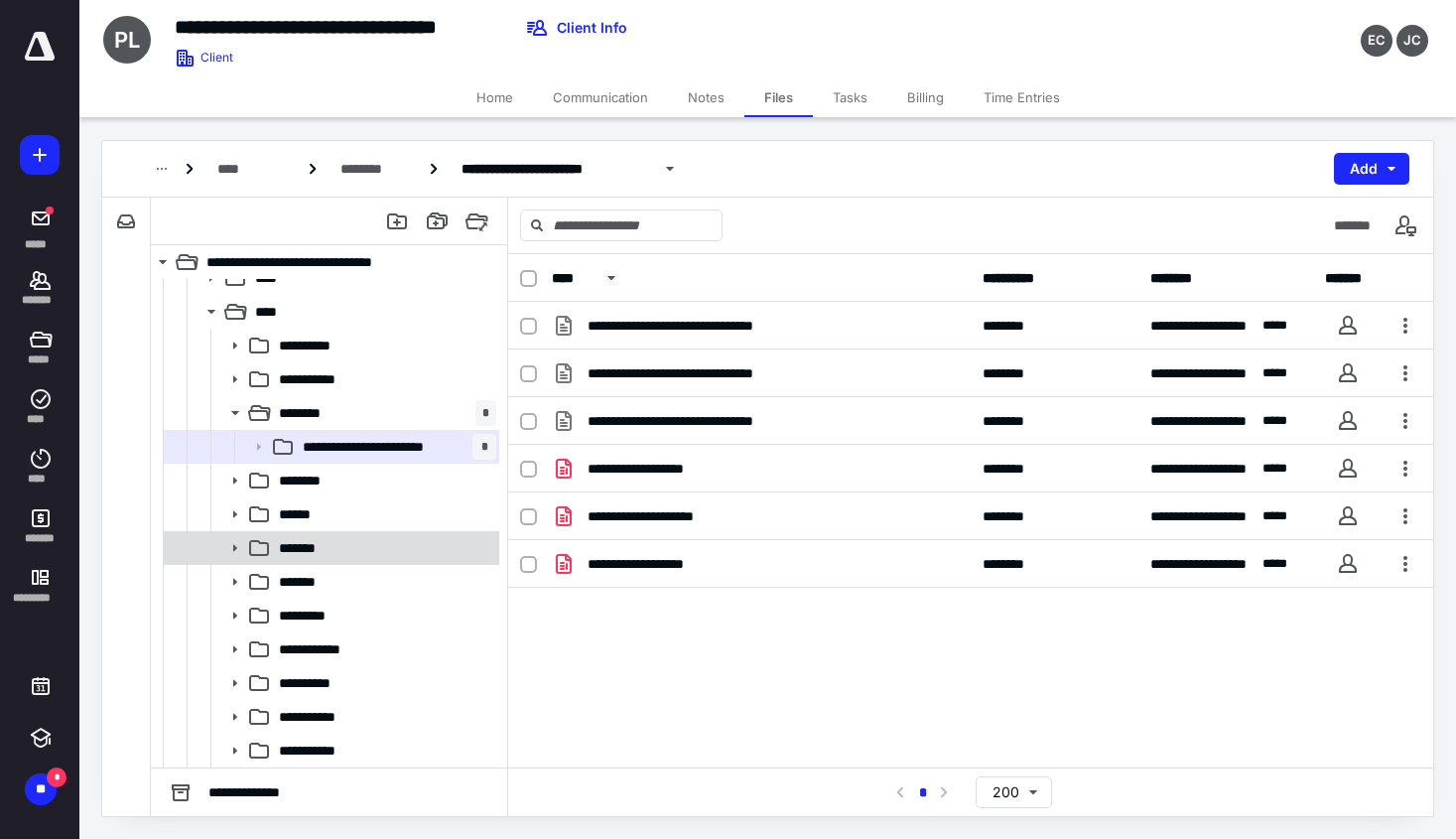 click 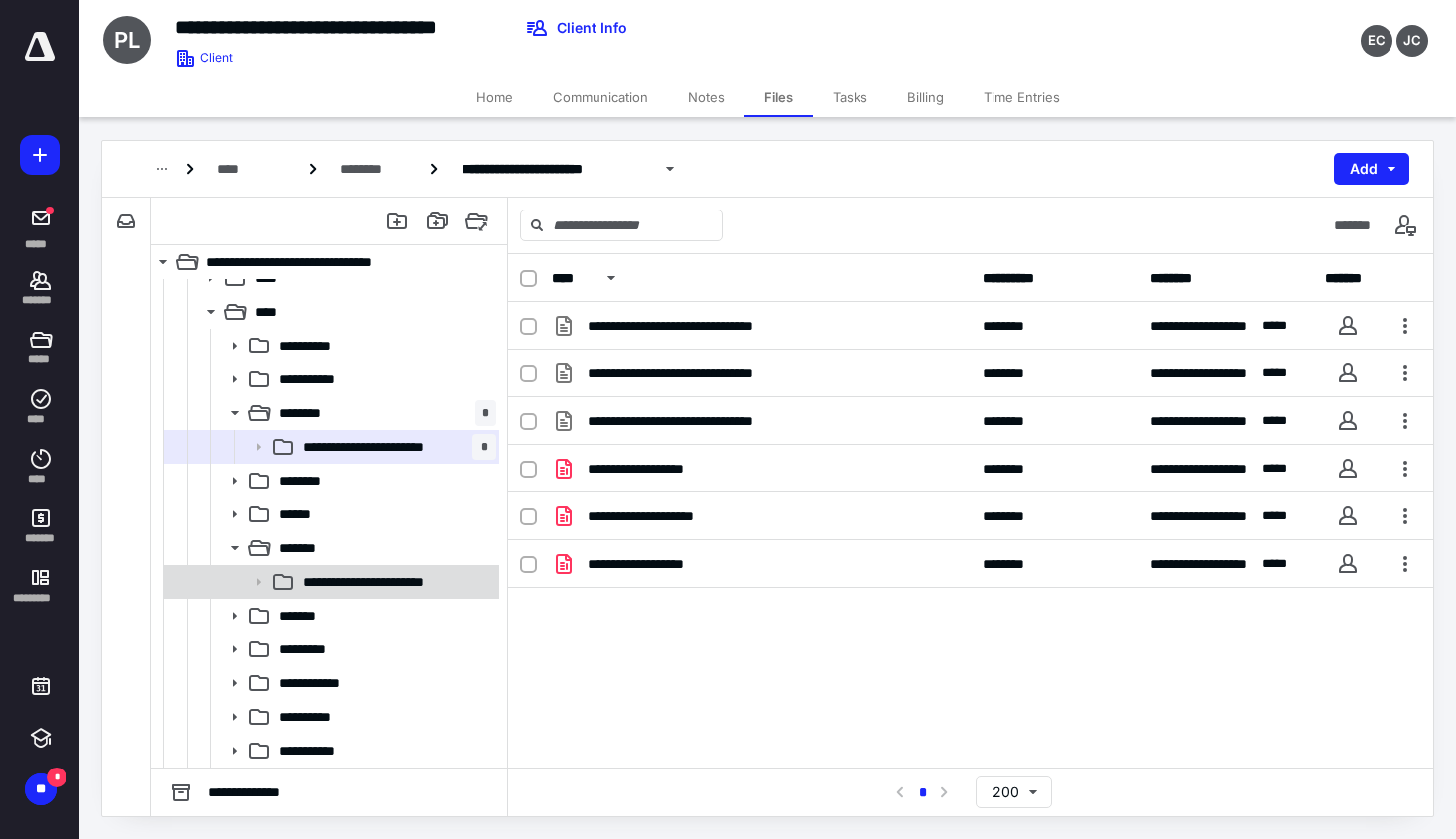 click 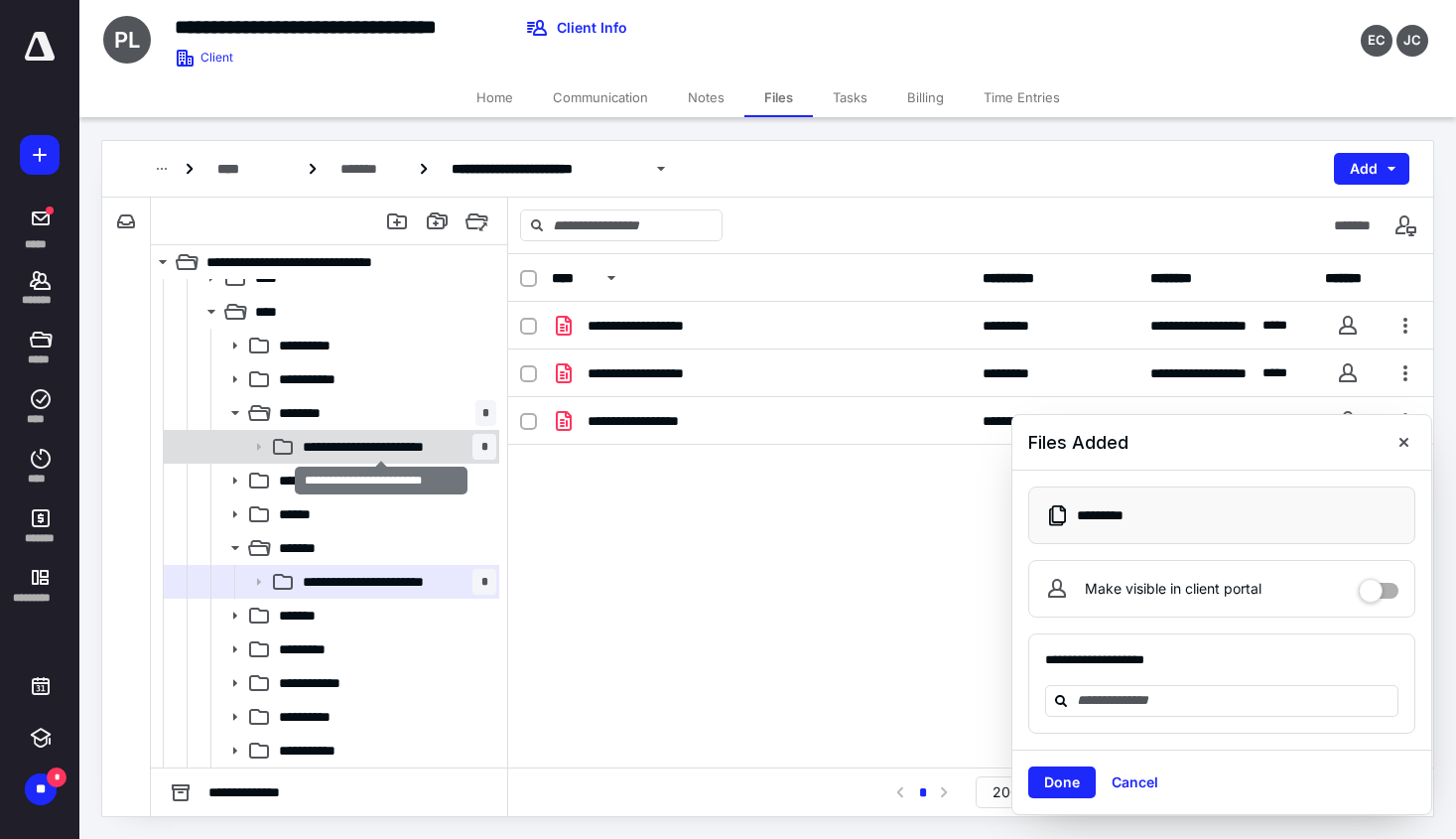 click on "**********" at bounding box center (381, 447) 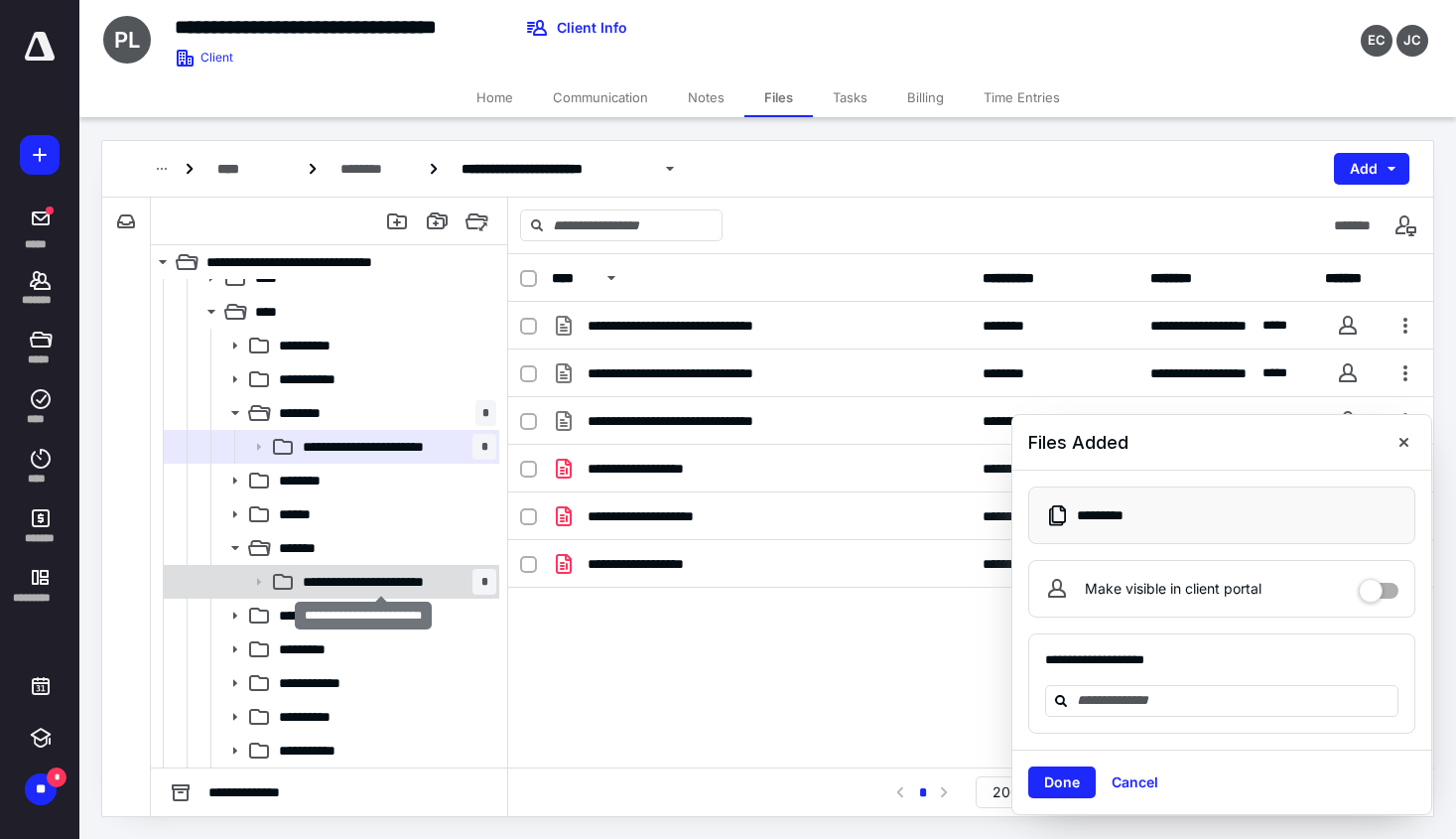 click on "**********" at bounding box center [381, 582] 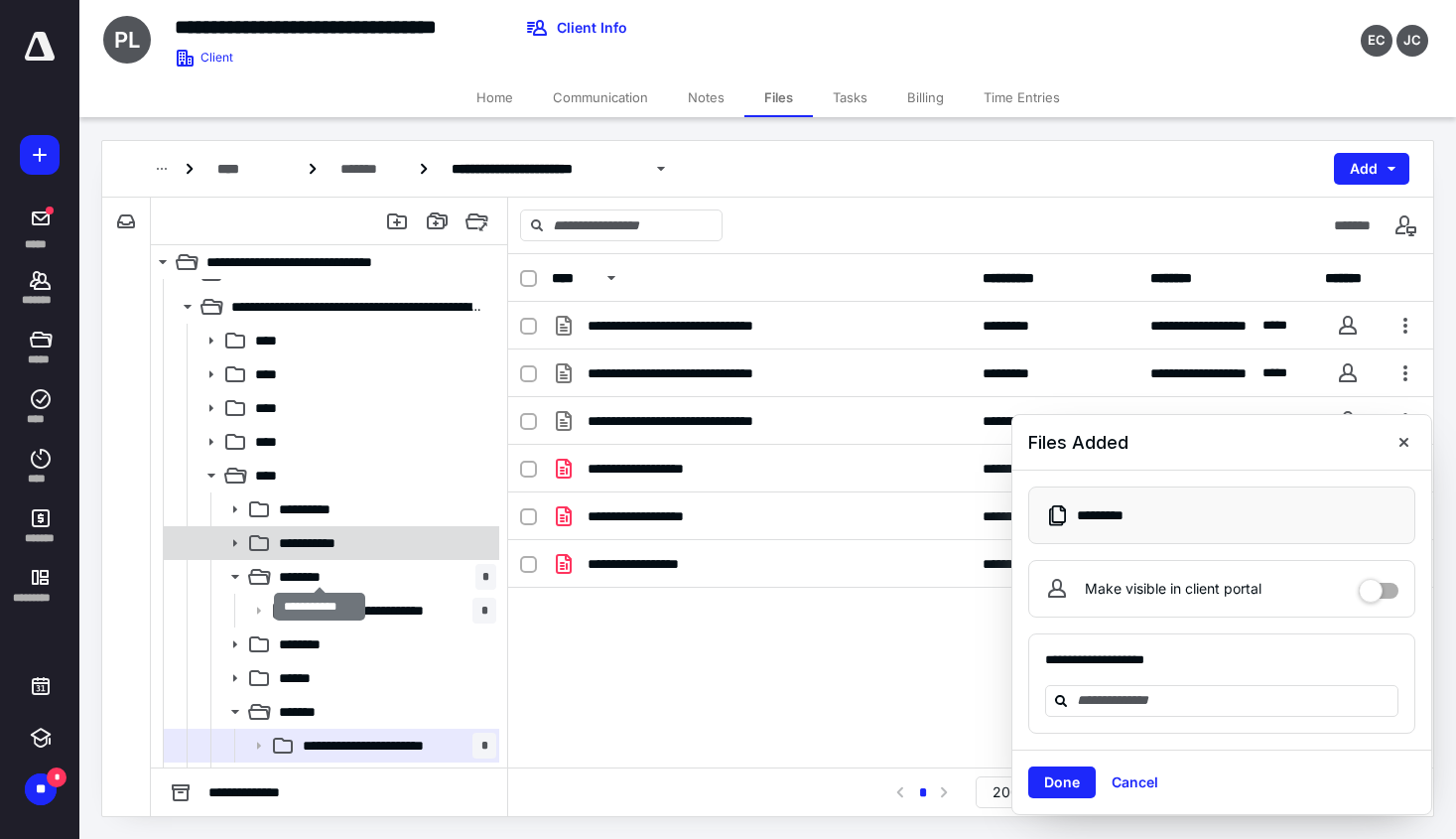 scroll, scrollTop: 123, scrollLeft: 0, axis: vertical 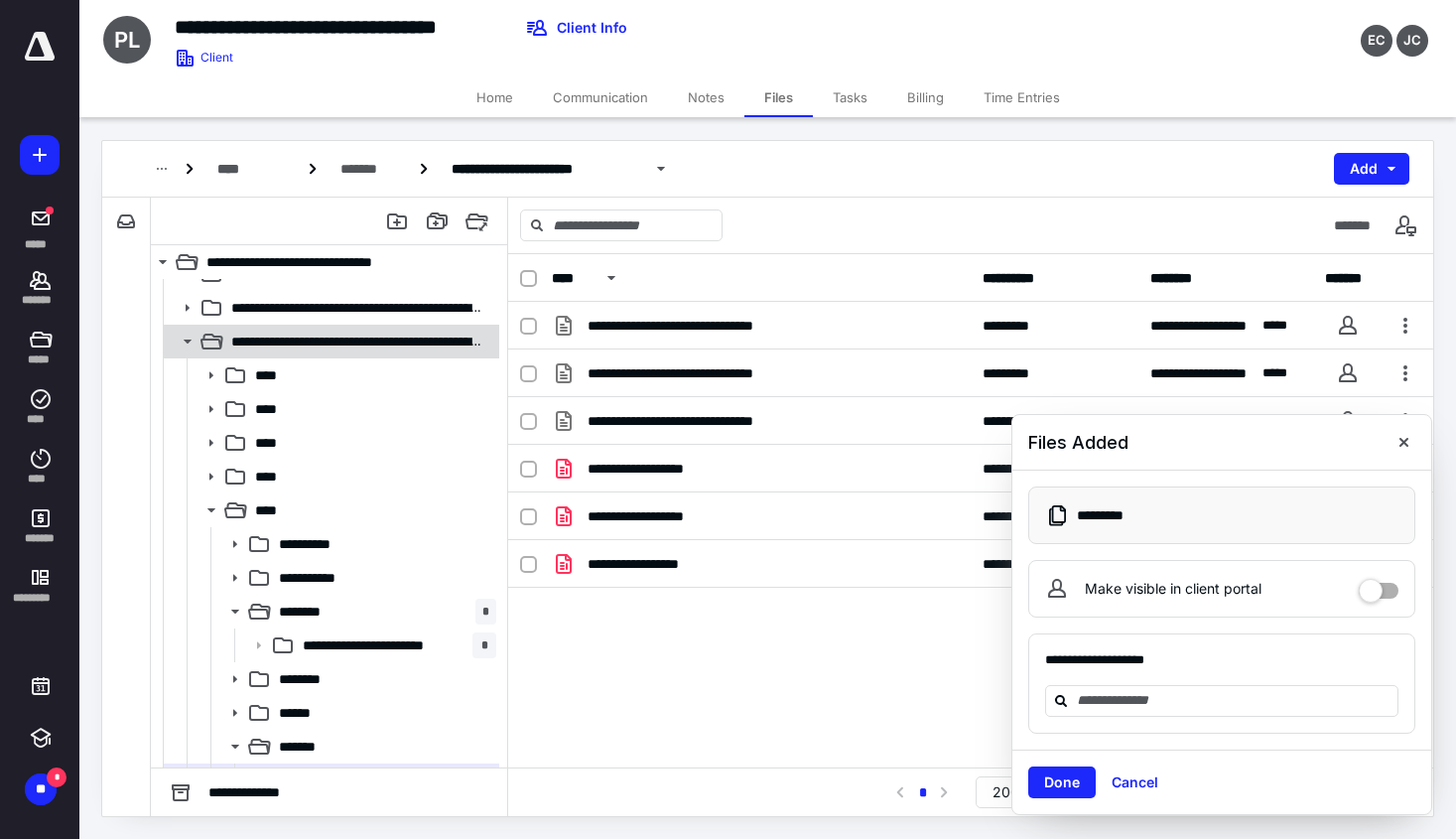 click 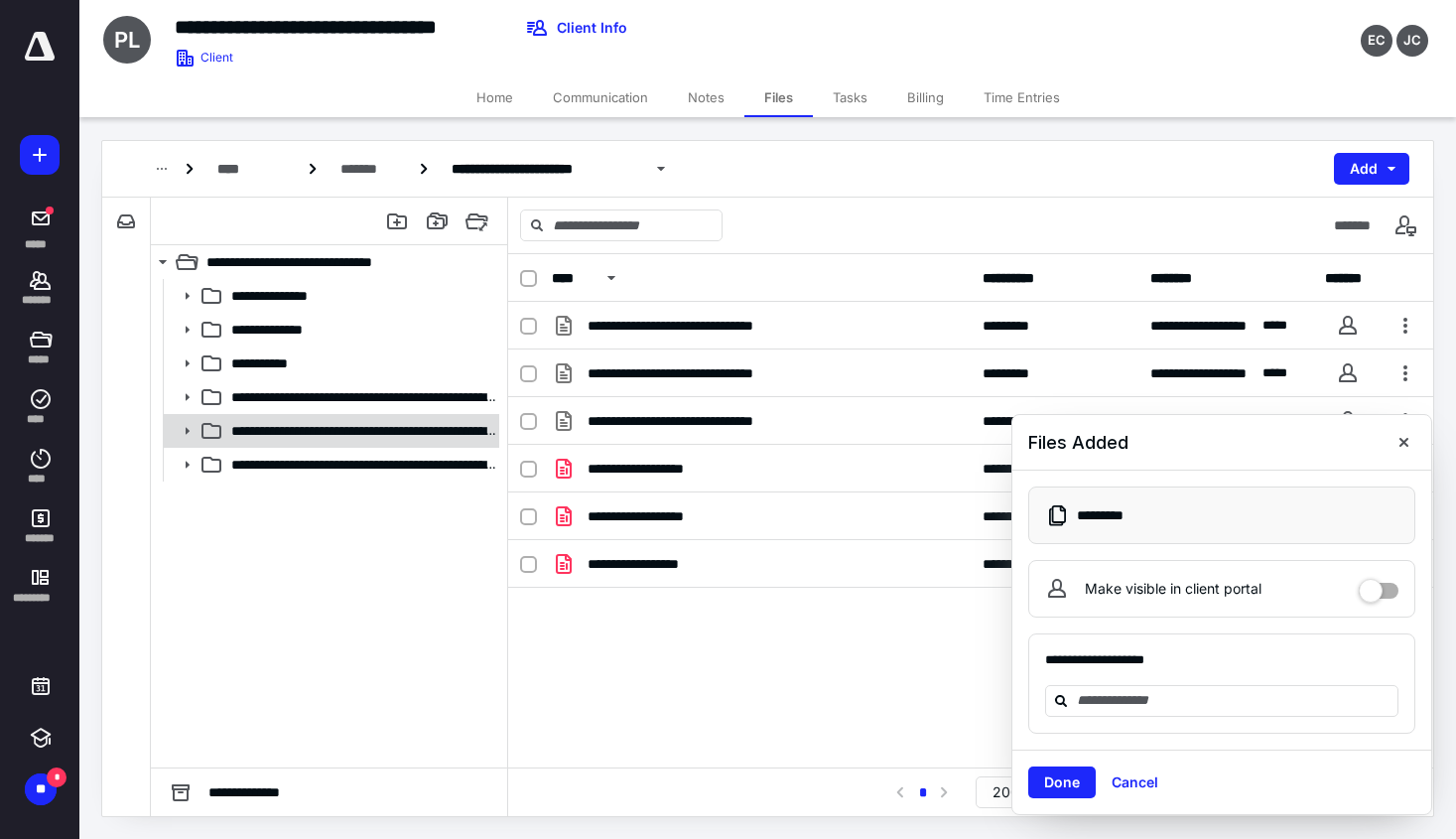 click 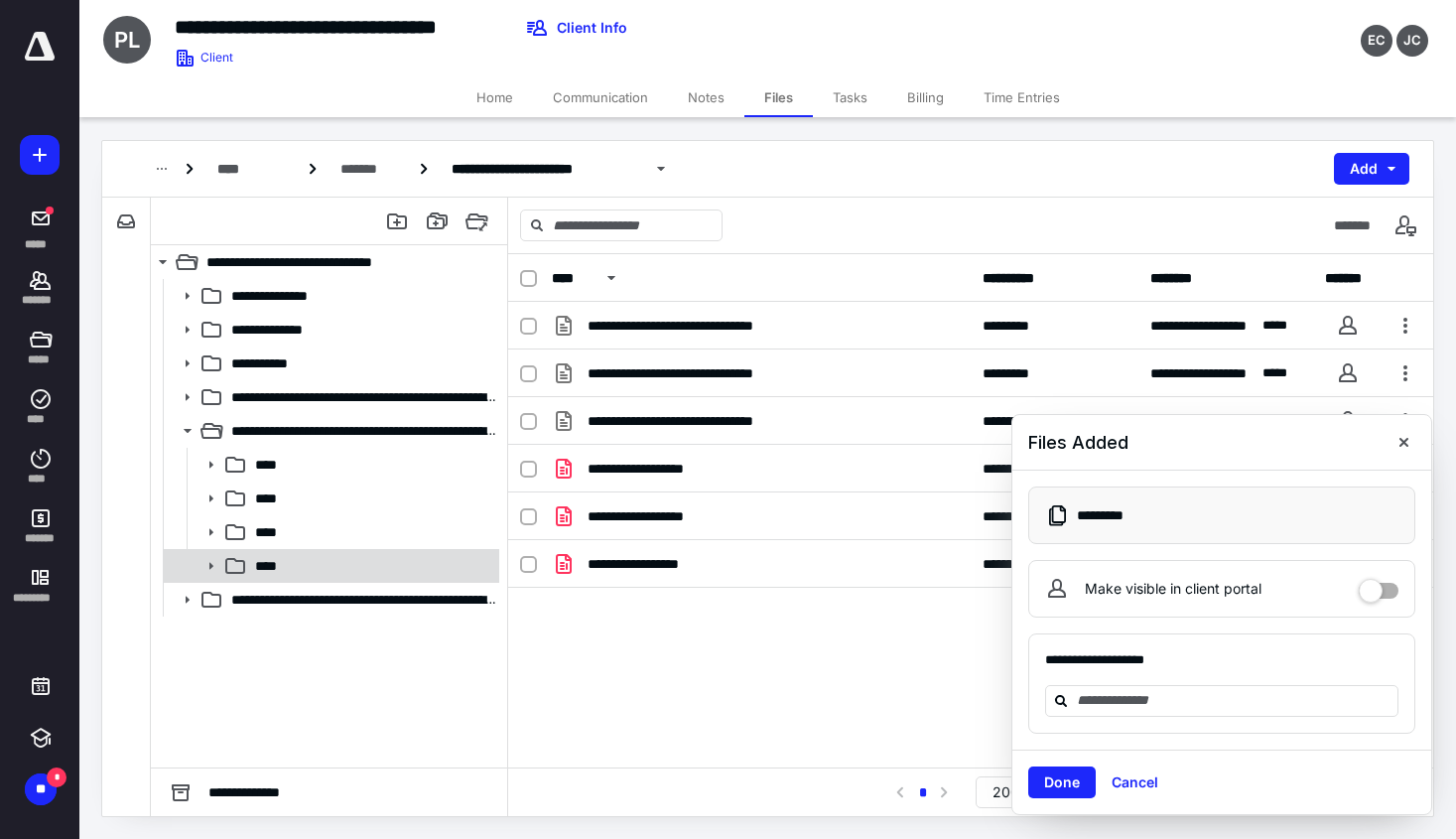click 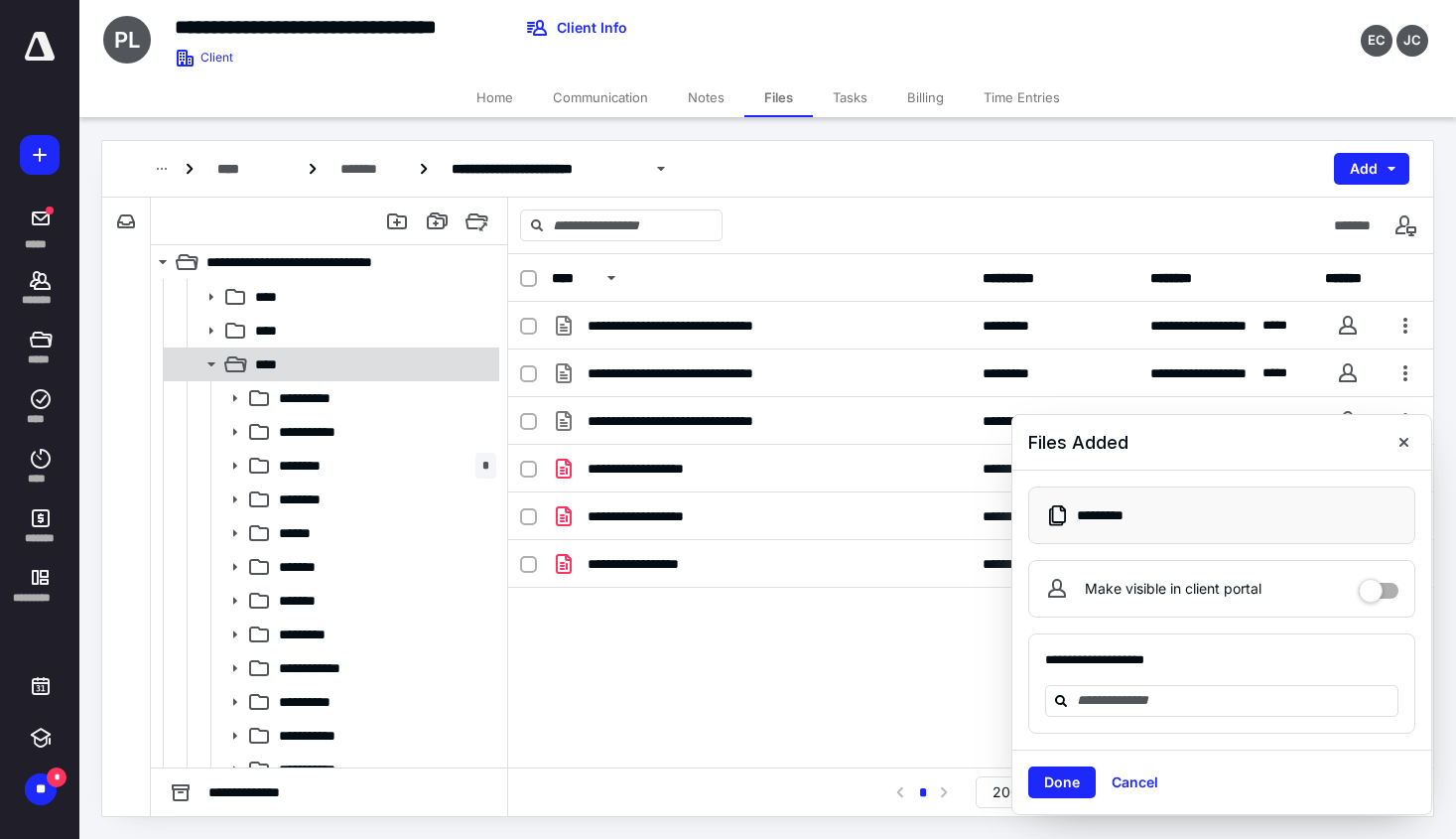 scroll, scrollTop: 254, scrollLeft: 0, axis: vertical 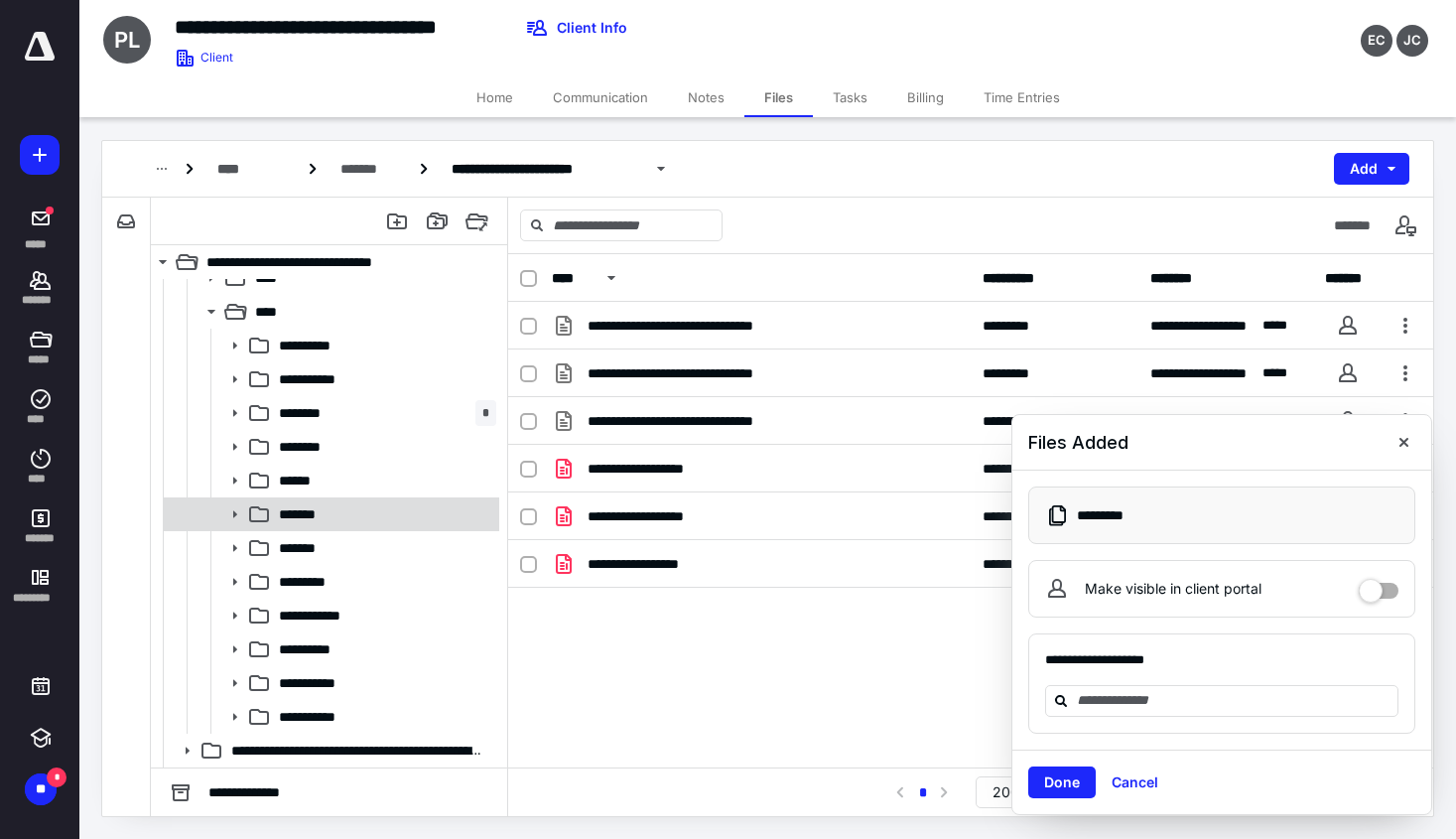 click 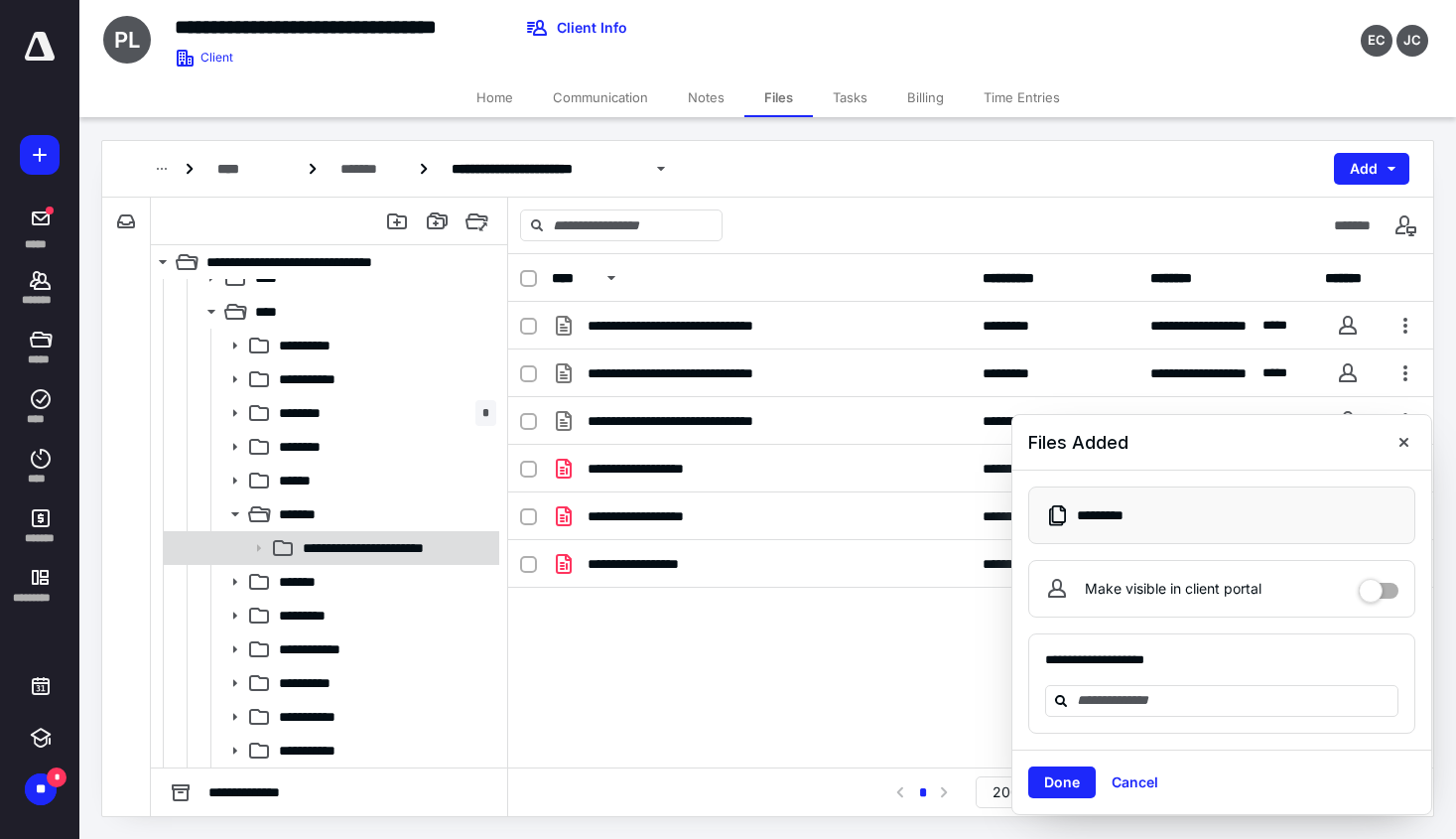 click on "**********" at bounding box center [391, 548] 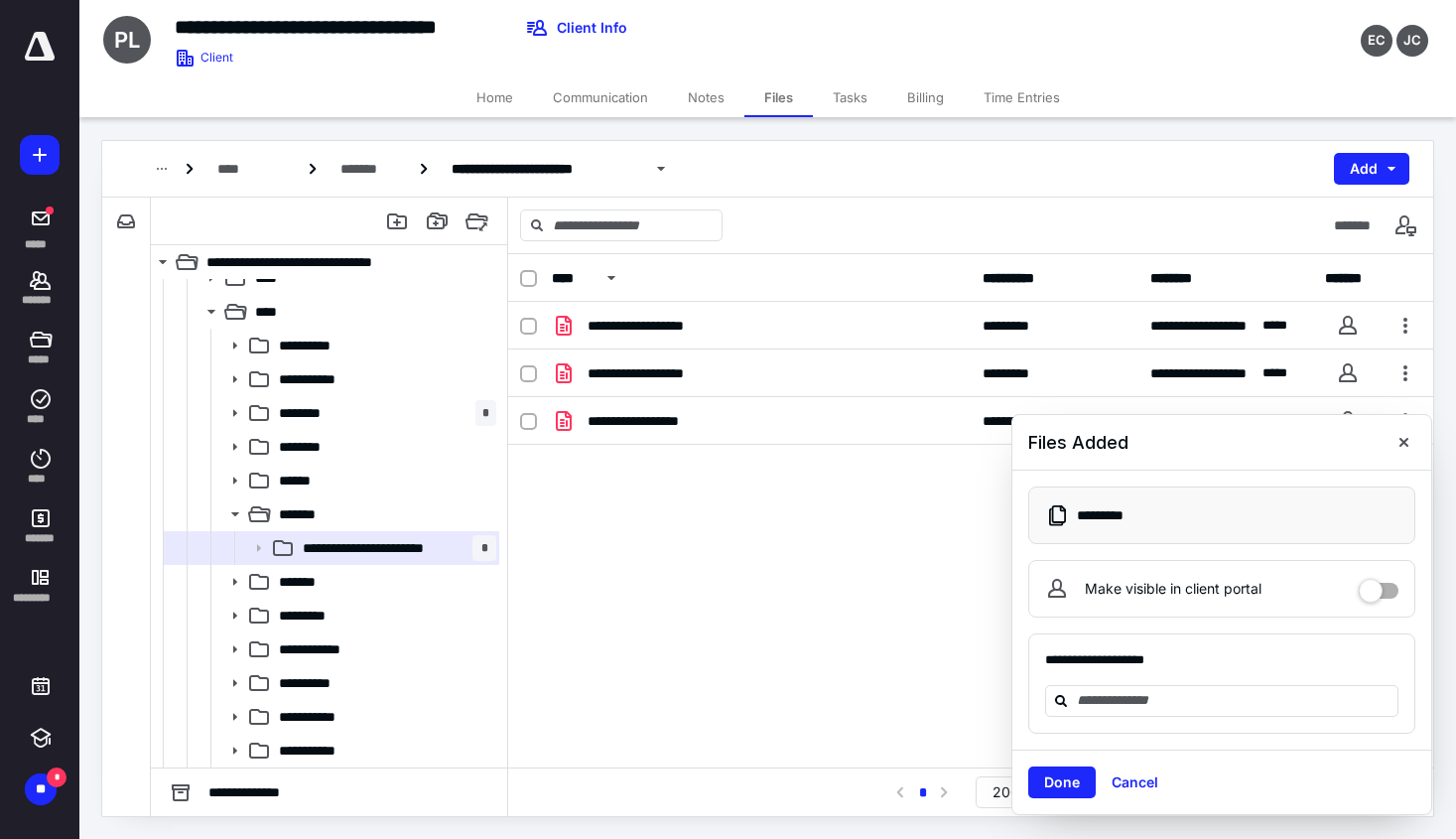 drag, startPoint x: 541, startPoint y: 584, endPoint x: 639, endPoint y: 468, distance: 151.85519 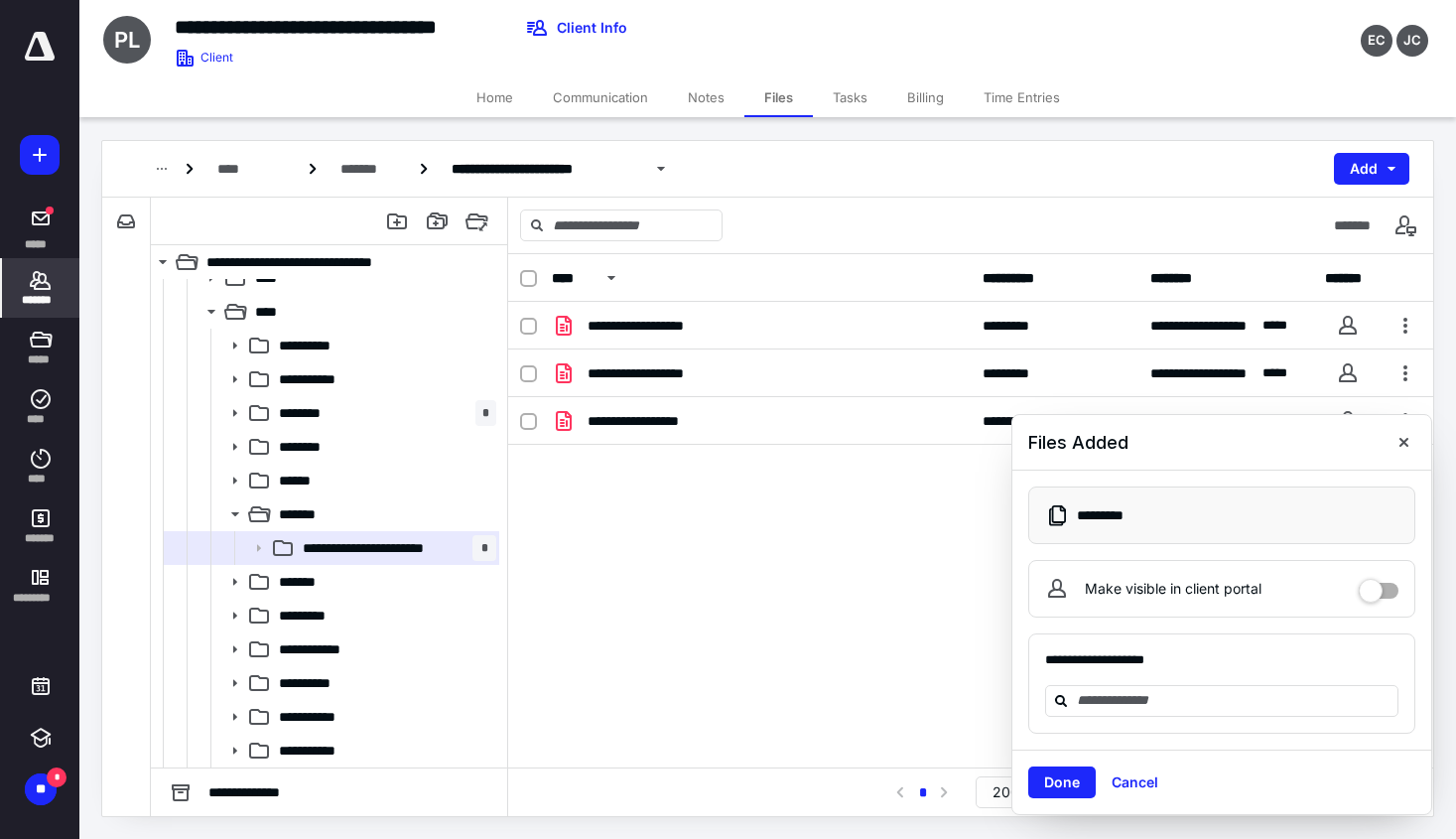 click 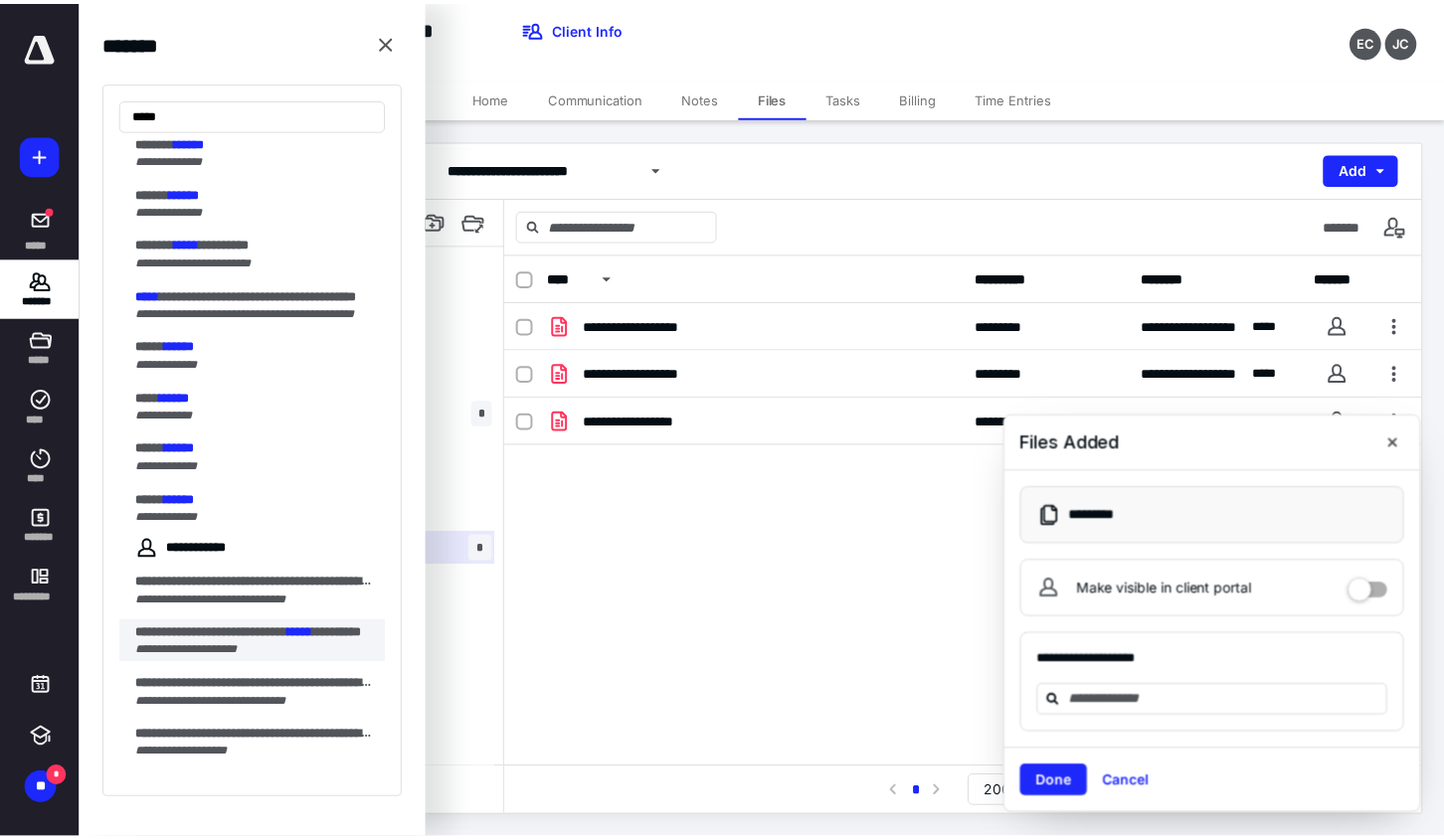 scroll, scrollTop: 596, scrollLeft: 0, axis: vertical 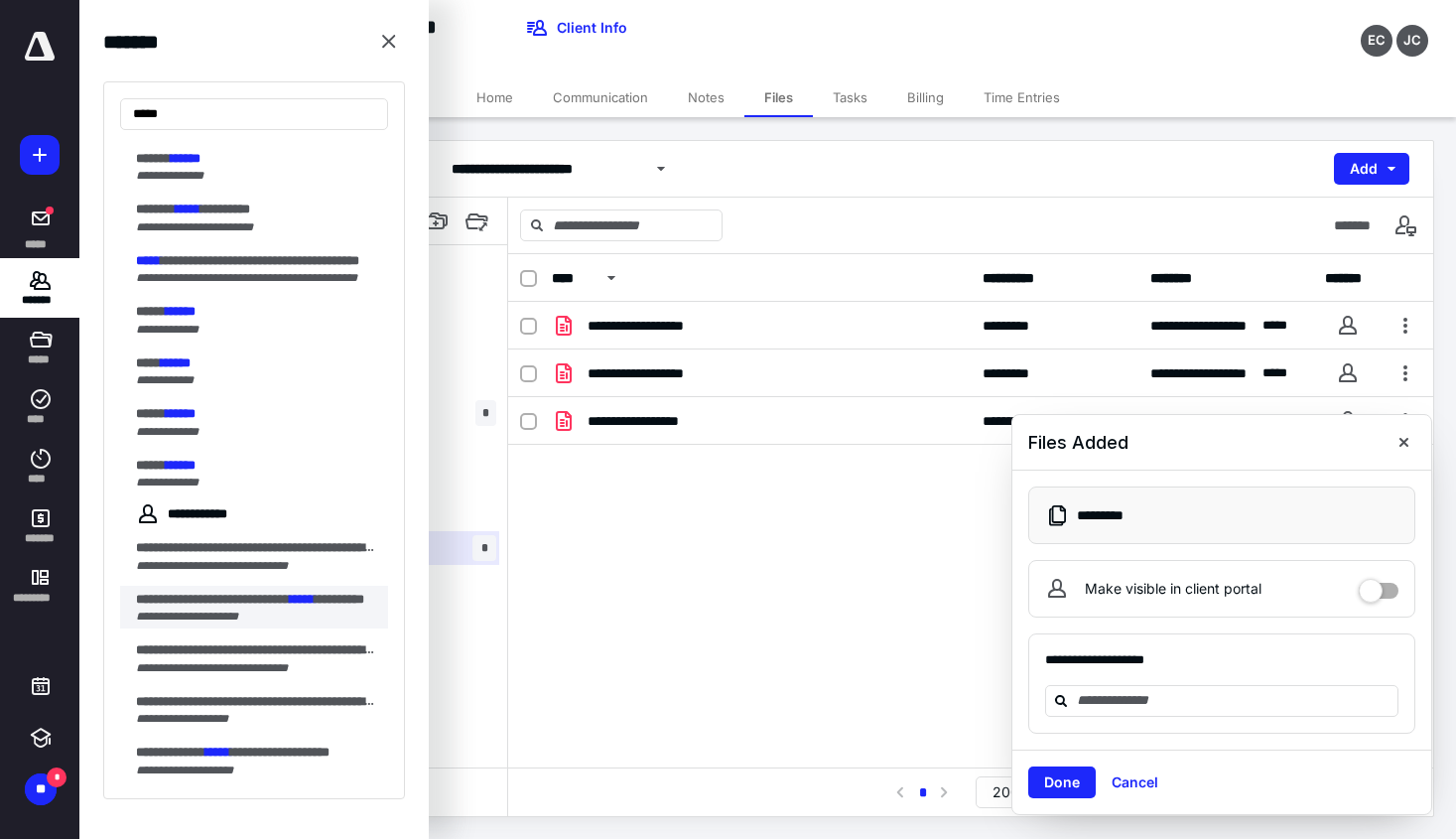 type on "*****" 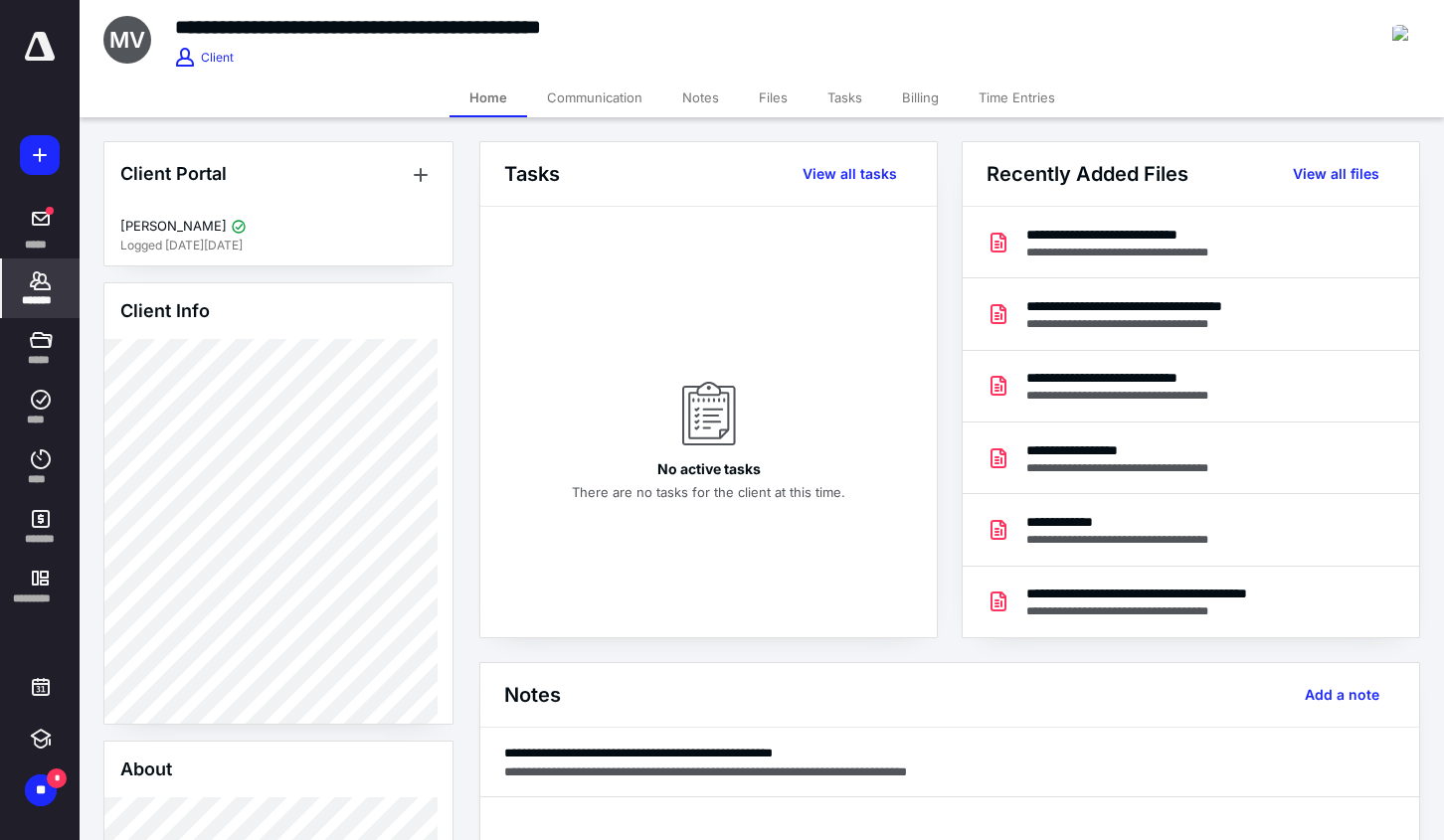 click on "Billing" at bounding box center [920, 97] 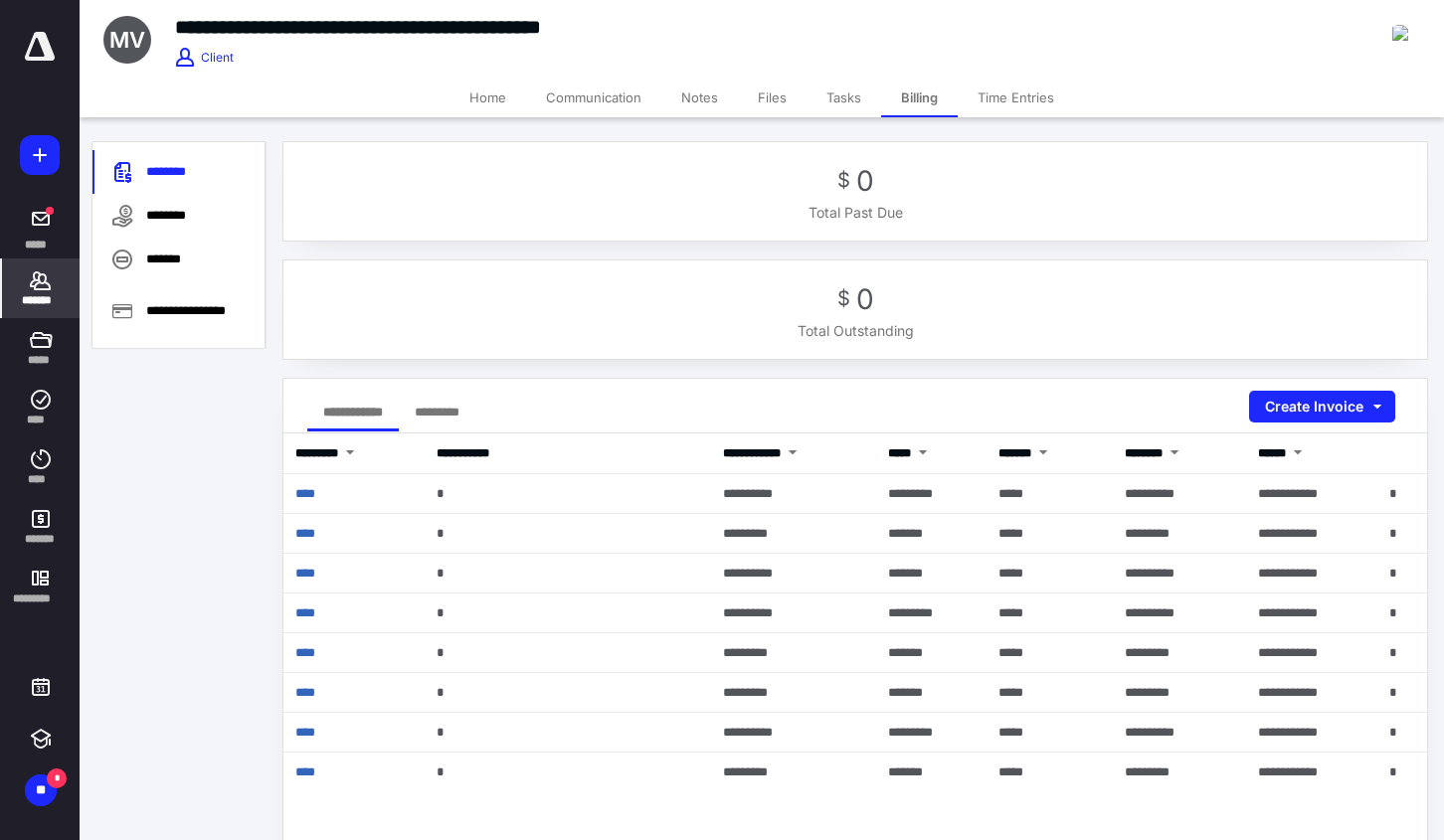 click on "Home" at bounding box center (487, 97) 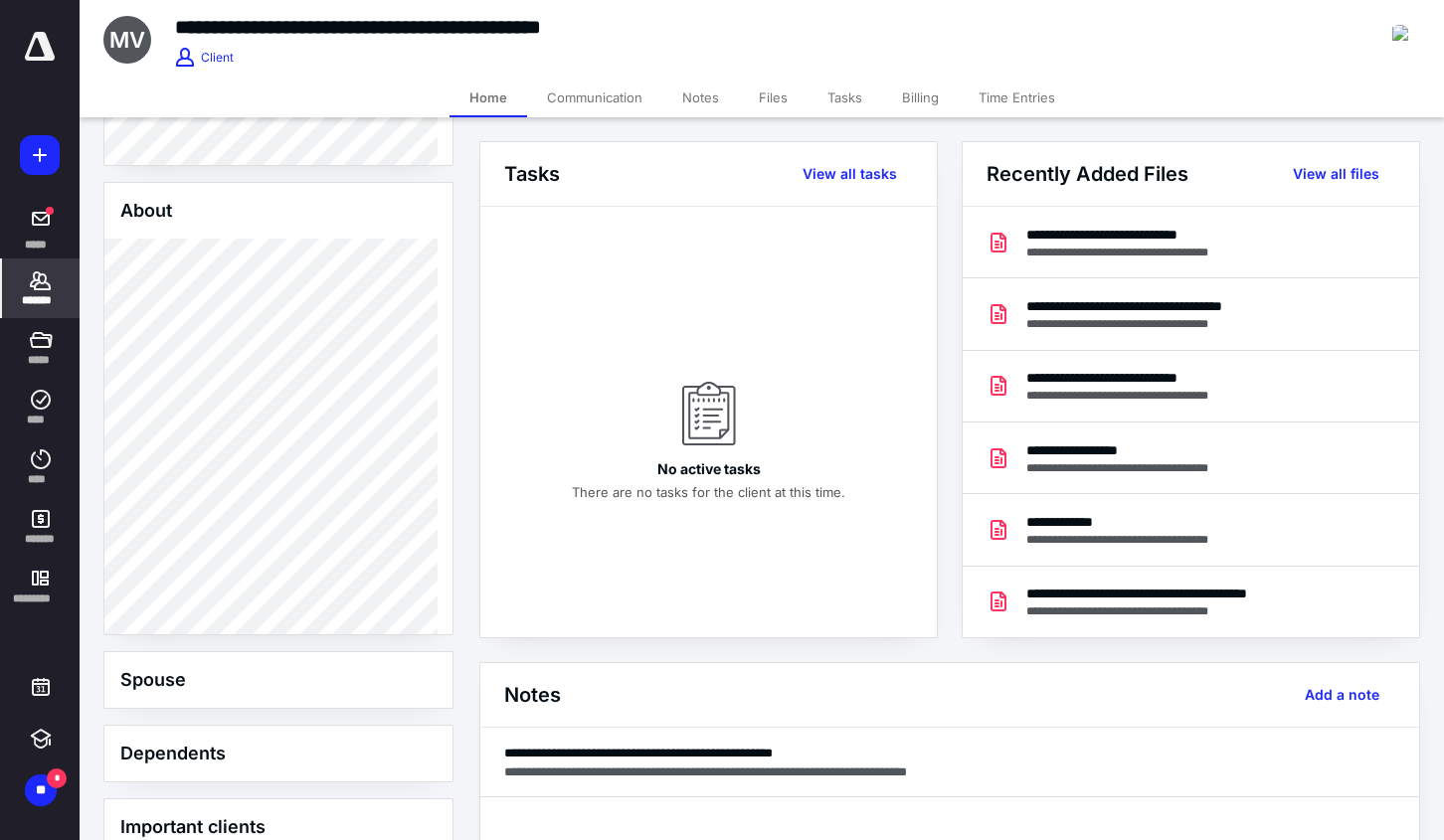 scroll, scrollTop: 795, scrollLeft: 0, axis: vertical 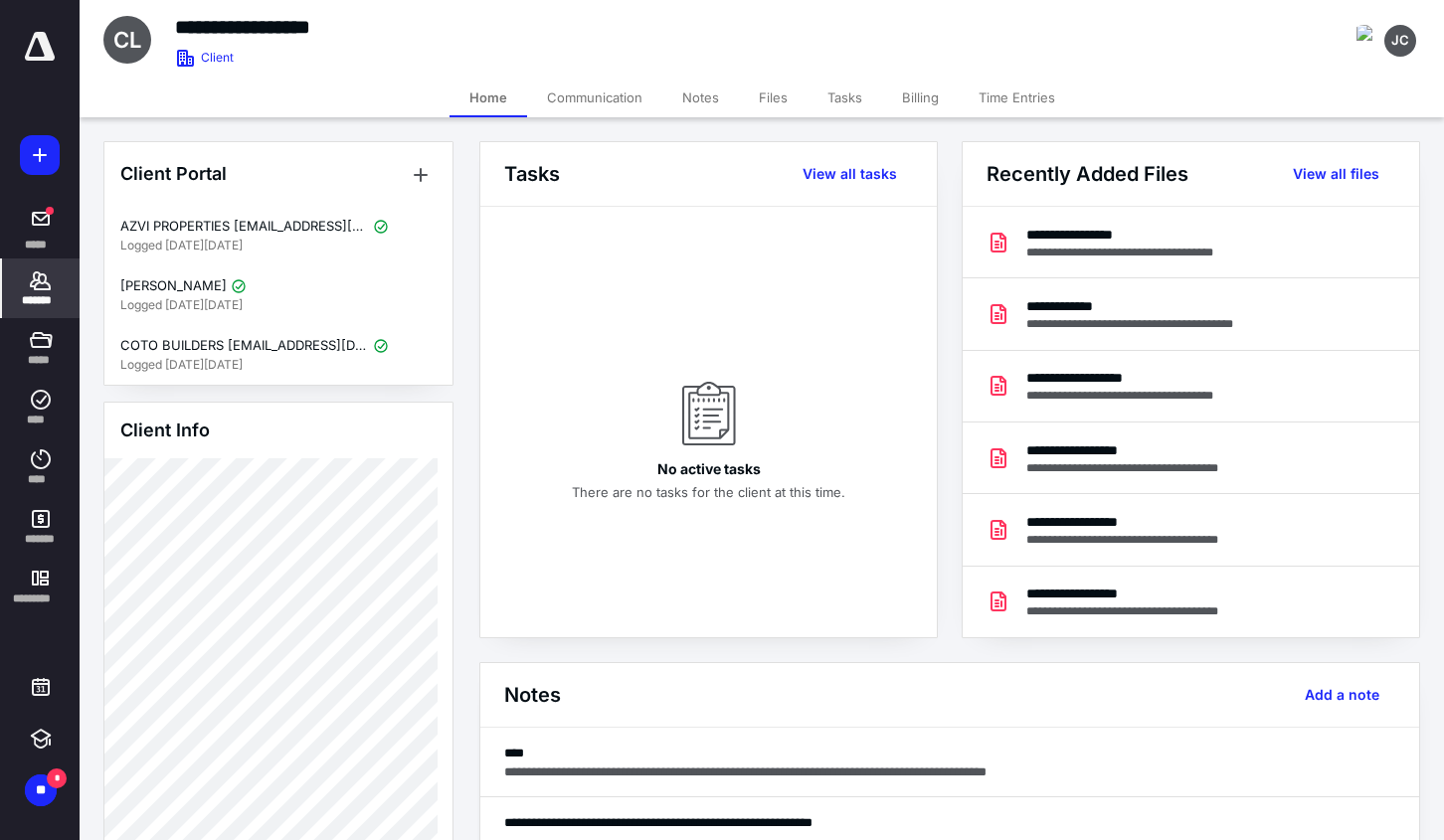 click on "Billing" at bounding box center (920, 97) 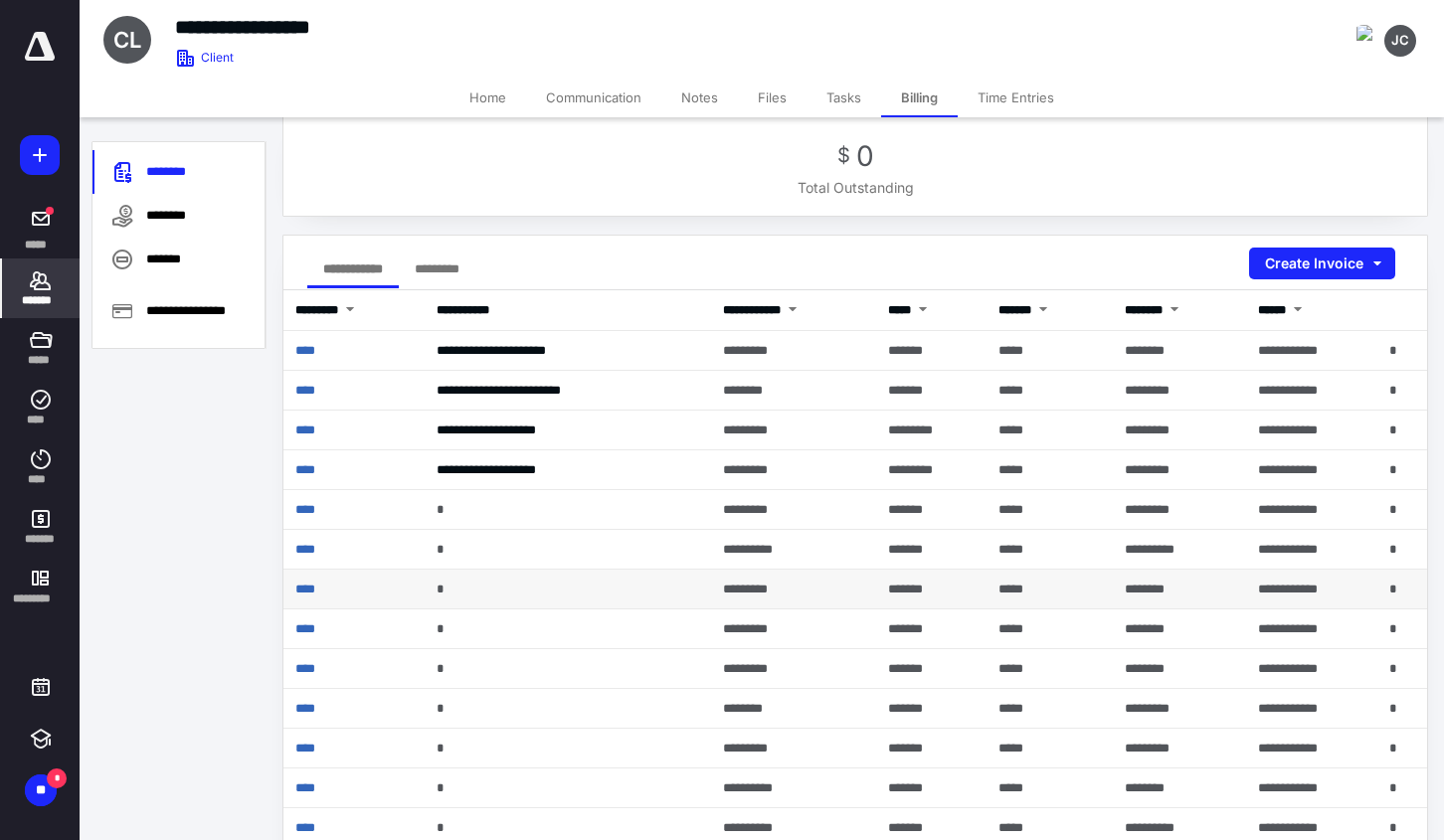 scroll, scrollTop: 0, scrollLeft: 0, axis: both 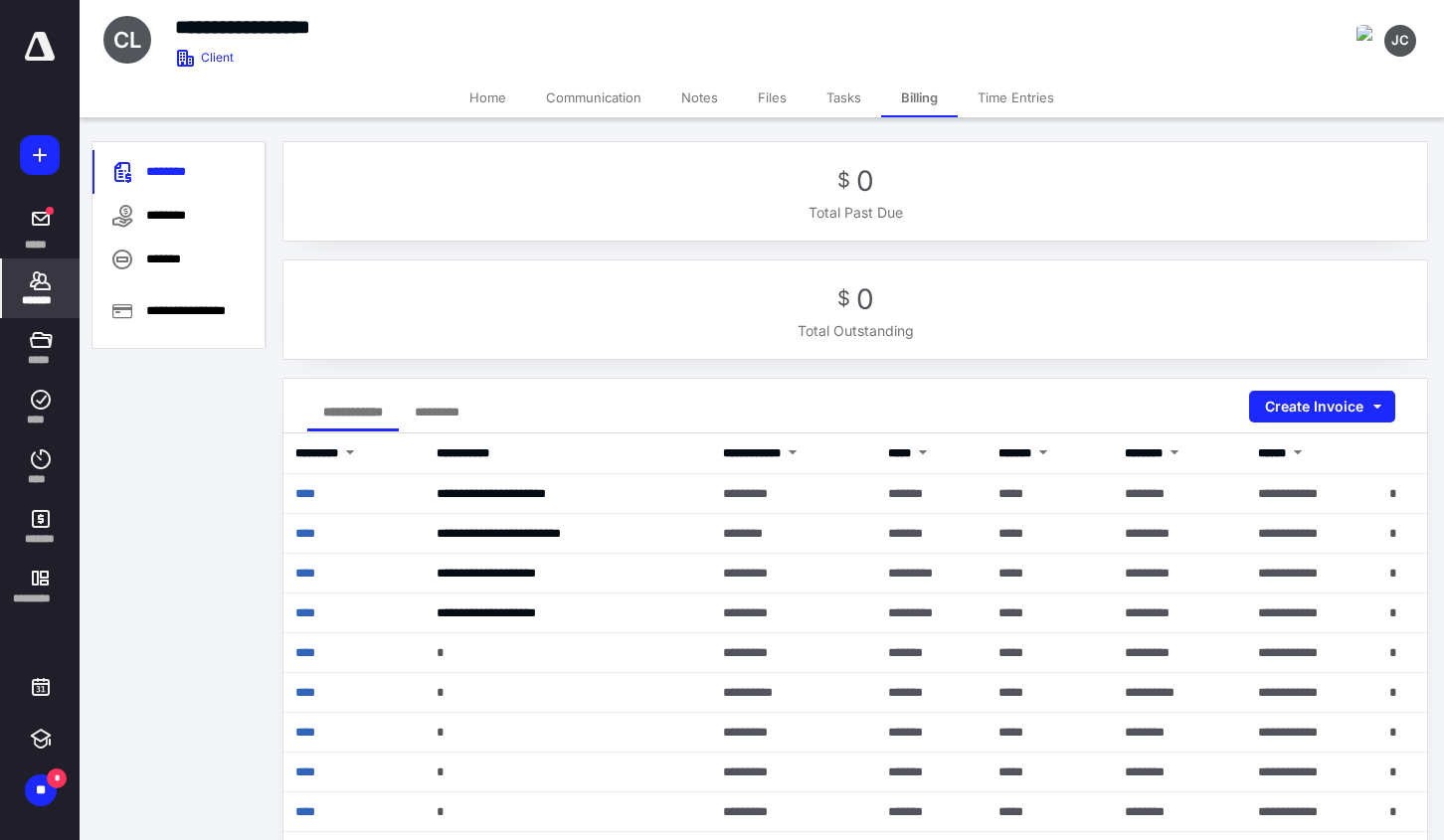 click on "Home" at bounding box center [487, 97] 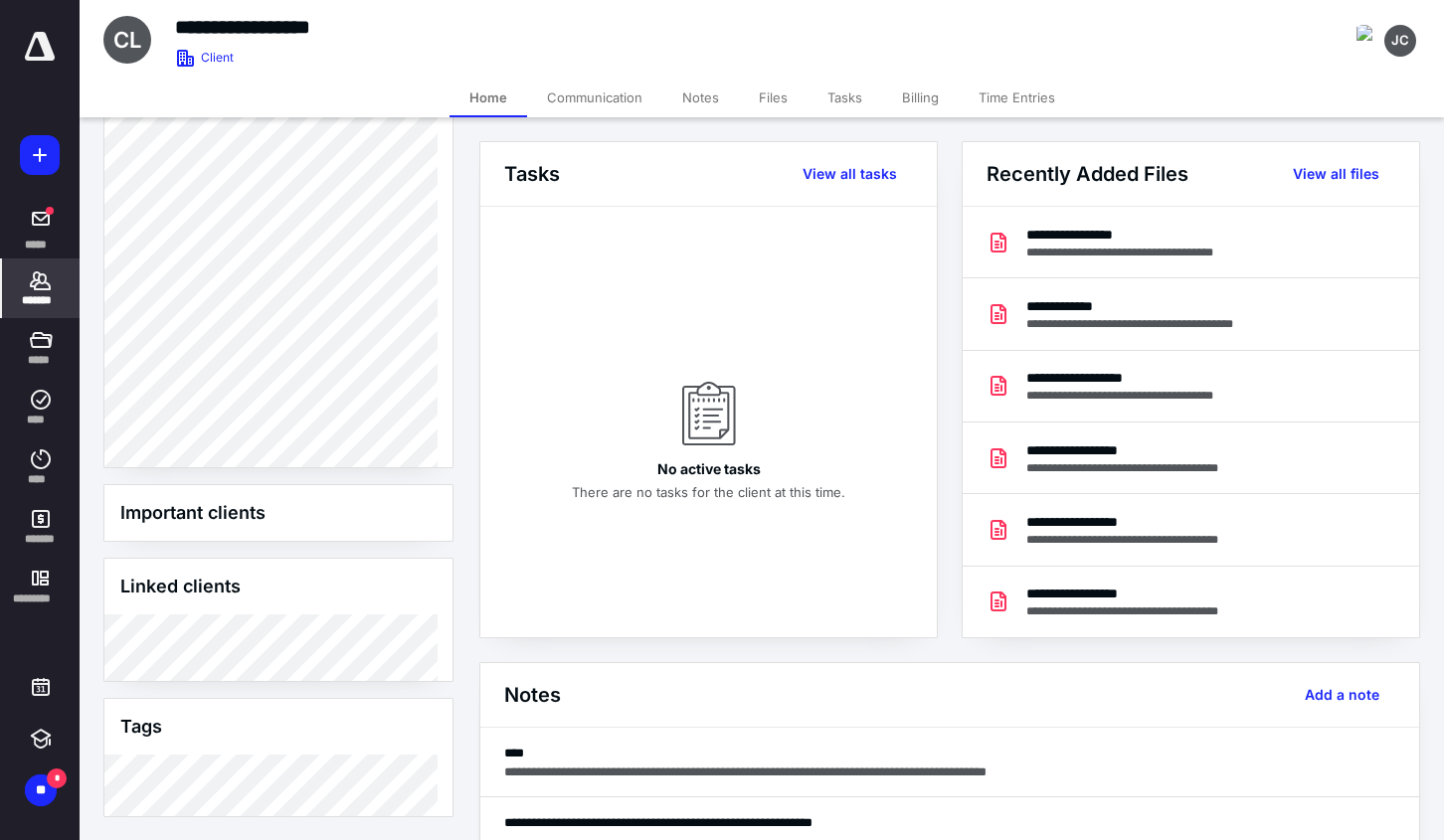 scroll, scrollTop: 1008, scrollLeft: 0, axis: vertical 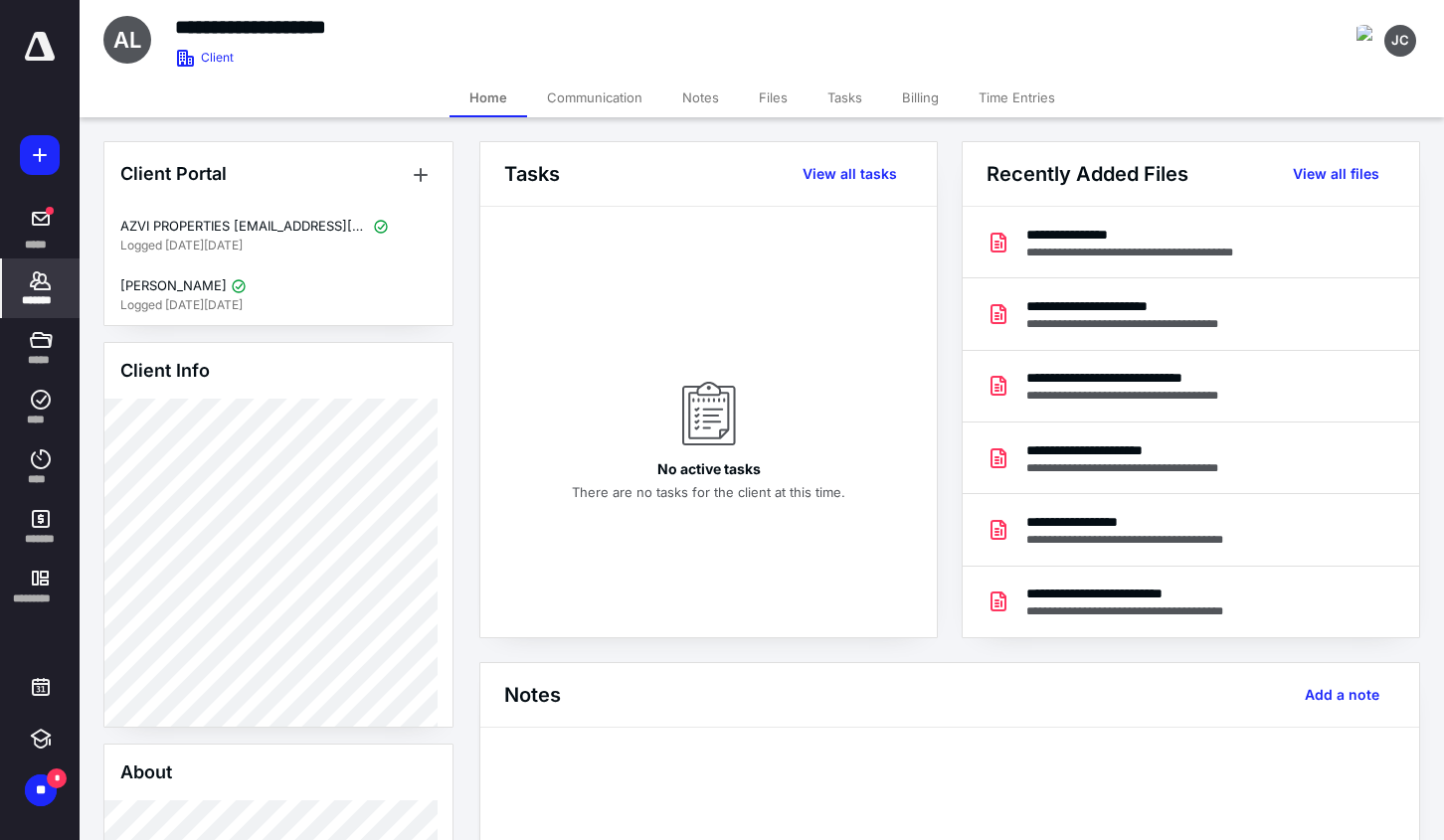 click on "Billing" at bounding box center (920, 97) 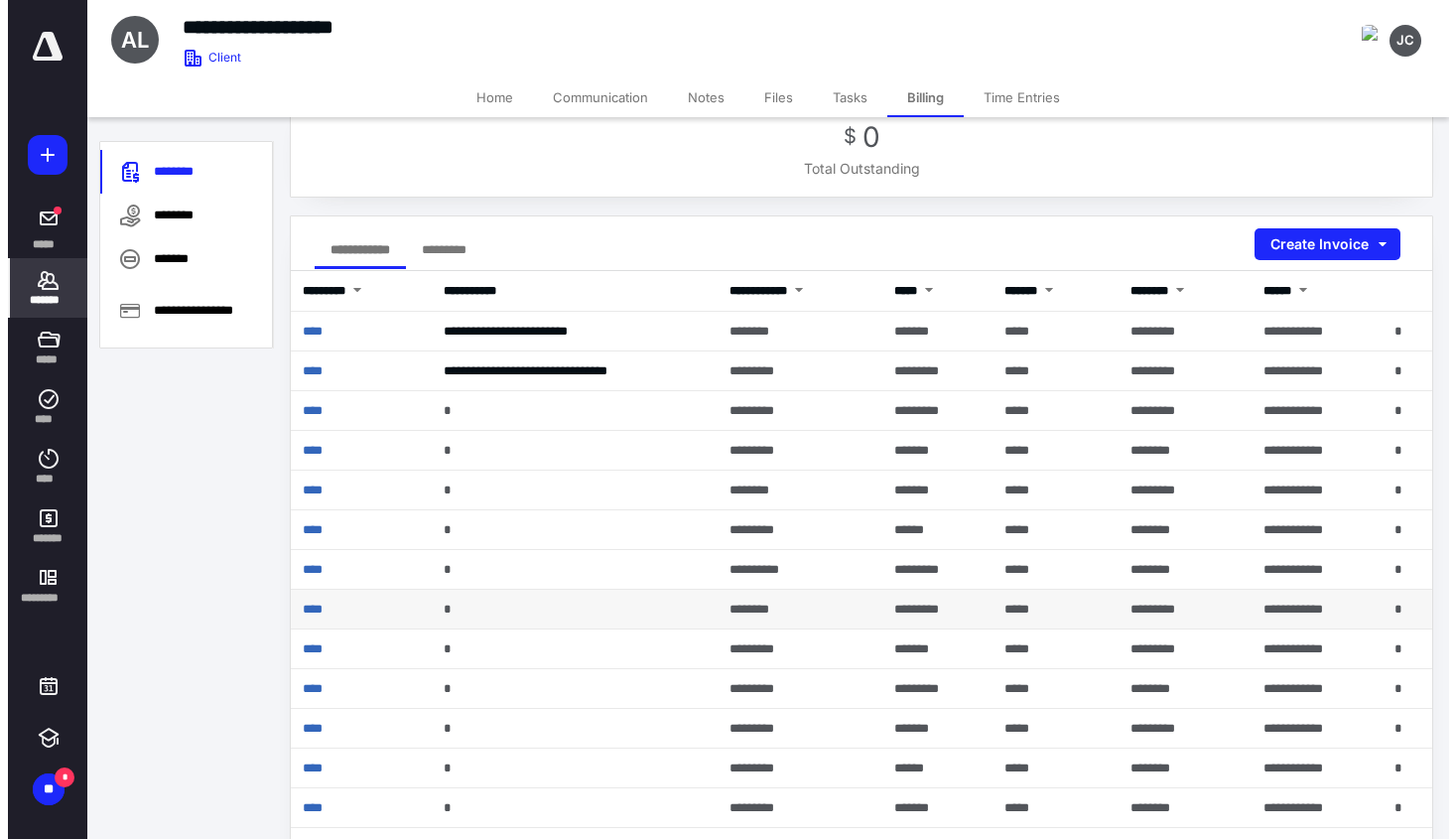 scroll, scrollTop: 199, scrollLeft: 0, axis: vertical 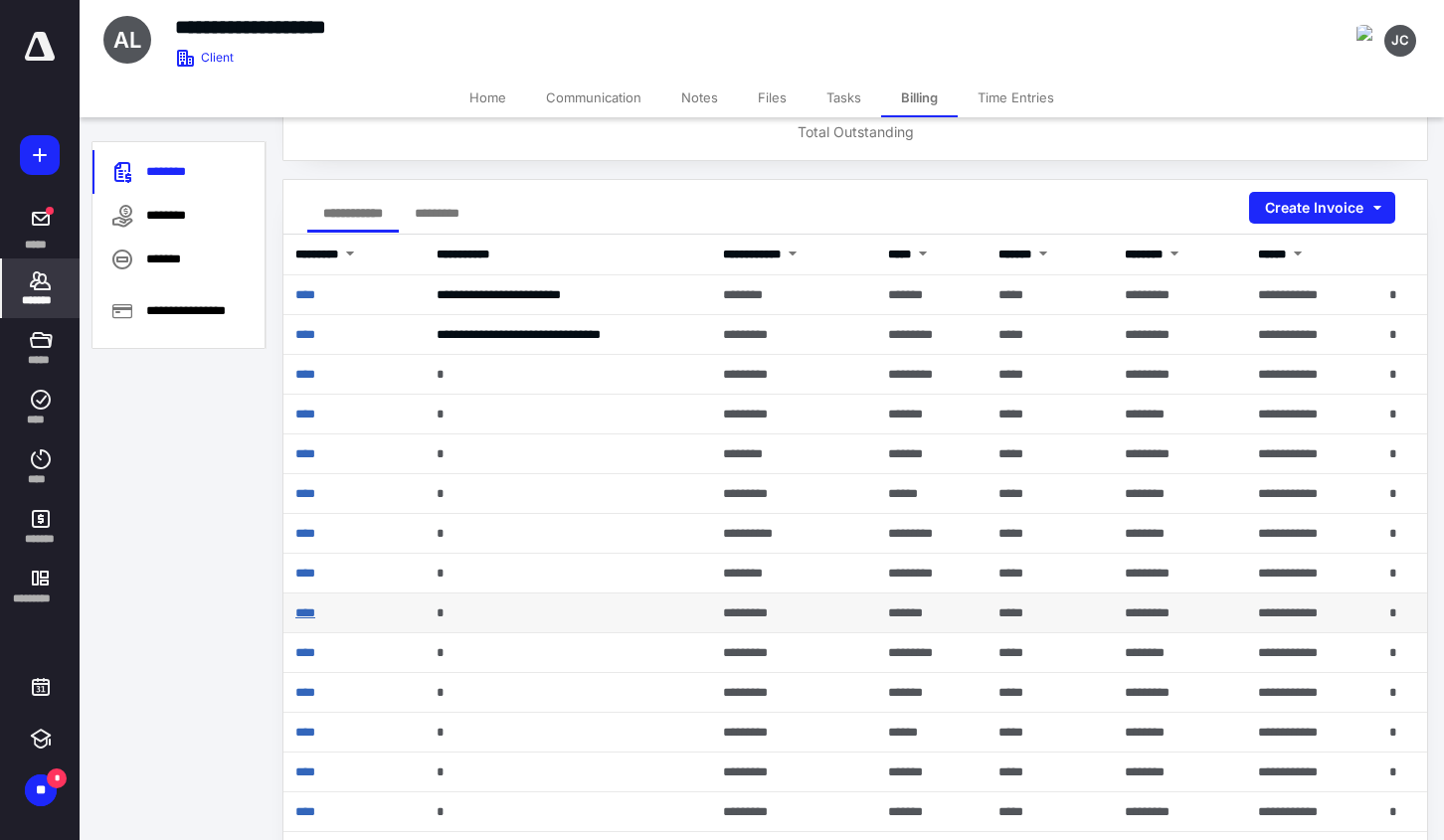 click on "****" at bounding box center (305, 612) 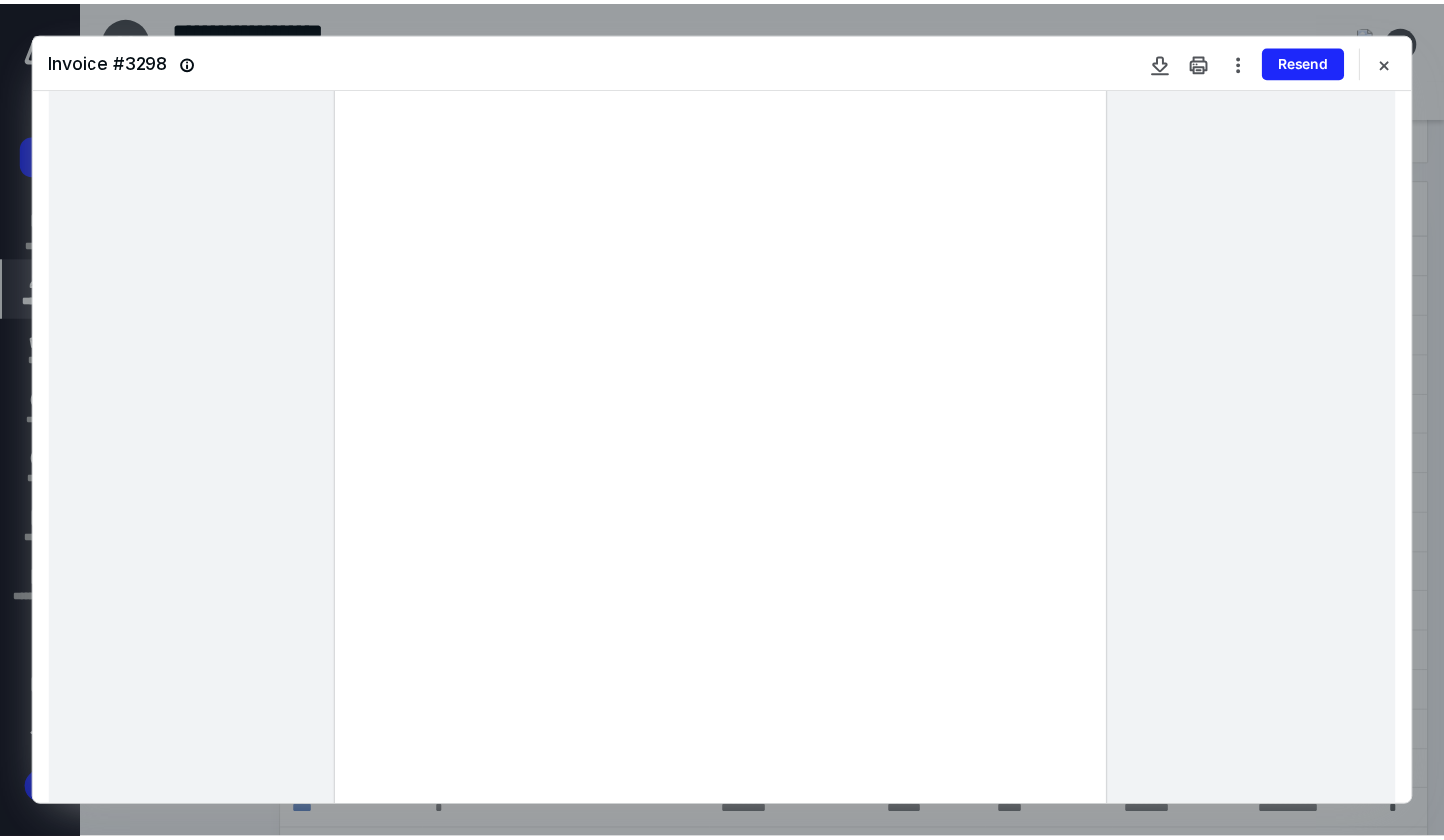 scroll, scrollTop: 99, scrollLeft: 0, axis: vertical 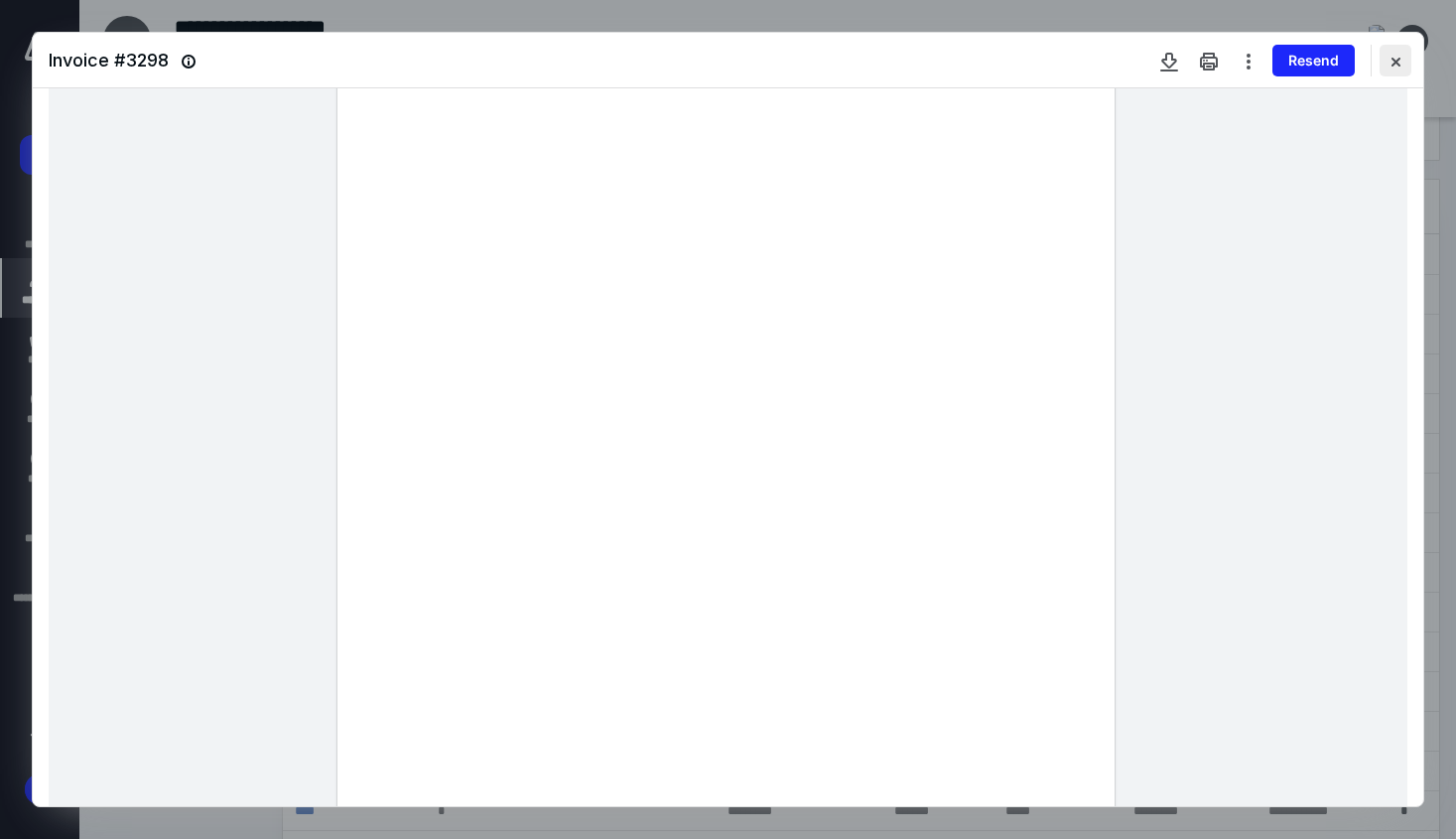 click at bounding box center [1395, 61] 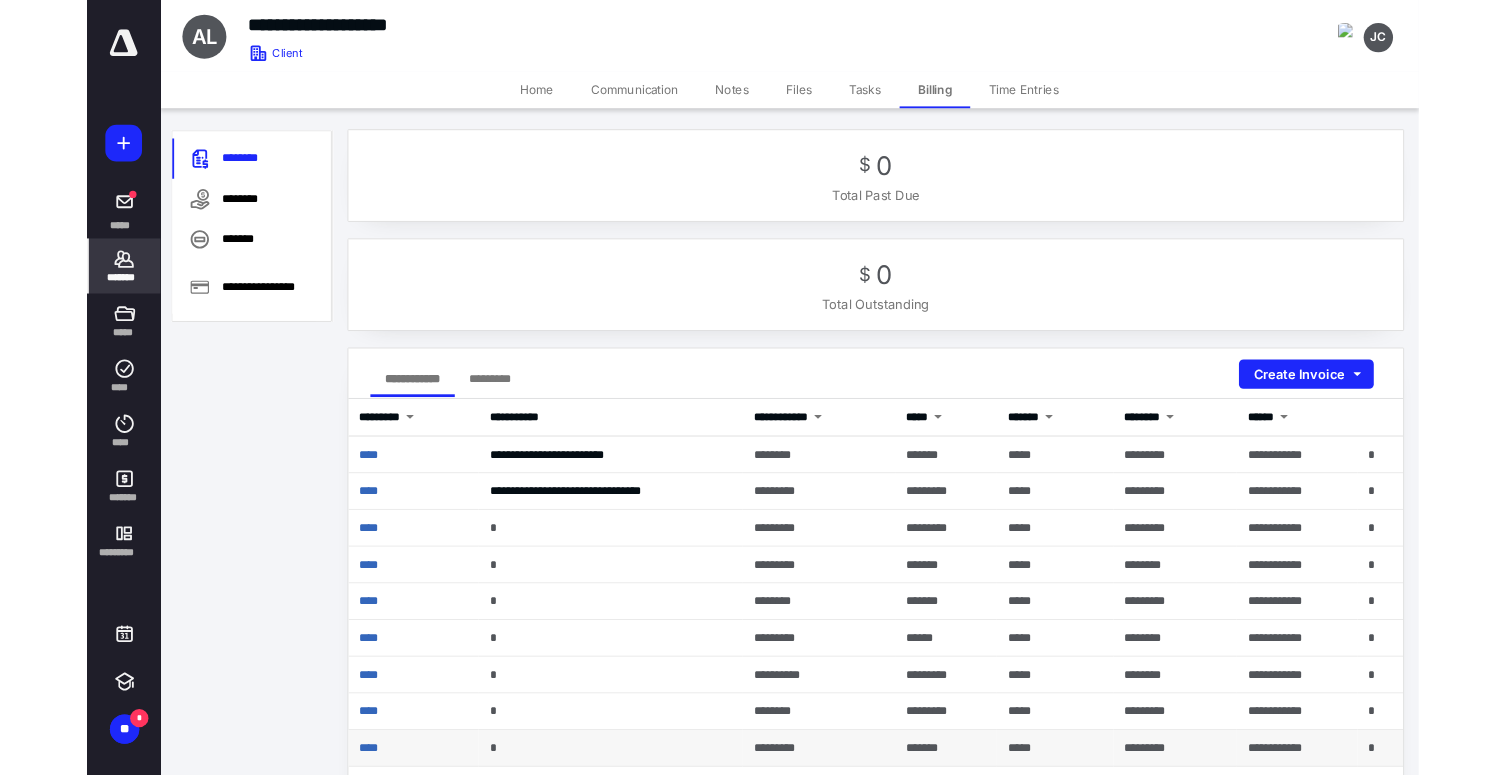 scroll, scrollTop: 0, scrollLeft: 0, axis: both 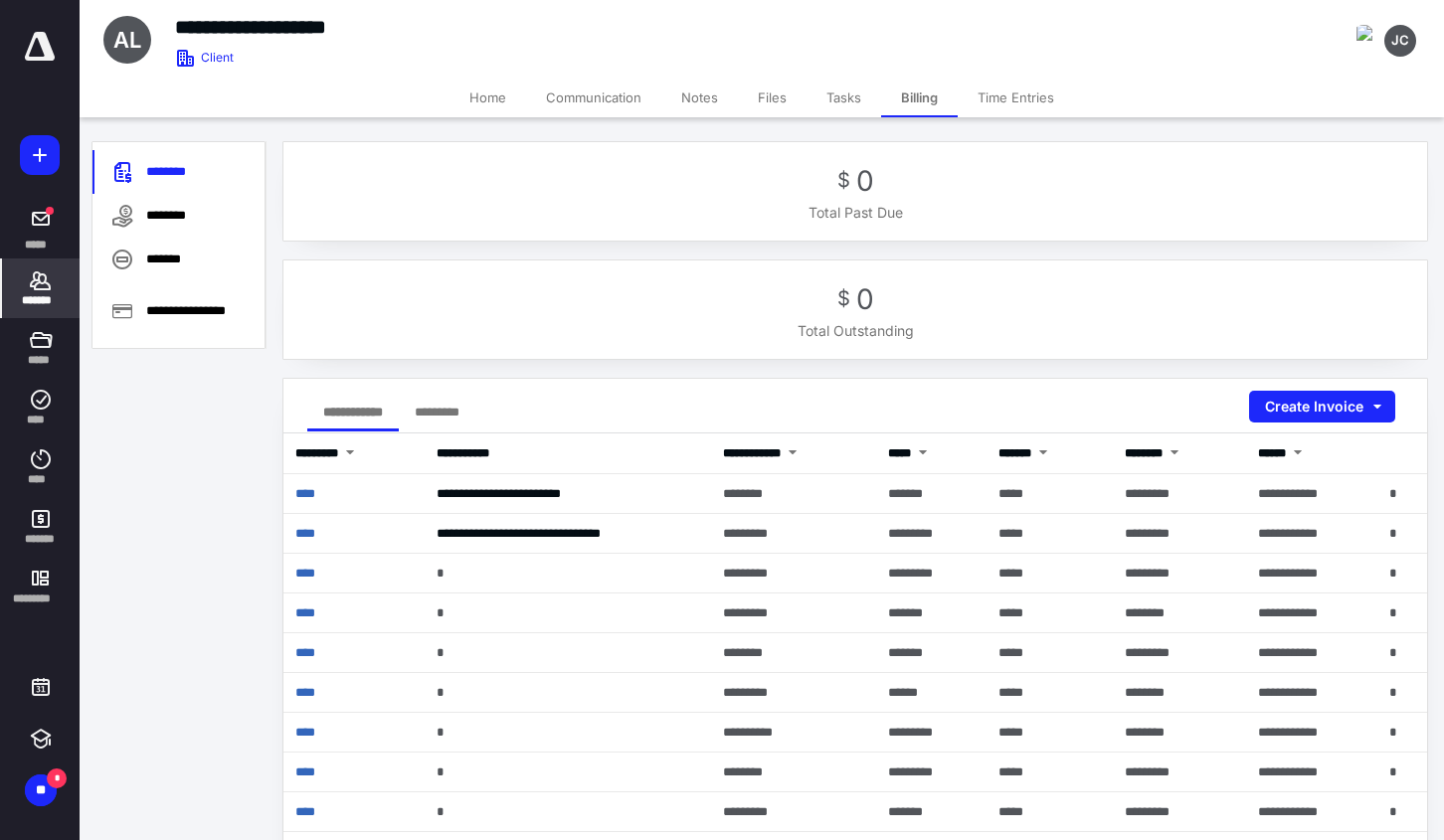 click on "Home" at bounding box center [487, 97] 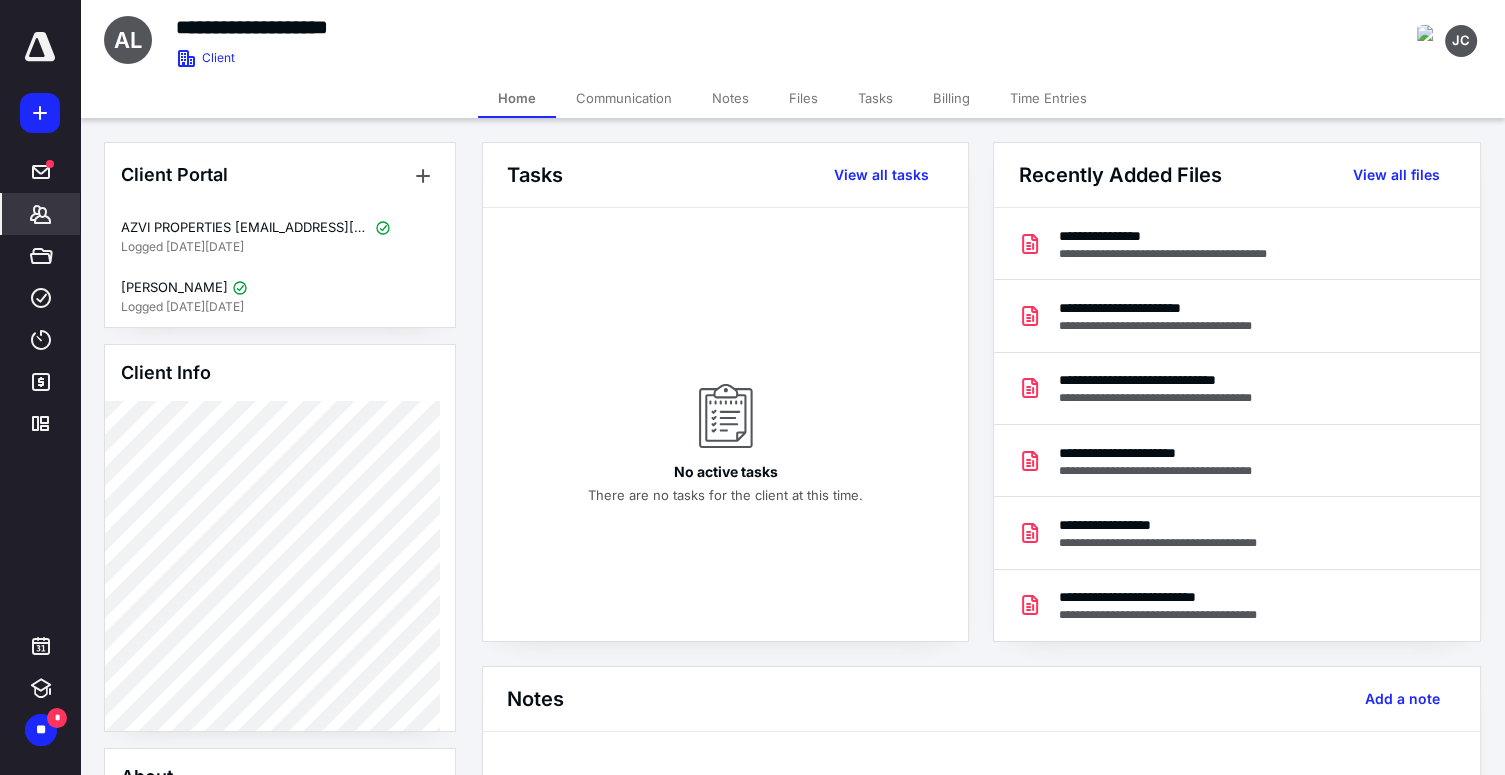 click on "**********" at bounding box center [596, 27] 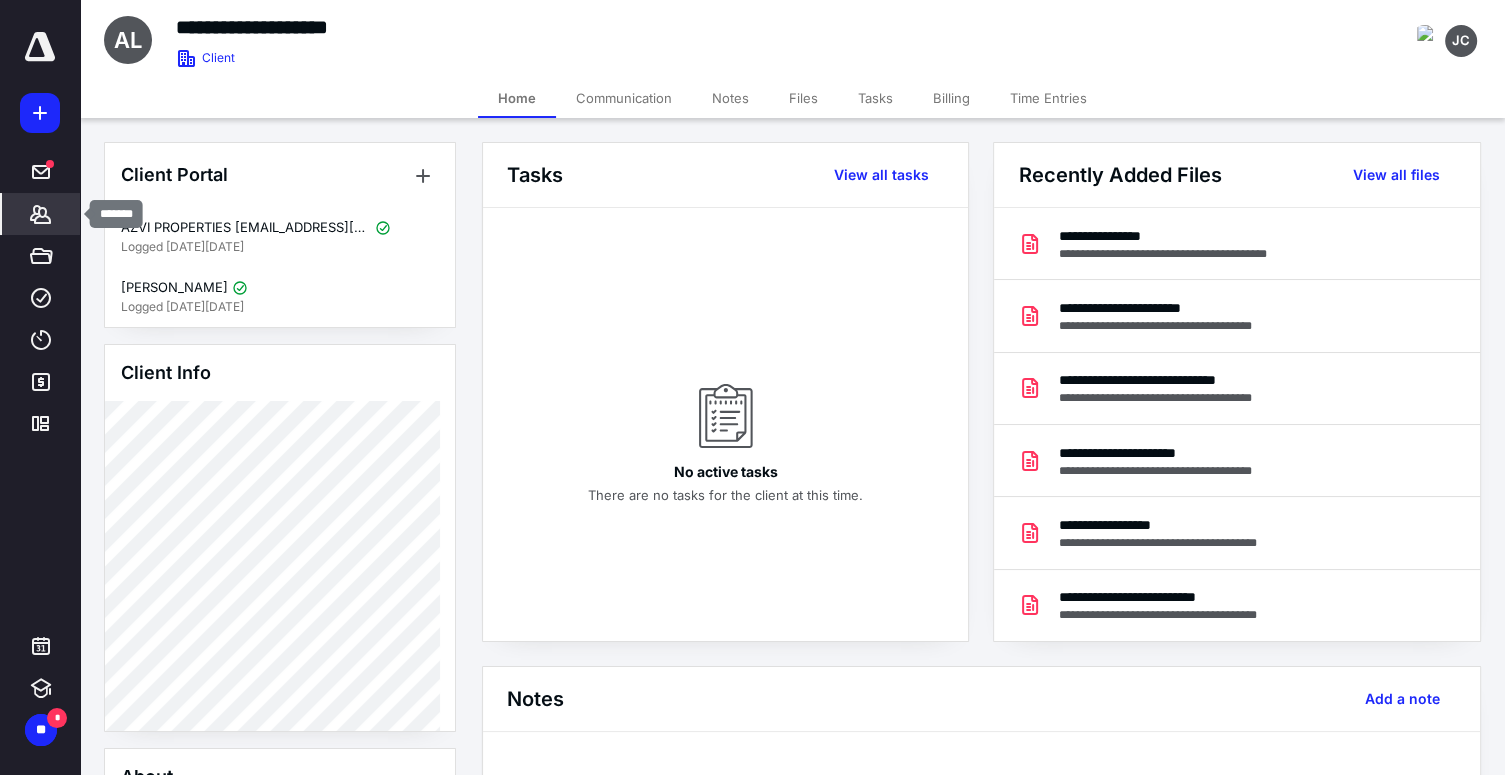 click 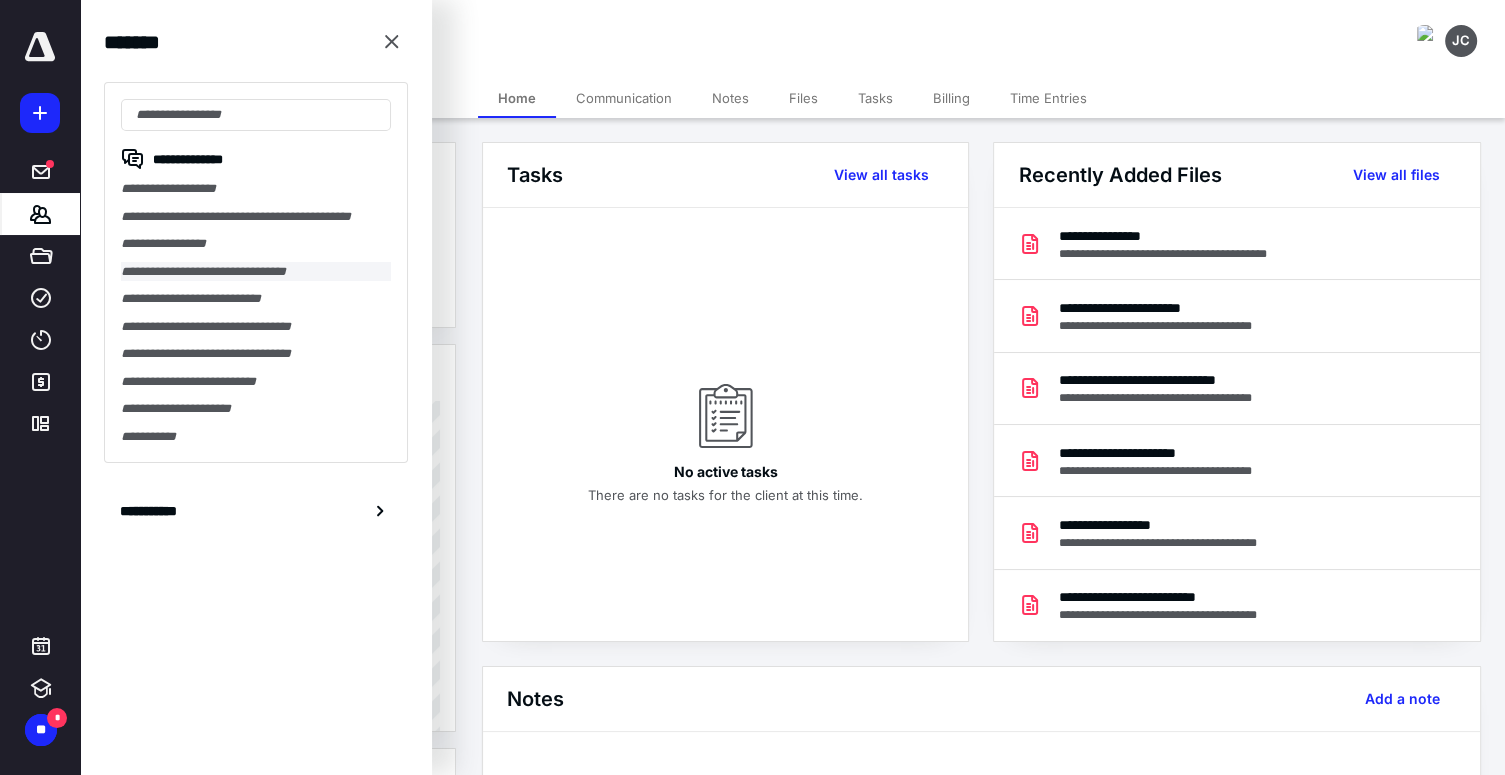 click on "**********" at bounding box center [256, 272] 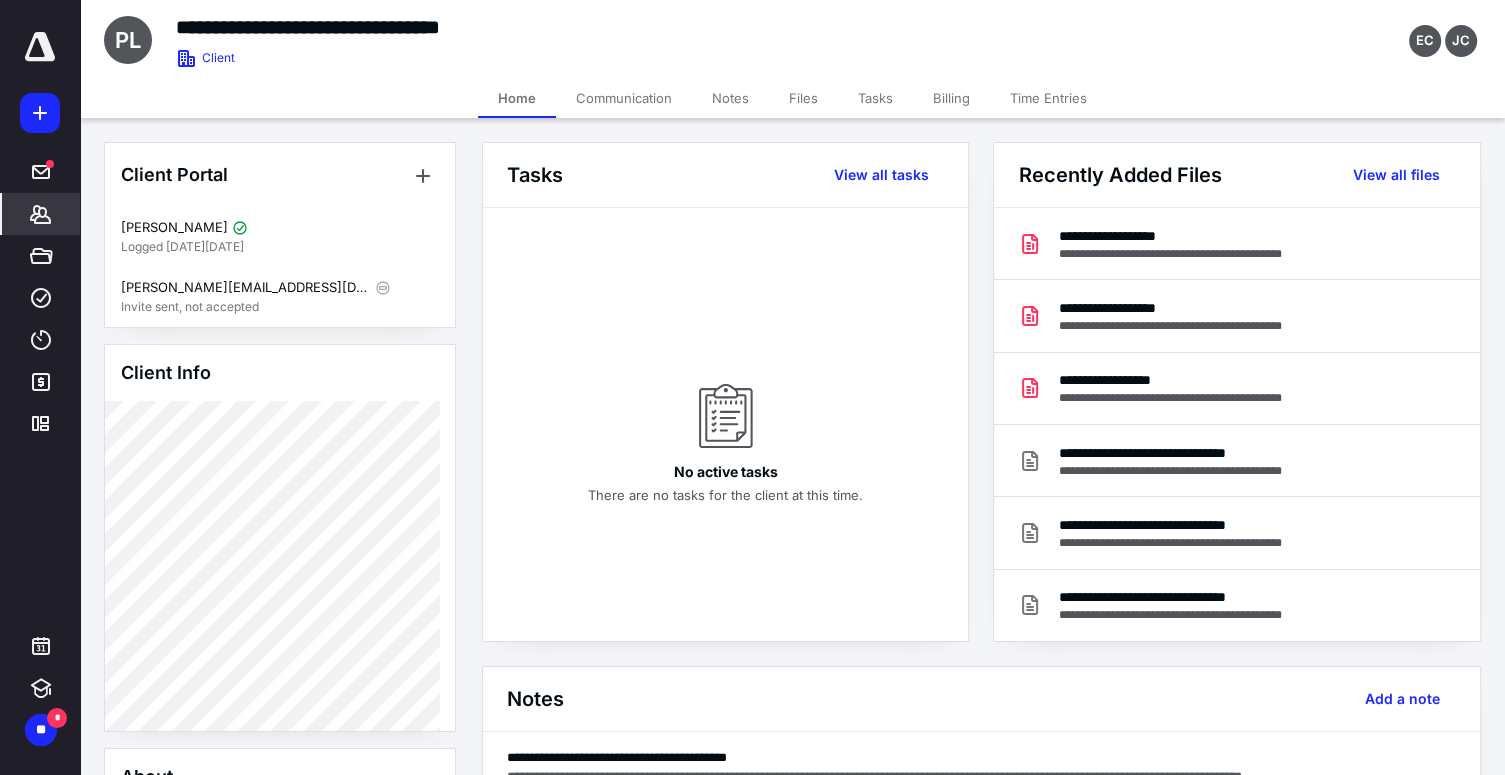click on "Billing" at bounding box center (951, 98) 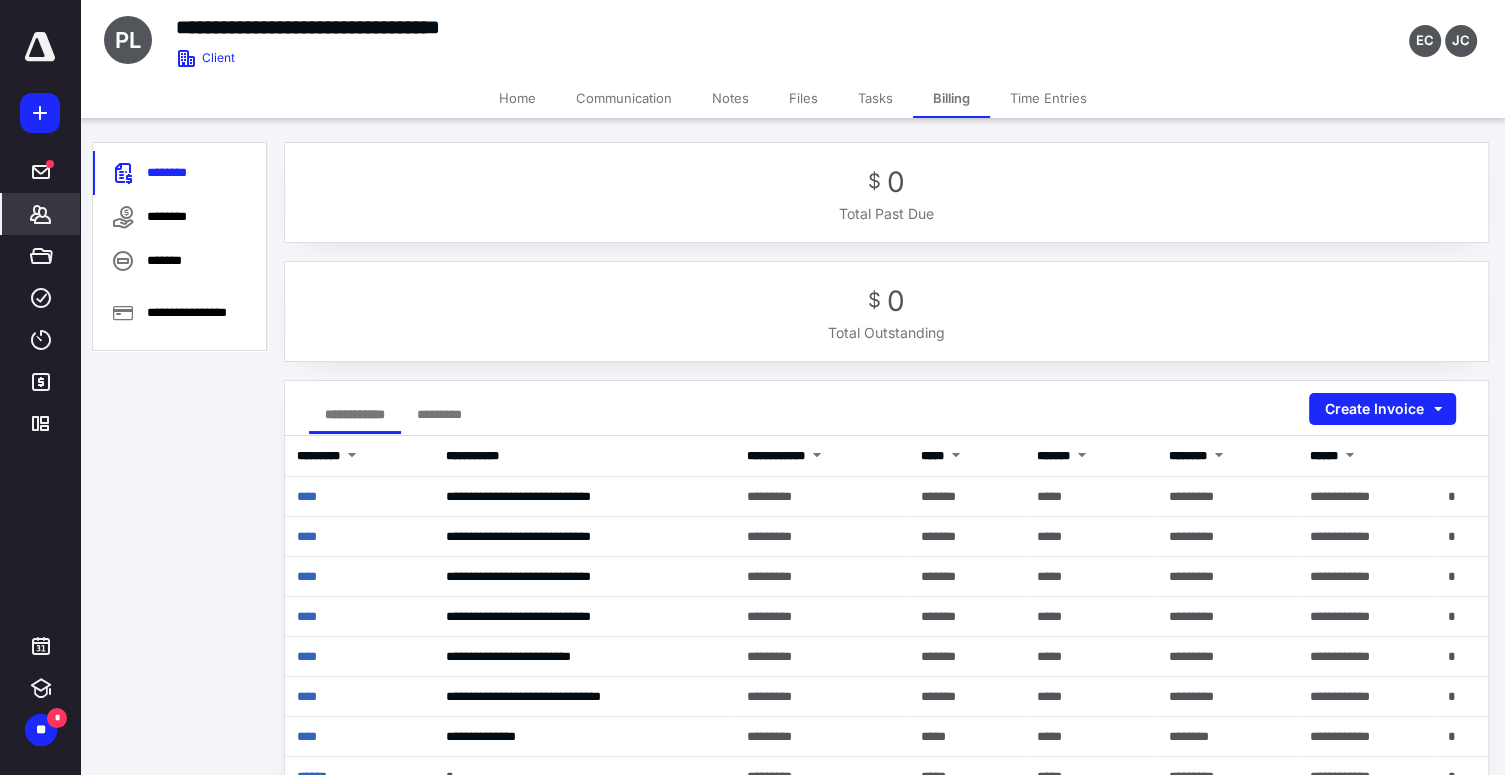 click on "Home" at bounding box center (517, 98) 